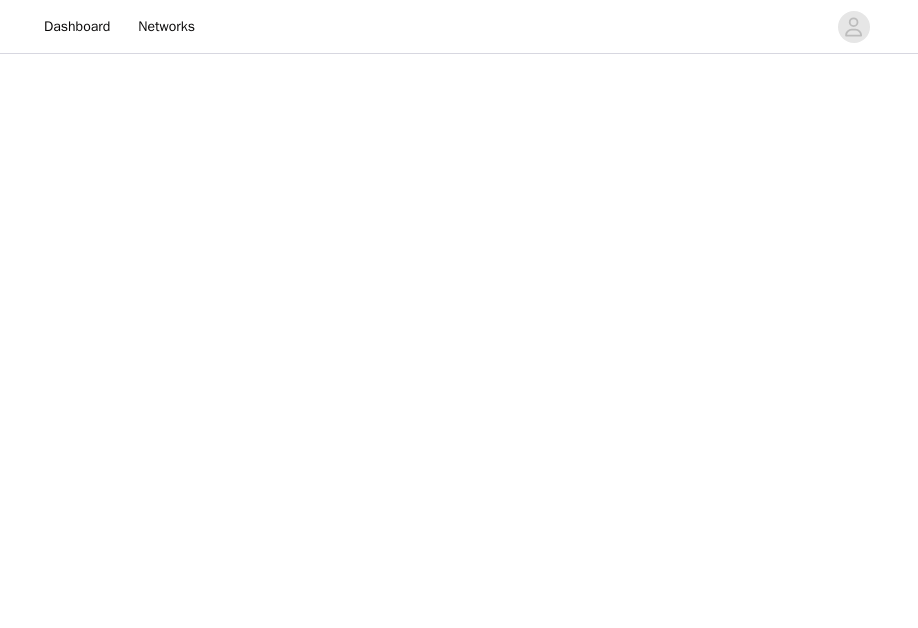 scroll, scrollTop: 0, scrollLeft: 0, axis: both 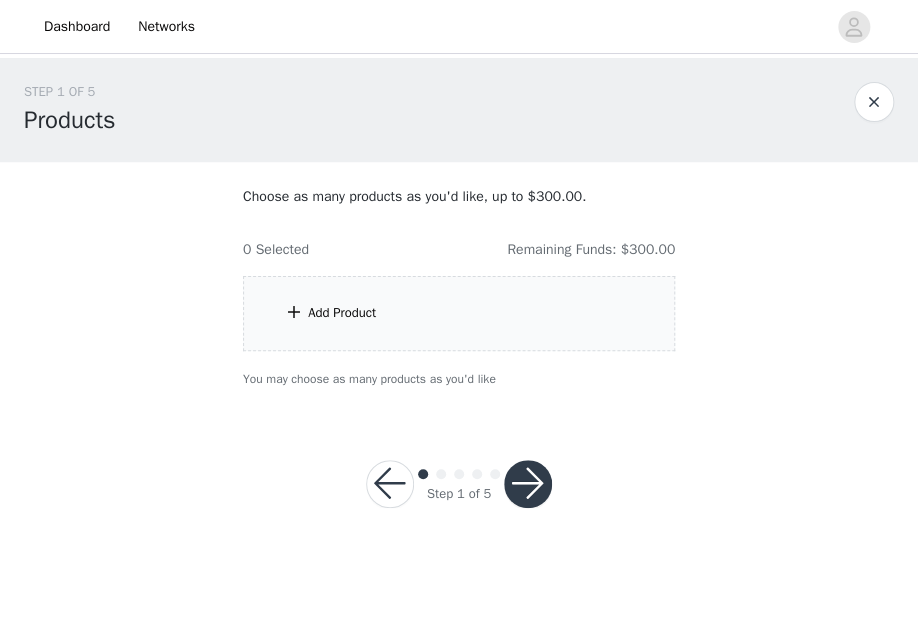 click at bounding box center (294, 312) 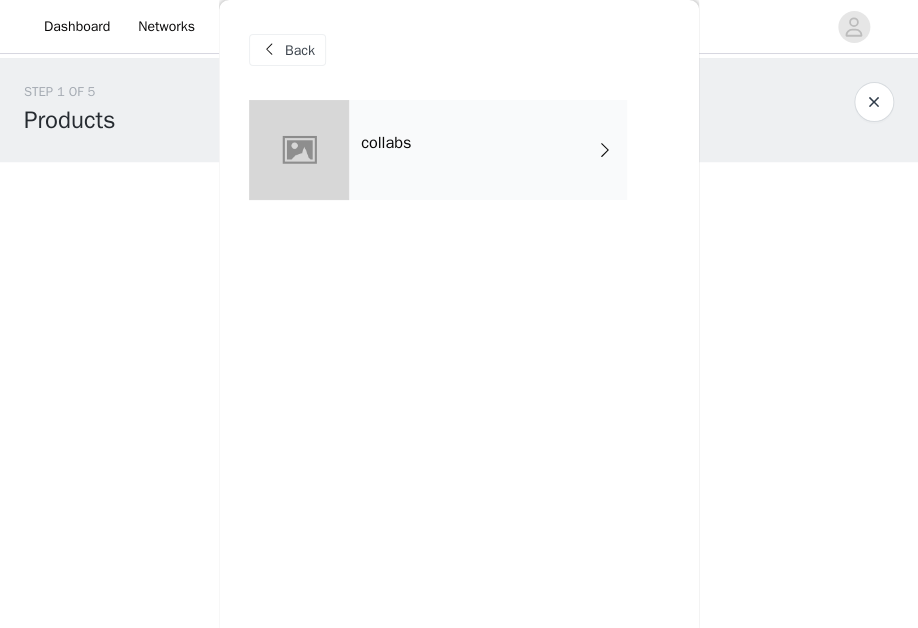 click on "collabs" at bounding box center (488, 150) 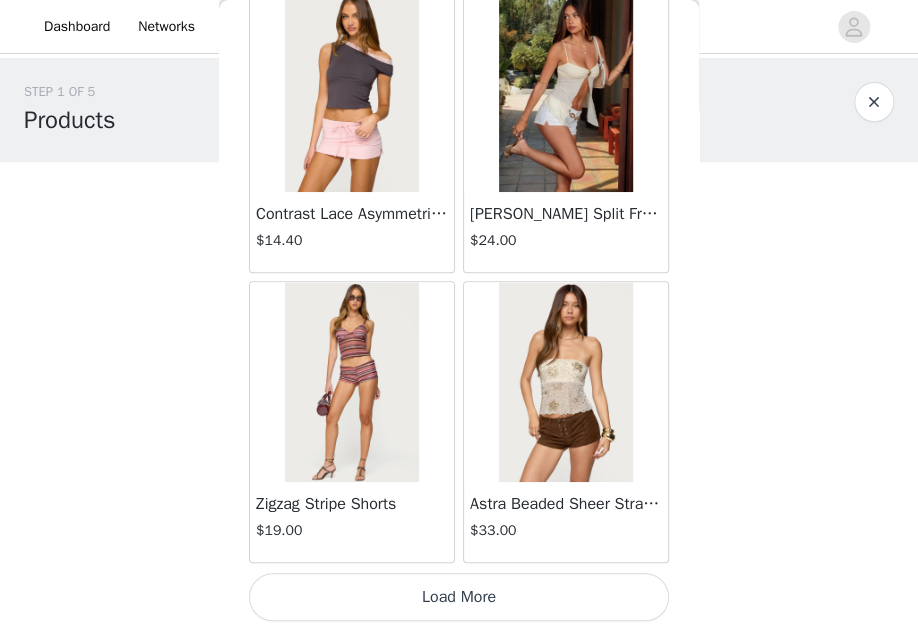 click on "Load More" at bounding box center [459, 597] 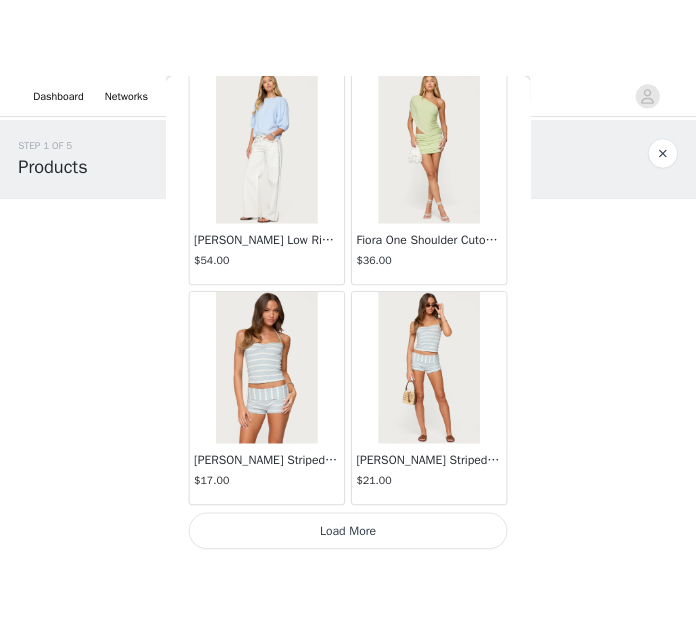 scroll, scrollTop: 5325, scrollLeft: 0, axis: vertical 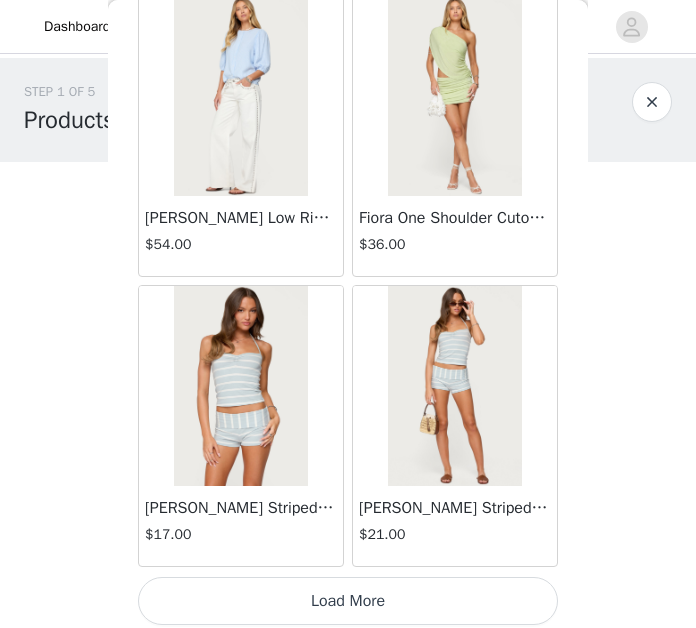 click on "Load More" at bounding box center [348, 601] 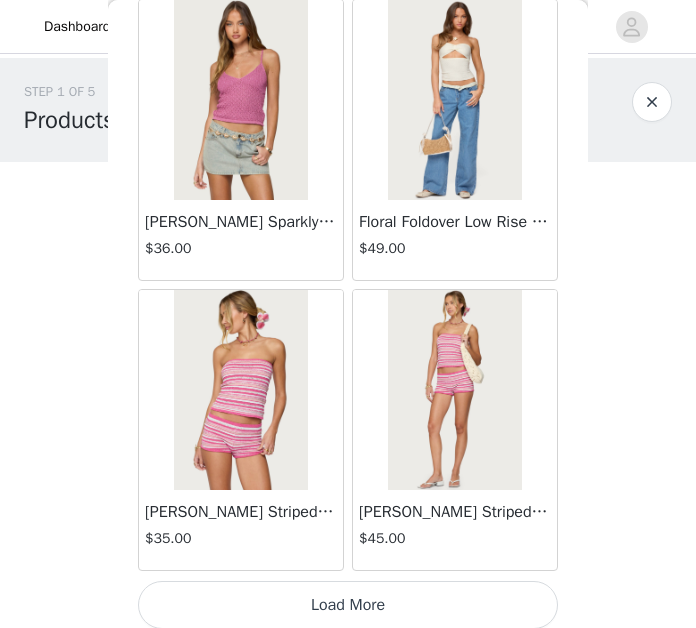 click on "Load More" at bounding box center (348, 605) 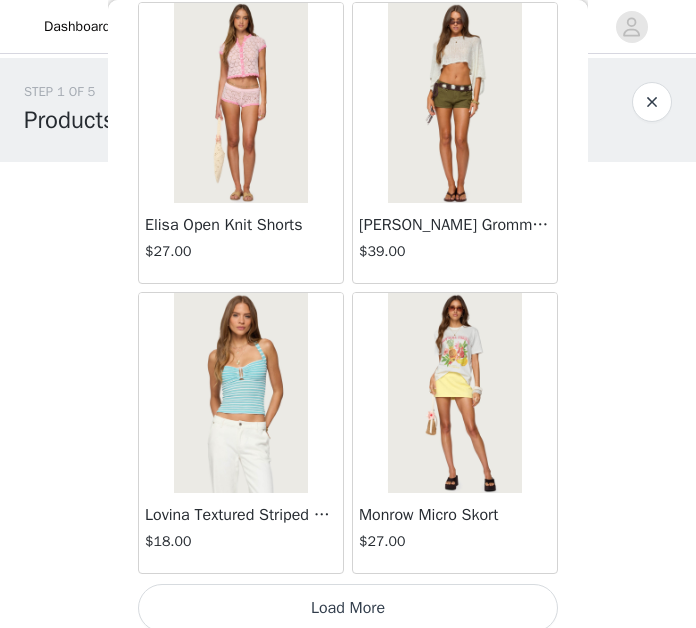 click on "Load More" at bounding box center [348, 608] 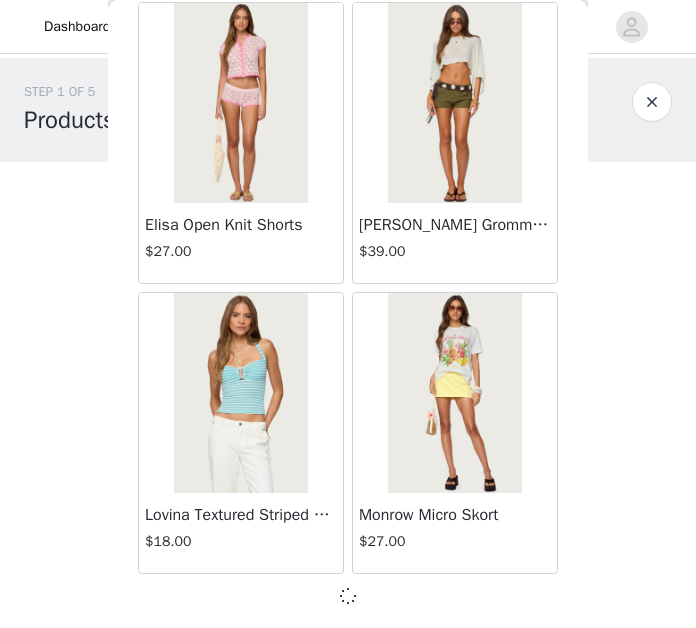 scroll, scrollTop: 11108, scrollLeft: 0, axis: vertical 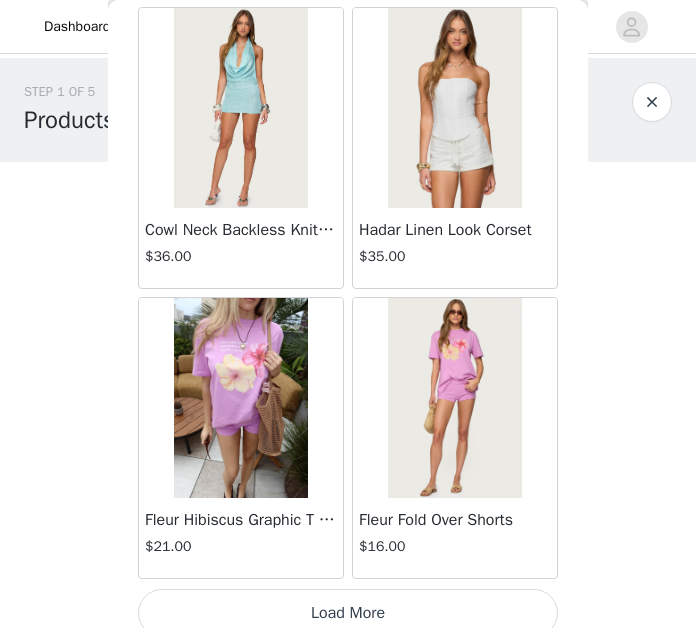 click on "Load More" at bounding box center [348, 613] 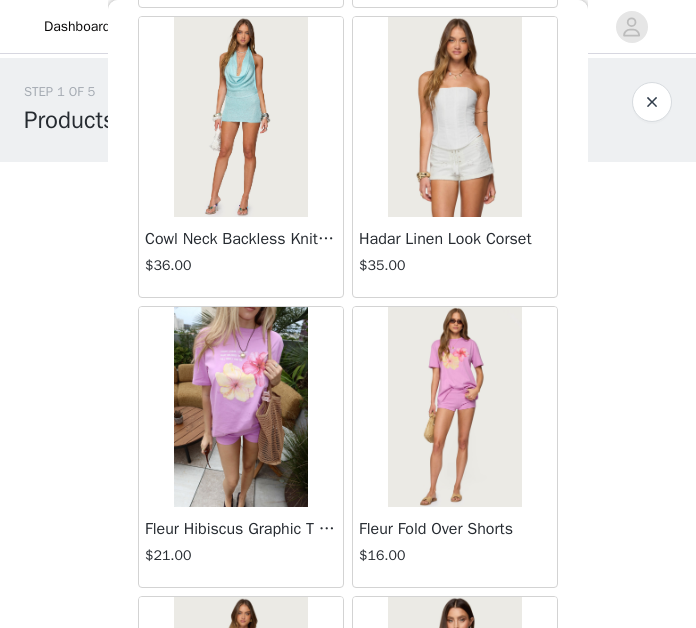 scroll, scrollTop: 0, scrollLeft: 0, axis: both 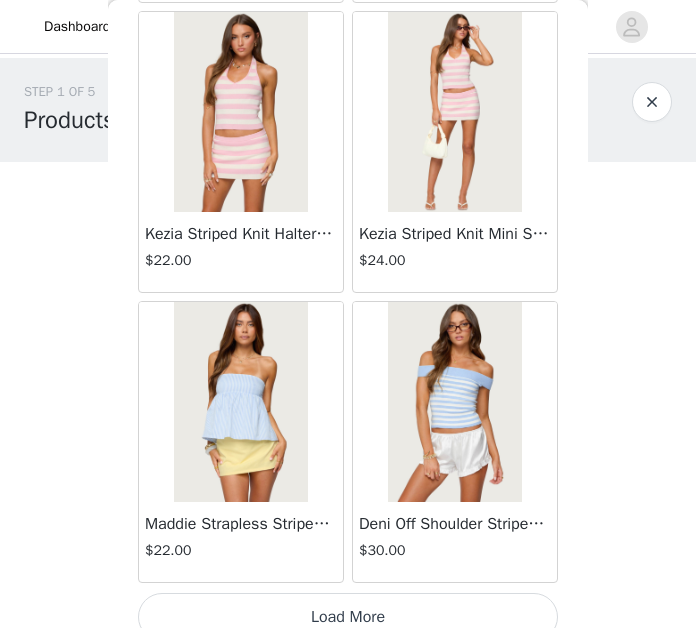 click on "Load More" at bounding box center (348, 617) 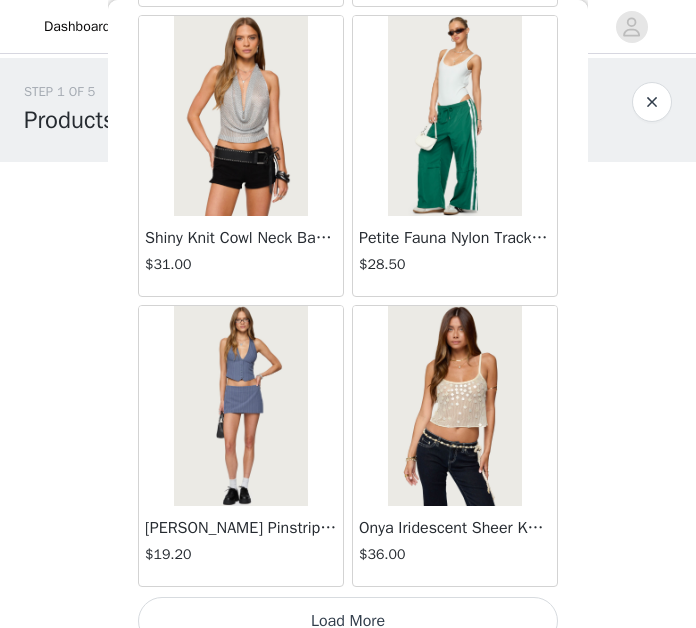 click on "Load More" at bounding box center (348, 621) 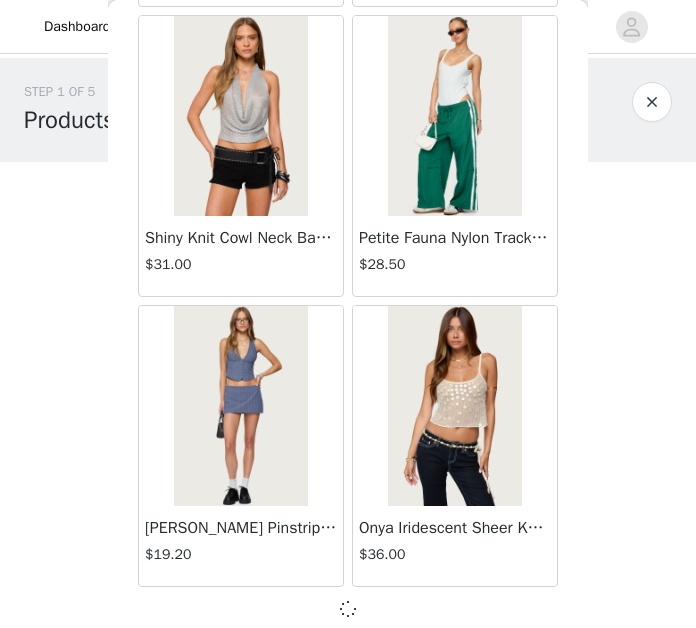 scroll, scrollTop: 19796, scrollLeft: 0, axis: vertical 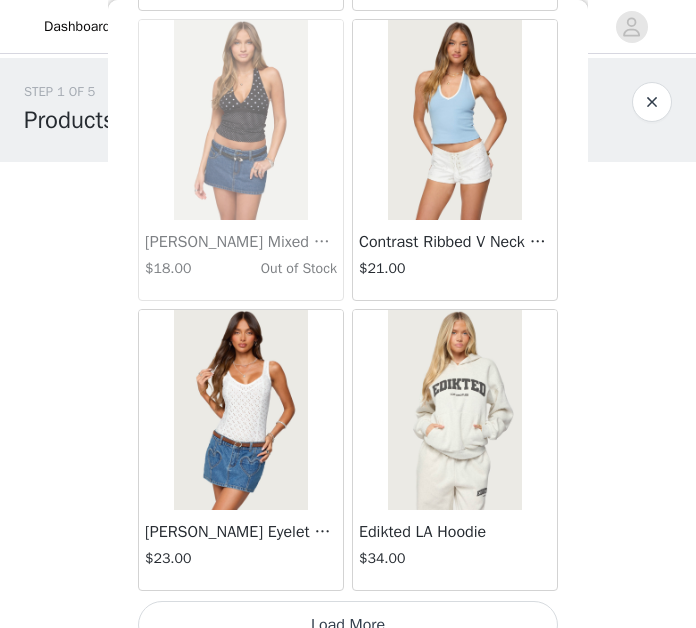 click at bounding box center (454, 410) 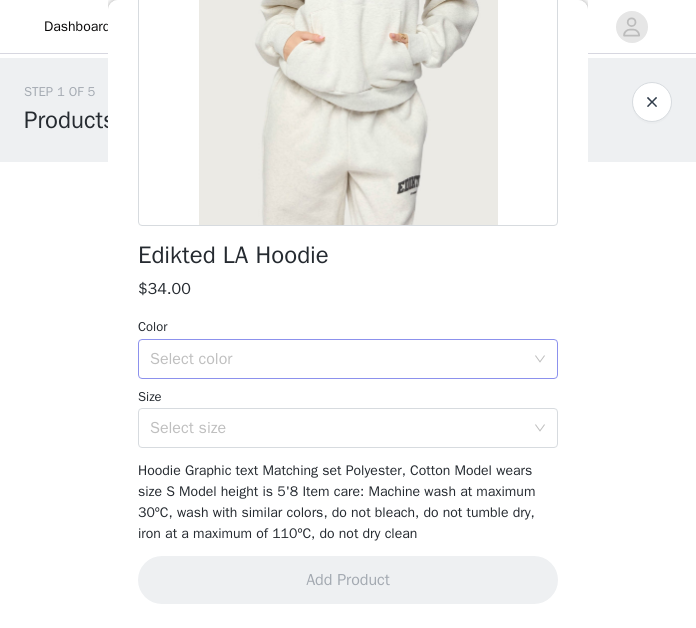 scroll, scrollTop: 324, scrollLeft: 0, axis: vertical 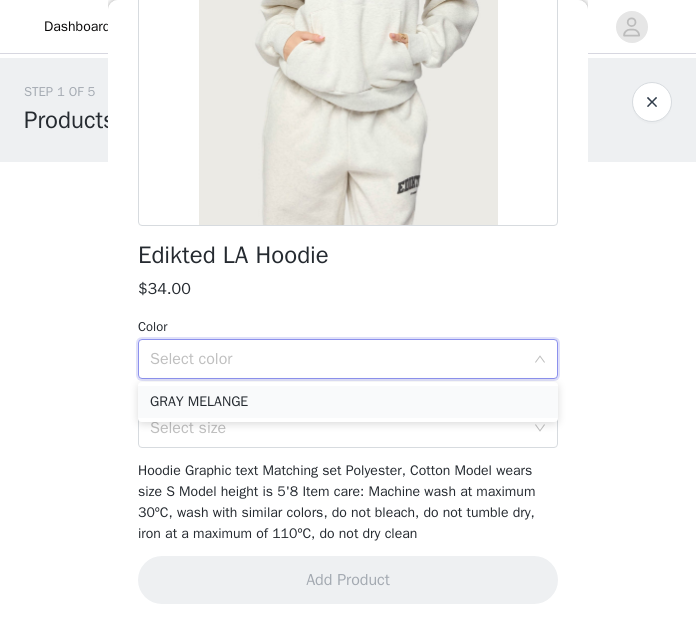 click on "GRAY MELANGE" at bounding box center (348, 402) 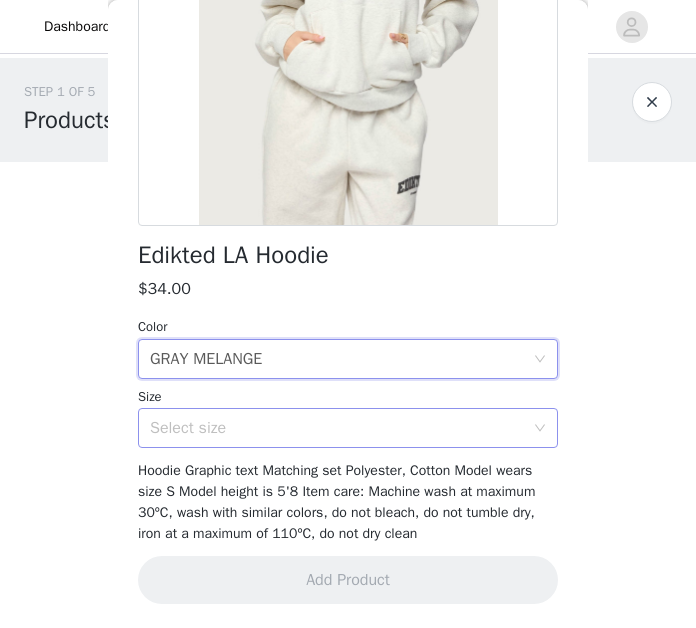 click on "Select size" at bounding box center [337, 428] 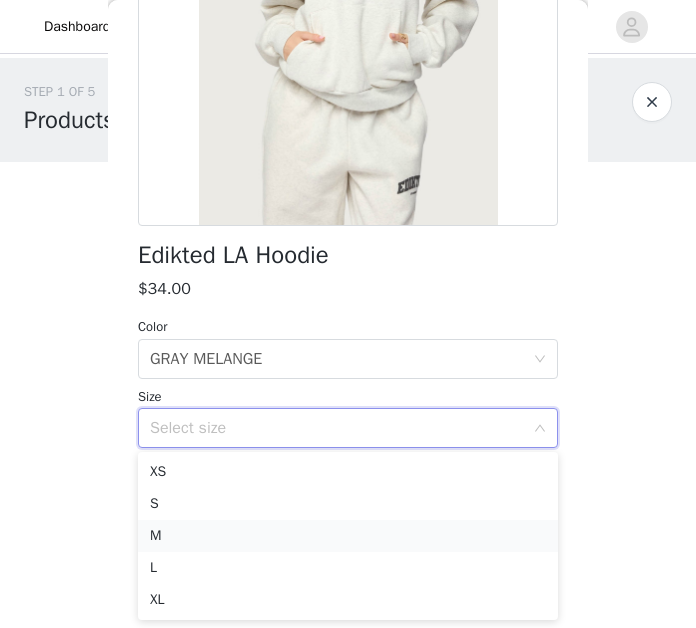 click on "M" at bounding box center [348, 536] 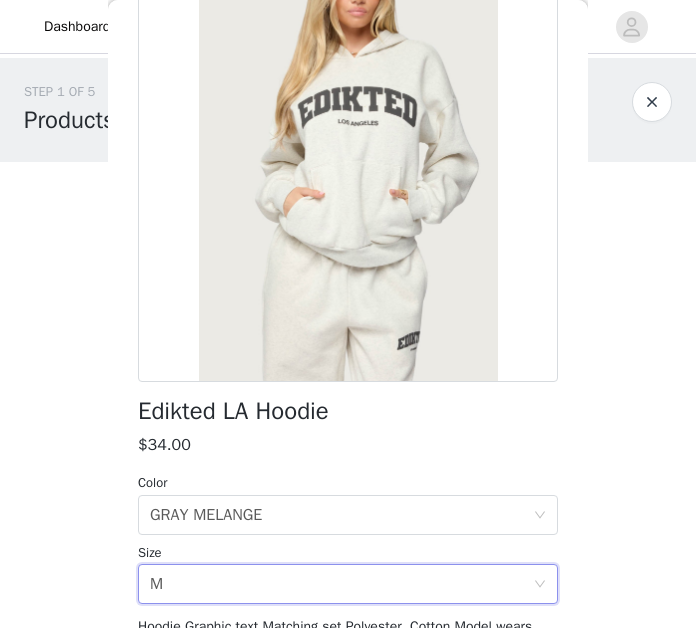 scroll, scrollTop: 164, scrollLeft: 0, axis: vertical 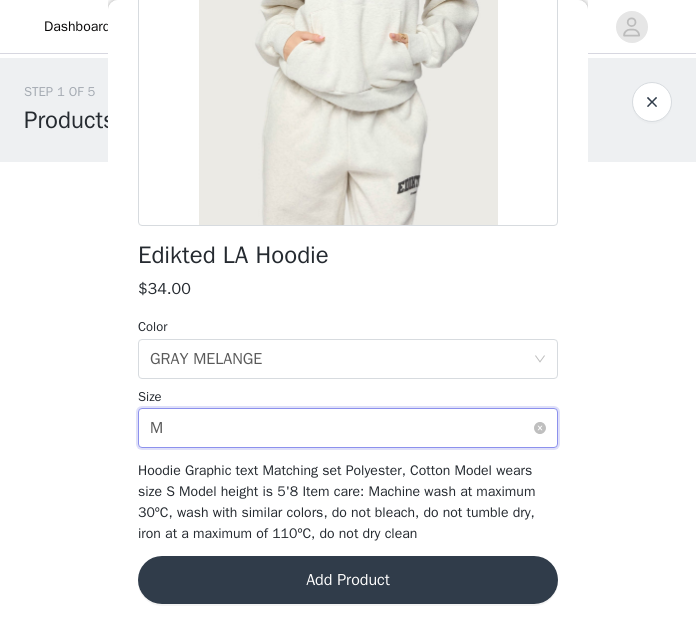 click on "Select size M" at bounding box center [341, 428] 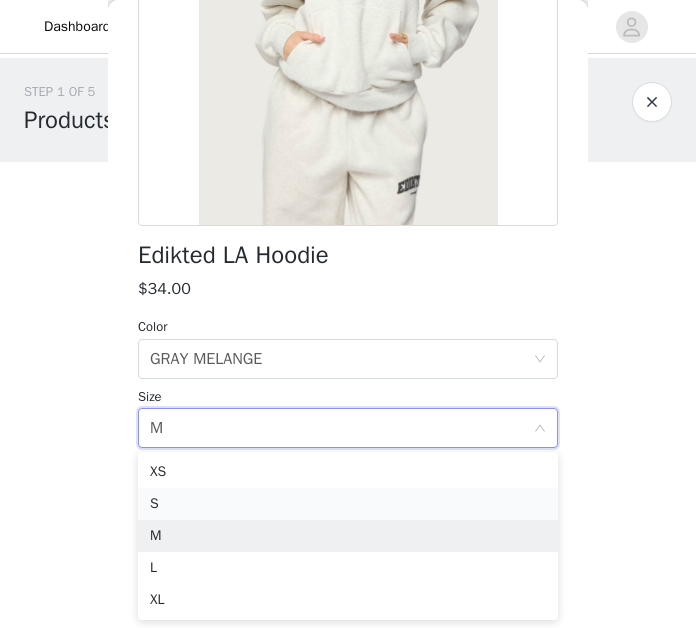 click on "S" at bounding box center [348, 504] 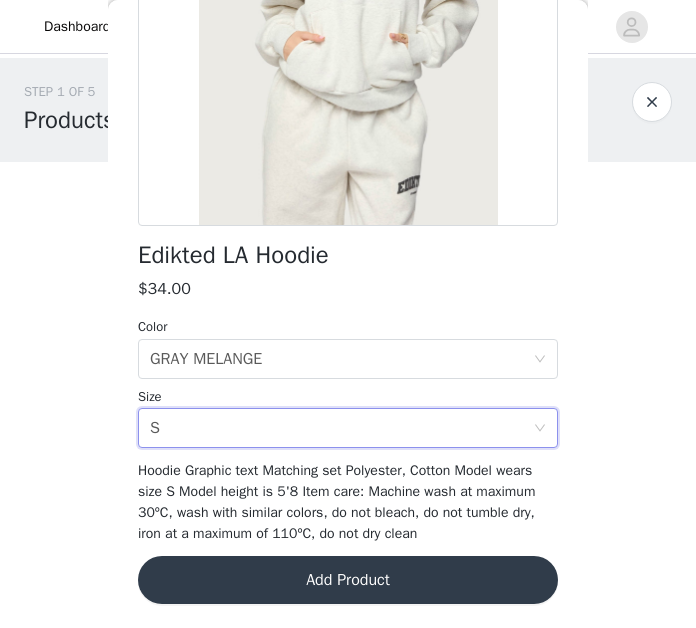 click on "Add Product" at bounding box center (348, 580) 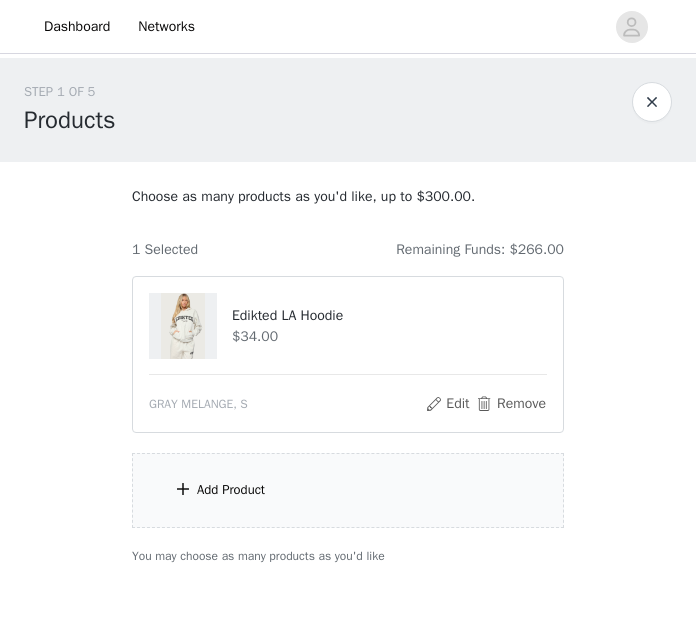 click on "Add Product" at bounding box center [348, 490] 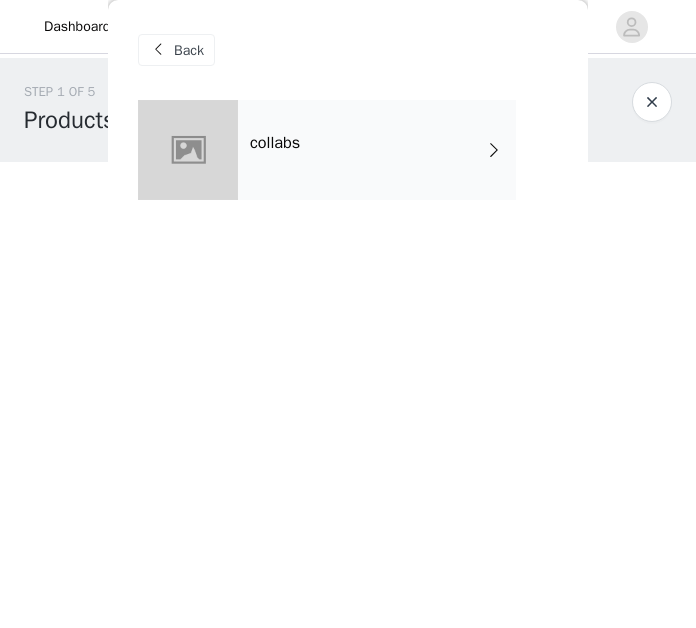 click on "collabs" at bounding box center (377, 150) 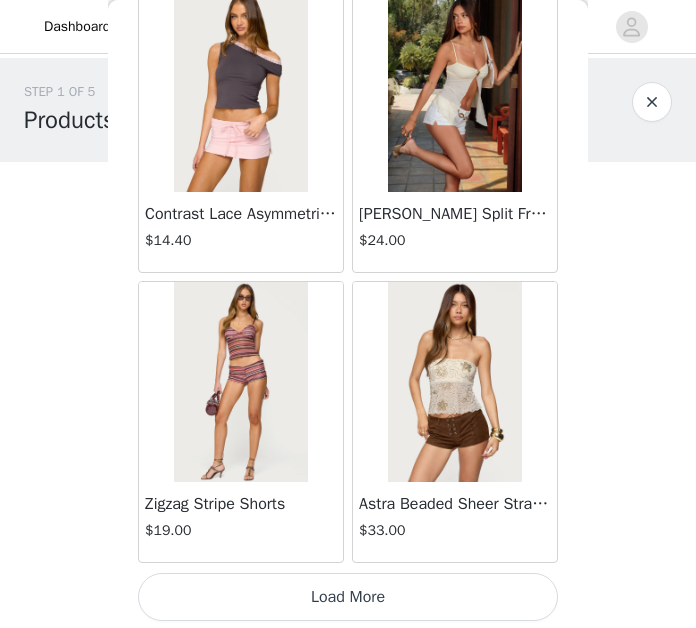 click on "Load More" at bounding box center [348, 597] 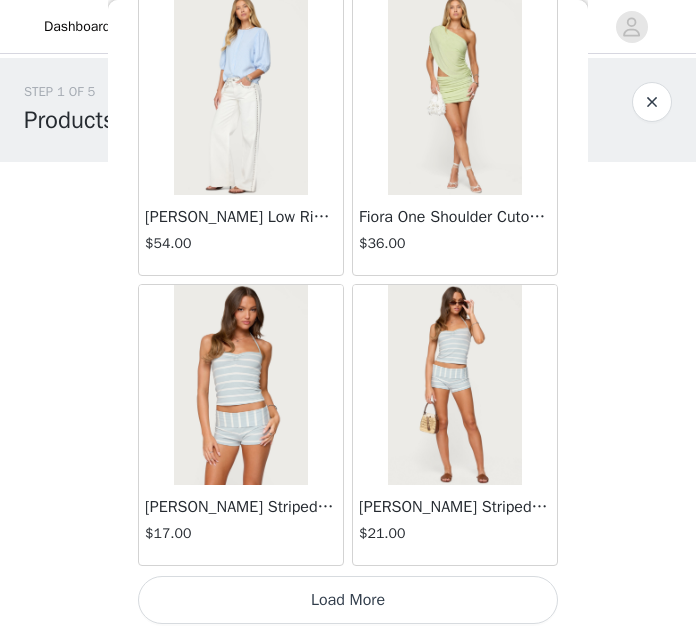 scroll, scrollTop: 5316, scrollLeft: 0, axis: vertical 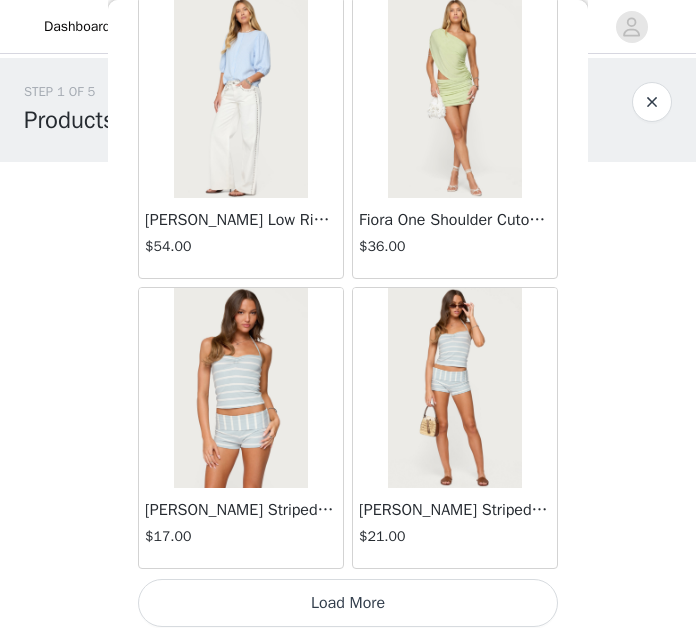 click on "Load More" at bounding box center (348, 603) 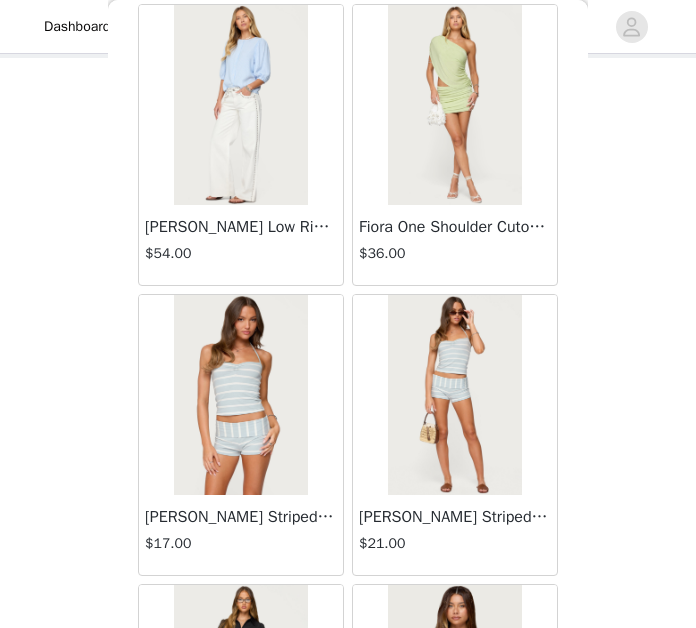 scroll, scrollTop: 104, scrollLeft: 0, axis: vertical 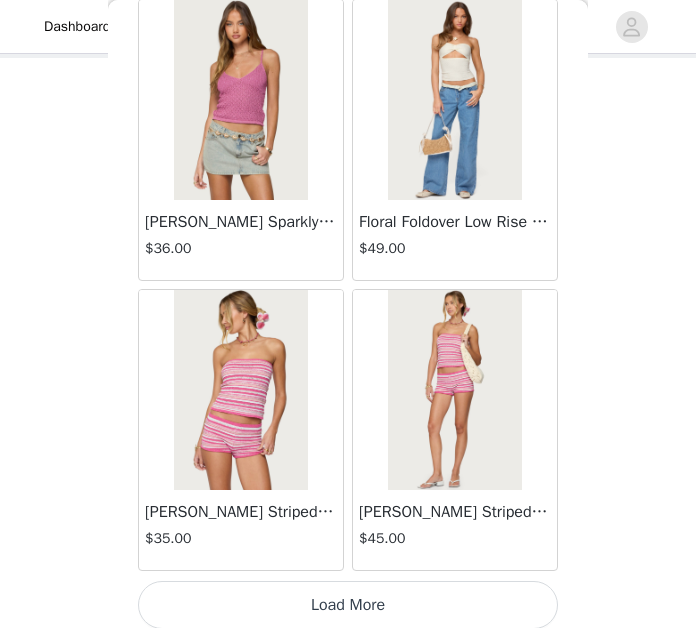 click on "Load More" at bounding box center (348, 605) 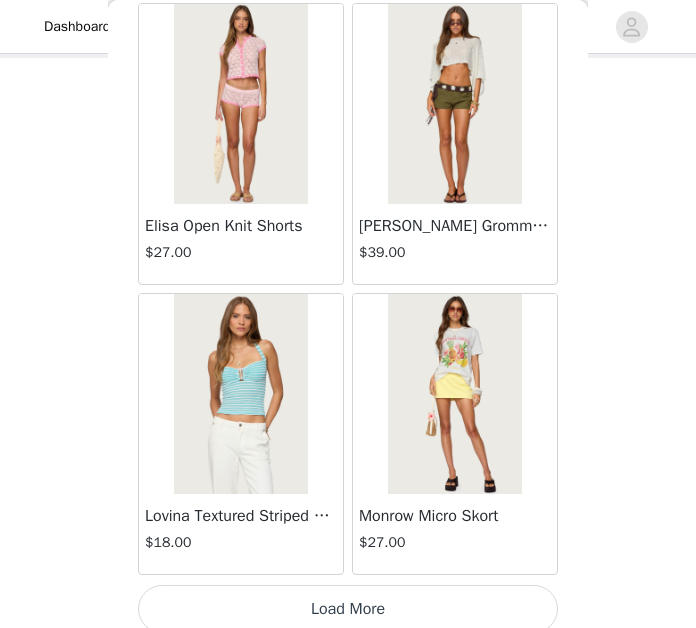 click on "Load More" at bounding box center (348, 609) 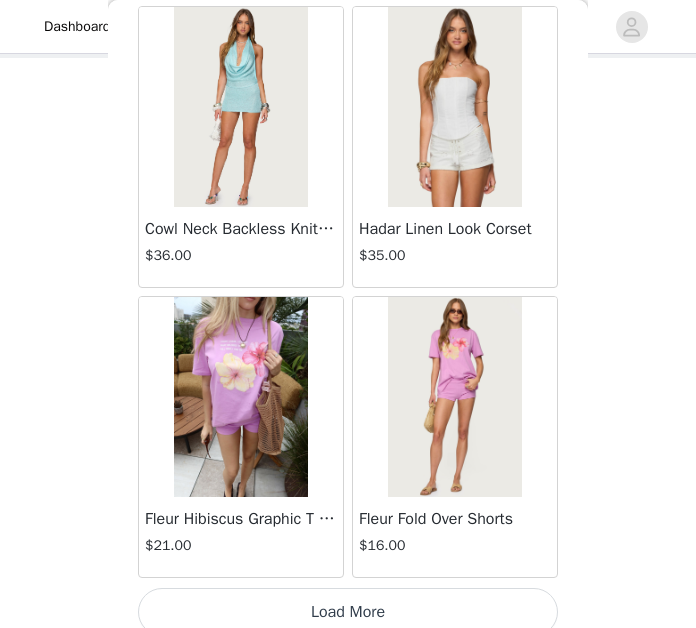 scroll, scrollTop: 14013, scrollLeft: 0, axis: vertical 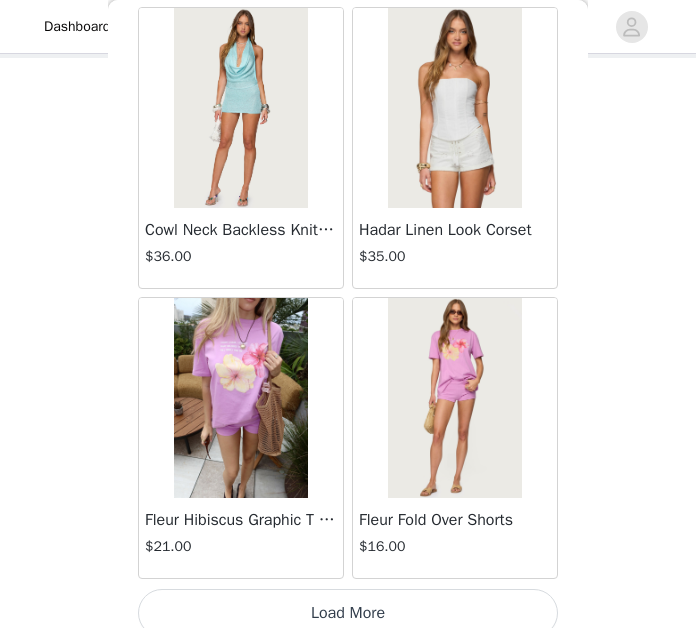 click on "Load More" at bounding box center (348, 613) 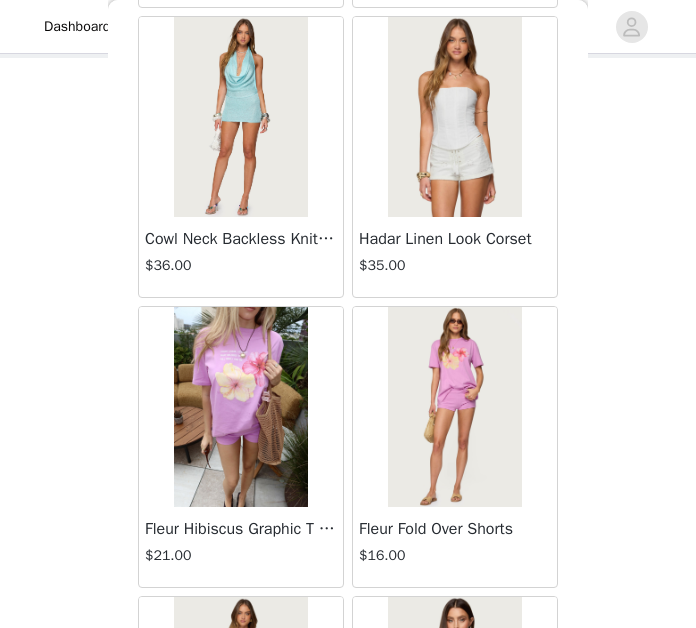 scroll, scrollTop: 14460, scrollLeft: 0, axis: vertical 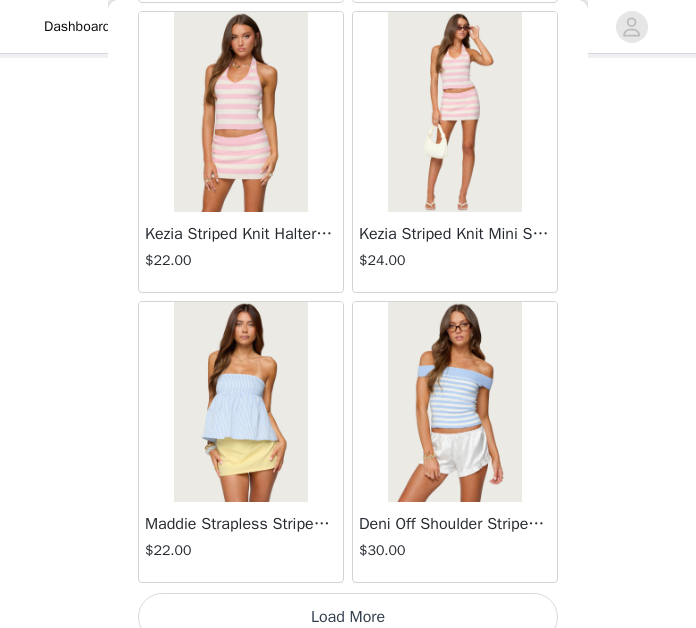 click on "Load More" at bounding box center (348, 617) 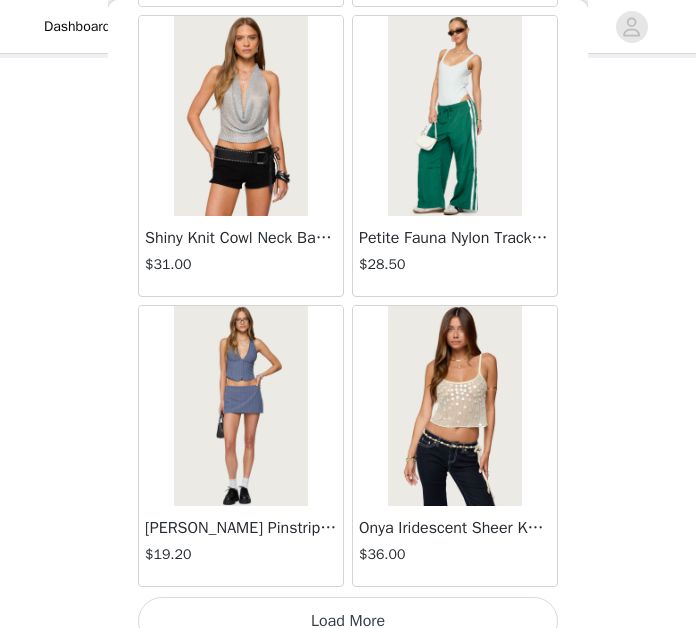 click on "Load More" at bounding box center [348, 621] 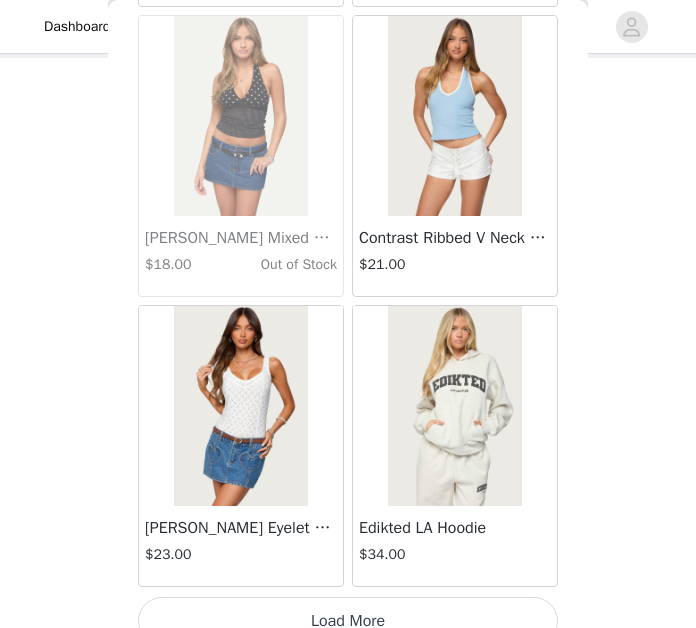 scroll, scrollTop: 22701, scrollLeft: 0, axis: vertical 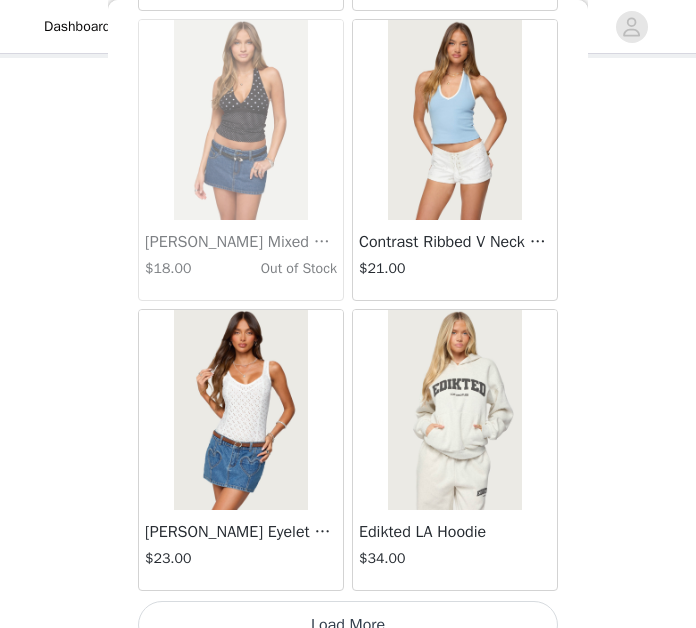 click on "Load More" at bounding box center (348, 625) 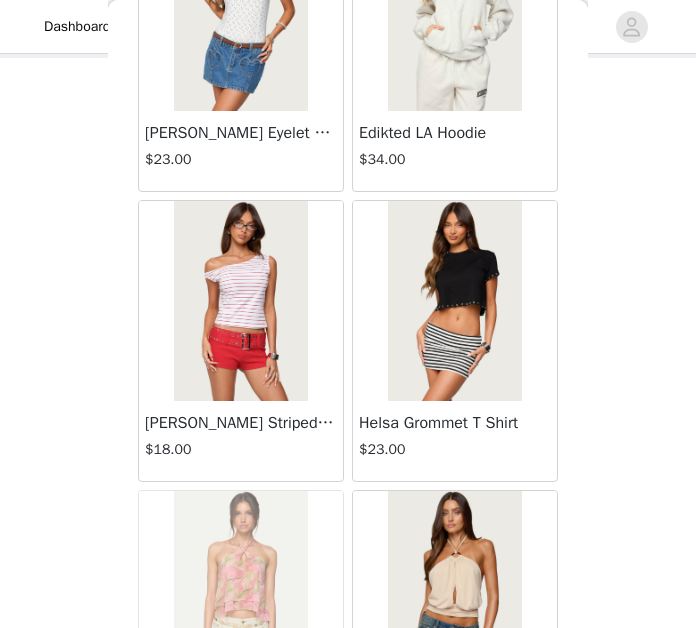 scroll, scrollTop: 23578, scrollLeft: 0, axis: vertical 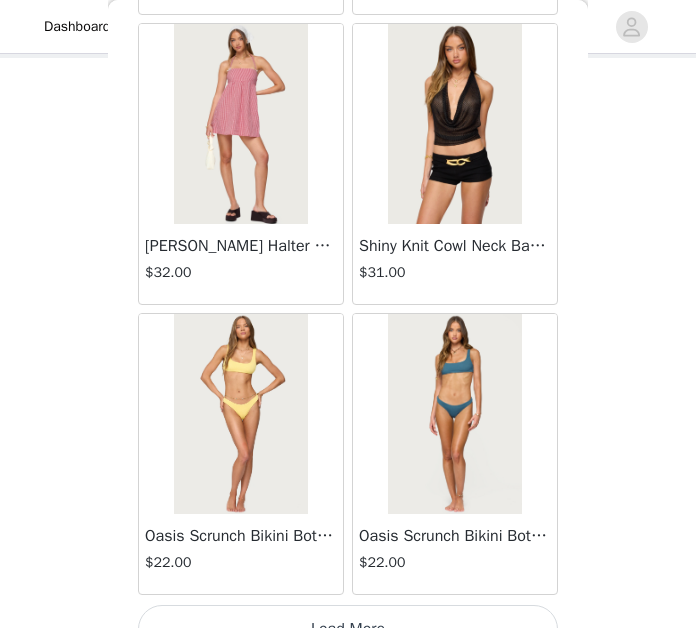 click on "Load More" at bounding box center (348, 629) 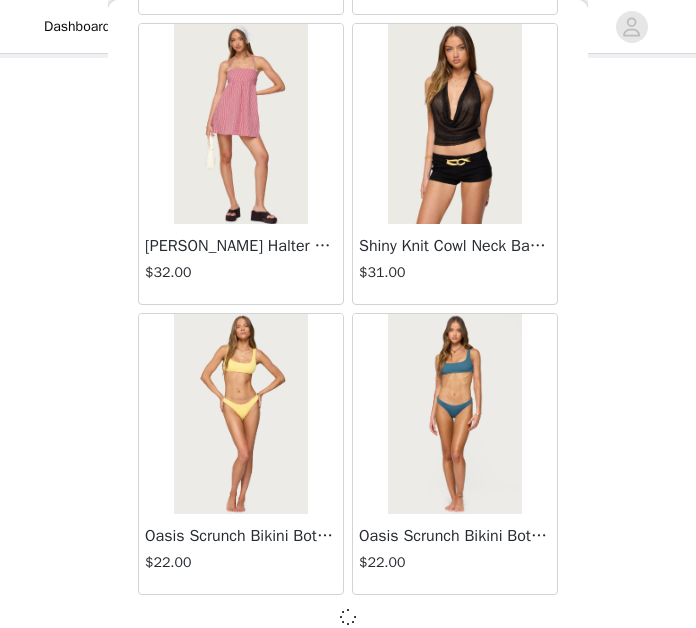 scroll, scrollTop: 25588, scrollLeft: 0, axis: vertical 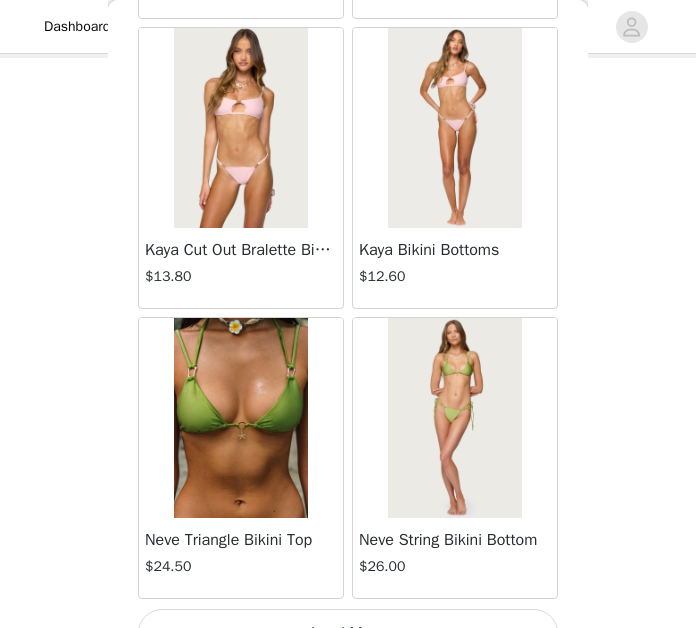 click on "Load More" at bounding box center [348, 633] 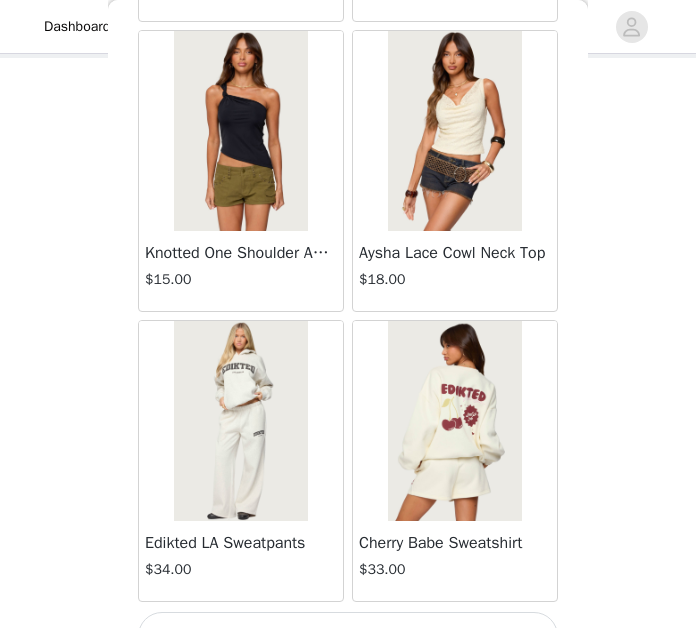 scroll, scrollTop: 31389, scrollLeft: 0, axis: vertical 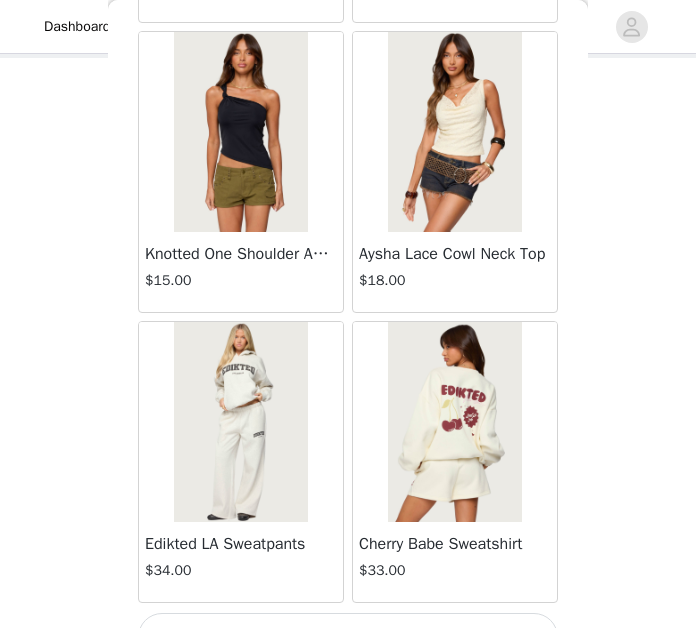 click at bounding box center [240, 422] 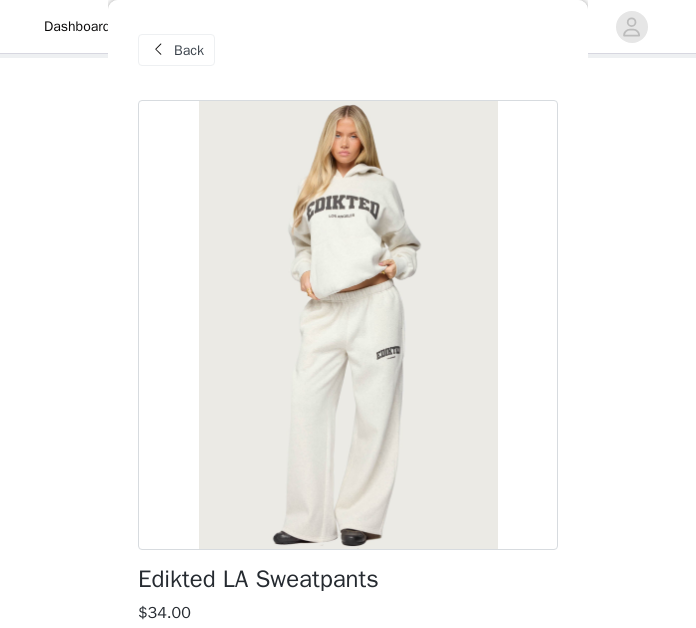scroll, scrollTop: 319, scrollLeft: 0, axis: vertical 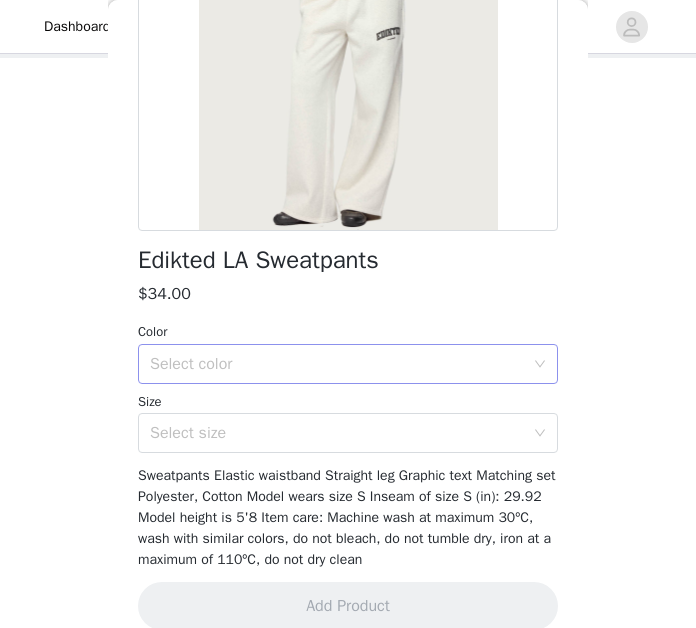 click on "Select color" at bounding box center (337, 364) 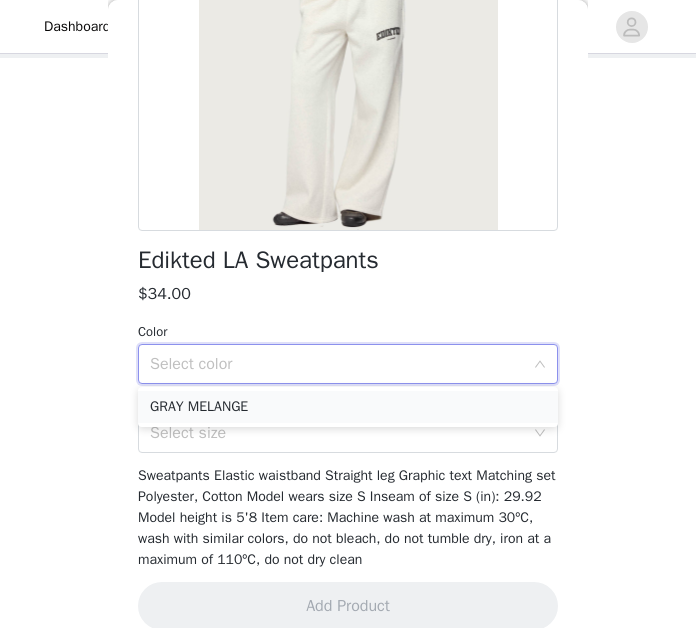 click on "GRAY MELANGE" at bounding box center [348, 407] 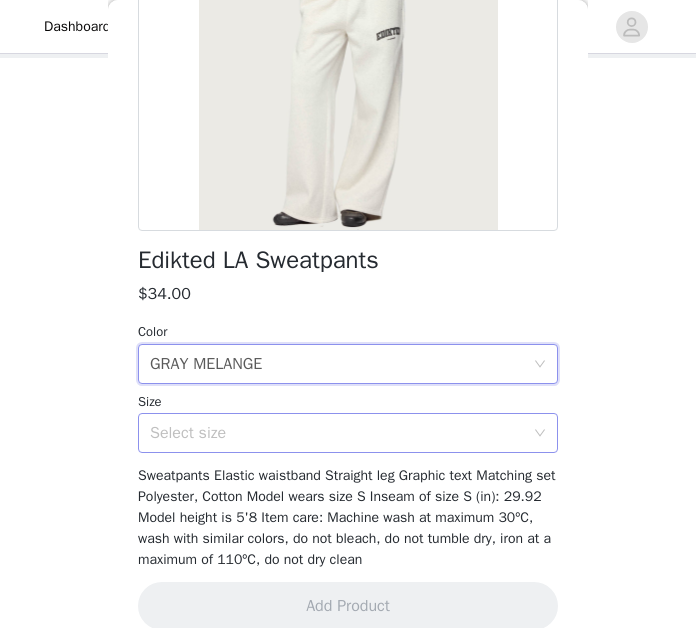 click on "Select size" at bounding box center (341, 433) 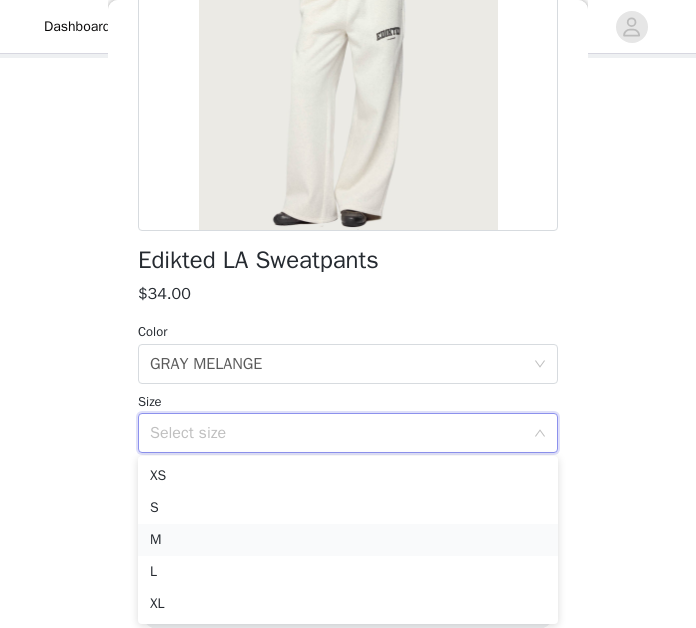 click on "M" at bounding box center (348, 540) 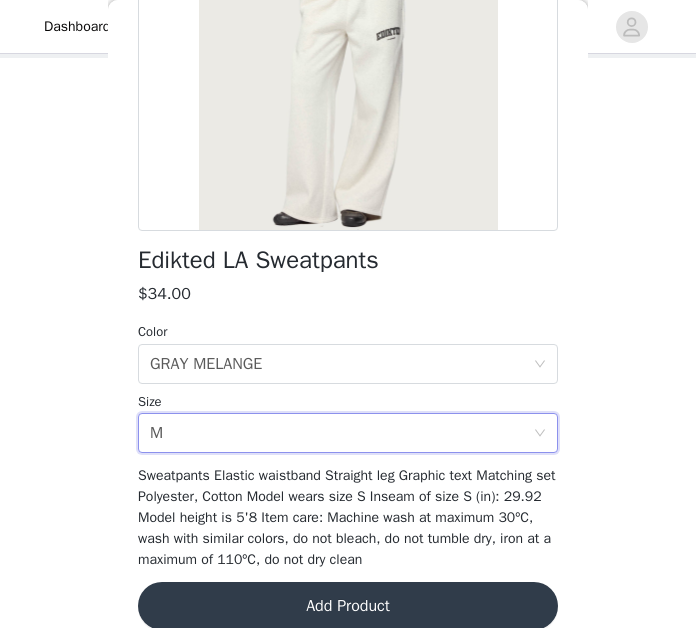 click on "Add Product" at bounding box center (348, 606) 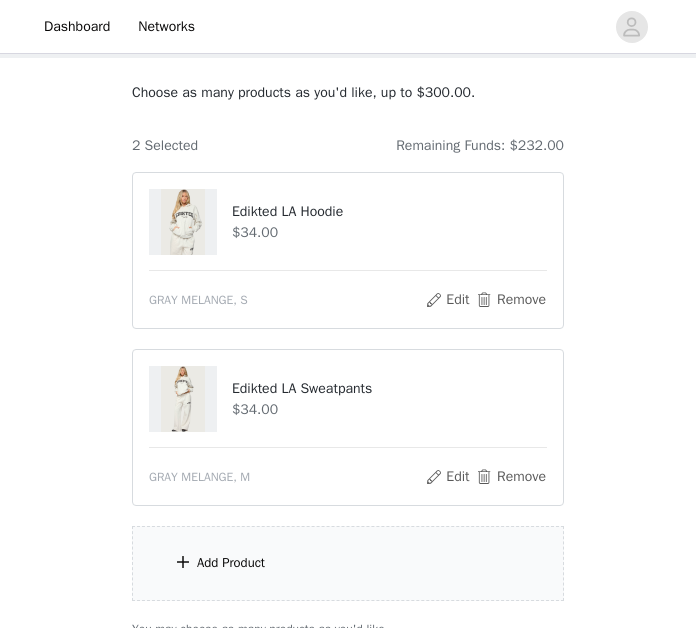click on "Add Product" at bounding box center [231, 563] 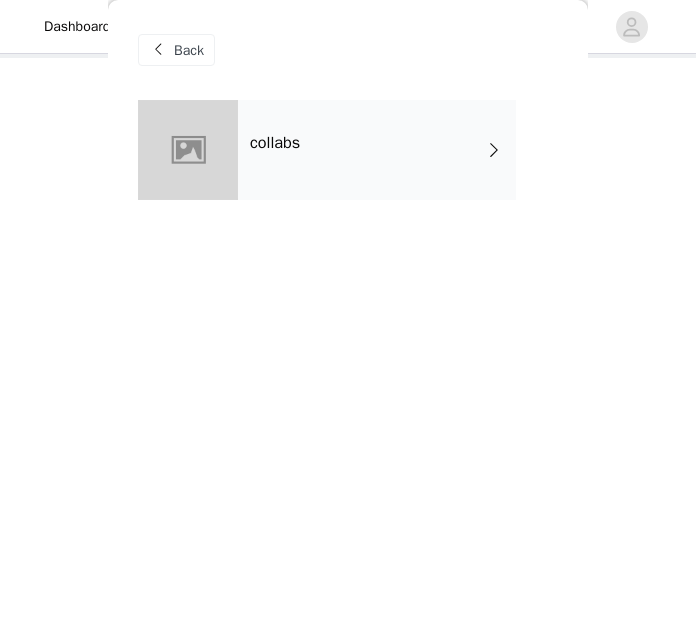 click on "collabs" at bounding box center [275, 143] 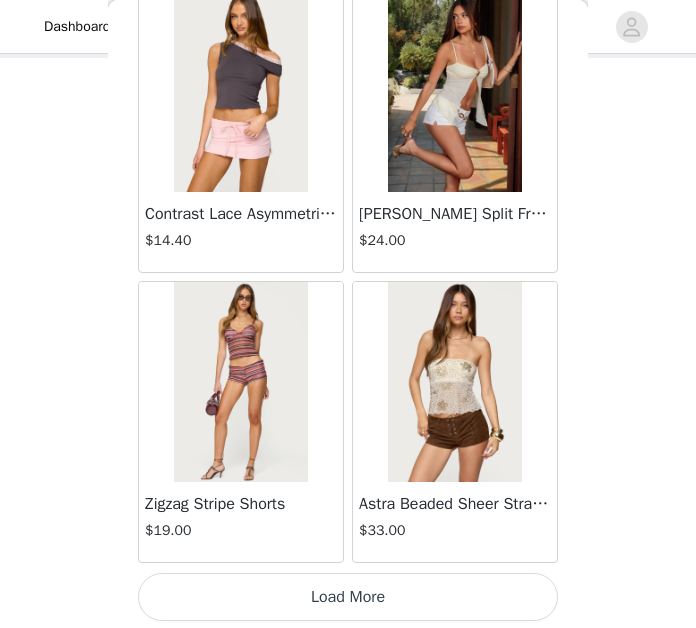 click on "Load More" at bounding box center (348, 597) 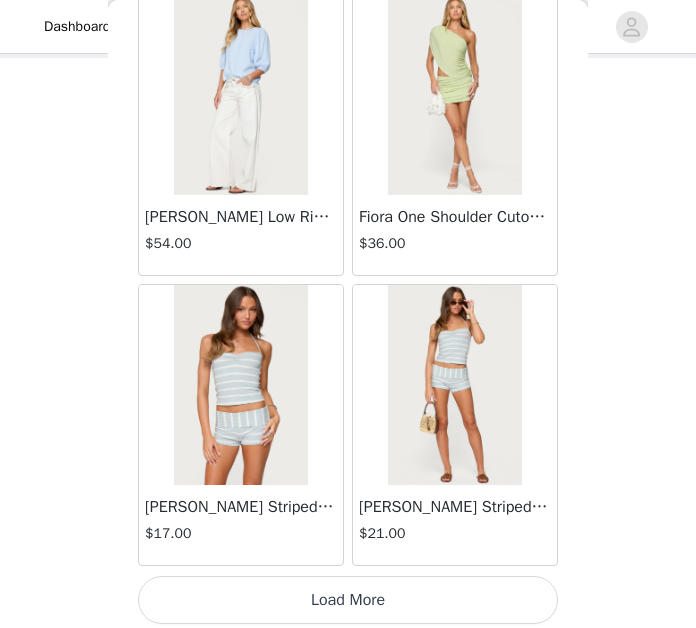 scroll, scrollTop: 5325, scrollLeft: 0, axis: vertical 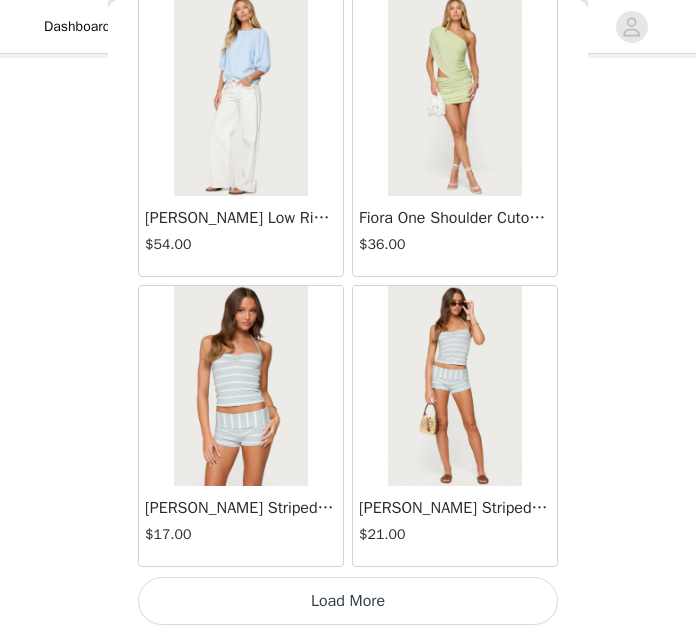 click on "Load More" at bounding box center (348, 601) 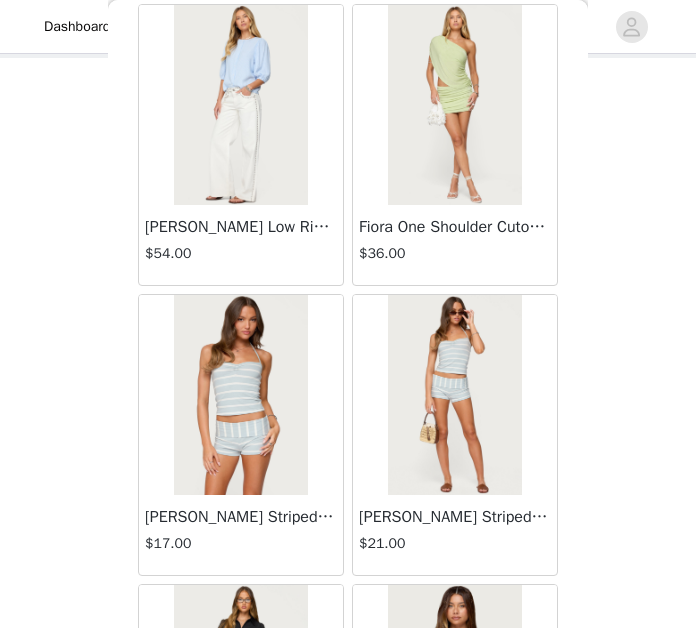 scroll, scrollTop: 5857, scrollLeft: 0, axis: vertical 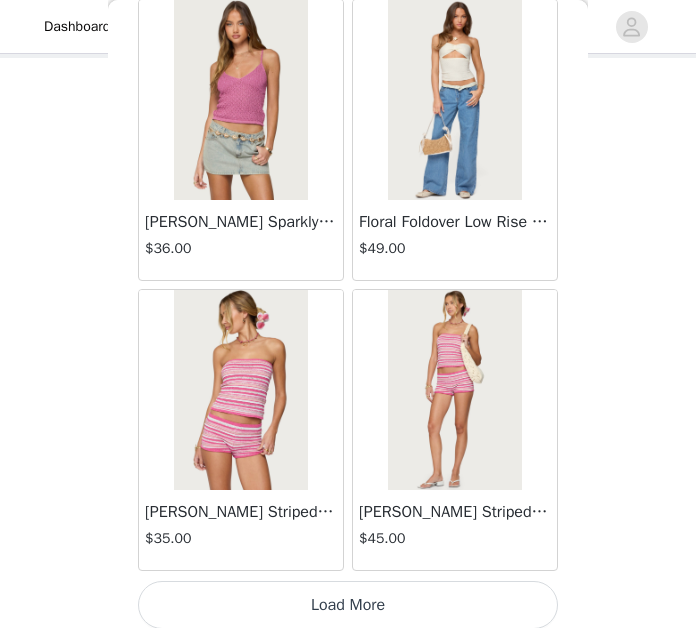 click on "Load More" at bounding box center (348, 605) 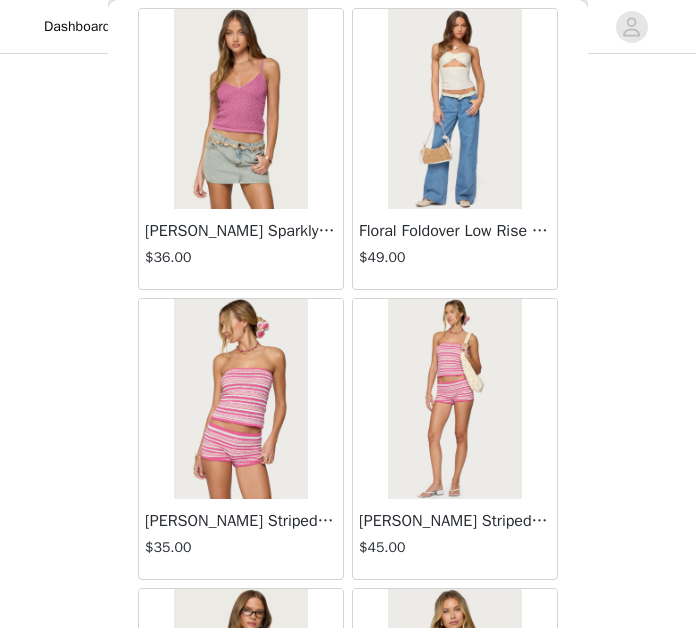 scroll, scrollTop: 282, scrollLeft: 0, axis: vertical 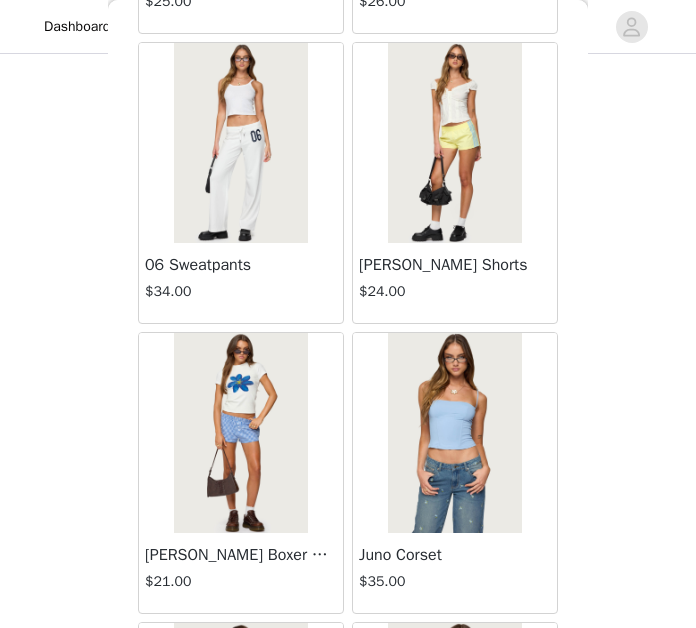 click at bounding box center [454, 143] 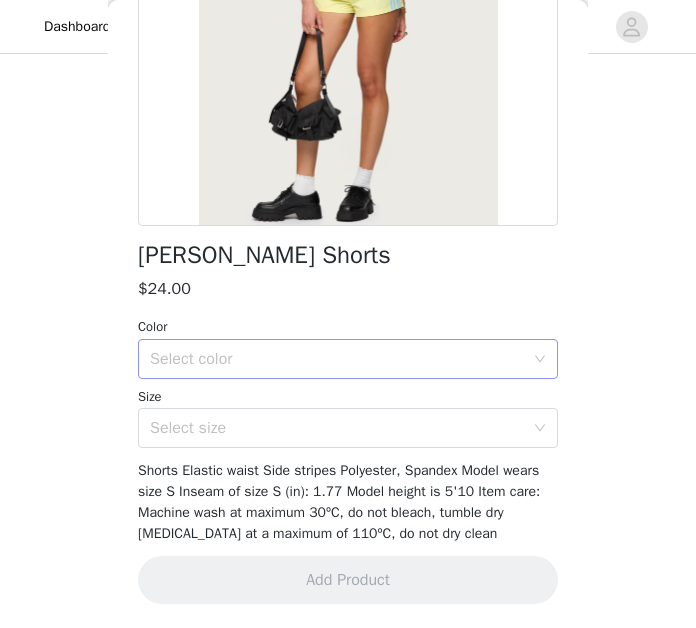 scroll, scrollTop: 324, scrollLeft: 0, axis: vertical 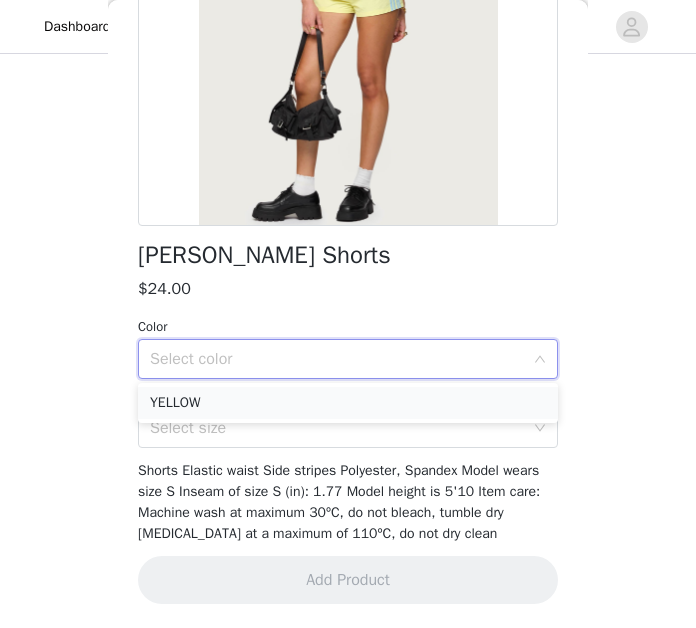 click on "YELLOW" at bounding box center [348, 403] 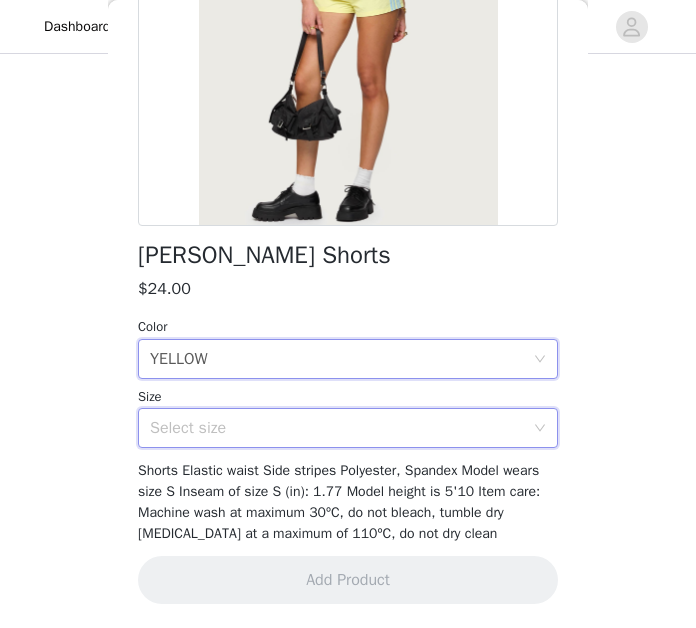 click on "Select size" at bounding box center [341, 428] 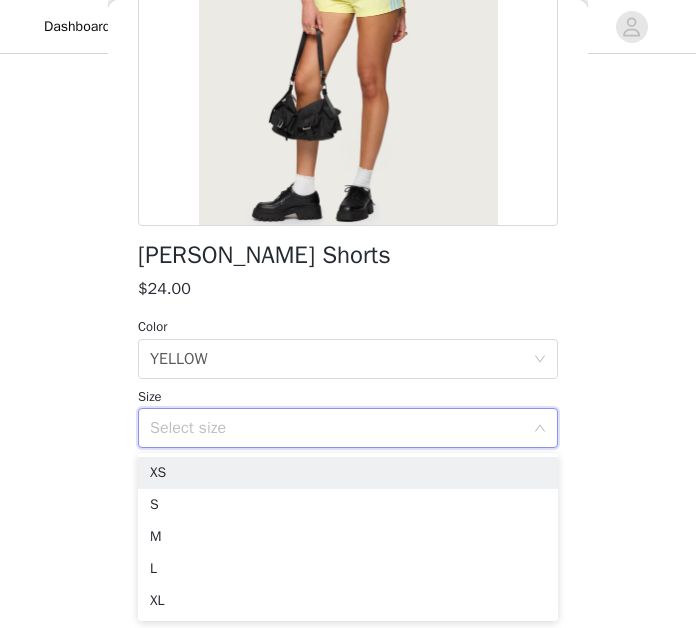 click on "Select size" at bounding box center (337, 428) 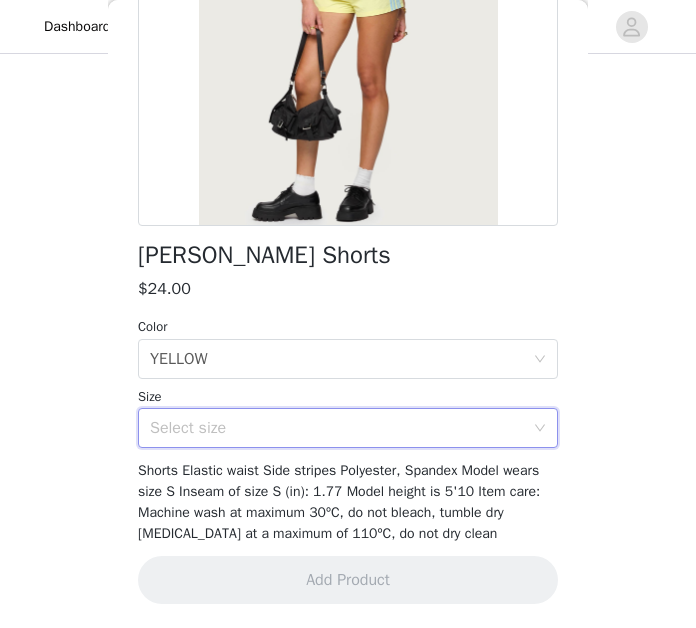 click on "Select size" at bounding box center (341, 428) 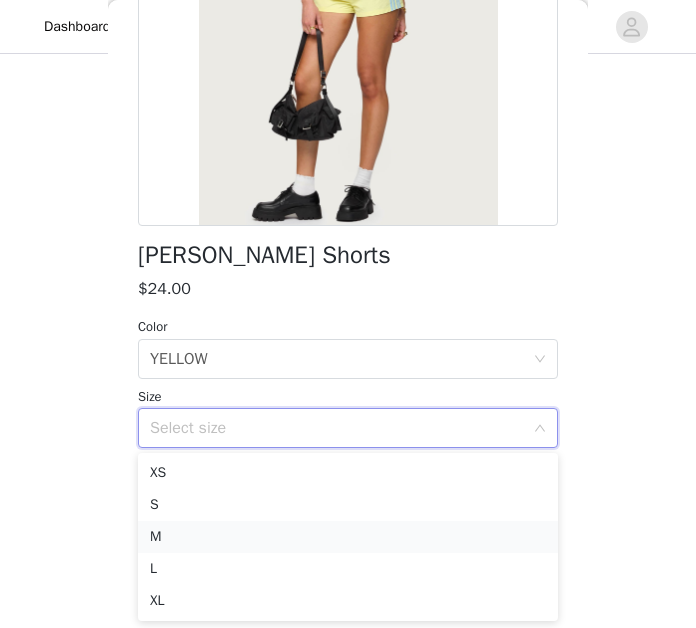 click on "M" at bounding box center [348, 537] 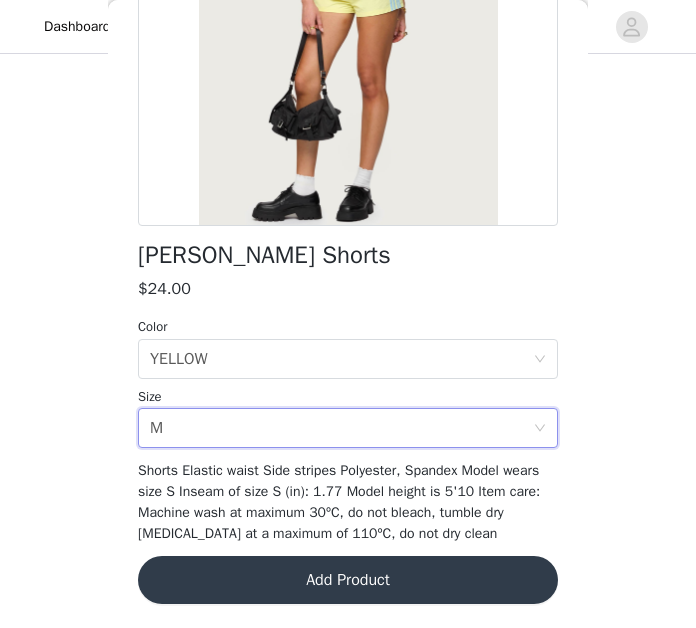 click on "Add Product" at bounding box center (348, 580) 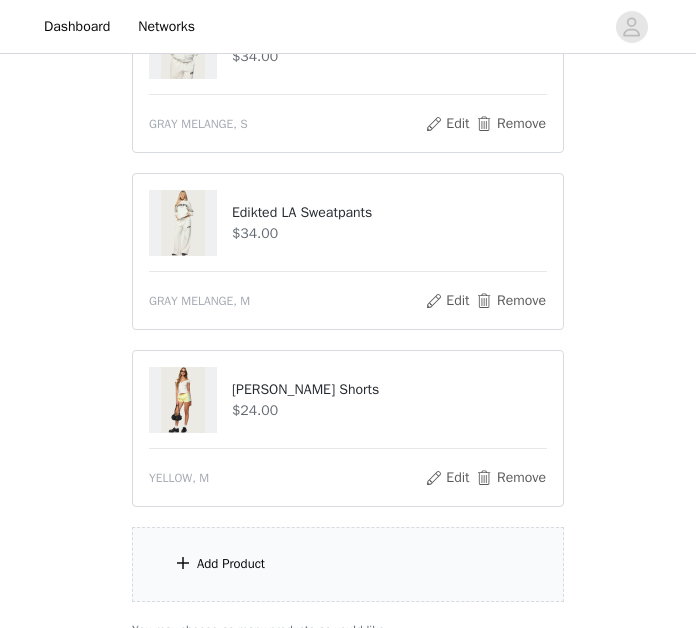 click on "Add Product" at bounding box center (348, 564) 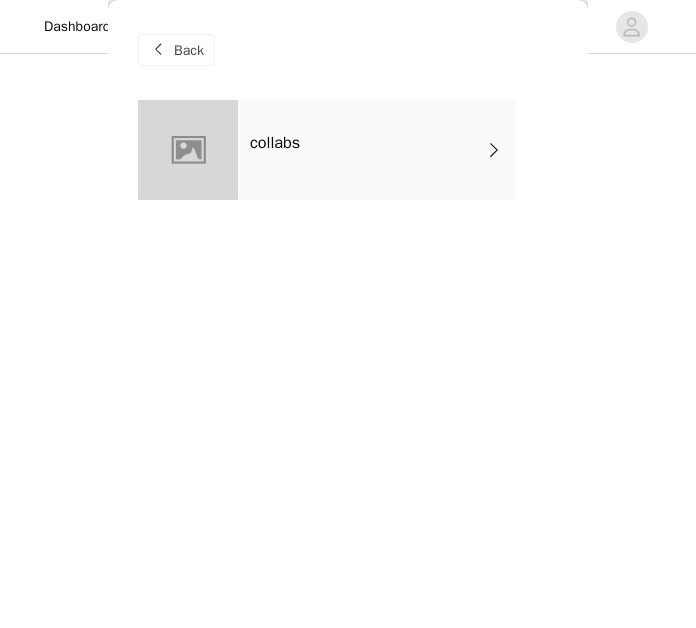 click on "collabs" at bounding box center [377, 150] 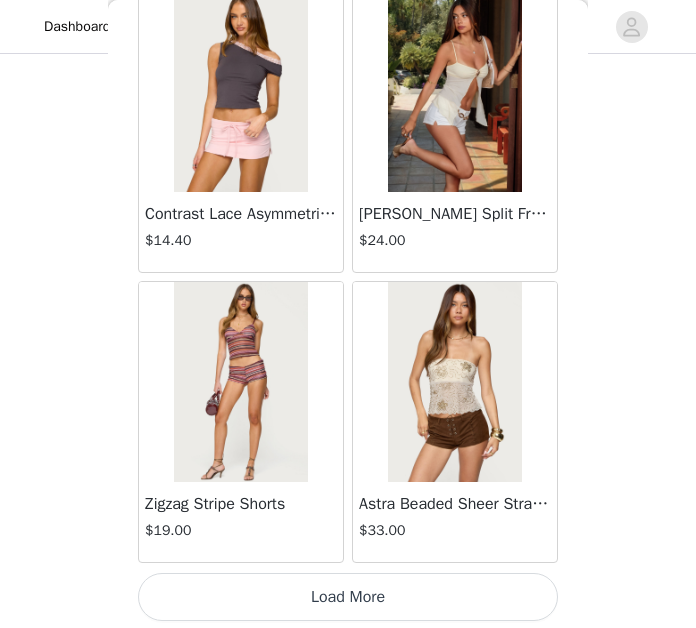 click on "Load More" at bounding box center [348, 597] 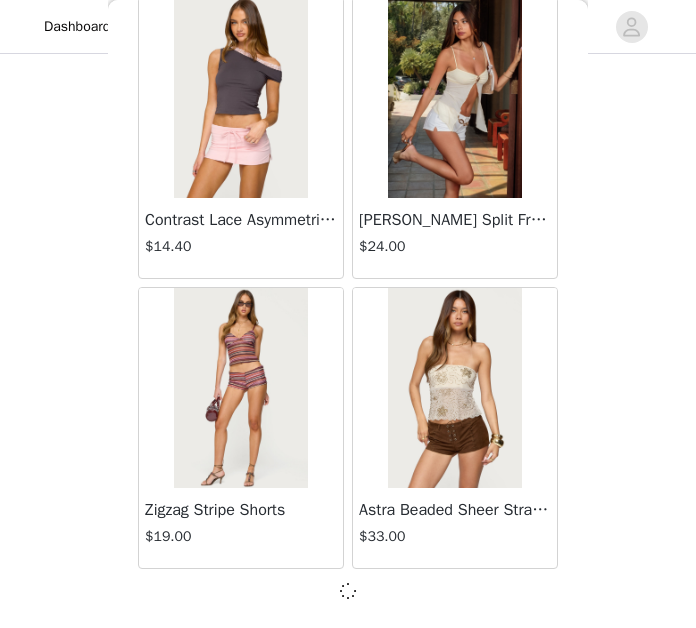scroll, scrollTop: 2420, scrollLeft: 0, axis: vertical 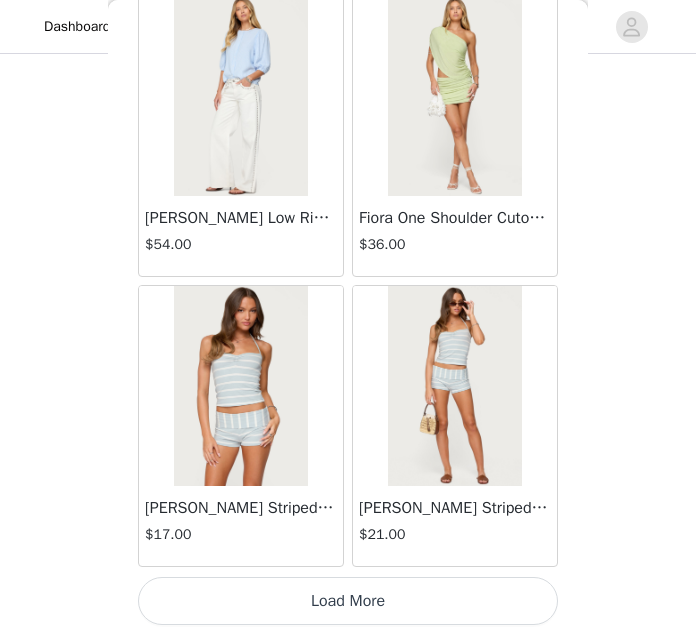 click on "Load More" at bounding box center [348, 601] 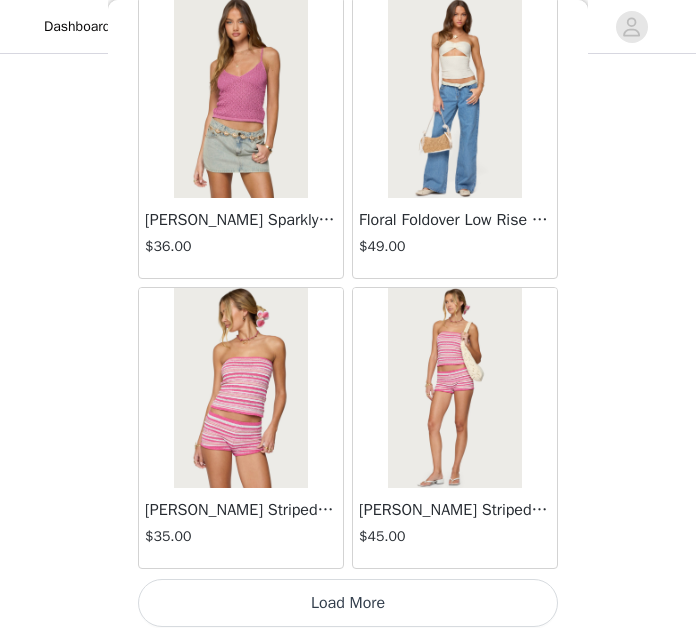 scroll, scrollTop: 8221, scrollLeft: 0, axis: vertical 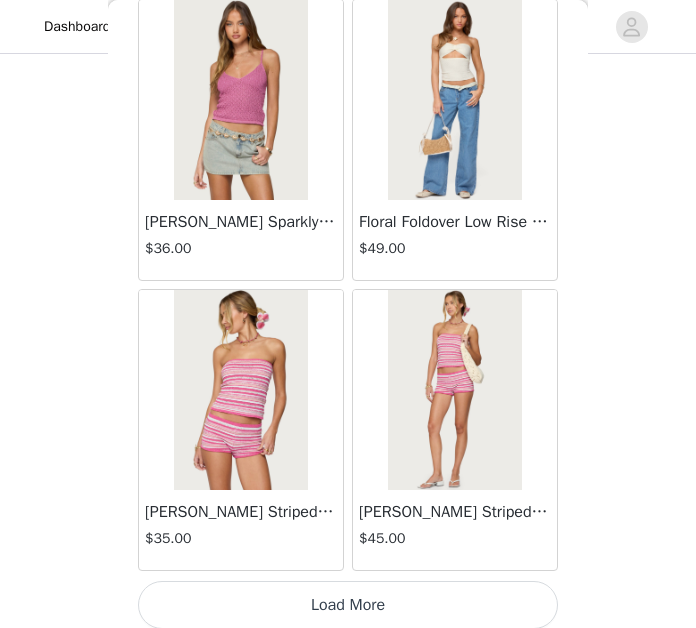 click on "Lovina Grommet Pleated Mini Skort   $16.80       Metallic & Sequin Textured Tank Top   $23.00       Nelley Backless Beaded Sequin Chiffon Top   $30.00       [PERSON_NAME] Asymmetric One Shoulder Crochet Top   $21.60       [PERSON_NAME] Plaid Micro Shorts   $25.00       [PERSON_NAME] Floral Texured Sheer Halter Top   $23.00       Maree Bead V Neck Top   $19.00       Maree Bead Cut Out Mini Skirt   $17.00       [PERSON_NAME] Cut Out Halter Top   $24.00       Juney Pinstripe Tailored Button Up Shirt   $30.00       Avenly Striped Tie Front Babydoll Top   $23.00       [PERSON_NAME] Studded Grommet Tube Top   $25.00       Avalai Linen Look Mini Skort   $32.00       Beaded Deep Cowl Neck Backless Top   $31.00       Frayed Pleated Denim Mini Skort   $16.00       Klay Linen Look Pleated Mini Skort   $14.40       Contrast Lace Asymmetric Off Shoulder Top   $14.40       [PERSON_NAME] Split Front Sheer Mesh Top   $24.00       Zigzag Stripe Shorts   $19.00       Astra Beaded Sheer Strapless Top   $33.00       Beaded Floral Embroidered Tank Top   $32.00" at bounding box center (348, -3743) 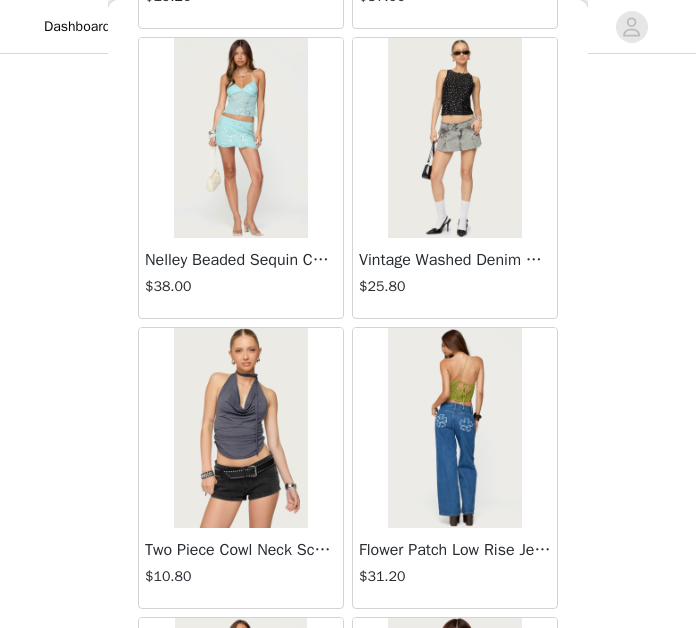 scroll, scrollTop: 6708, scrollLeft: 0, axis: vertical 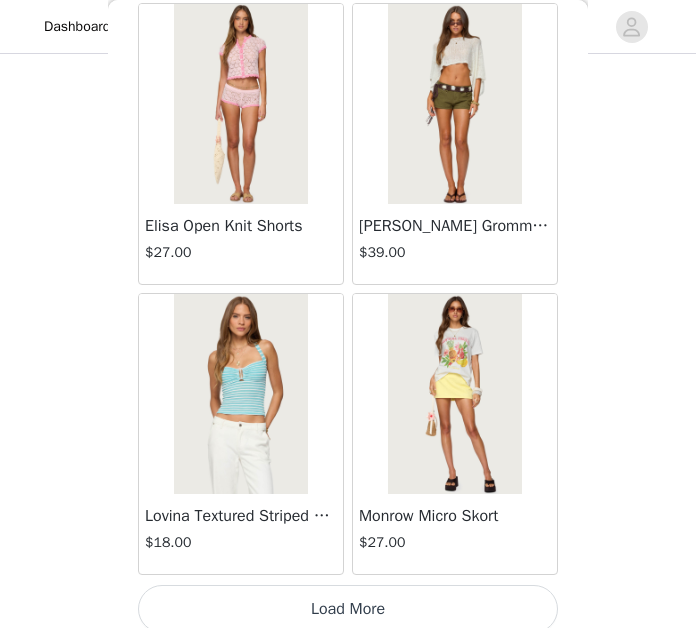 click on "Load More" at bounding box center (348, 609) 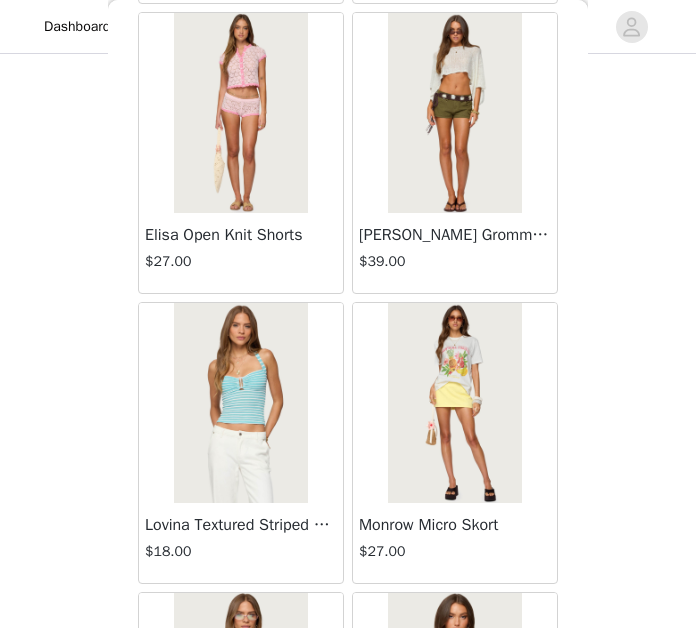 scroll, scrollTop: 457, scrollLeft: 0, axis: vertical 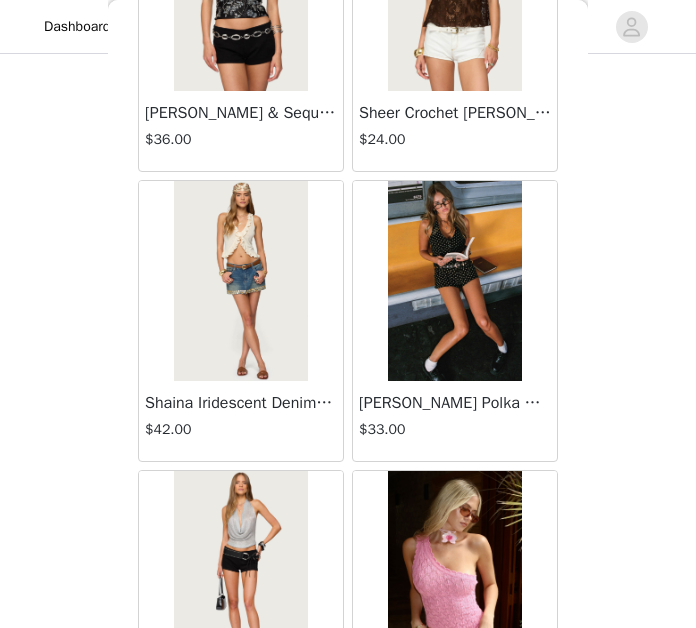 click at bounding box center (454, 281) 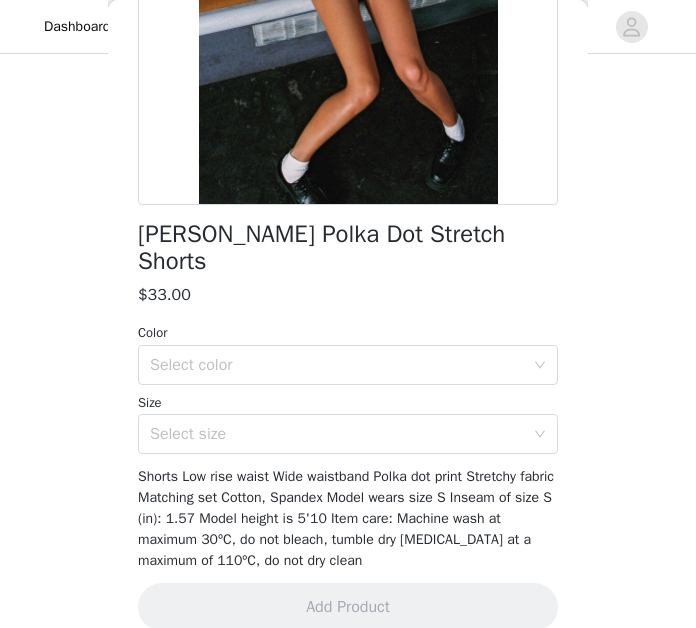 scroll, scrollTop: 344, scrollLeft: 0, axis: vertical 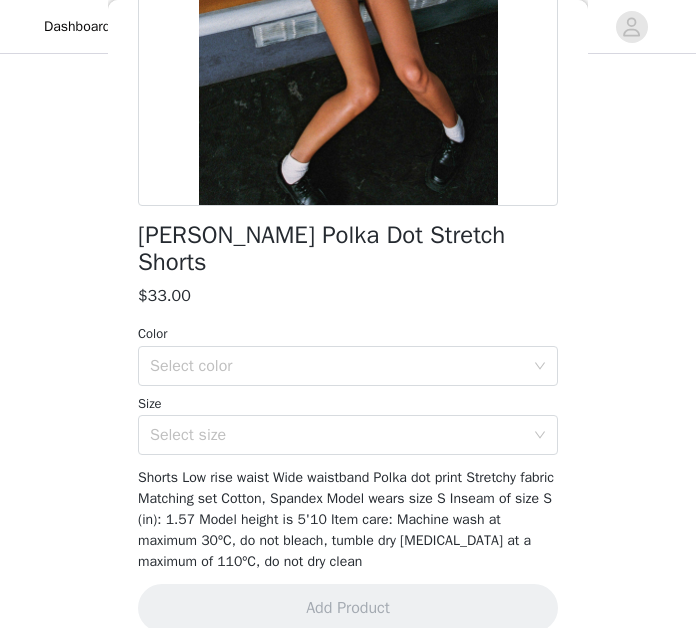 click on "Color" at bounding box center (348, 334) 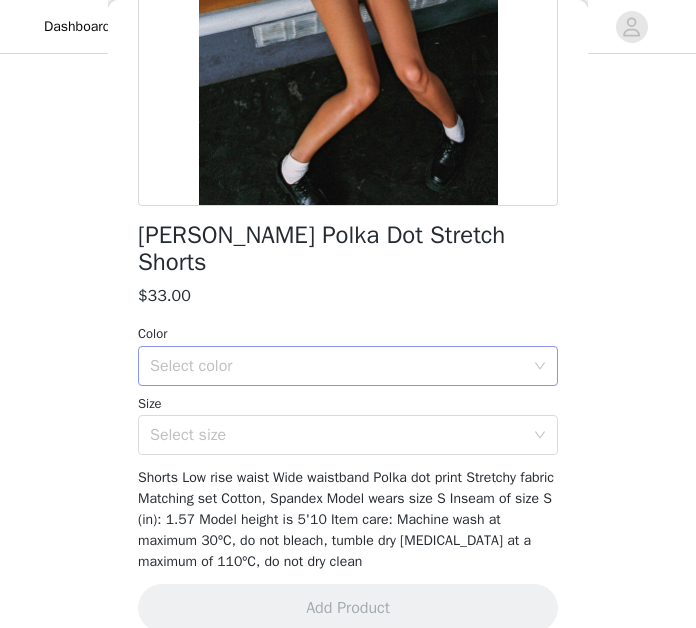 click on "Select color" at bounding box center (337, 366) 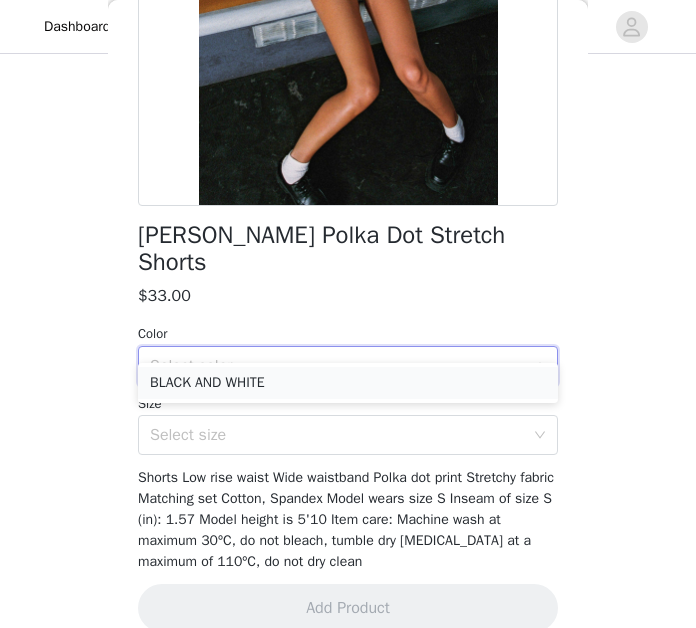 click on "BLACK AND WHITE" at bounding box center (348, 383) 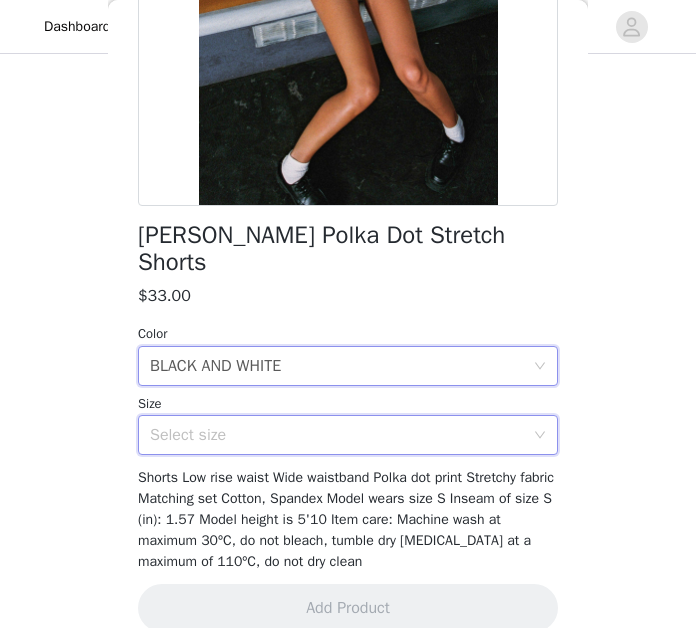 click on "Select size" at bounding box center [341, 435] 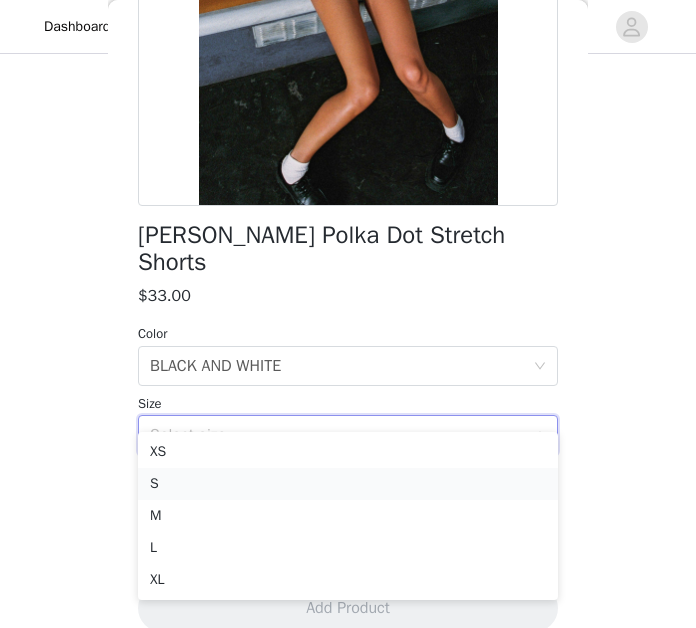 click on "S" at bounding box center [348, 484] 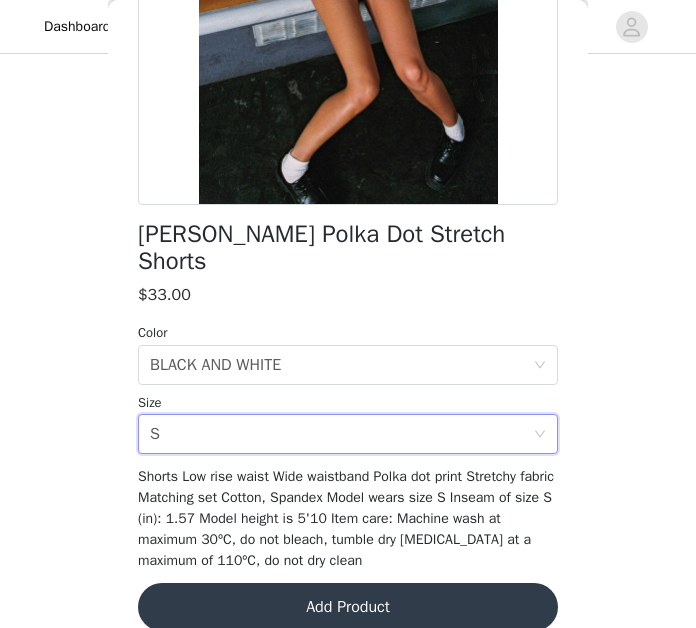 scroll, scrollTop: 344, scrollLeft: 0, axis: vertical 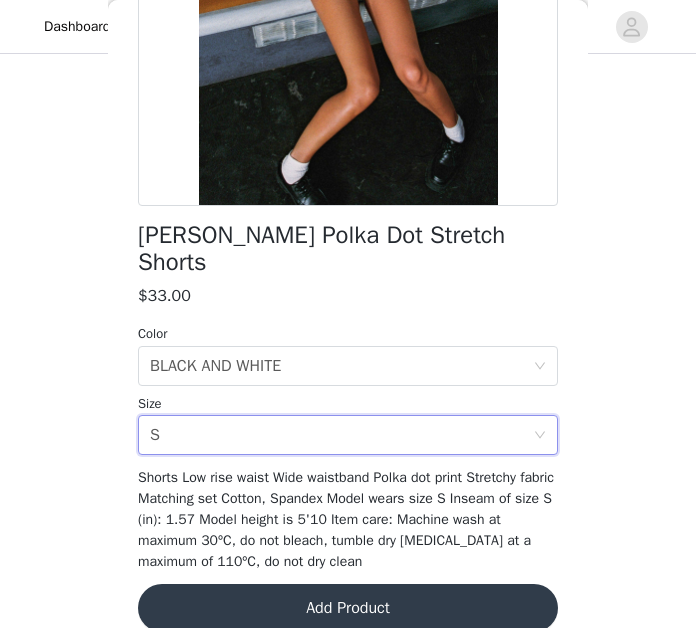 click on "Add Product" at bounding box center [348, 608] 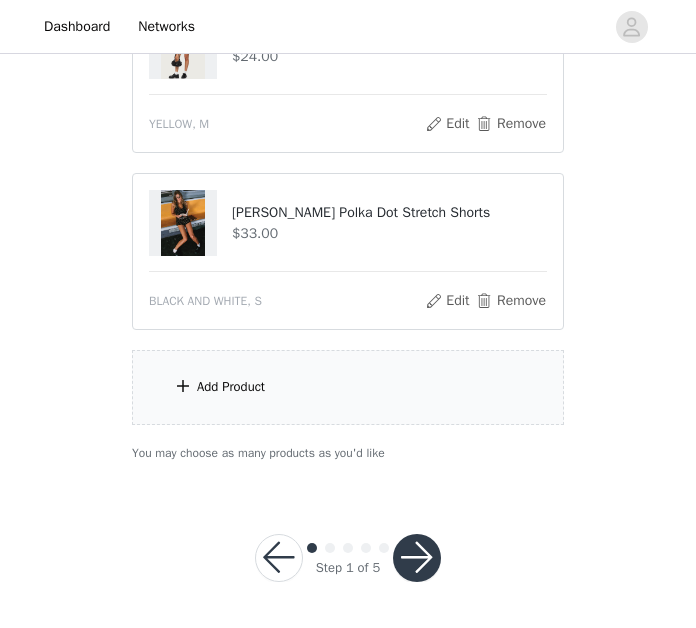 click on "Add Product" at bounding box center [348, 387] 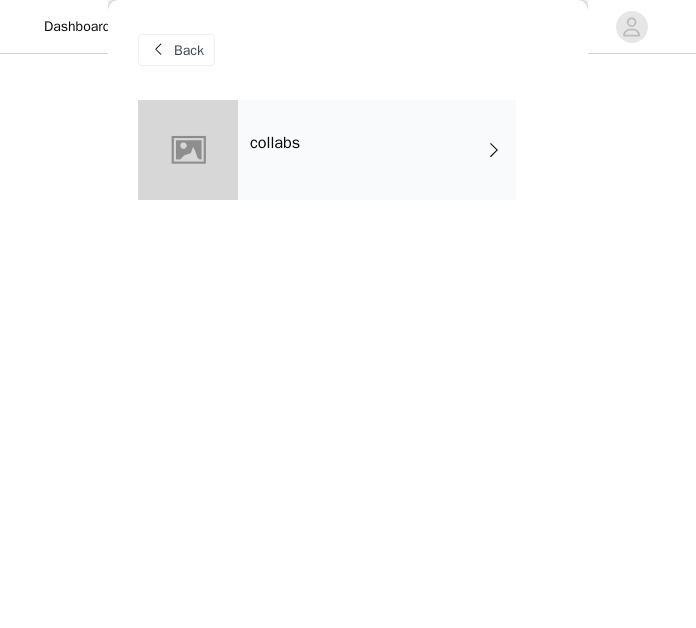 scroll, scrollTop: 633, scrollLeft: 0, axis: vertical 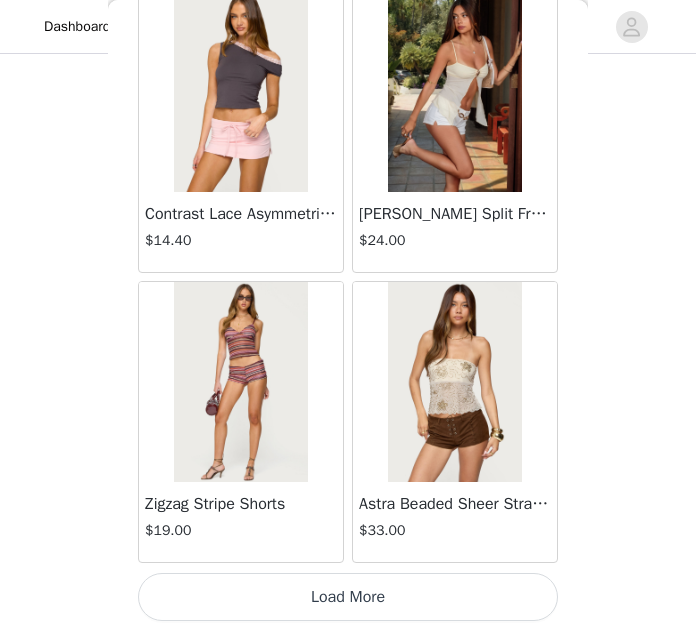 click on "Load More" at bounding box center (348, 597) 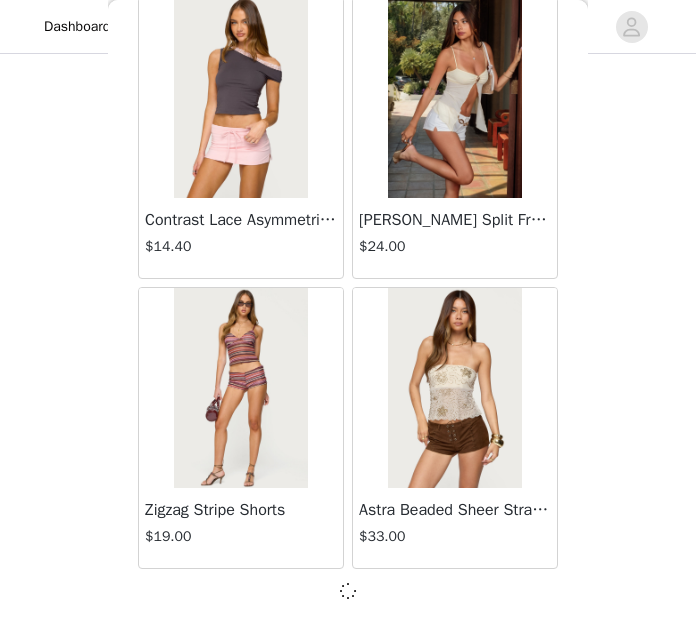 scroll, scrollTop: 2420, scrollLeft: 0, axis: vertical 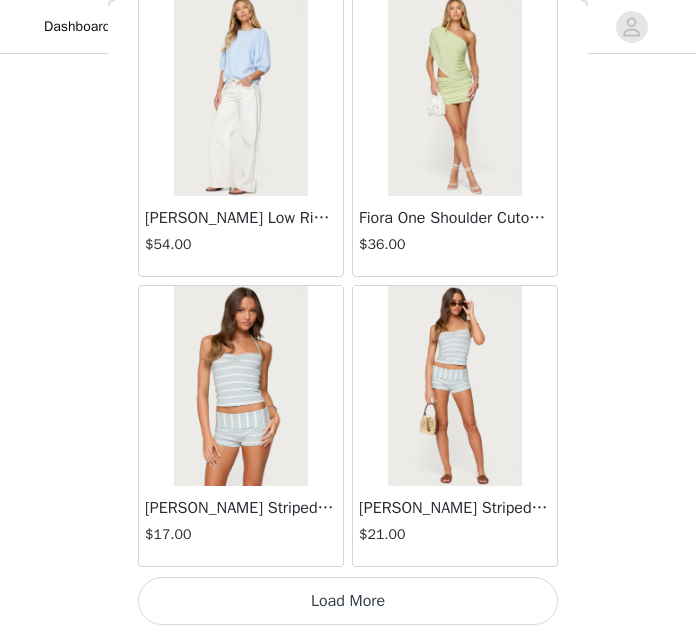 click on "Load More" at bounding box center [348, 601] 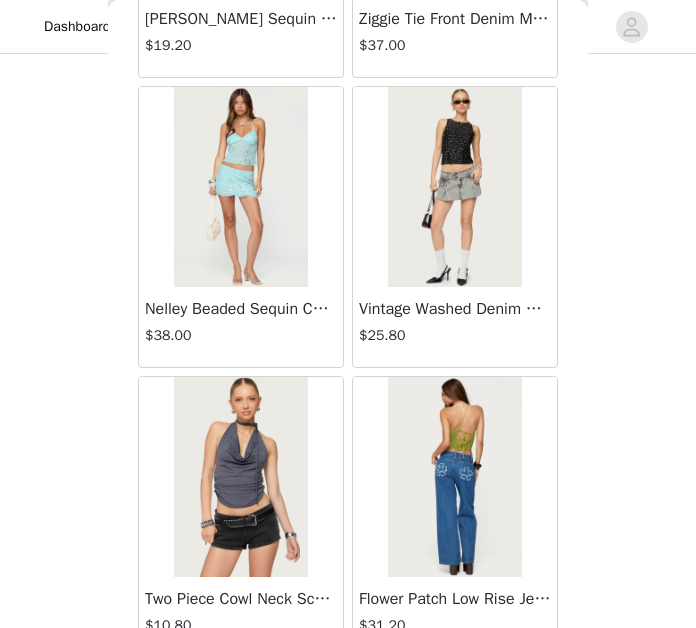 scroll, scrollTop: 8198, scrollLeft: 0, axis: vertical 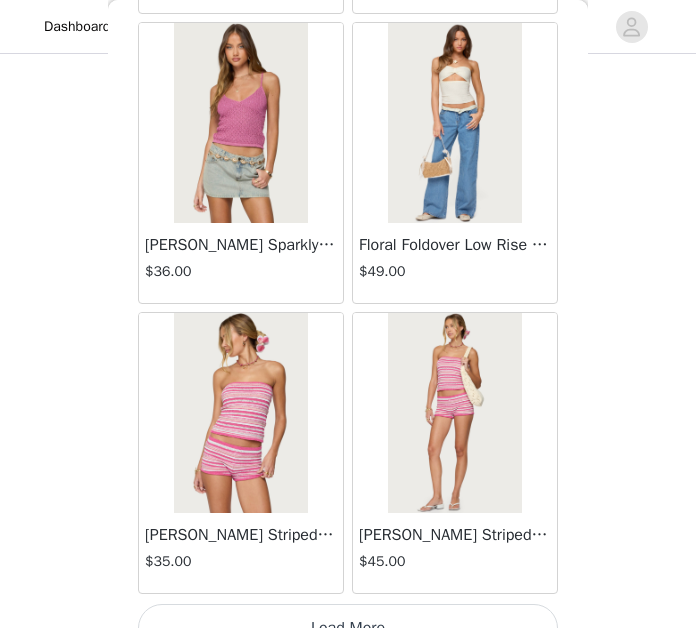 click on "Load More" at bounding box center (348, 628) 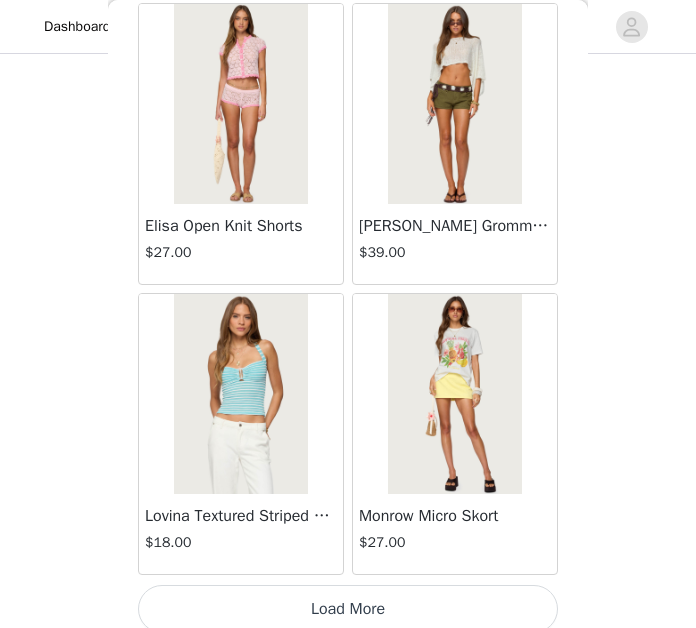 click on "Load More" at bounding box center (348, 609) 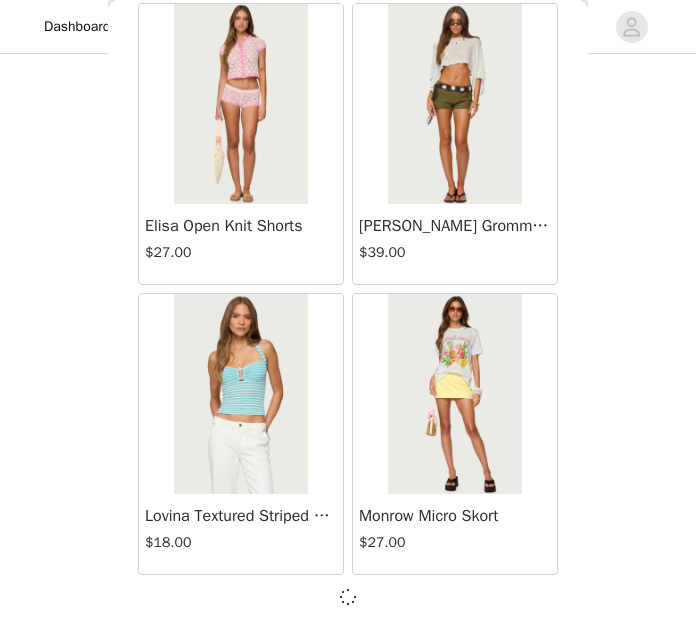 scroll, scrollTop: 11108, scrollLeft: 0, axis: vertical 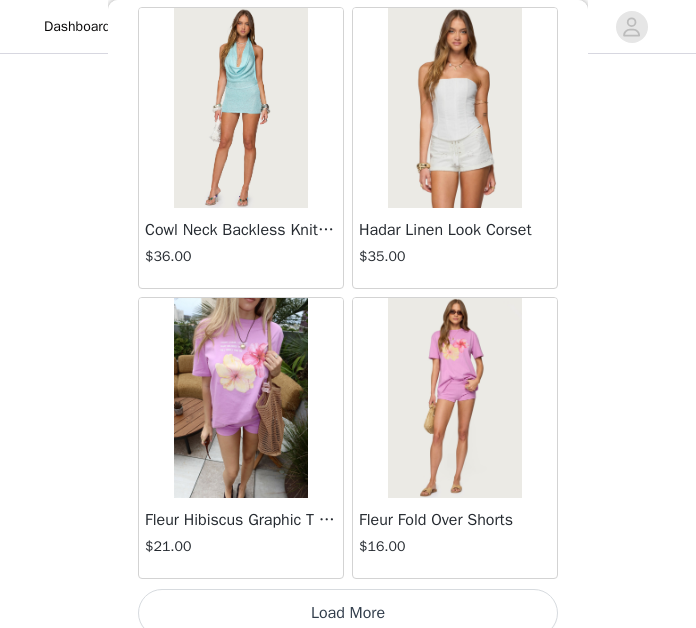 click on "Load More" at bounding box center [348, 613] 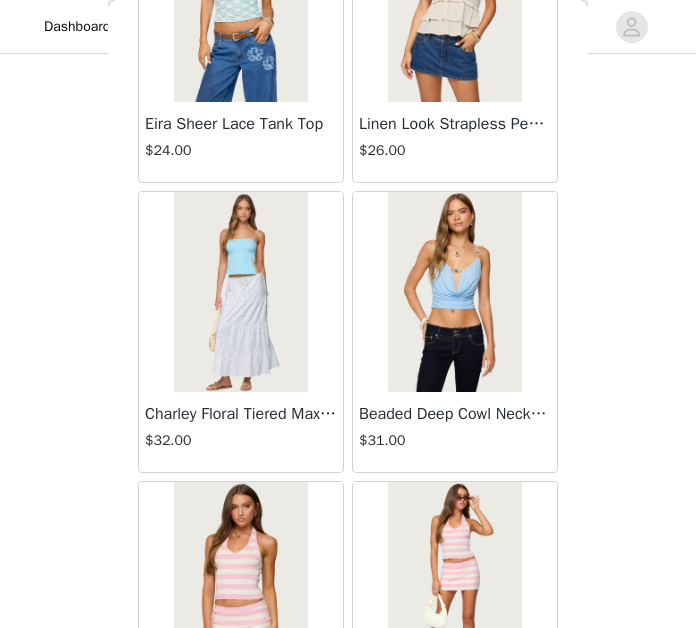 scroll, scrollTop: 16120, scrollLeft: 0, axis: vertical 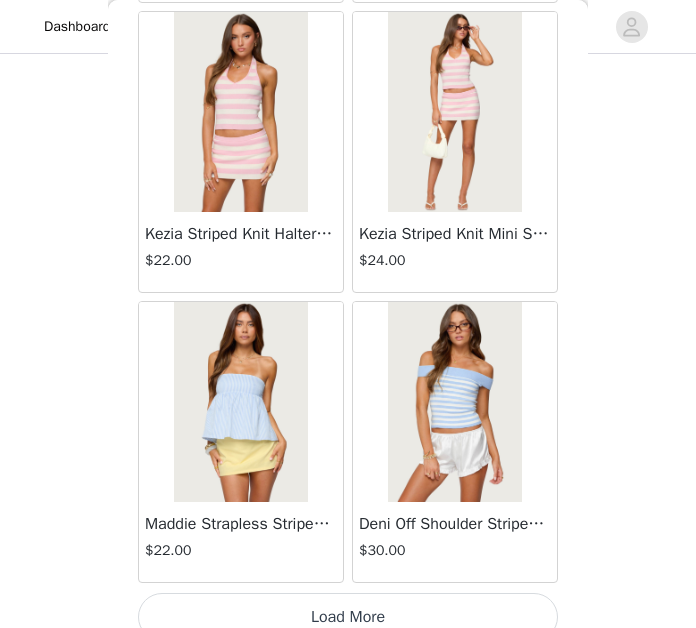 click on "Load More" at bounding box center [348, 617] 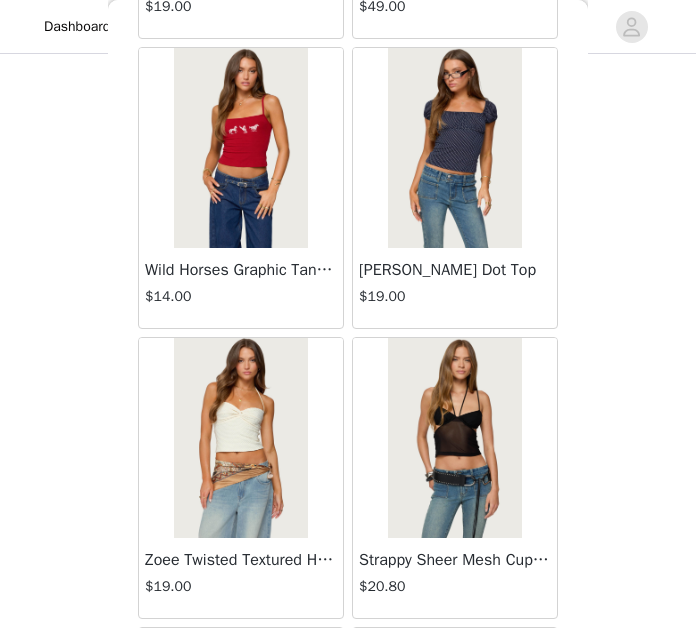 scroll, scrollTop: 18780, scrollLeft: 0, axis: vertical 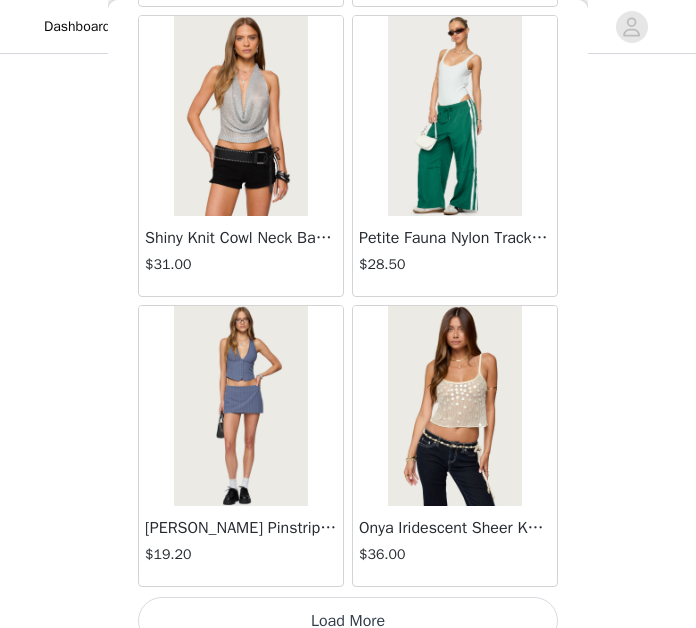 click on "Load More" at bounding box center [348, 621] 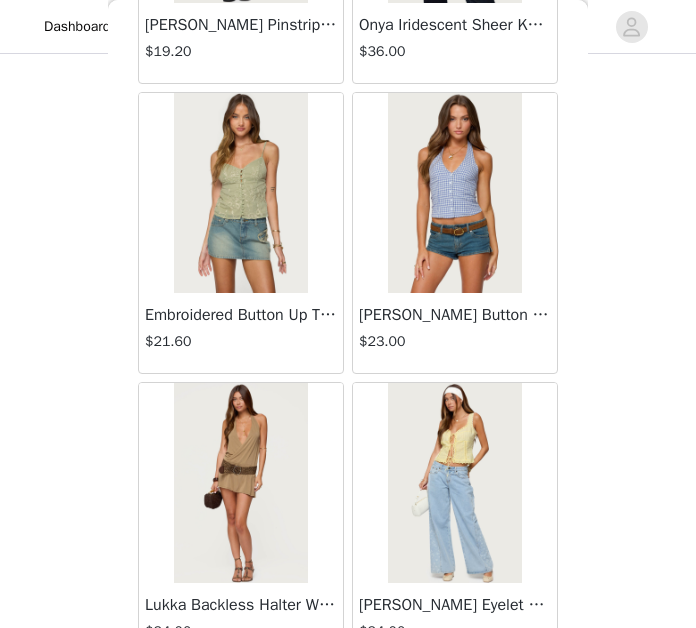 scroll, scrollTop: 20619, scrollLeft: 0, axis: vertical 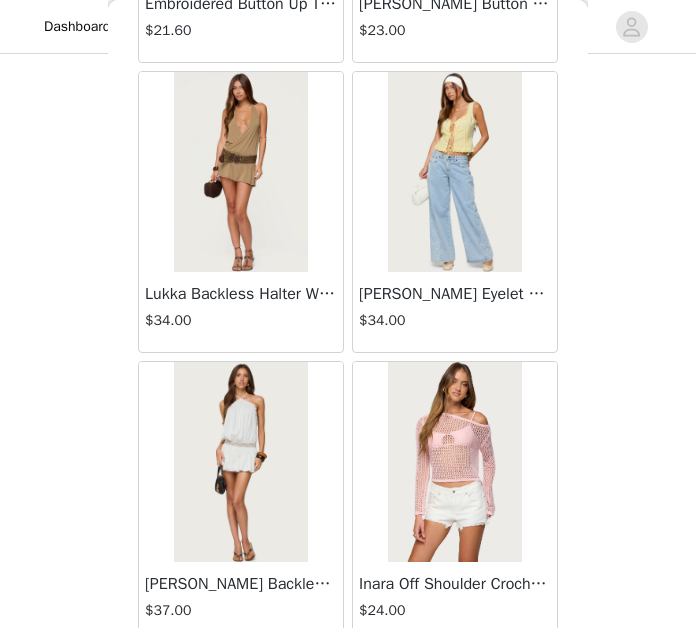 click at bounding box center (240, 462) 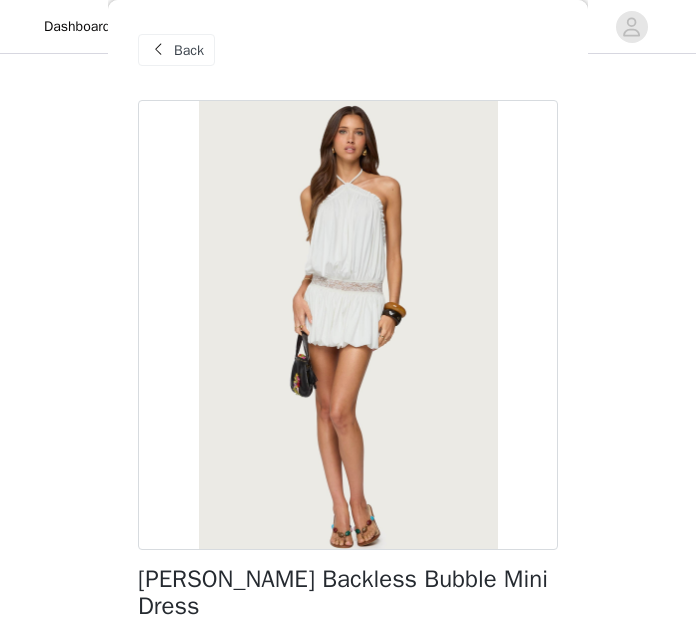 scroll, scrollTop: 276, scrollLeft: 0, axis: vertical 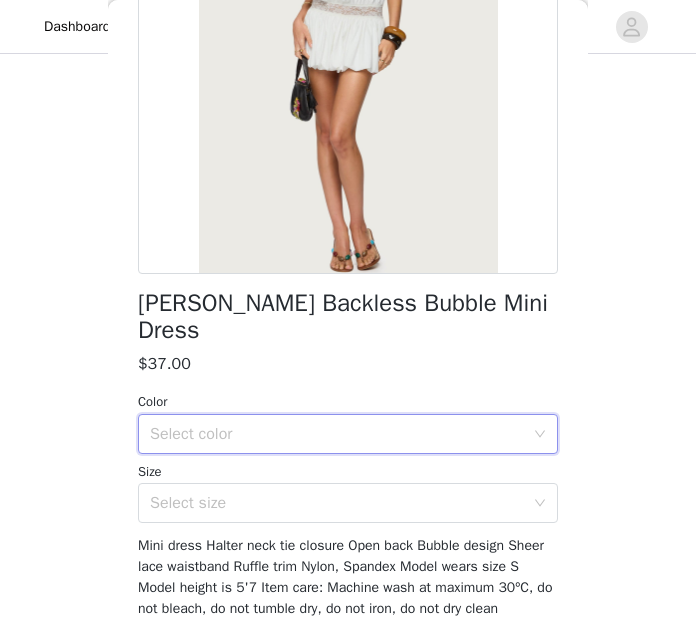 click on "Select color" at bounding box center (341, 434) 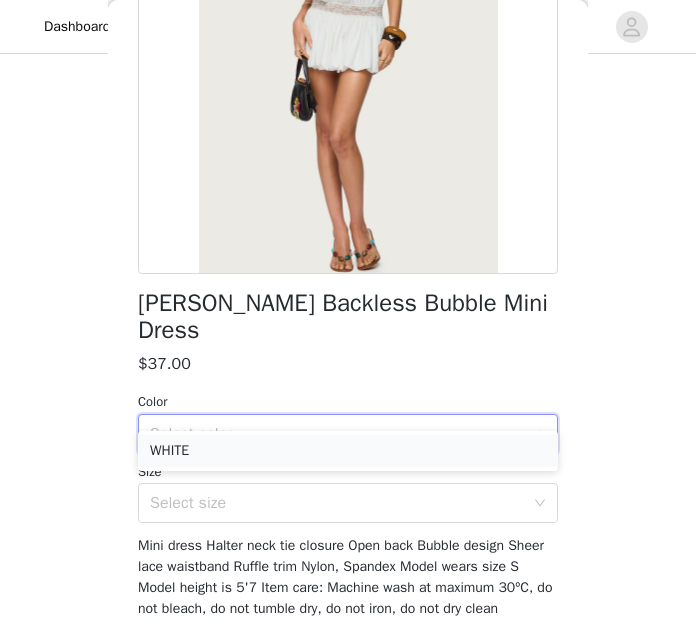 click on "WHITE" at bounding box center (348, 451) 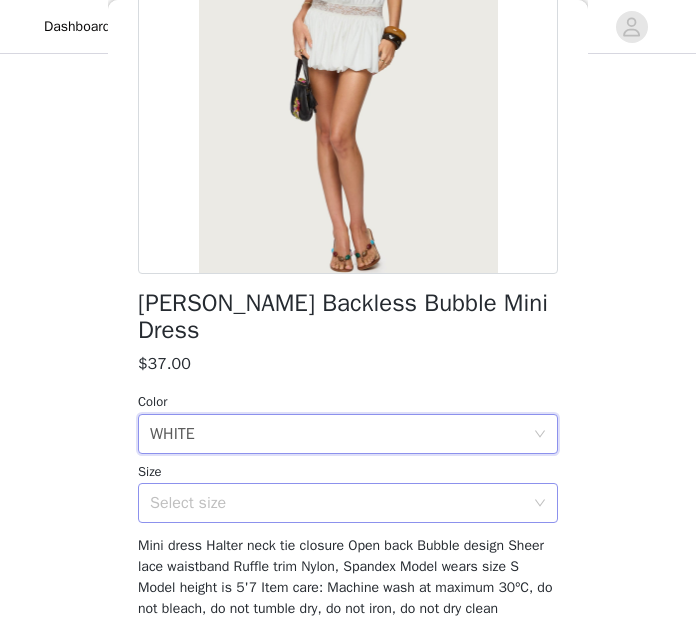click on "Select size" at bounding box center (337, 503) 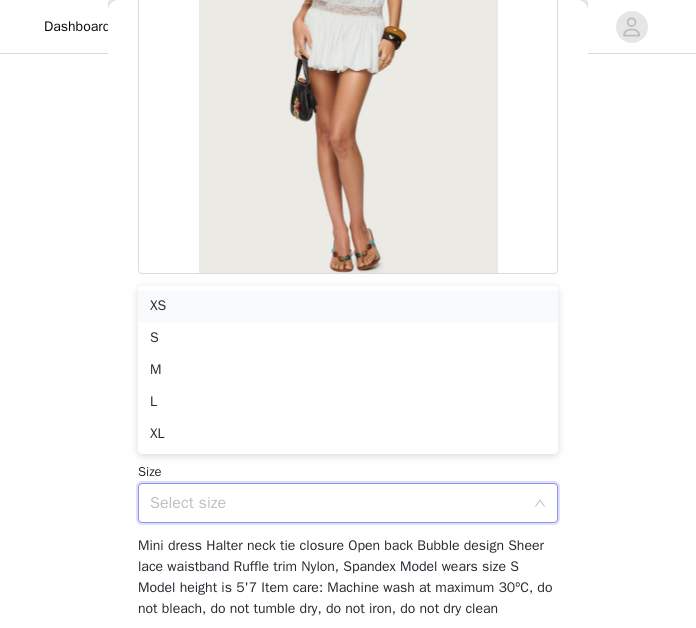 click on "XS" at bounding box center [348, 306] 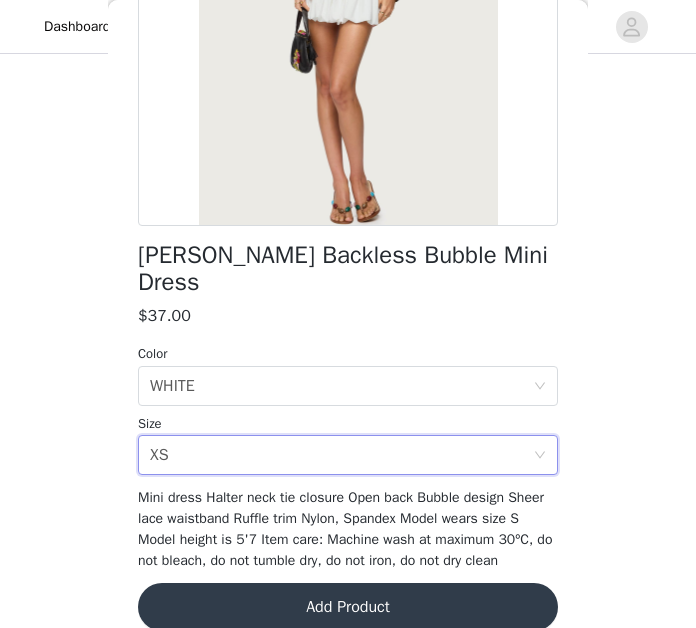 scroll, scrollTop: 324, scrollLeft: 0, axis: vertical 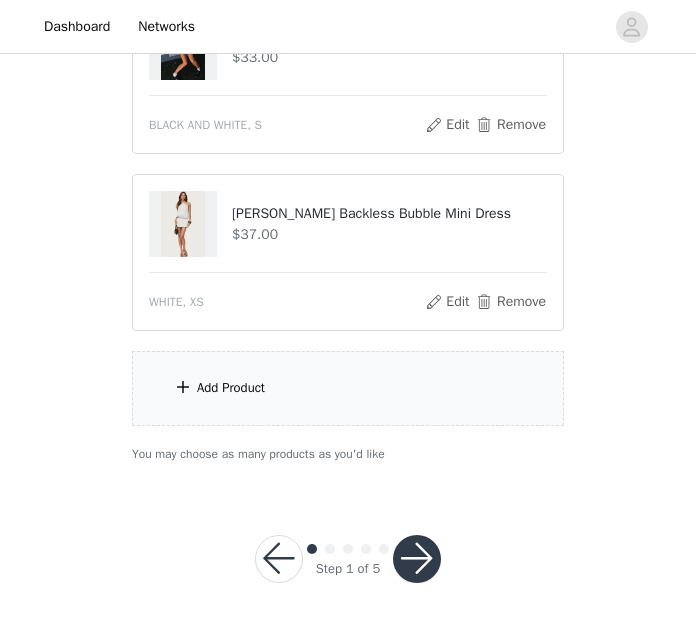 click on "Add Product" at bounding box center (348, 388) 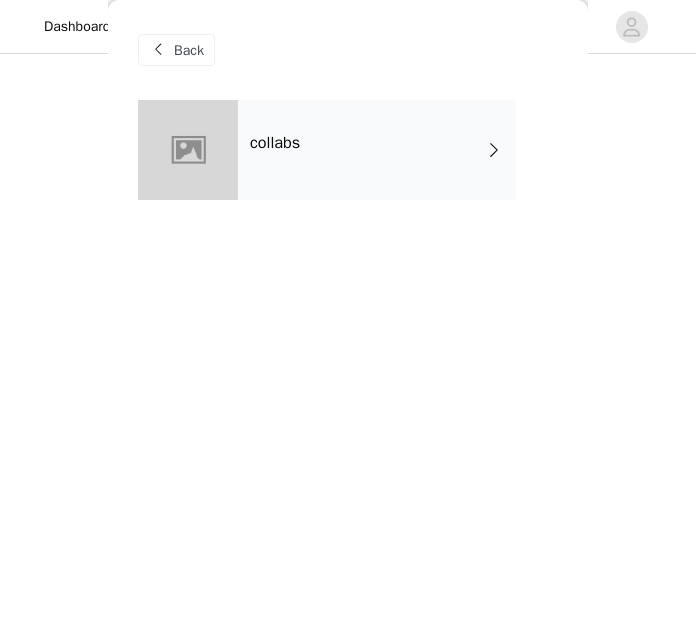 click on "collabs" at bounding box center (275, 143) 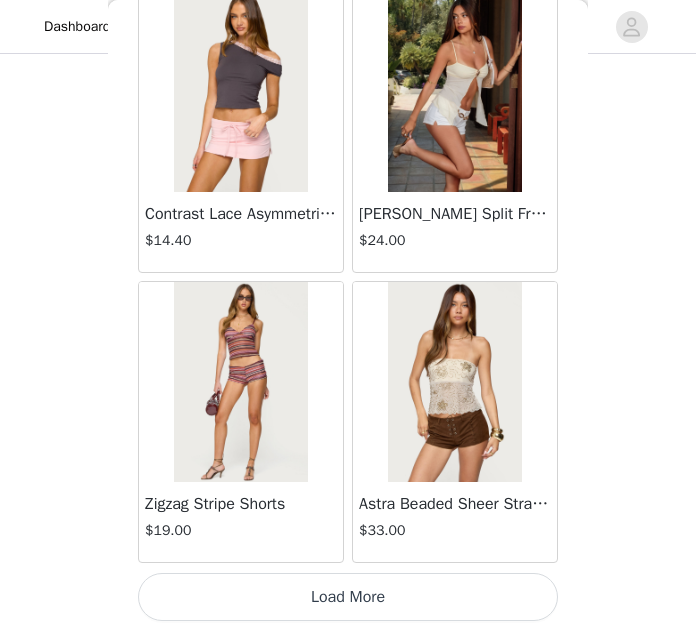click on "Zigzag Stripe Shorts   $19.00" at bounding box center (241, 422) 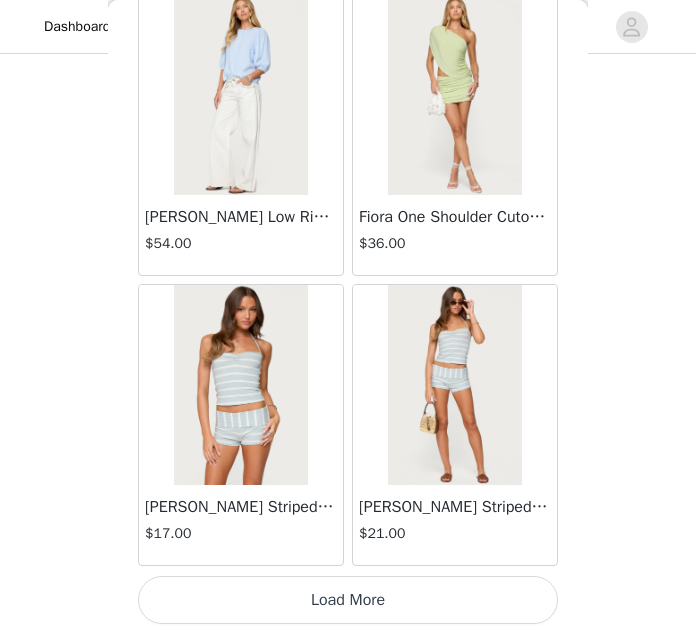 click on "Load More" at bounding box center [348, 600] 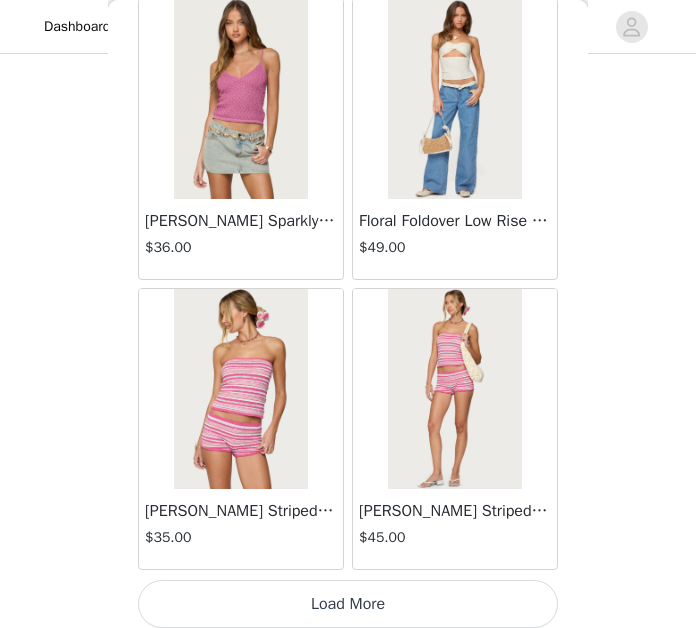 scroll, scrollTop: 8212, scrollLeft: 0, axis: vertical 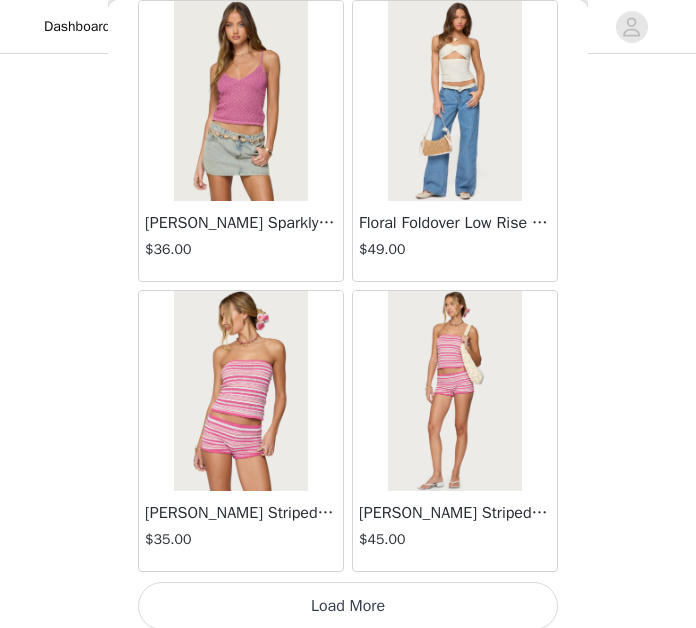 click on "Load More" at bounding box center [348, 606] 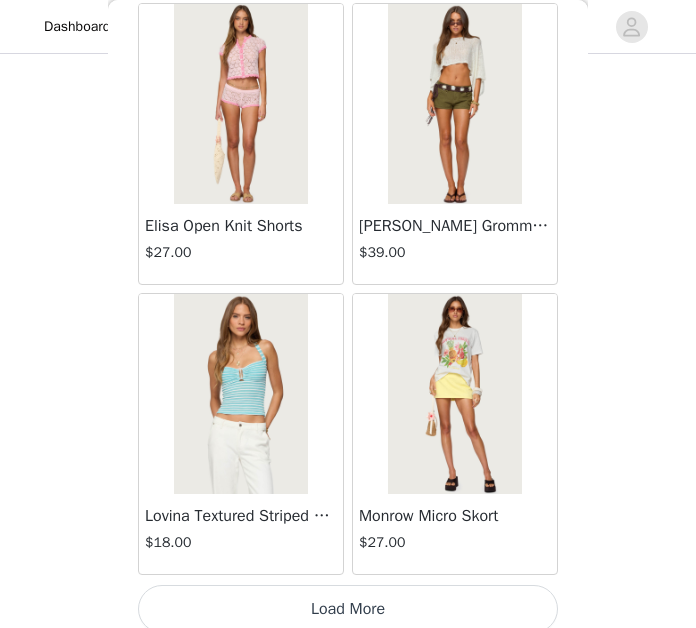click on "Load More" at bounding box center [348, 609] 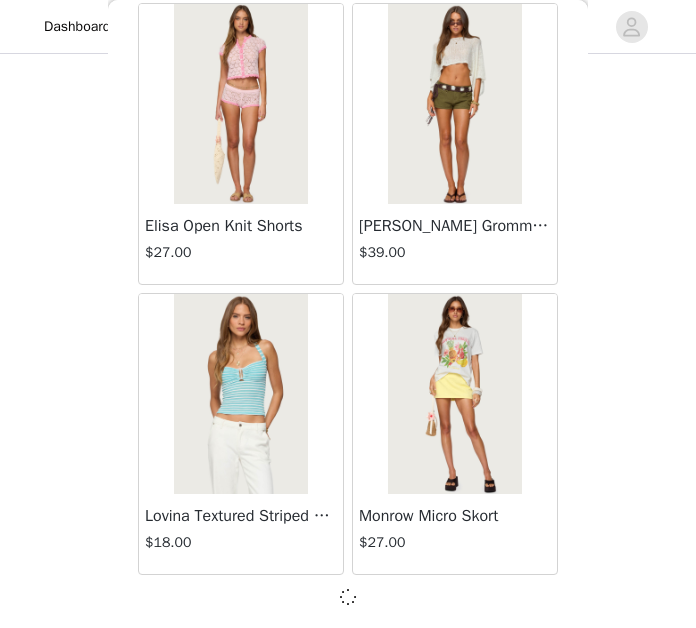 scroll, scrollTop: 11108, scrollLeft: 0, axis: vertical 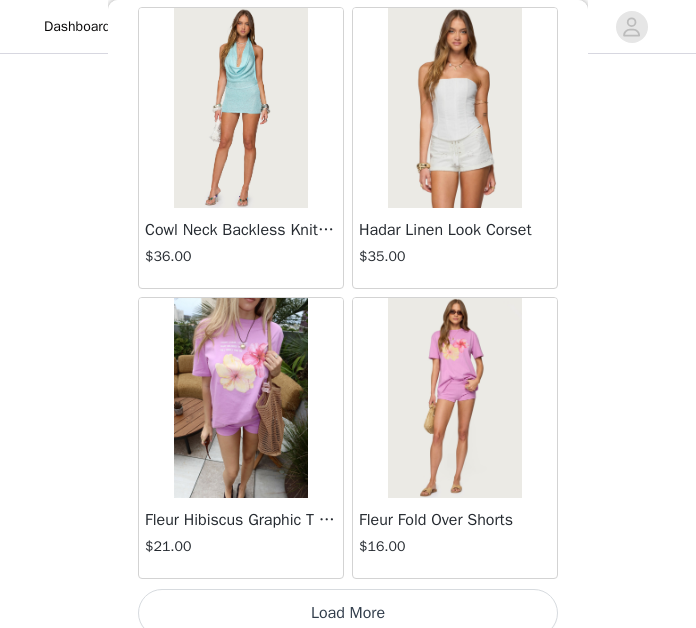 click on "Load More" at bounding box center (348, 613) 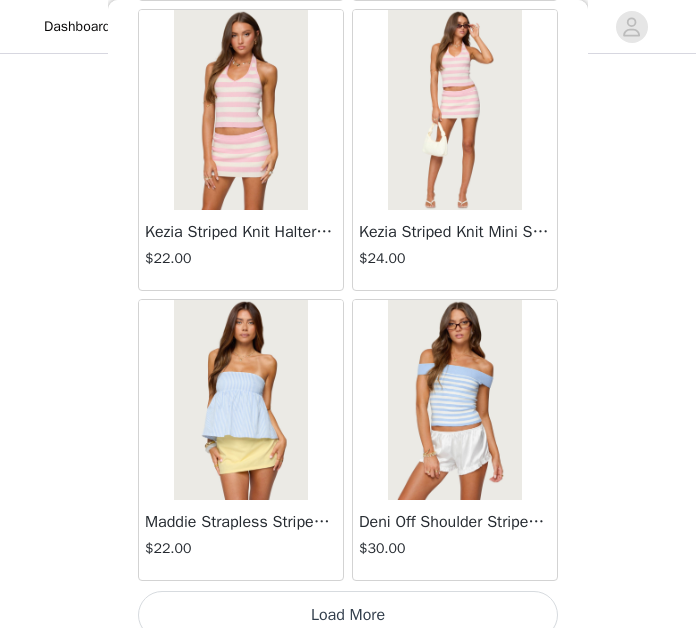 click on "Load More" at bounding box center [348, 615] 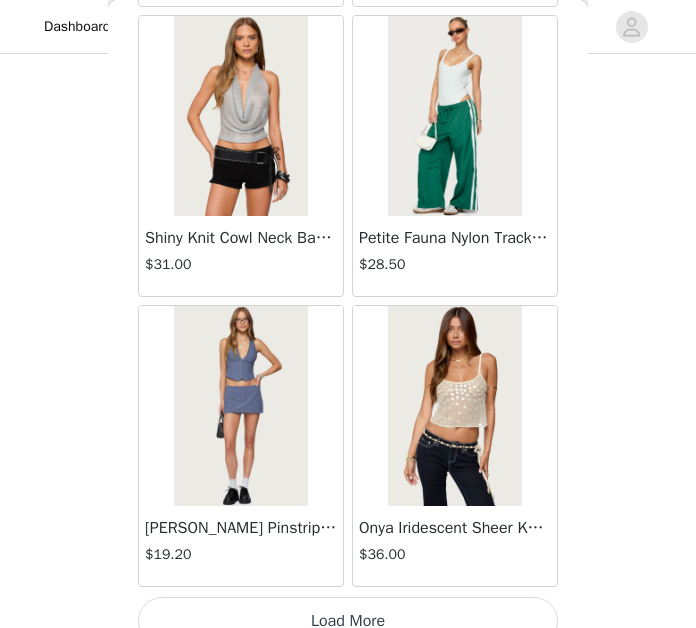 click on "Load More" at bounding box center [348, 621] 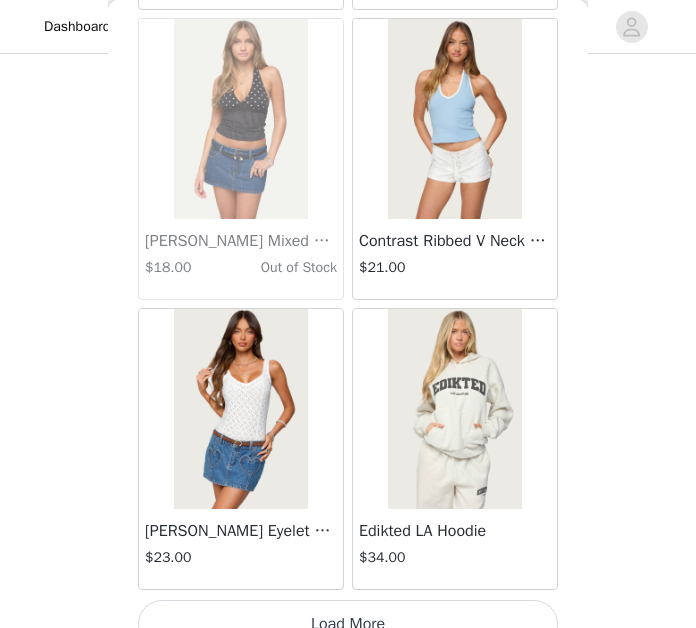 scroll, scrollTop: 22701, scrollLeft: 0, axis: vertical 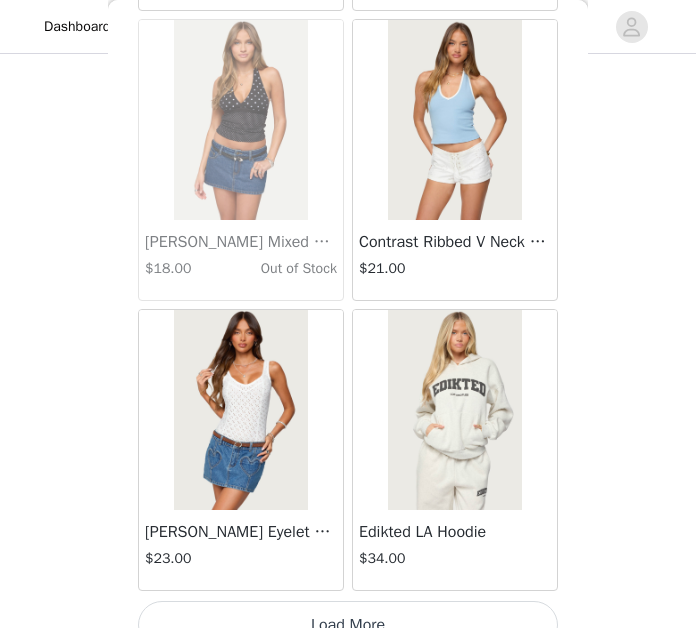 click on "Load More" at bounding box center [348, 625] 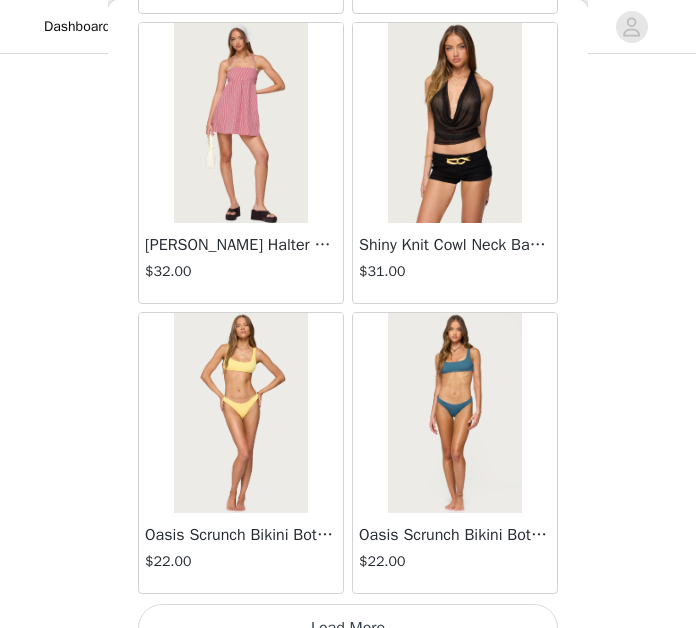 click on "Load More" at bounding box center [348, 628] 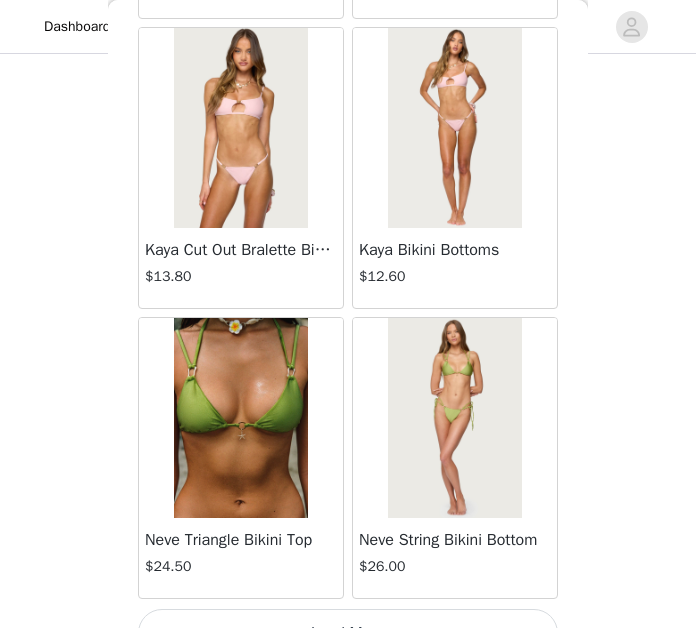 click on "Load More" at bounding box center (348, 633) 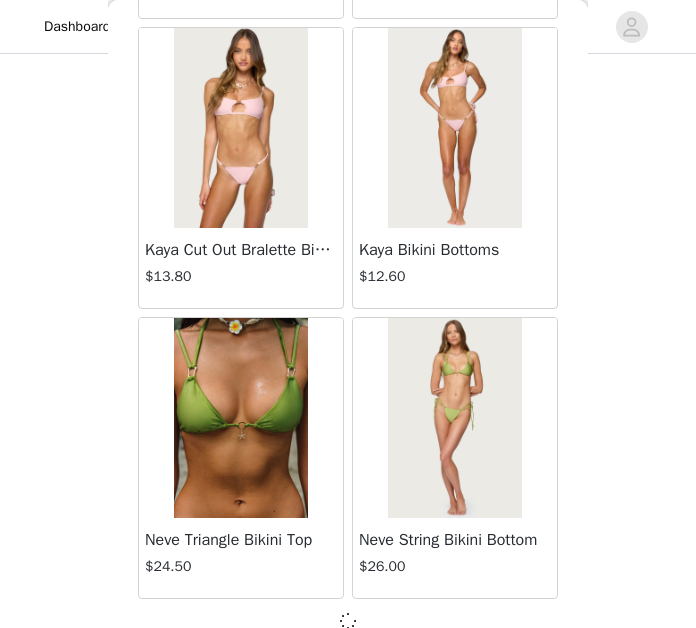 scroll, scrollTop: 28484, scrollLeft: 0, axis: vertical 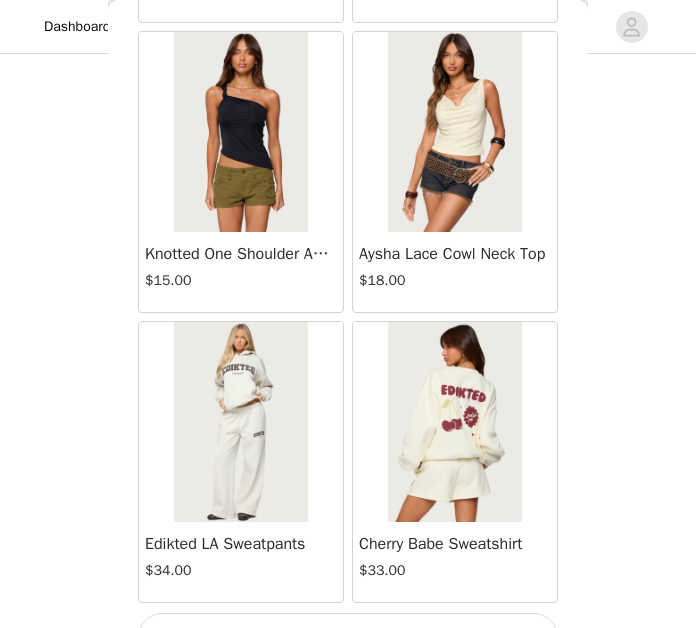click on "Load More" at bounding box center [348, 637] 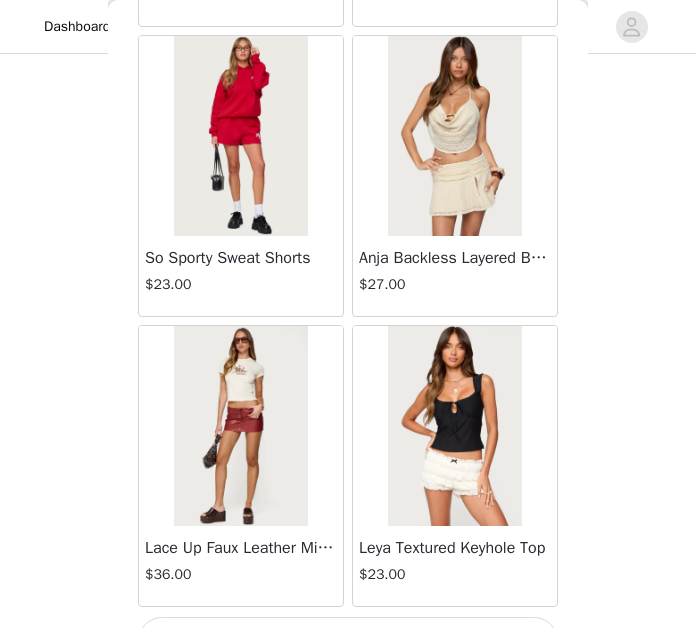 click on "Load More" at bounding box center [348, 641] 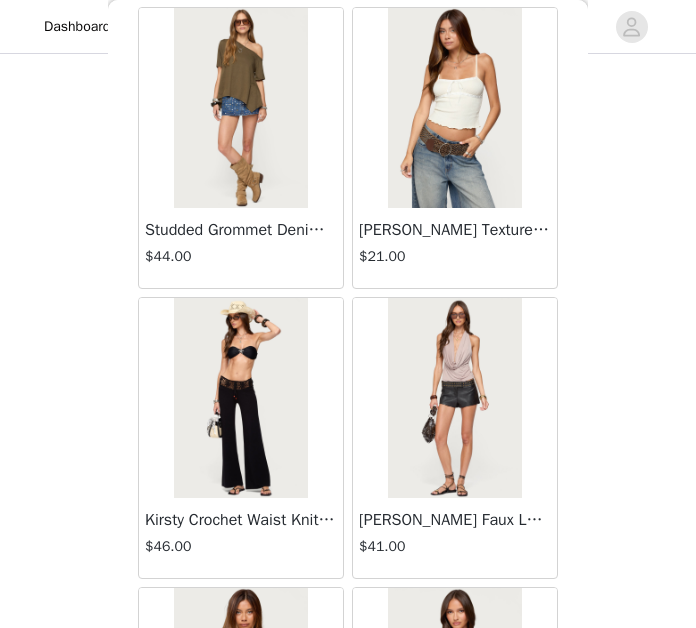 scroll, scrollTop: 36816, scrollLeft: 0, axis: vertical 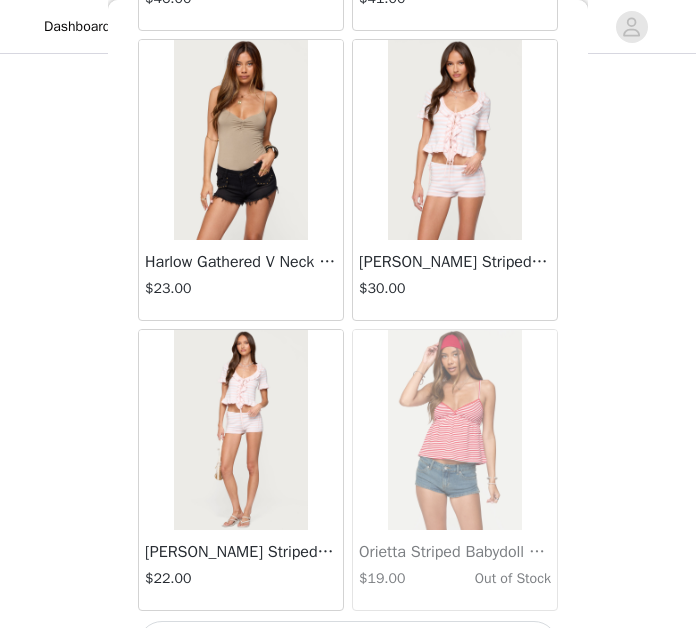 click on "Load More" at bounding box center (348, 645) 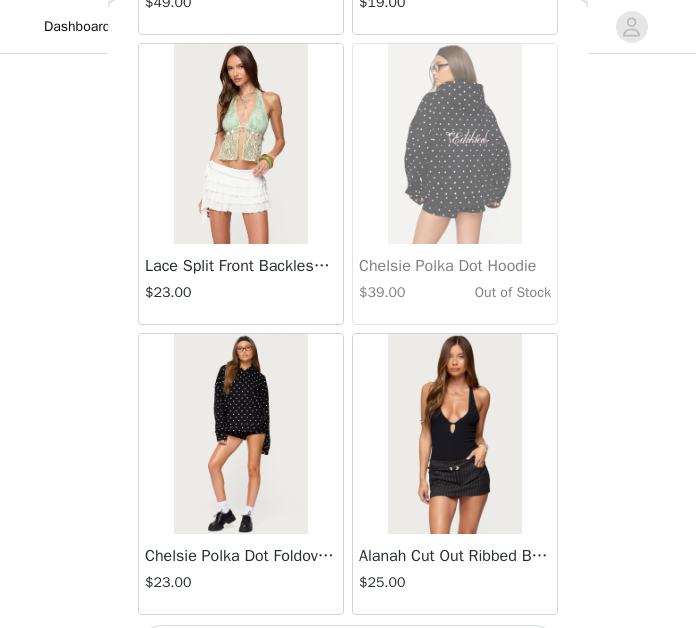 click on "Load More" at bounding box center (348, 649) 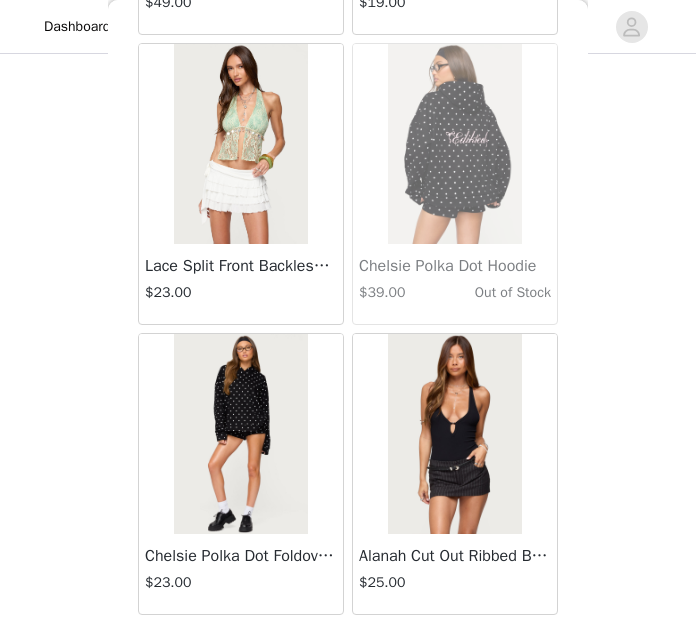 scroll, scrollTop: 40068, scrollLeft: 0, axis: vertical 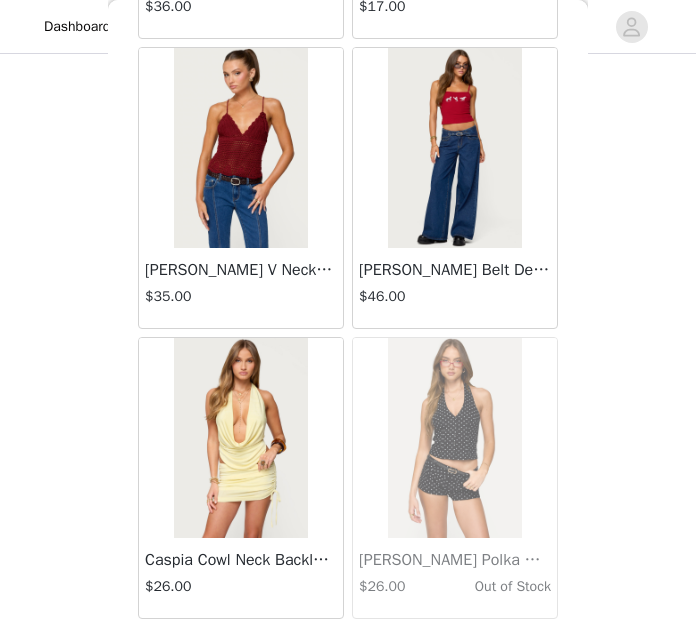 click on "Load More" at bounding box center [348, 653] 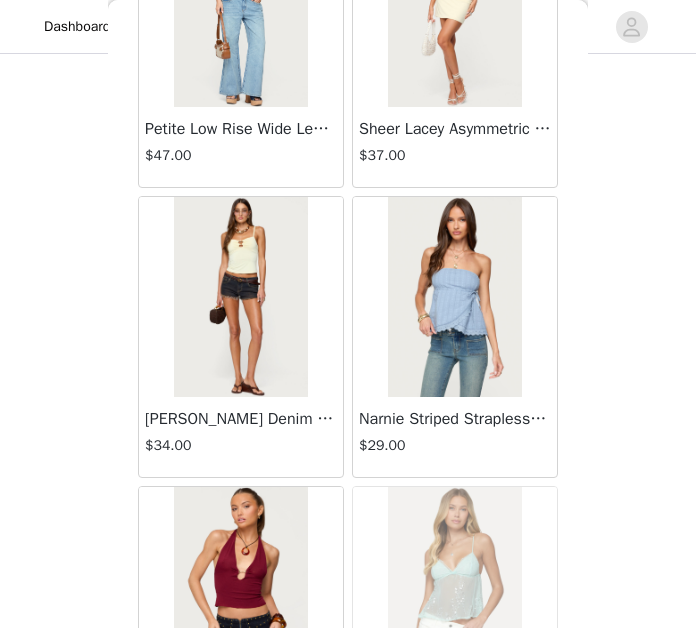 scroll, scrollTop: 45248, scrollLeft: 0, axis: vertical 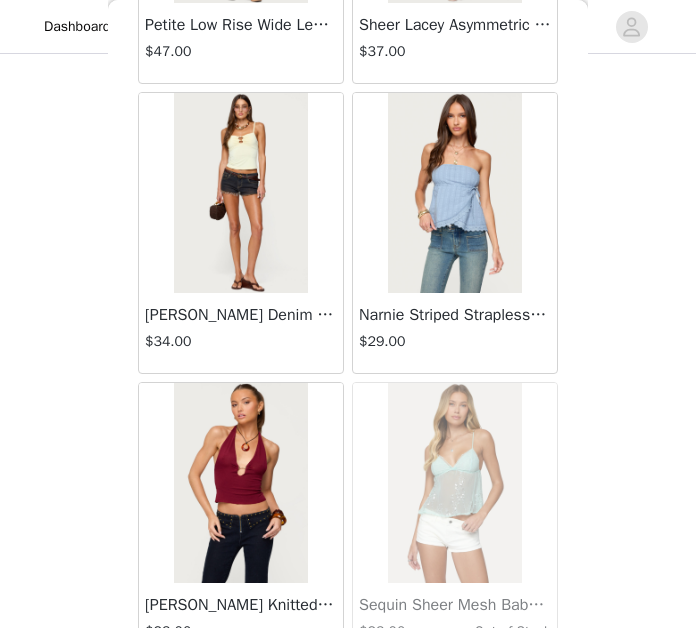 click at bounding box center [240, 193] 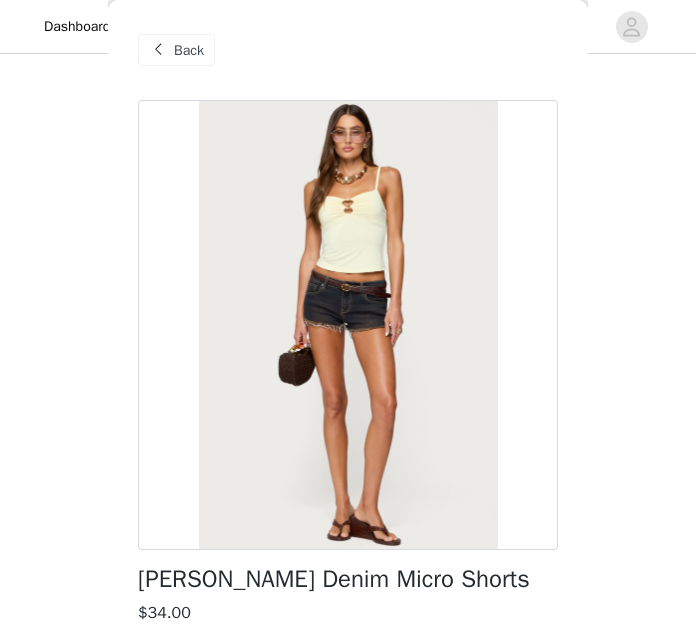 scroll, scrollTop: 258, scrollLeft: 0, axis: vertical 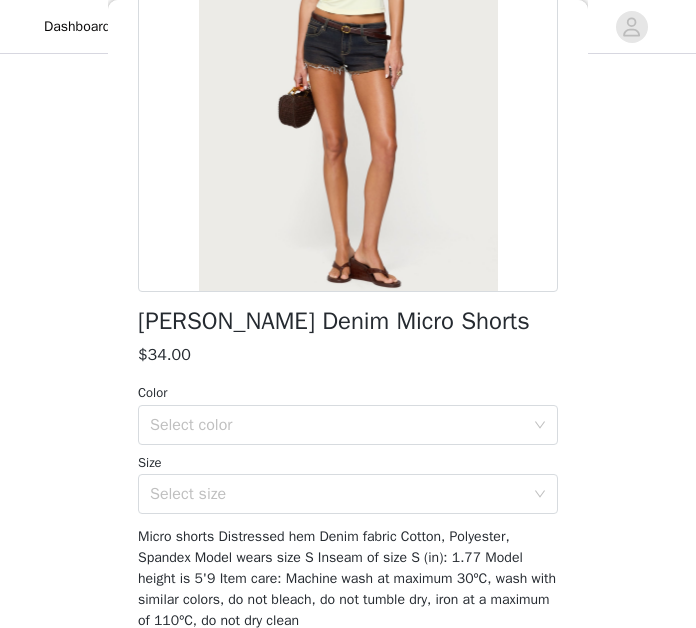 click on "Color   Select color Size   Select size" at bounding box center [348, 448] 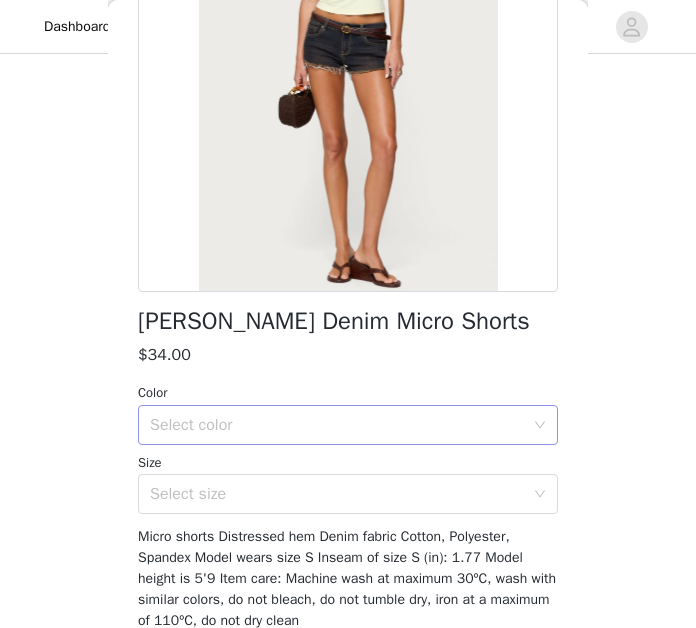 click on "Select color" at bounding box center [337, 425] 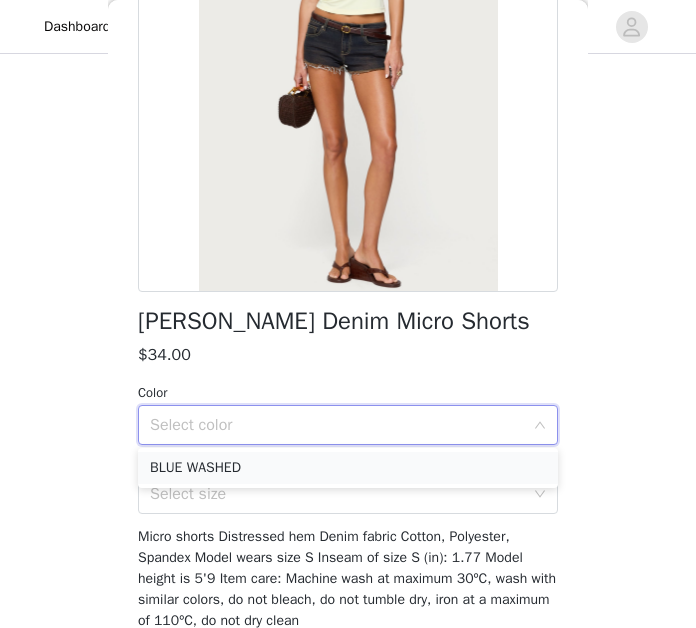 click on "BLUE WASHED" at bounding box center (348, 468) 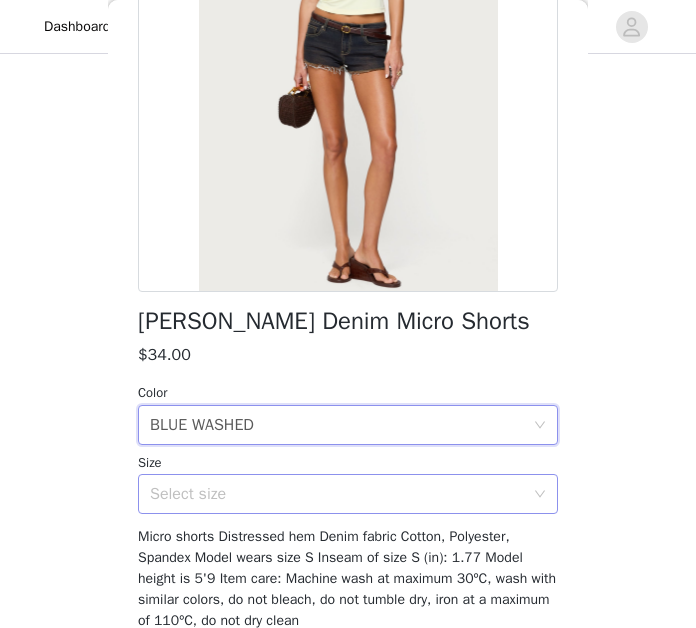 click on "Select size" at bounding box center (337, 494) 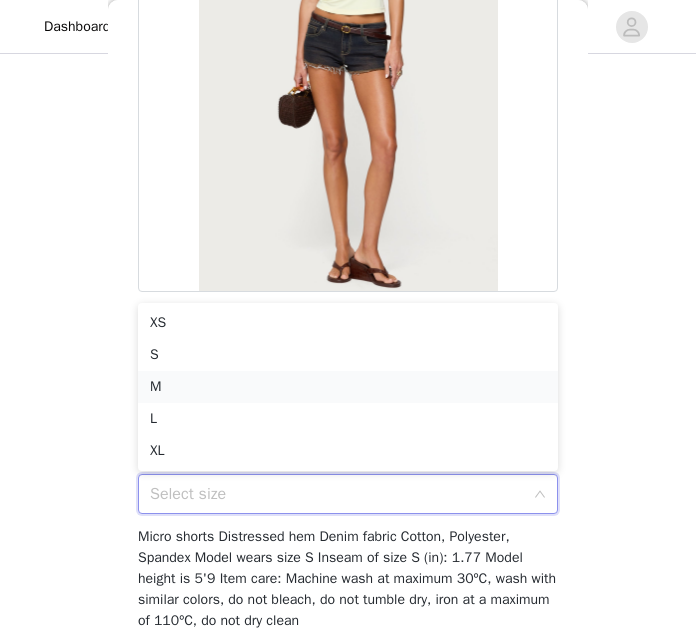 click on "M" at bounding box center (348, 387) 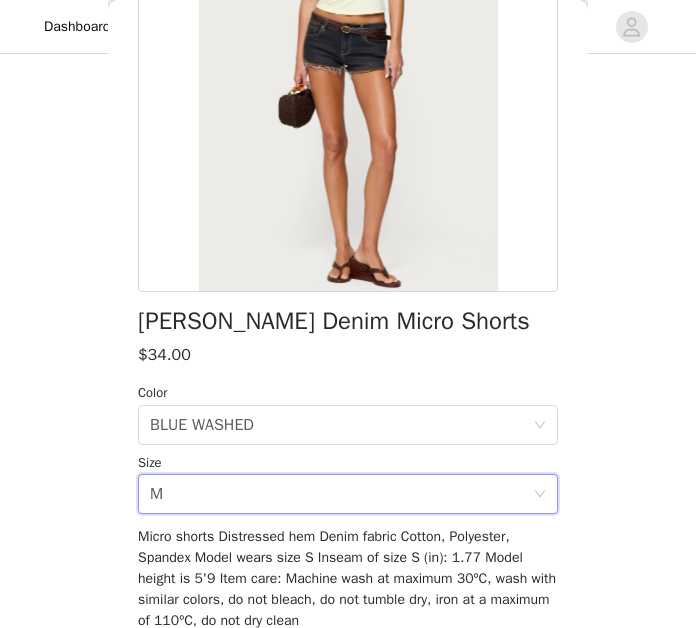 scroll, scrollTop: 344, scrollLeft: 0, axis: vertical 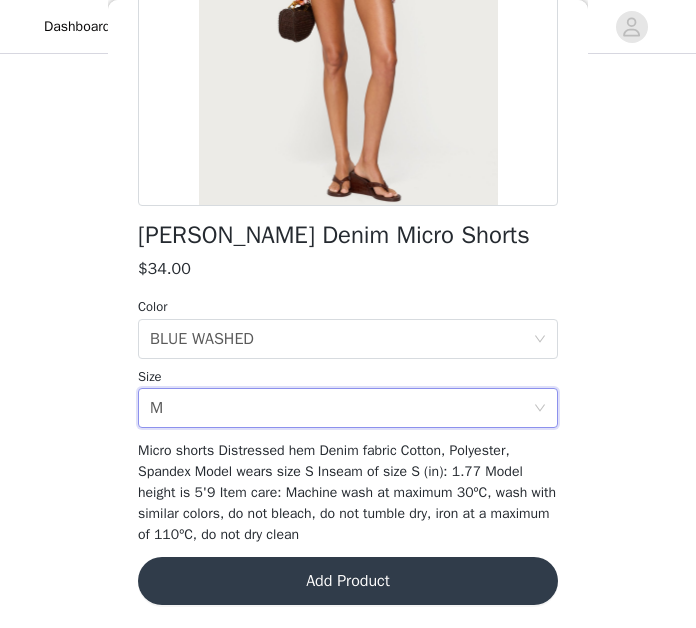 click on "Add Product" at bounding box center (348, 581) 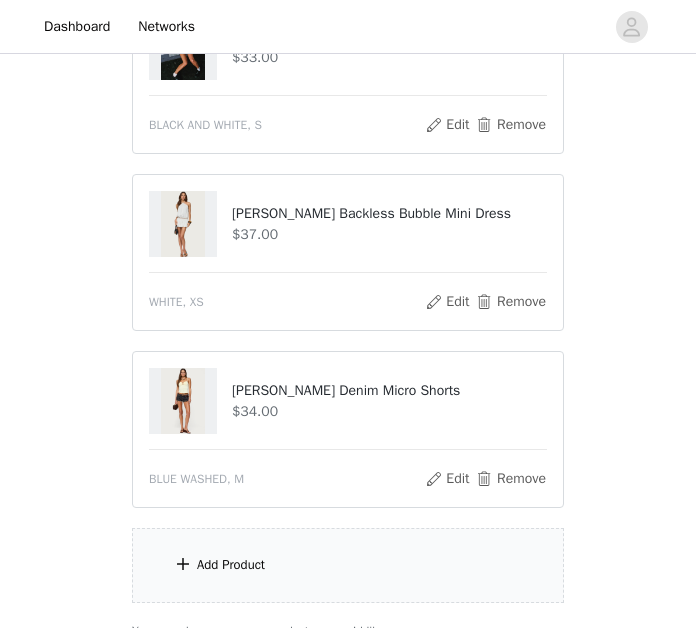 click on "Add Product" at bounding box center (231, 565) 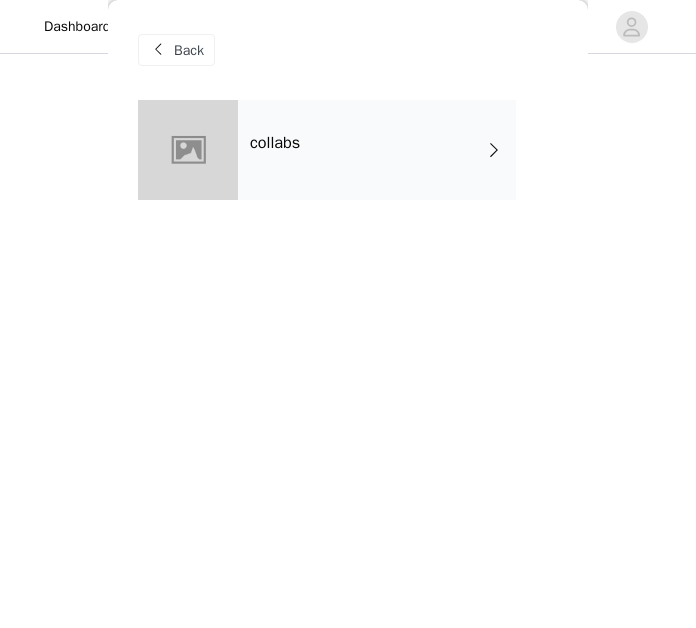 scroll, scrollTop: 987, scrollLeft: 0, axis: vertical 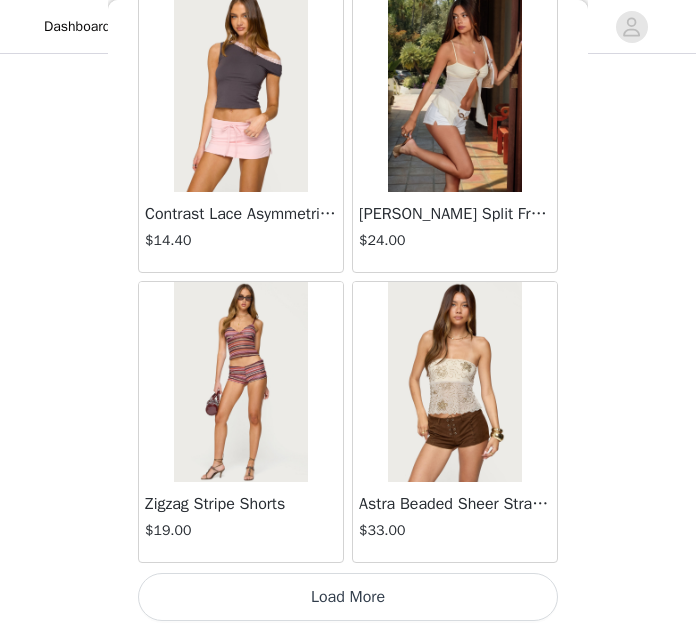 click on "Load More" at bounding box center [348, 597] 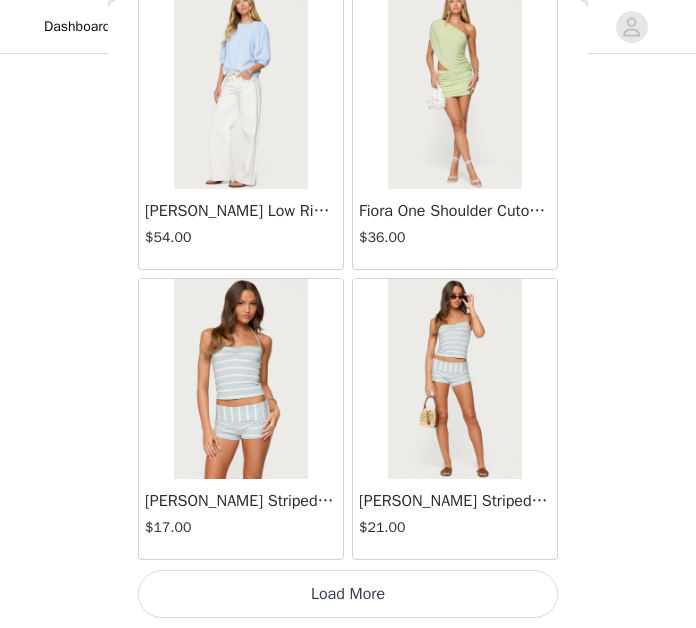 scroll, scrollTop: 5325, scrollLeft: 0, axis: vertical 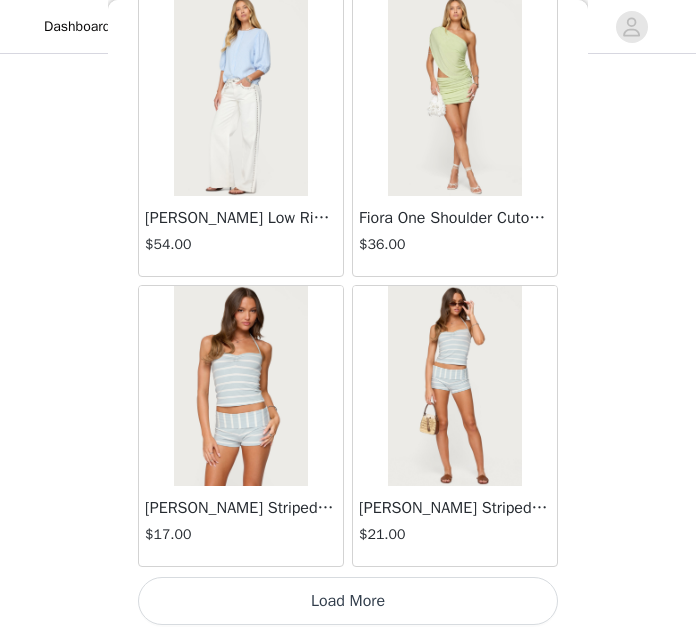 click on "Load More" at bounding box center [348, 601] 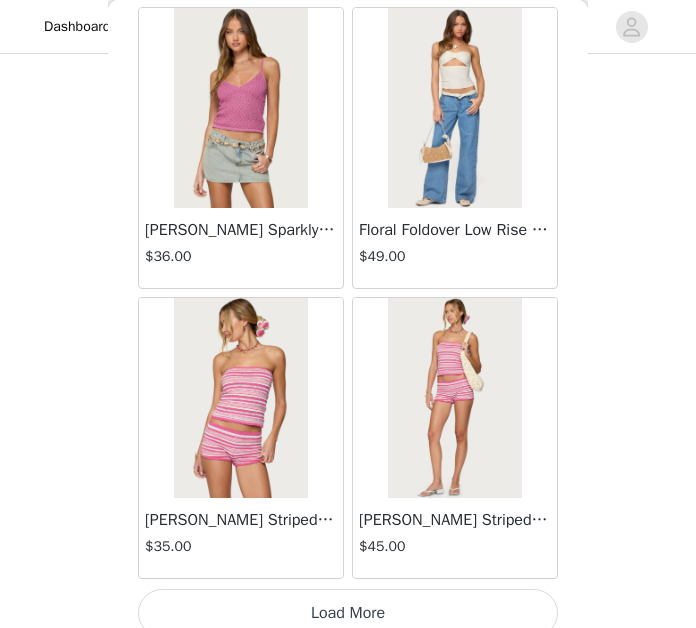 click on "Load More" at bounding box center [348, 613] 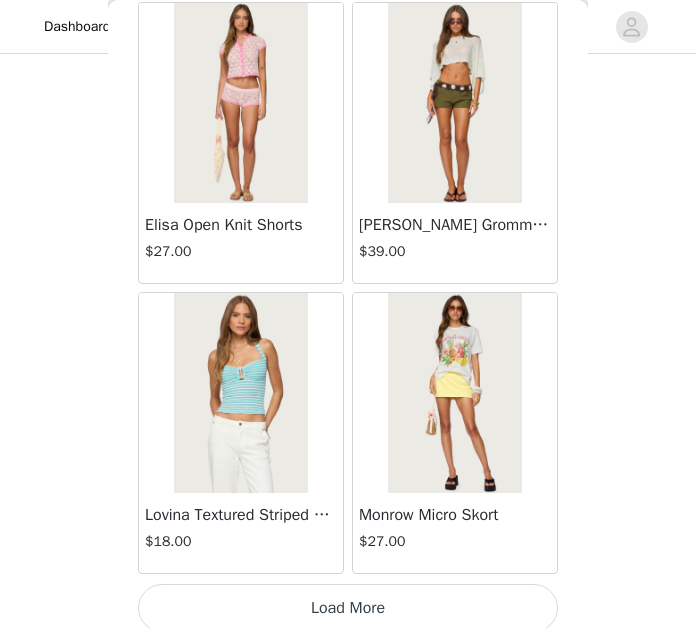 scroll, scrollTop: 11117, scrollLeft: 0, axis: vertical 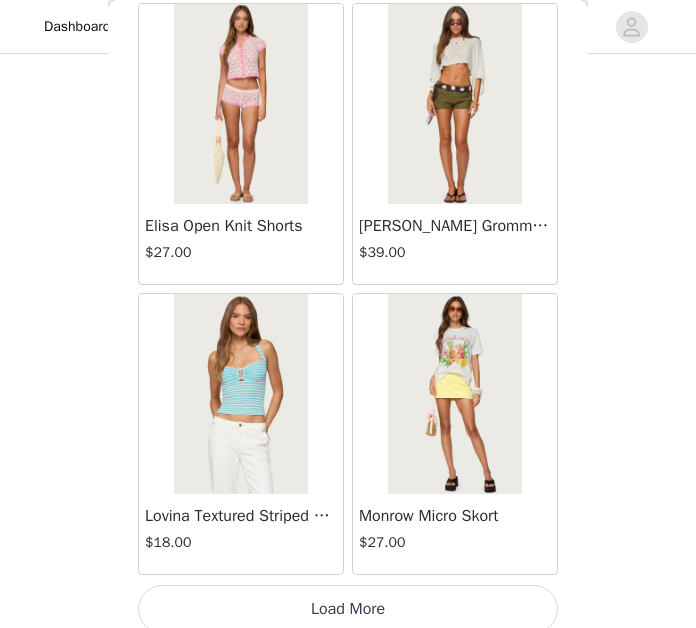 click on "Load More" at bounding box center (348, 609) 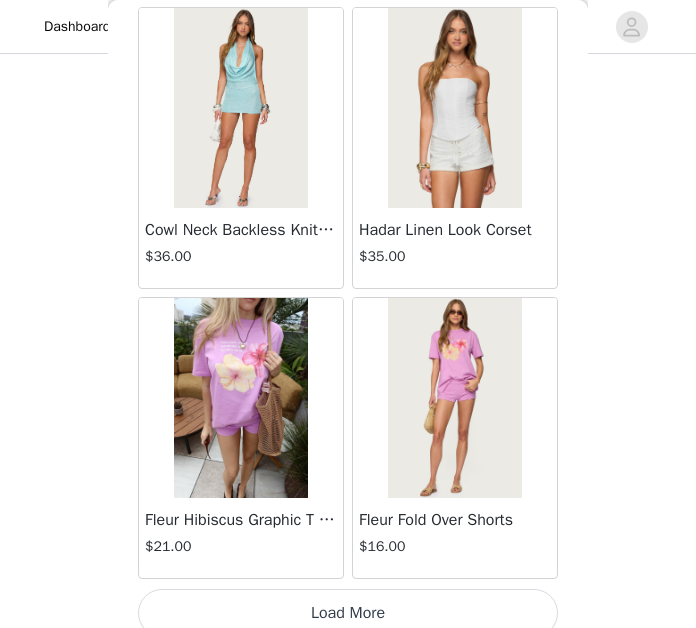 click on "Load More" at bounding box center (348, 613) 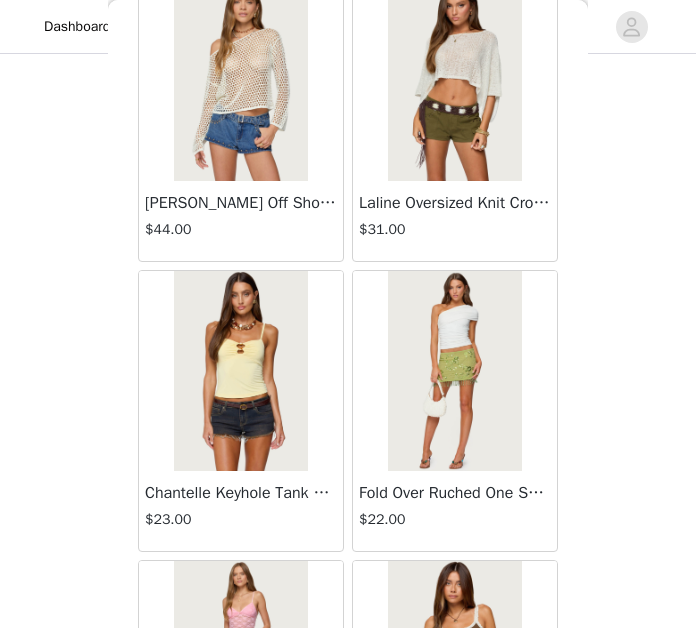 scroll, scrollTop: 15192, scrollLeft: 0, axis: vertical 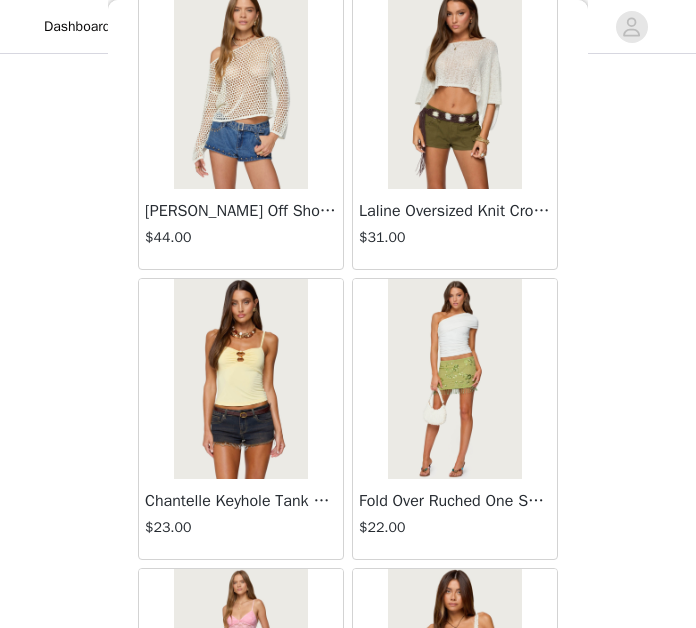 click on "$31.00" at bounding box center [455, 237] 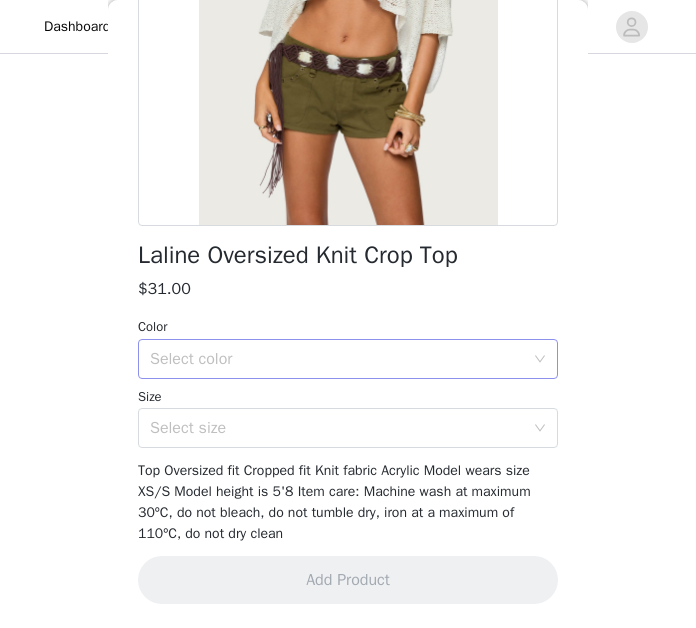 scroll, scrollTop: 324, scrollLeft: 0, axis: vertical 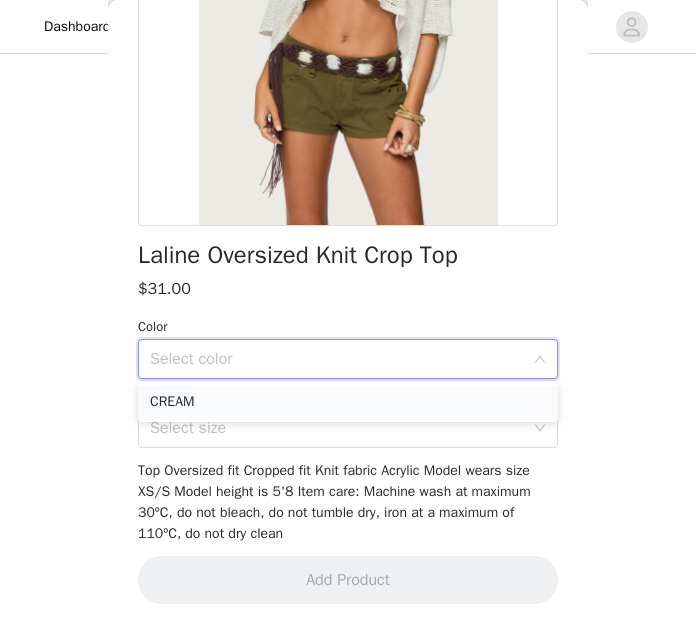 click on "CREAM" at bounding box center (348, 402) 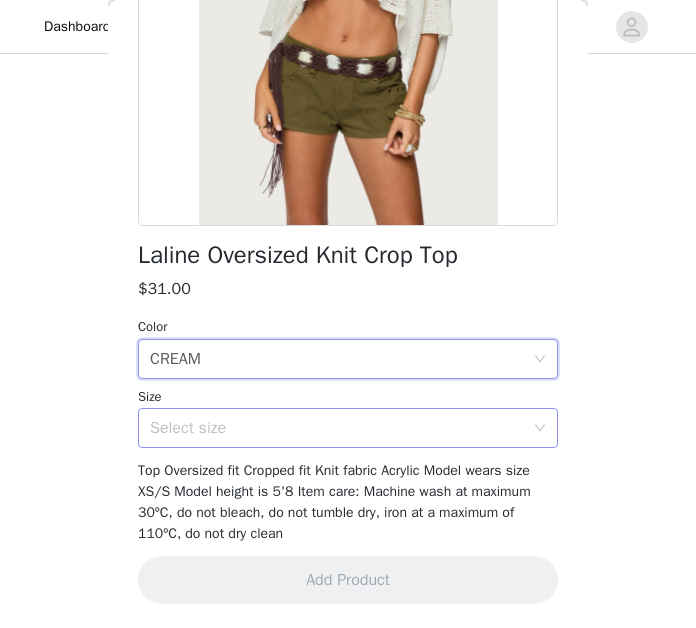 click on "Select size" at bounding box center (337, 428) 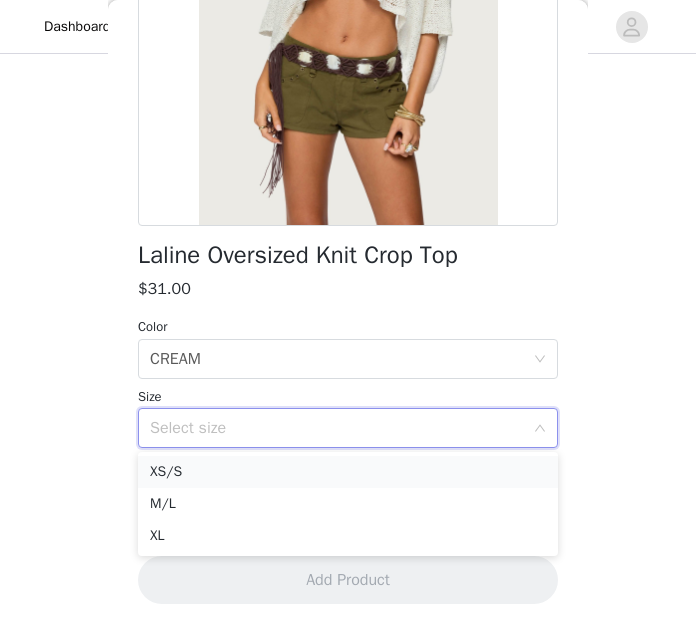 click on "XS/S" at bounding box center (348, 472) 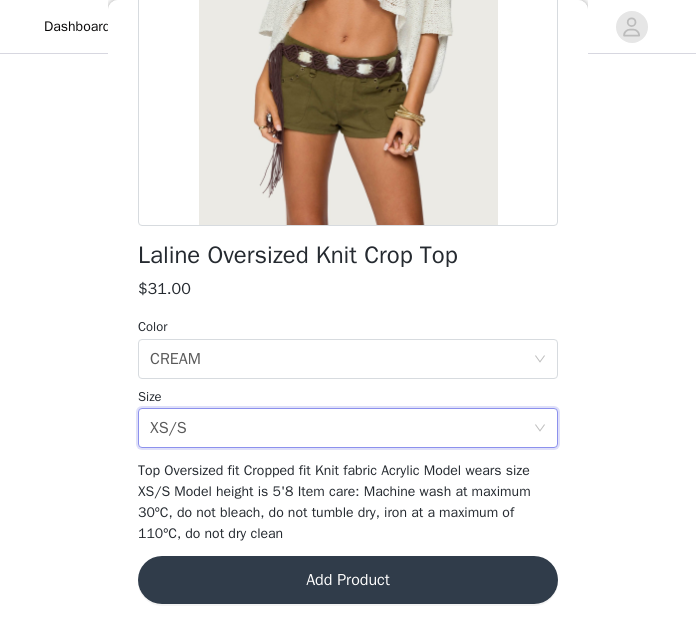 click on "Add Product" at bounding box center [348, 580] 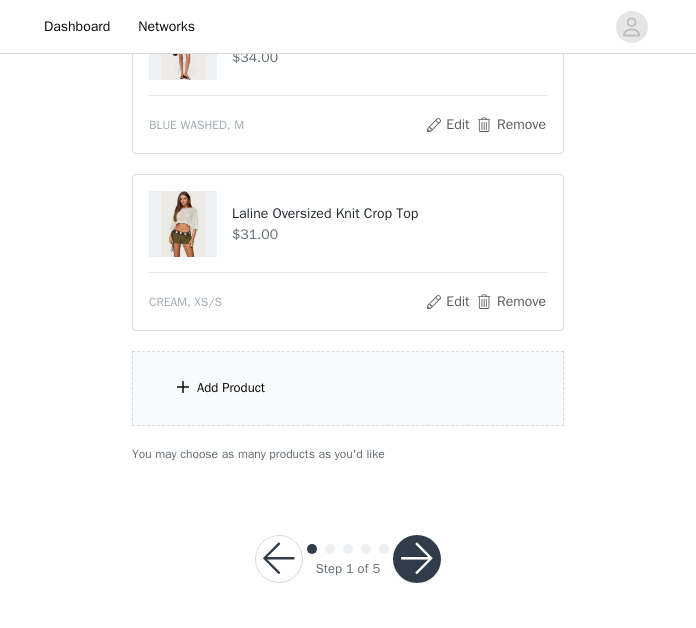 scroll, scrollTop: 1163, scrollLeft: 0, axis: vertical 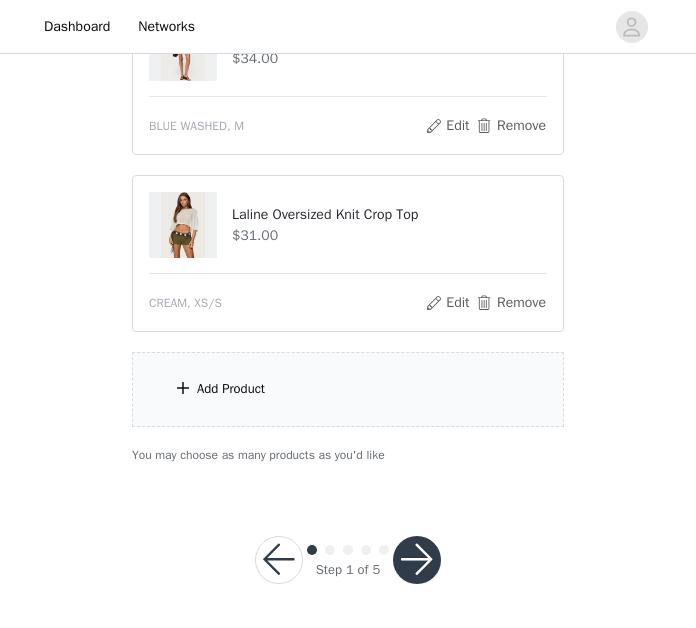 click on "Add Product" at bounding box center [231, 389] 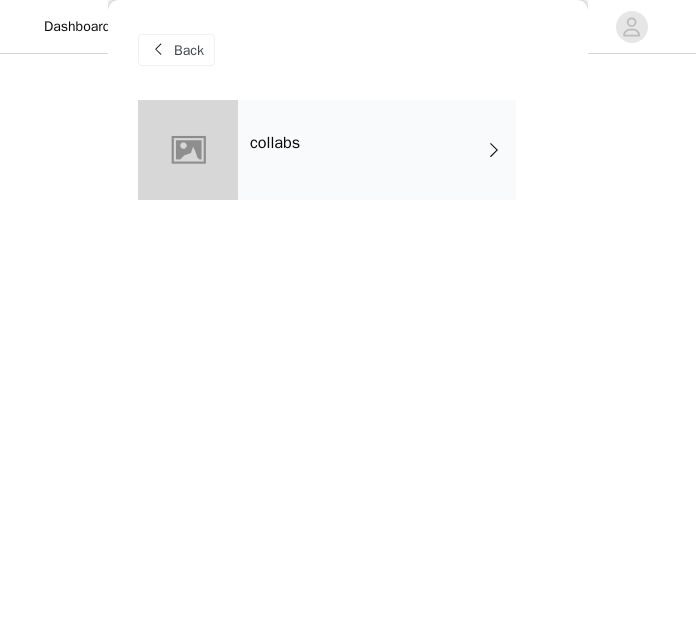 click on "collabs" at bounding box center [377, 150] 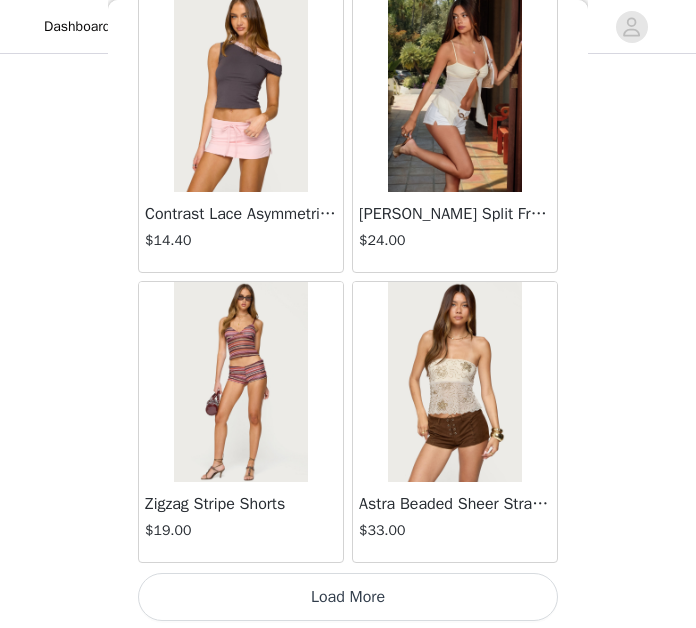 click on "Load More" at bounding box center (348, 597) 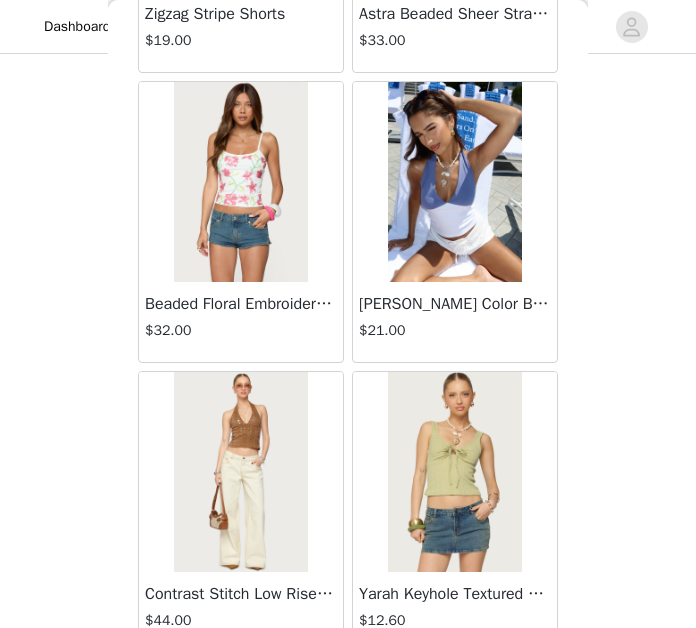 scroll, scrollTop: 3150, scrollLeft: 0, axis: vertical 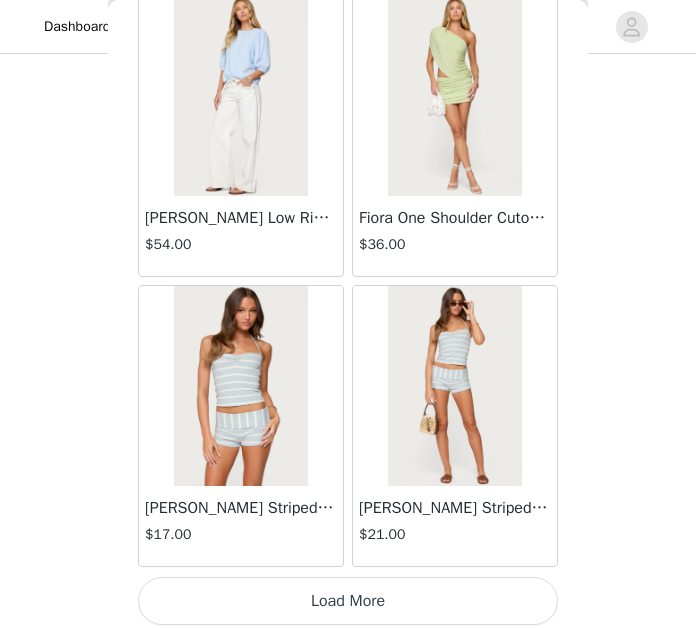 click on "Load More" at bounding box center (348, 601) 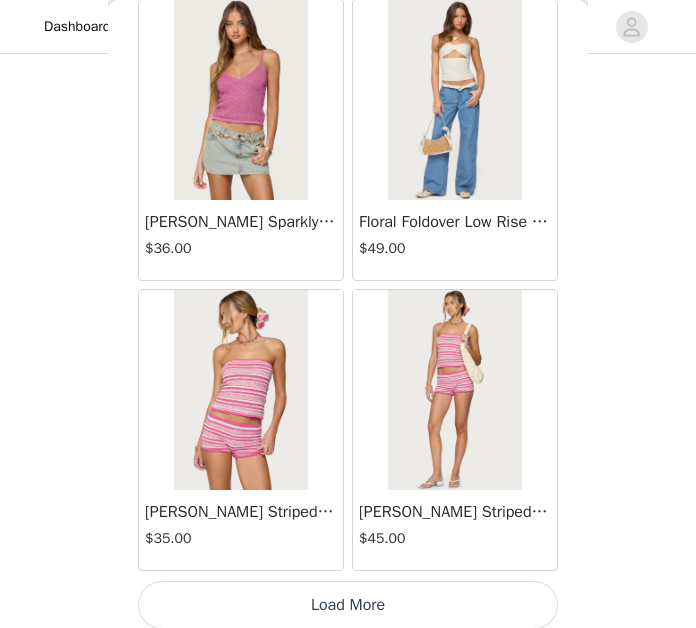 click on "Load More" at bounding box center [348, 605] 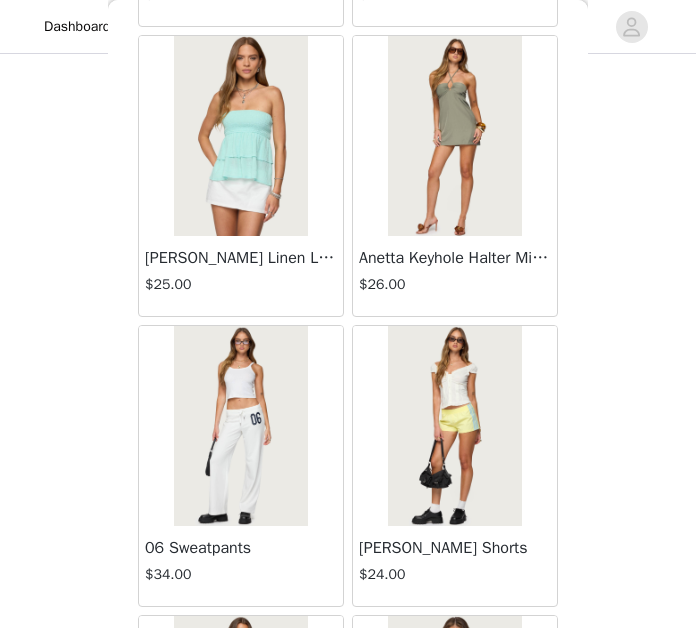 scroll, scrollTop: 9924, scrollLeft: 0, axis: vertical 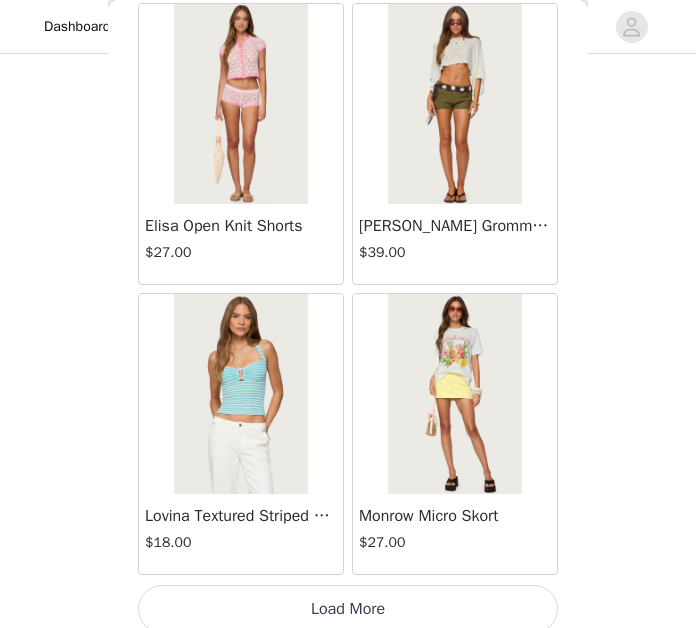 click on "Load More" at bounding box center (348, 609) 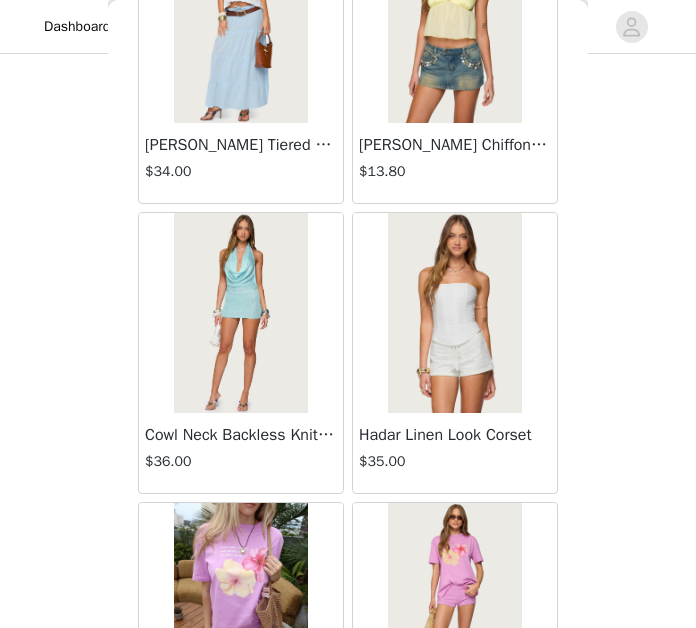 scroll, scrollTop: 14013, scrollLeft: 0, axis: vertical 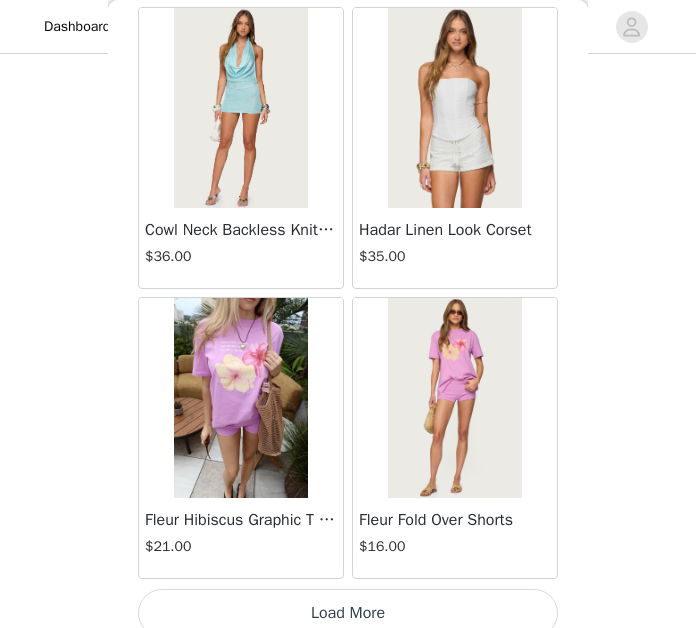 click on "Load More" at bounding box center [348, 613] 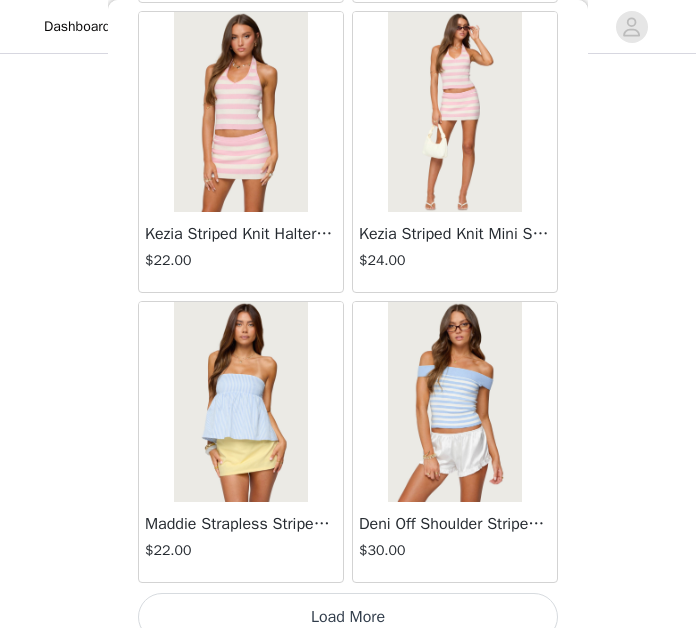 click on "Load More" at bounding box center [348, 617] 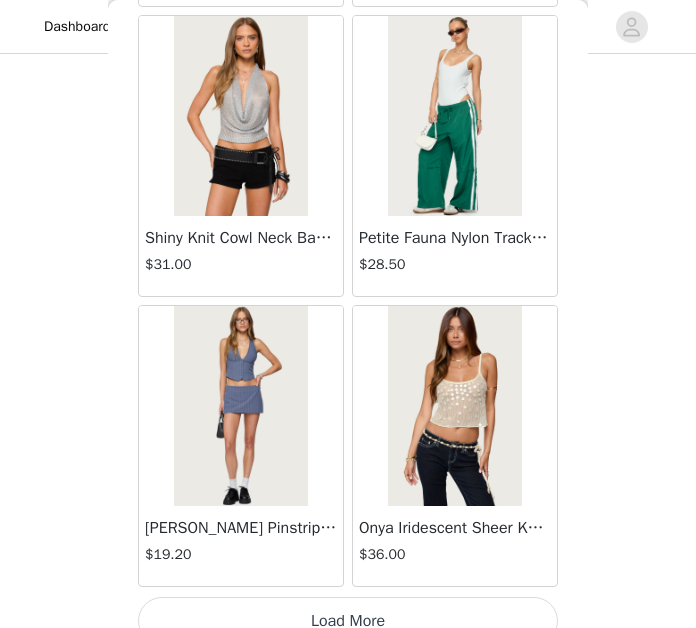 click on "Load More" at bounding box center (348, 621) 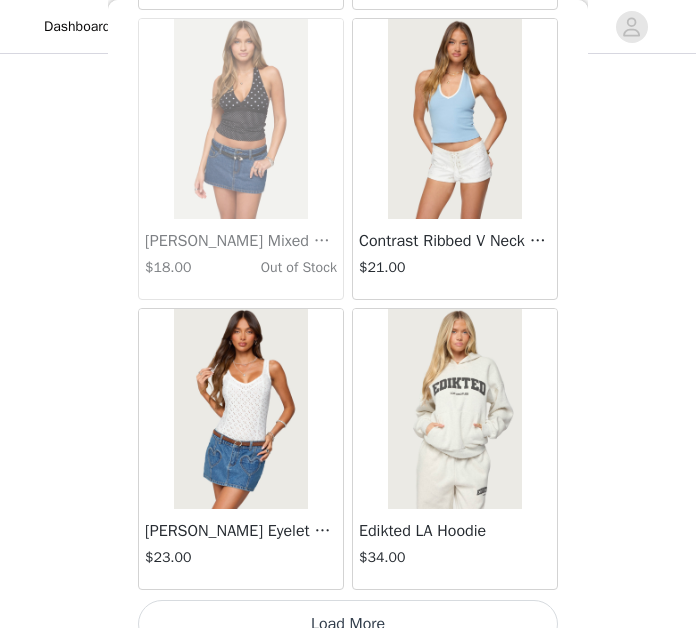 scroll, scrollTop: 22701, scrollLeft: 0, axis: vertical 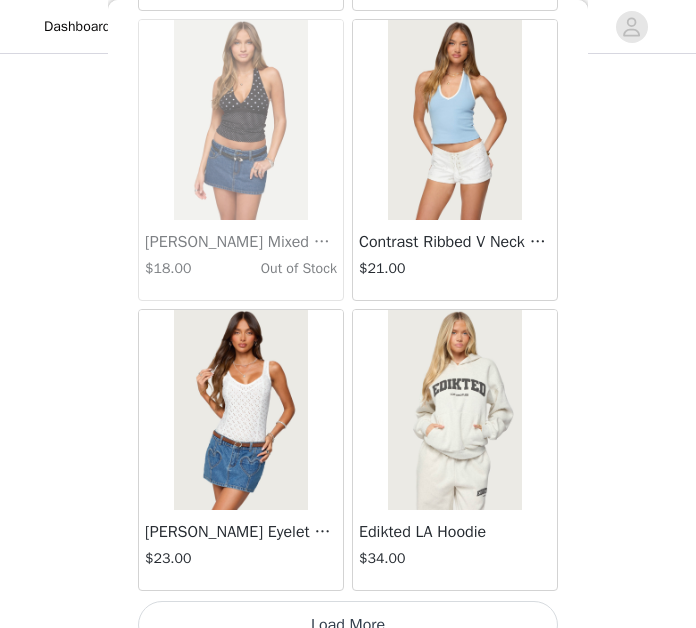 click on "Load More" at bounding box center [348, 625] 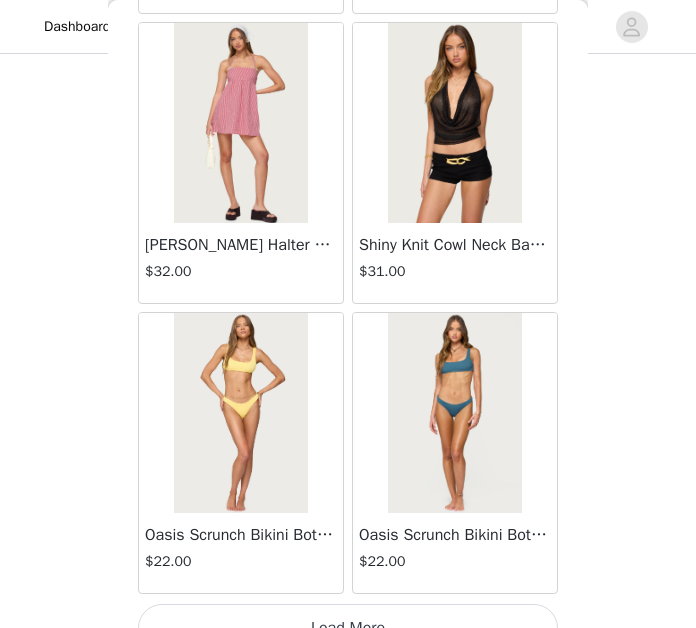 scroll, scrollTop: 25597, scrollLeft: 0, axis: vertical 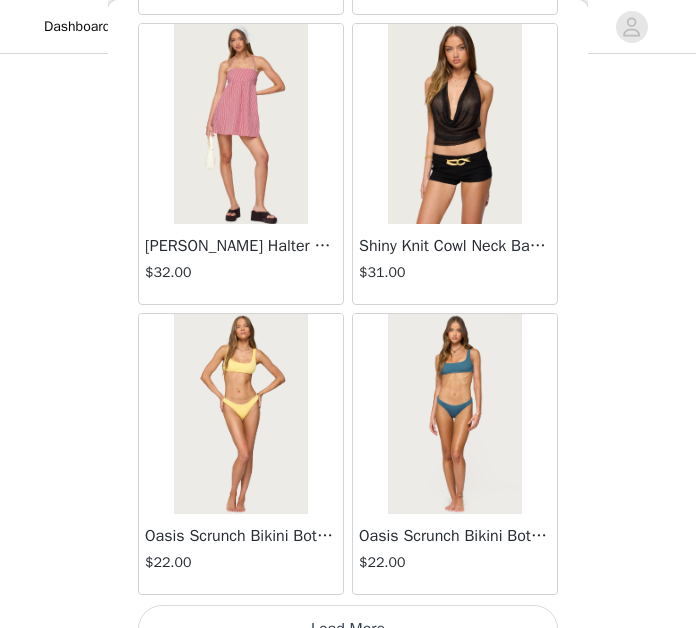 click on "Load More" at bounding box center [348, 629] 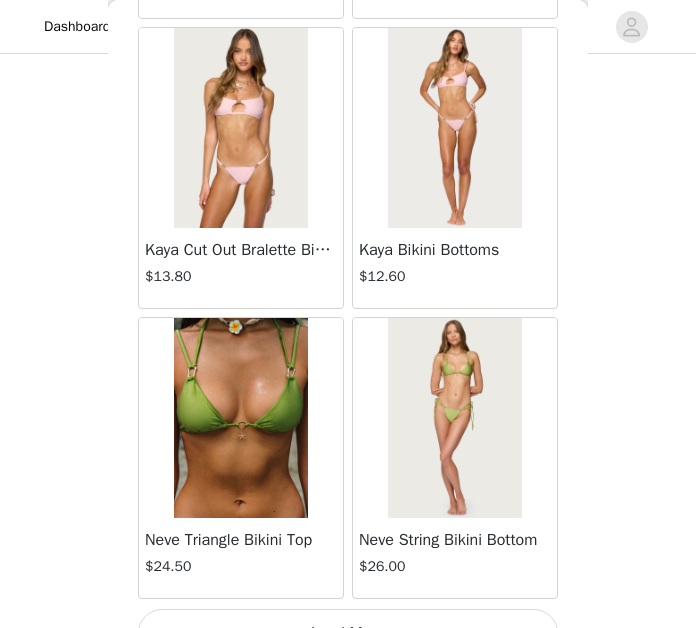 click on "Load More" at bounding box center (348, 633) 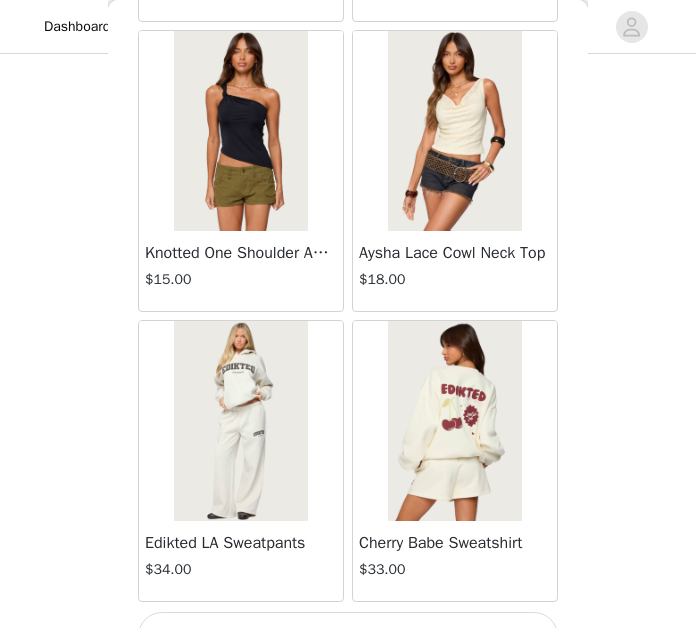 scroll, scrollTop: 31389, scrollLeft: 0, axis: vertical 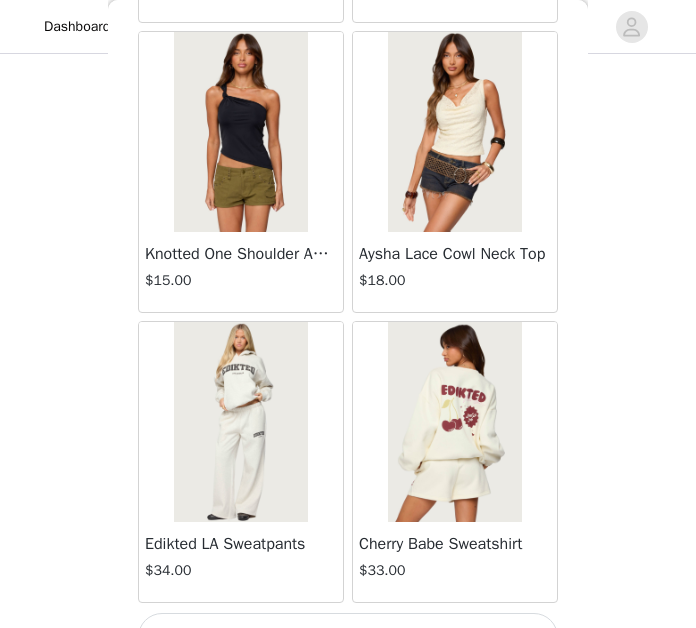 click on "$15.00" at bounding box center [241, 280] 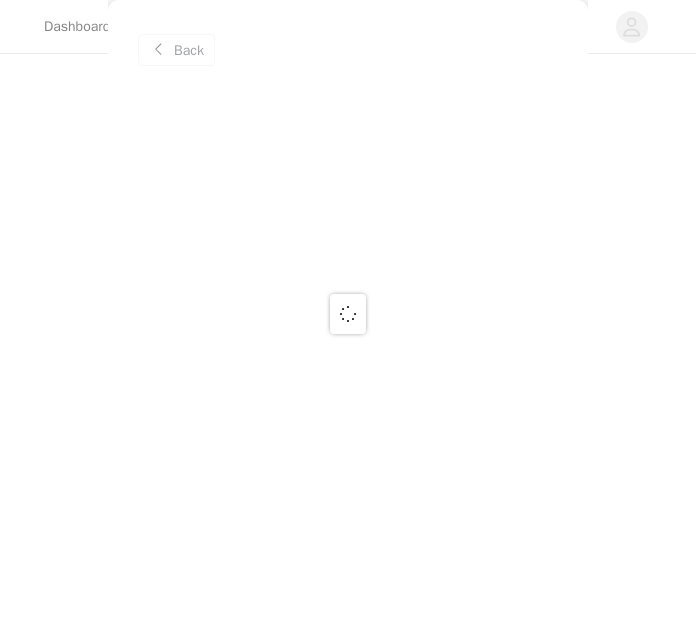 scroll, scrollTop: 0, scrollLeft: 0, axis: both 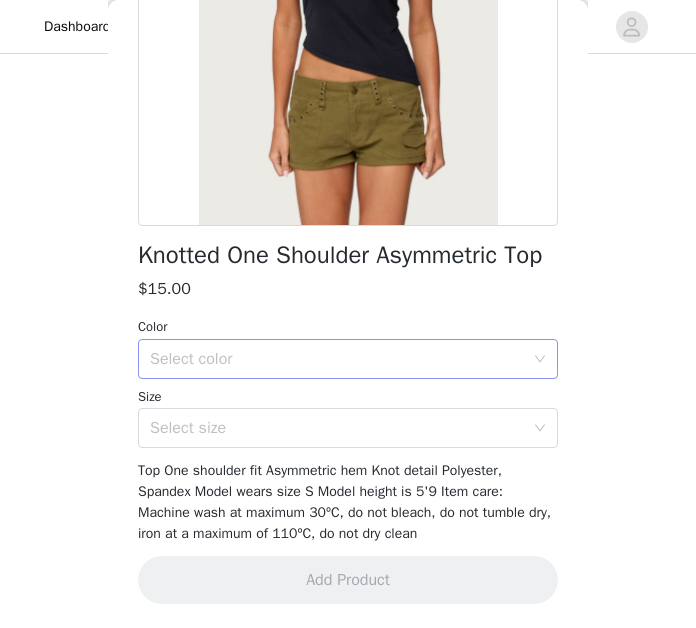 click on "Select color" at bounding box center [337, 359] 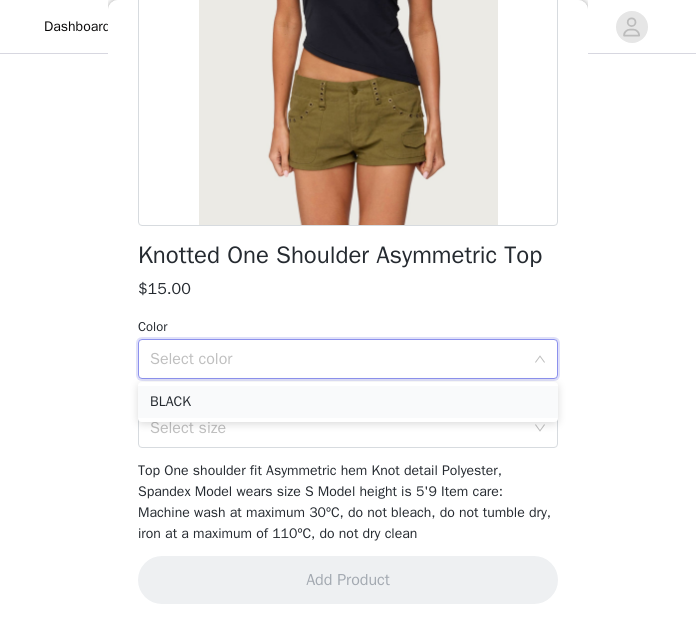 click on "BLACK" at bounding box center [348, 402] 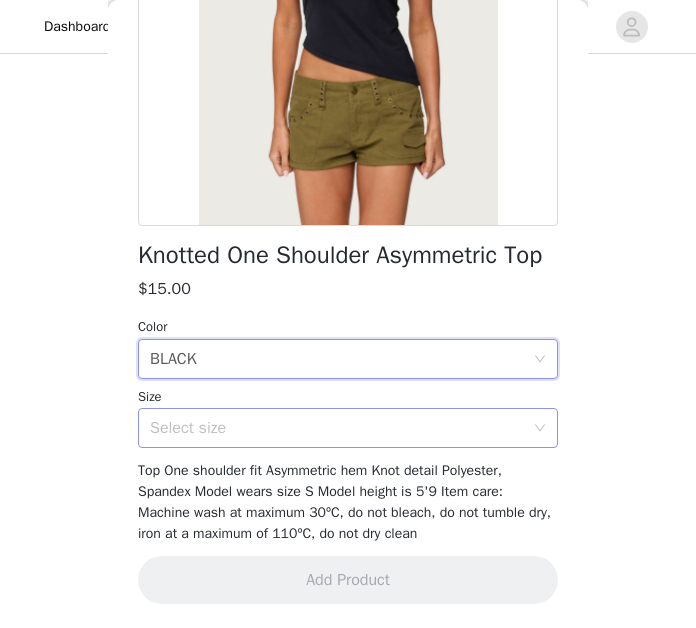 click on "Select size" at bounding box center (337, 428) 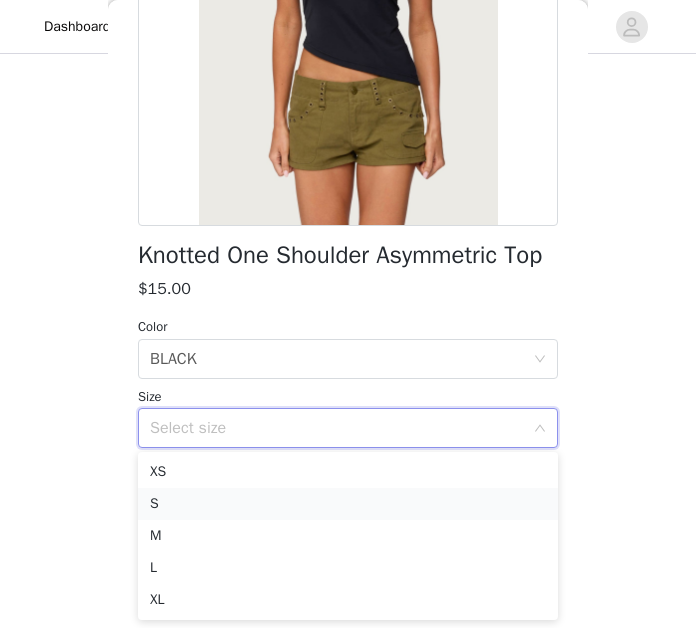 click on "S" at bounding box center (348, 504) 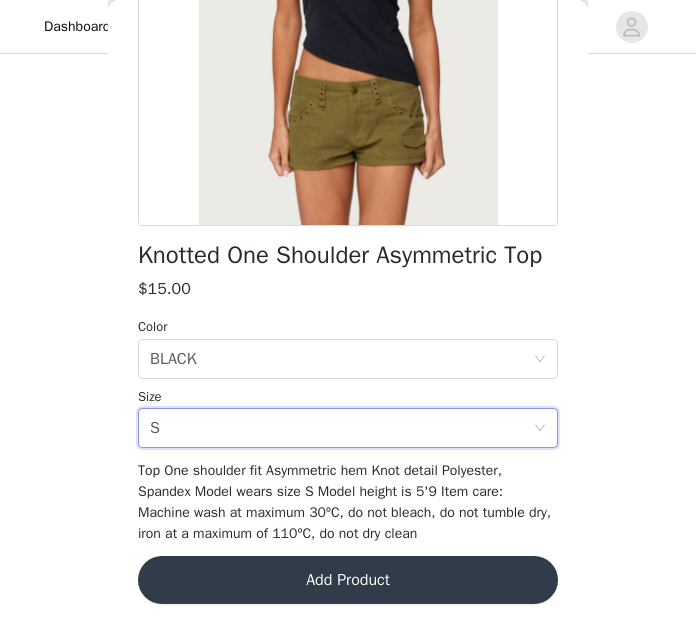 click on "Add Product" at bounding box center (348, 580) 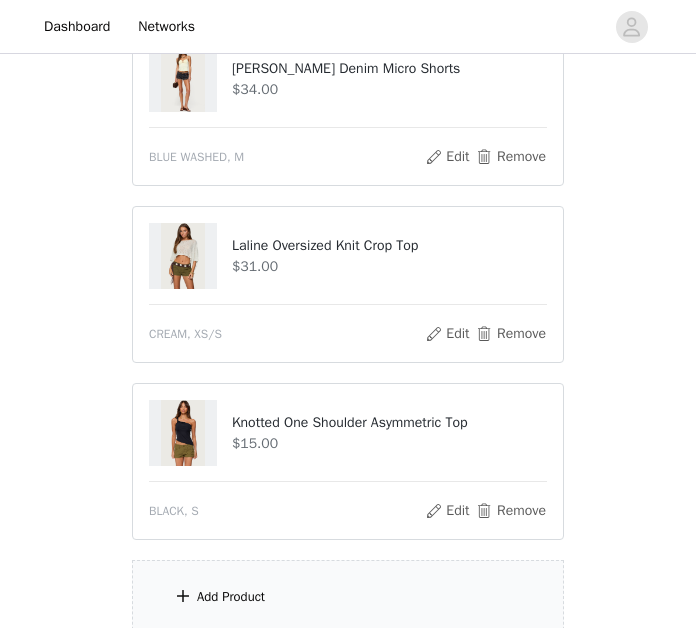 scroll, scrollTop: 1175, scrollLeft: 0, axis: vertical 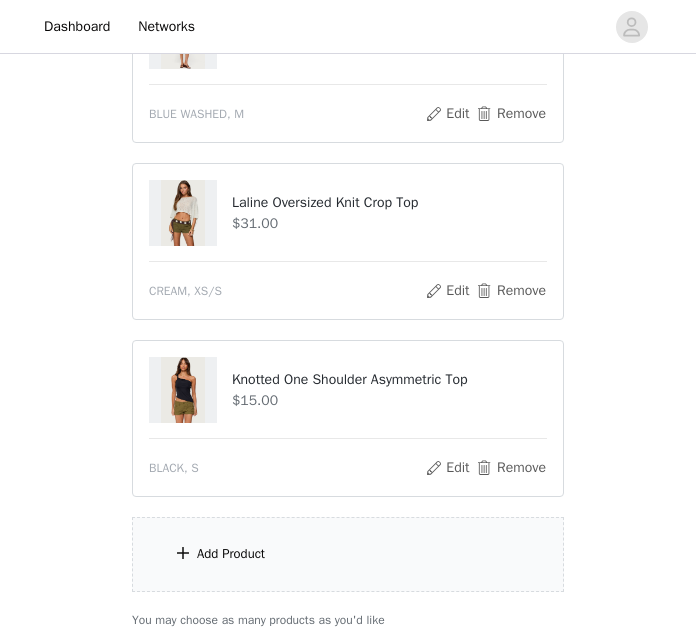 click on "Add Product" at bounding box center (348, 554) 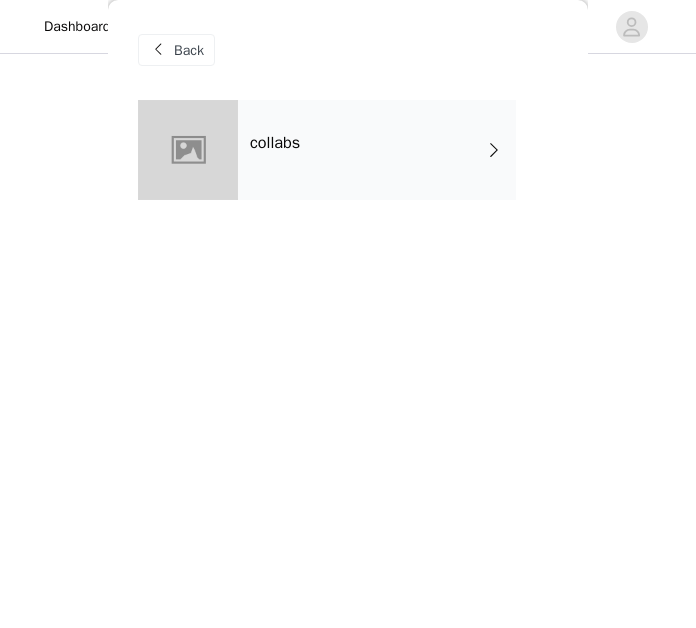 click on "collabs" at bounding box center [275, 143] 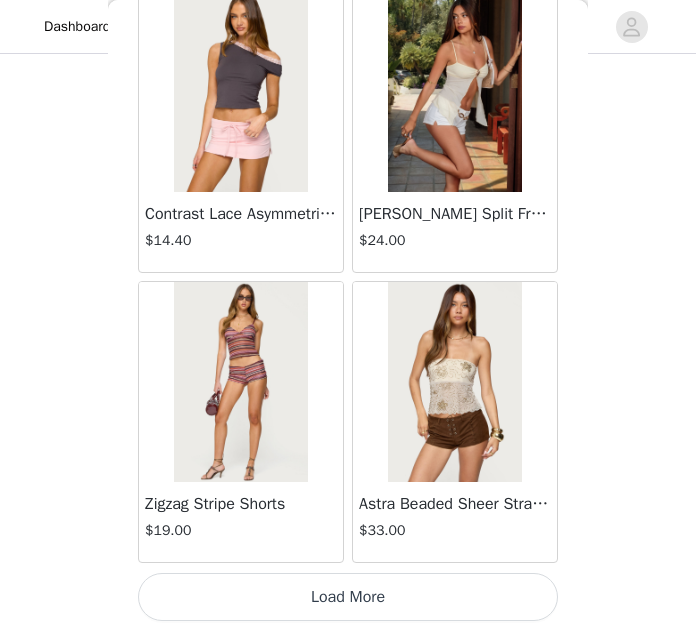 click on "Load More" at bounding box center (348, 597) 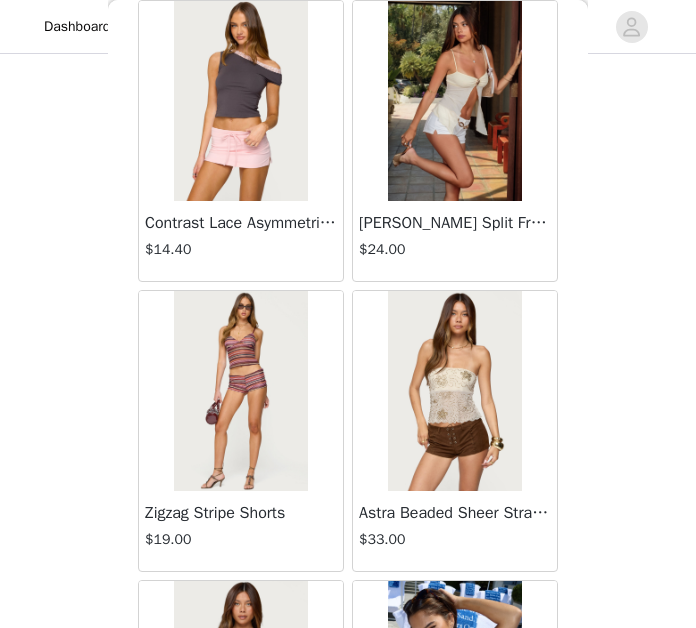 scroll, scrollTop: 1340, scrollLeft: 0, axis: vertical 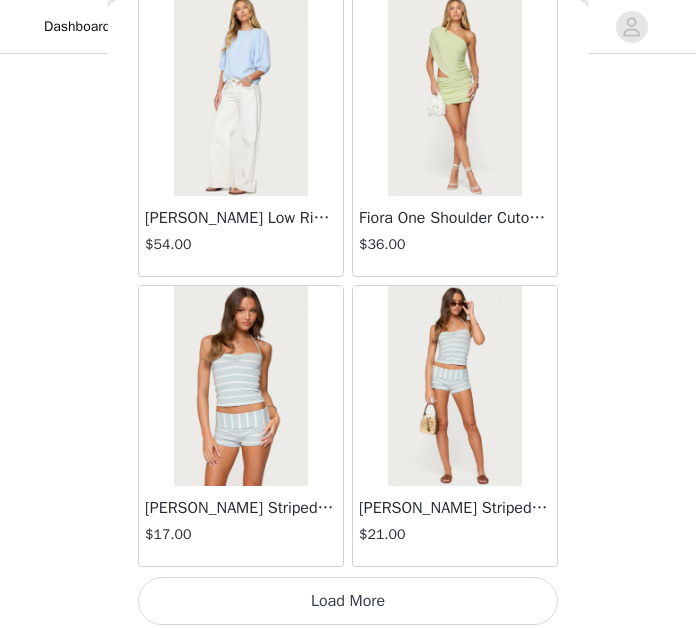 click on "Load More" at bounding box center [348, 601] 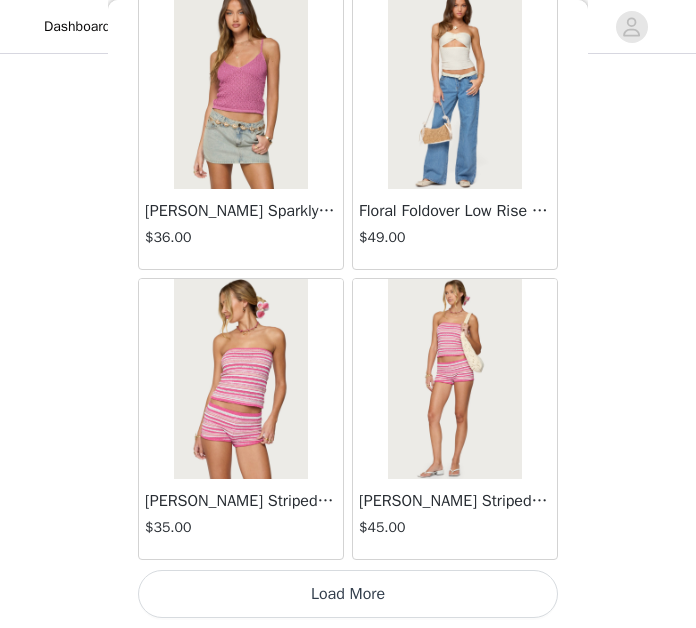 scroll, scrollTop: 8225, scrollLeft: 0, axis: vertical 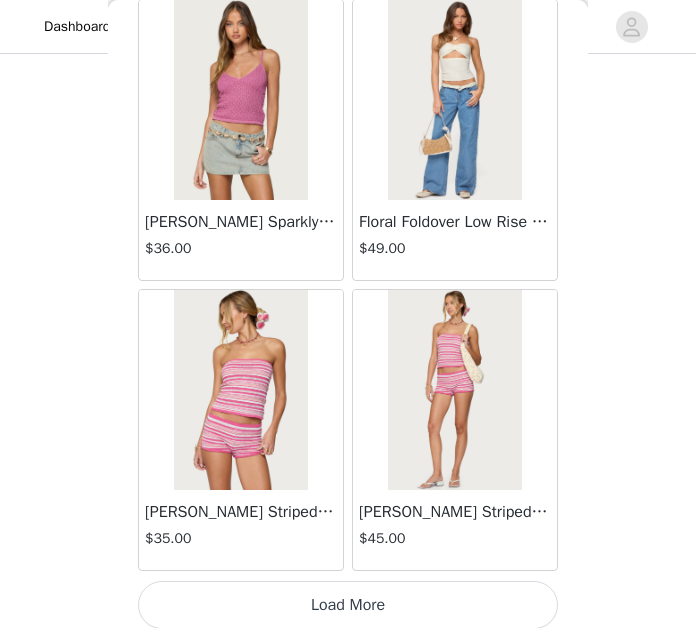 click on "Load More" at bounding box center [348, 605] 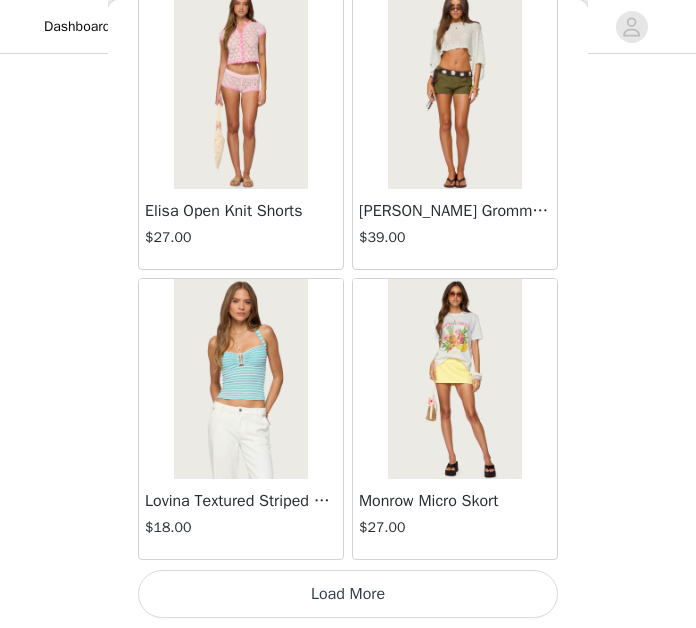 scroll, scrollTop: 11117, scrollLeft: 0, axis: vertical 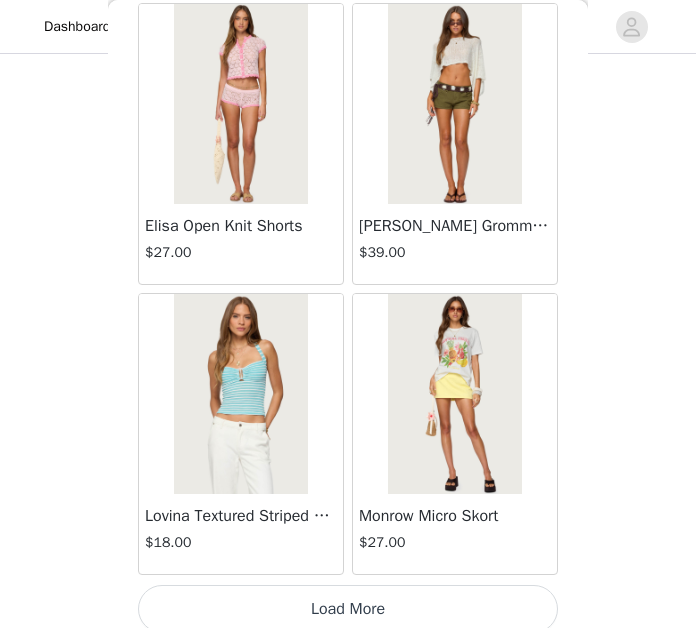 click on "Load More" at bounding box center [348, 609] 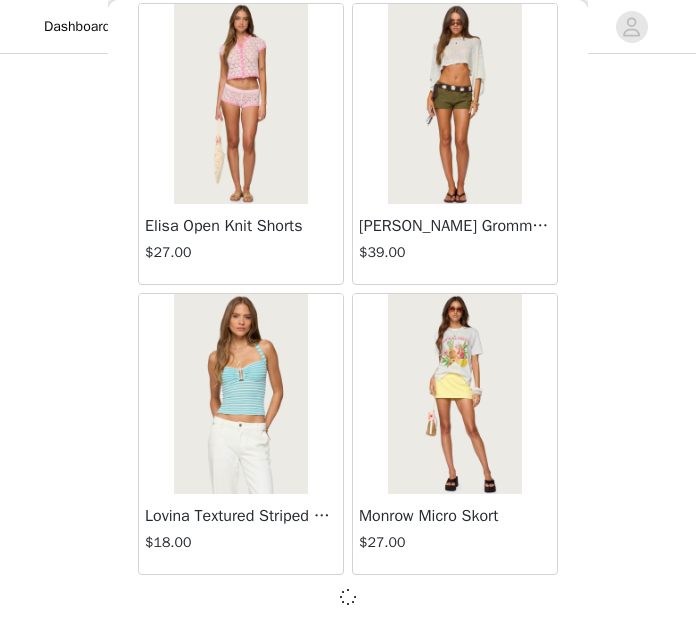 scroll, scrollTop: 11108, scrollLeft: 0, axis: vertical 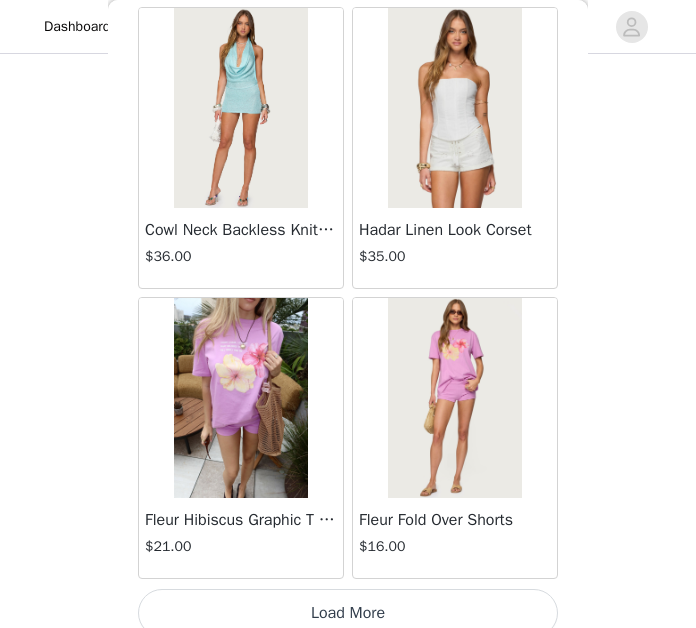 click on "Lovina Grommet Pleated Mini Skort   $16.80       Metallic & Sequin Textured Tank Top   $23.00       Nelley Backless Beaded Sequin Chiffon Top   $30.00       [PERSON_NAME] Asymmetric One Shoulder Crochet Top   $21.60       [PERSON_NAME] Plaid Micro Shorts   $25.00       [PERSON_NAME] Floral Texured Sheer Halter Top   $23.00       Maree Bead V Neck Top   $19.00       Maree Bead Cut Out Mini Skirt   $17.00       [PERSON_NAME] Cut Out Halter Top   $24.00       Juney Pinstripe Tailored Button Up Shirt   $30.00       Avenly Striped Tie Front Babydoll Top   $23.00       [PERSON_NAME] Studded Grommet Tube Top   $25.00       Avalai Linen Look Mini Skort   $32.00       Beaded Deep Cowl Neck Backless Top   $31.00       Frayed Pleated Denim Mini Skort   $16.00       Klay Linen Look Pleated Mini Skort   $14.40       Contrast Lace Asymmetric Off Shoulder Top   $14.40       [PERSON_NAME] Split Front Sheer Mesh Top   $24.00       Zigzag Stripe Shorts   $19.00       Astra Beaded Sheer Strapless Top   $33.00       Beaded Floral Embroidered Tank Top   $32.00" at bounding box center (348, -6635) 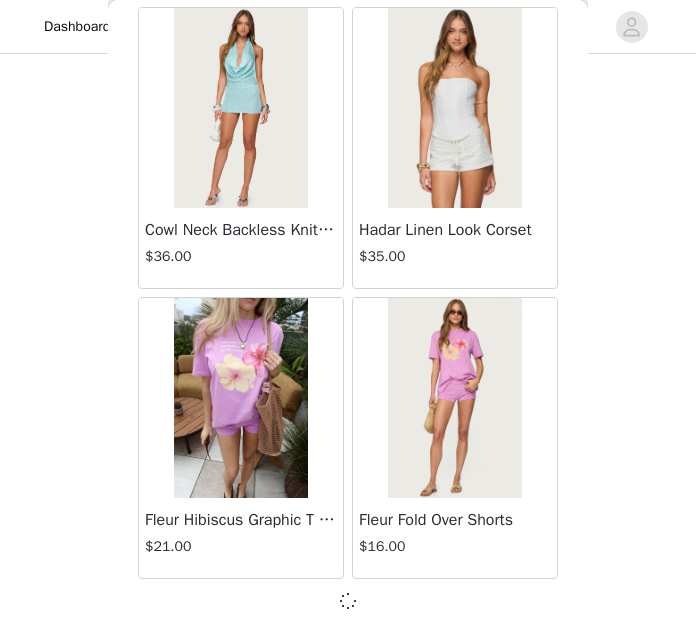 scroll, scrollTop: 14004, scrollLeft: 0, axis: vertical 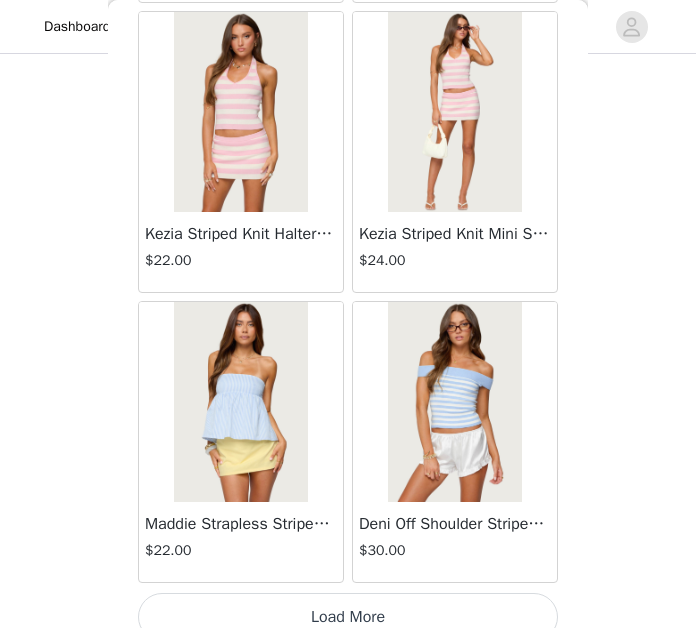 click on "Load More" at bounding box center [348, 617] 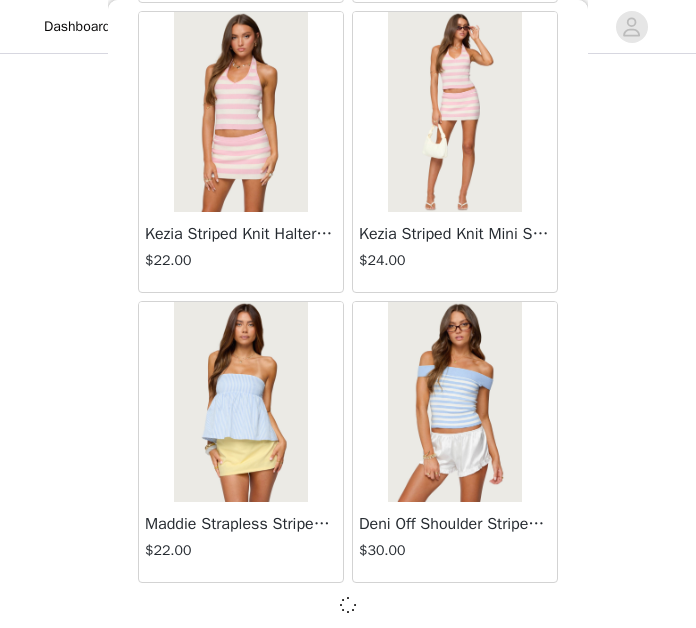 scroll, scrollTop: 16900, scrollLeft: 0, axis: vertical 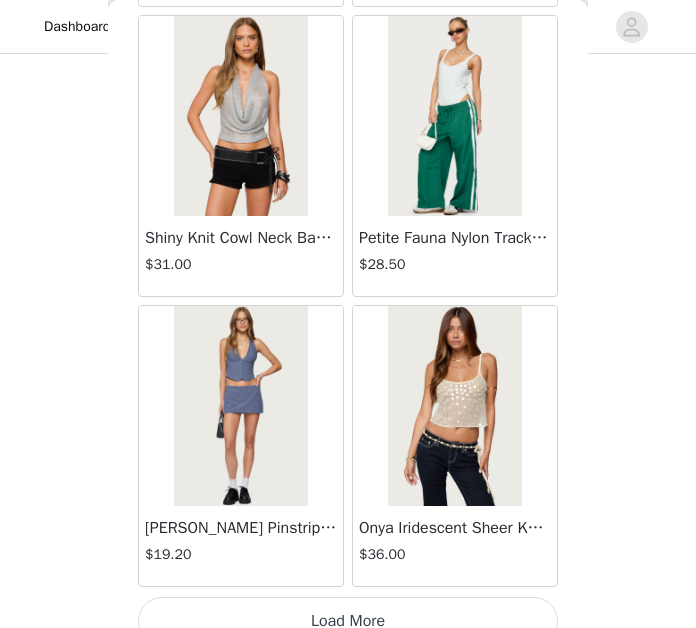 click on "Load More" at bounding box center (348, 621) 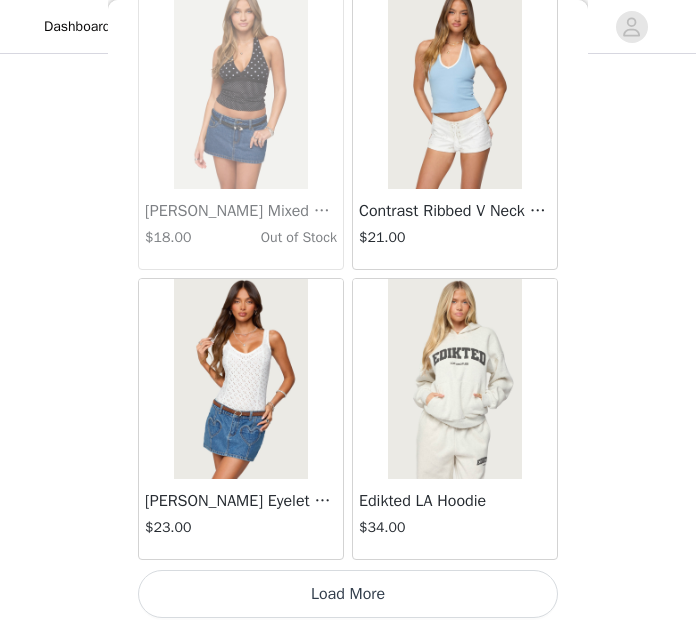 scroll, scrollTop: 22701, scrollLeft: 0, axis: vertical 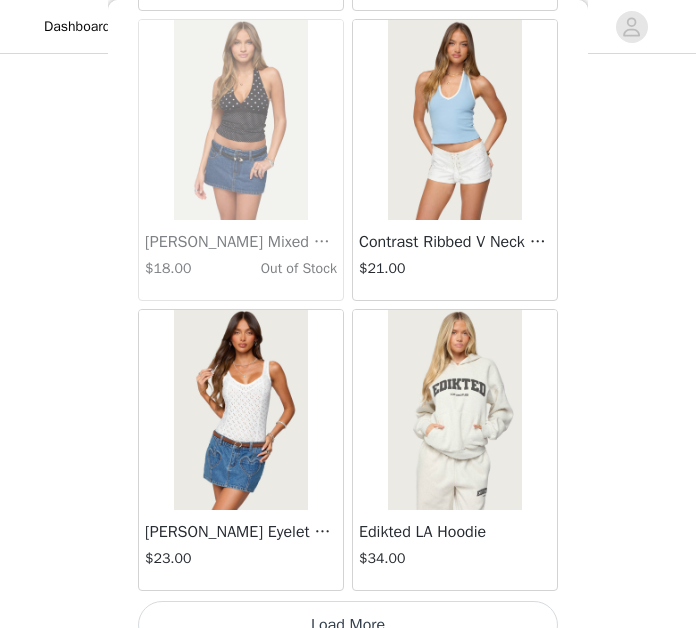 click on "Load More" at bounding box center [348, 625] 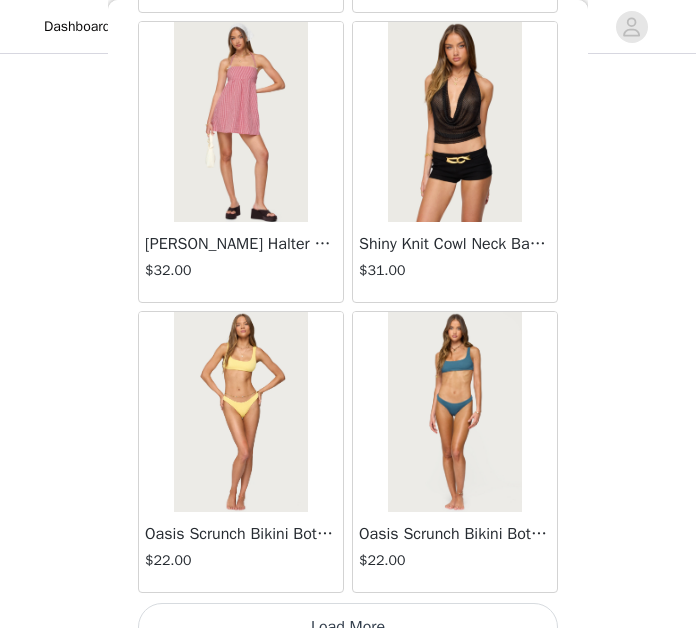 scroll, scrollTop: 25597, scrollLeft: 0, axis: vertical 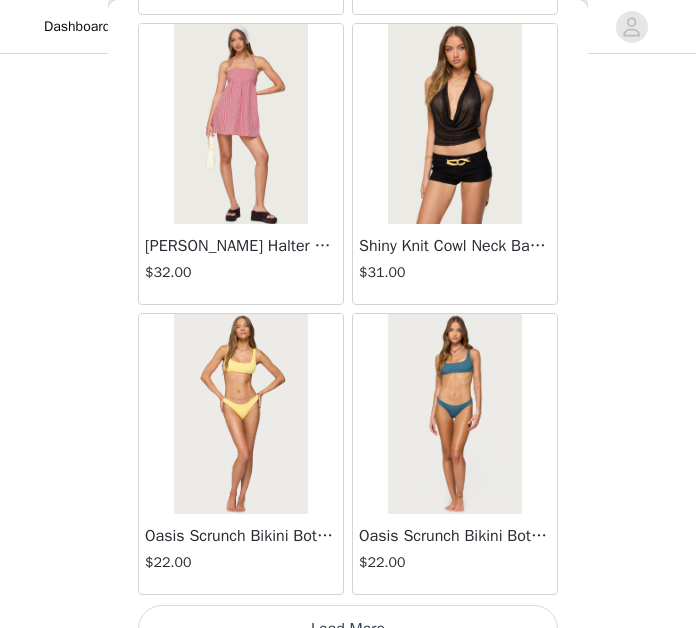 click on "Load More" at bounding box center (348, 629) 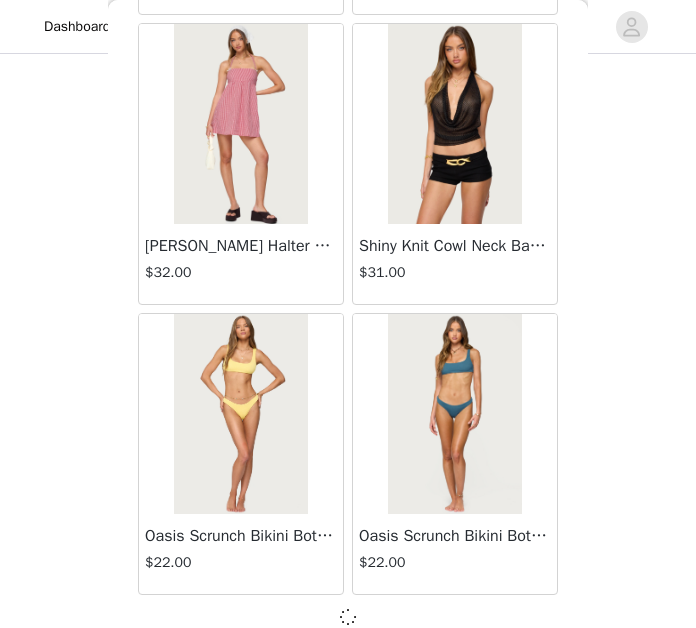 scroll, scrollTop: 25588, scrollLeft: 0, axis: vertical 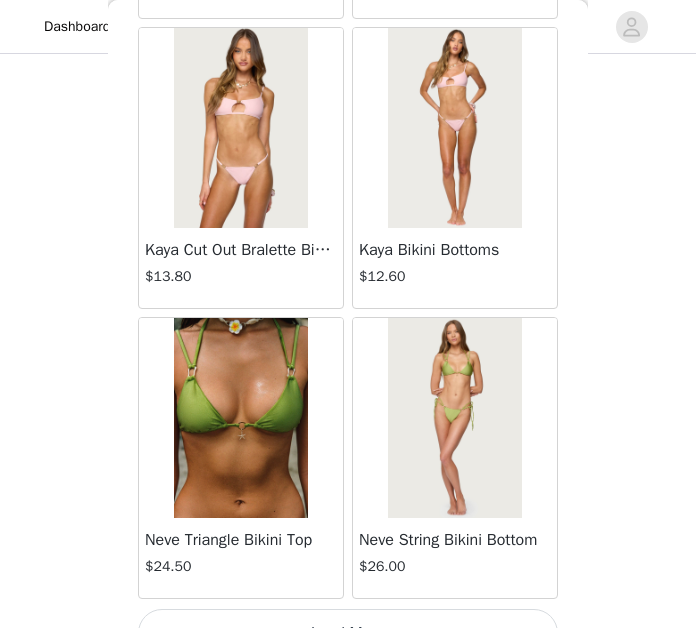 click on "Load More" at bounding box center [348, 633] 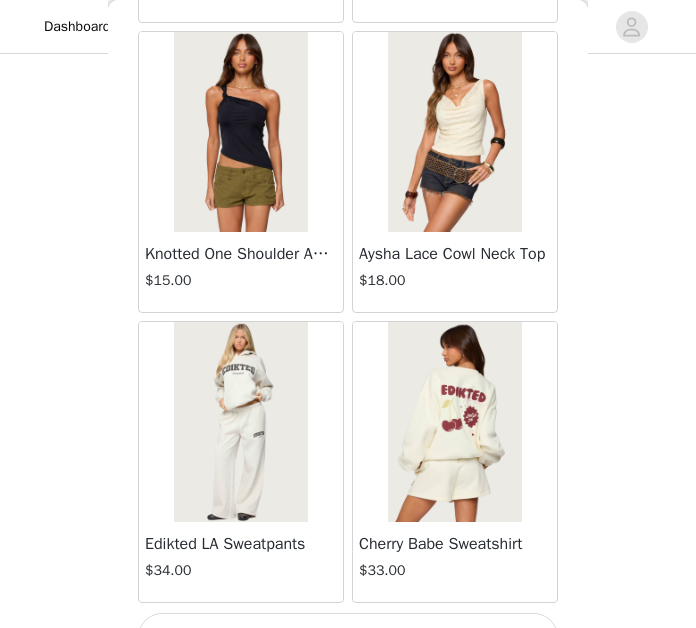 click on "Load More" at bounding box center (348, 637) 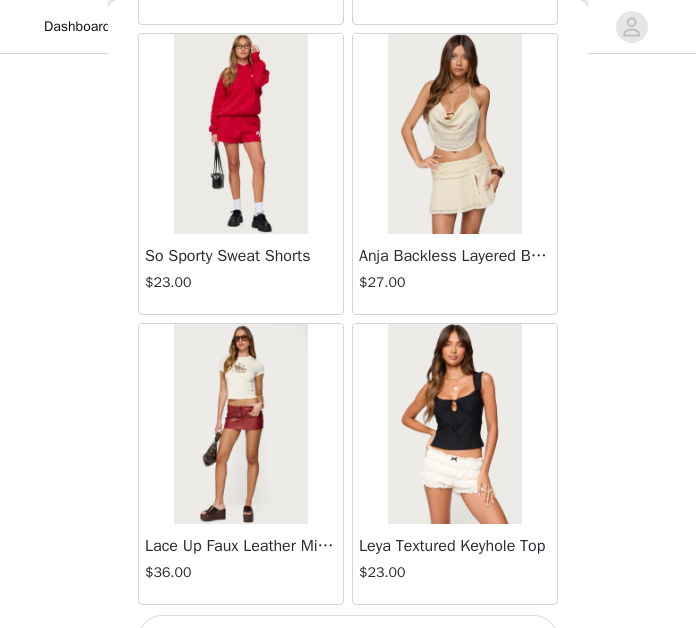 scroll, scrollTop: 34285, scrollLeft: 0, axis: vertical 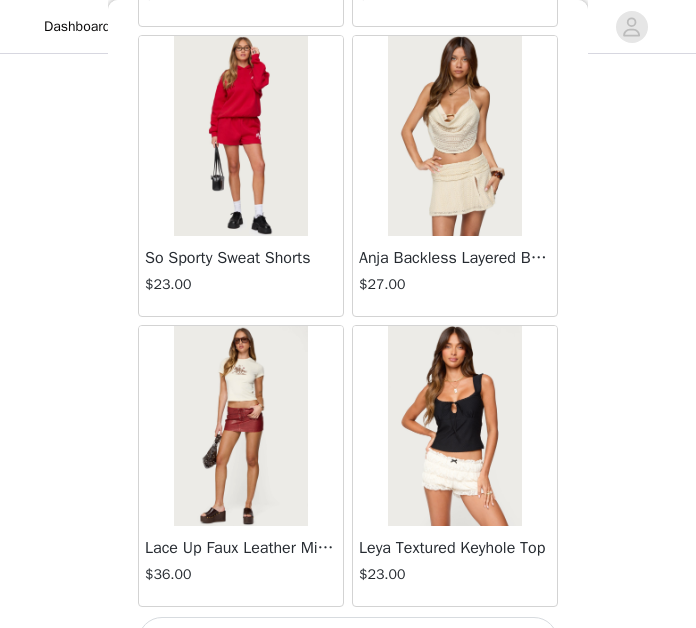click on "Load More" at bounding box center [348, 641] 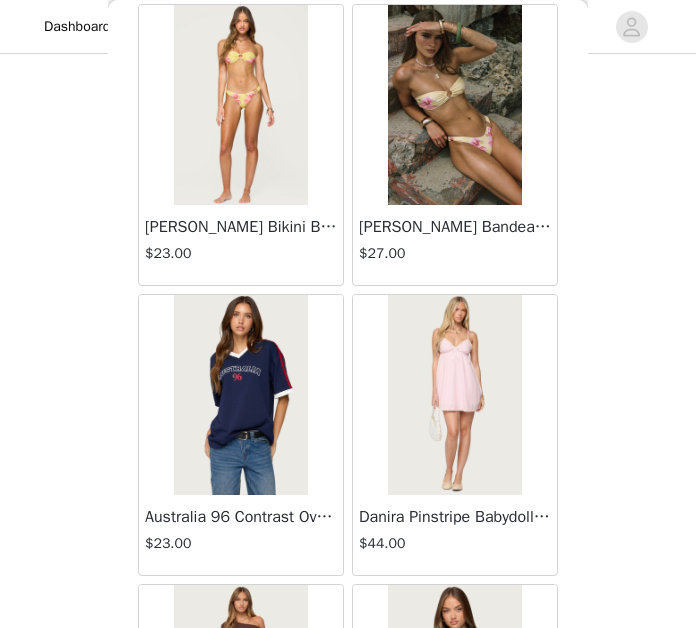 scroll, scrollTop: 35219, scrollLeft: 0, axis: vertical 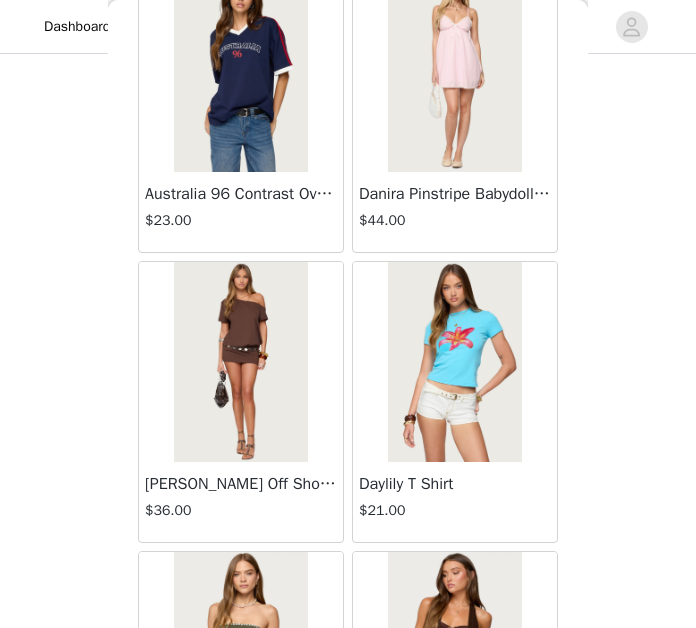 click at bounding box center (240, 362) 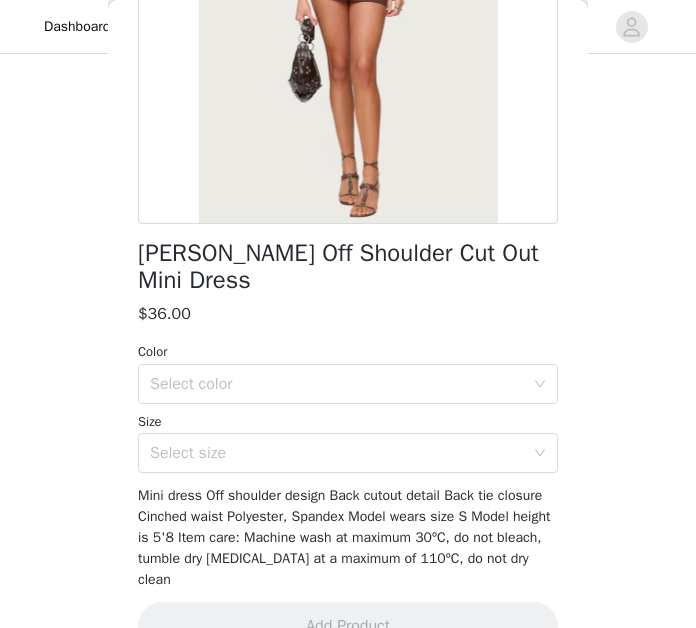 scroll, scrollTop: 324, scrollLeft: 0, axis: vertical 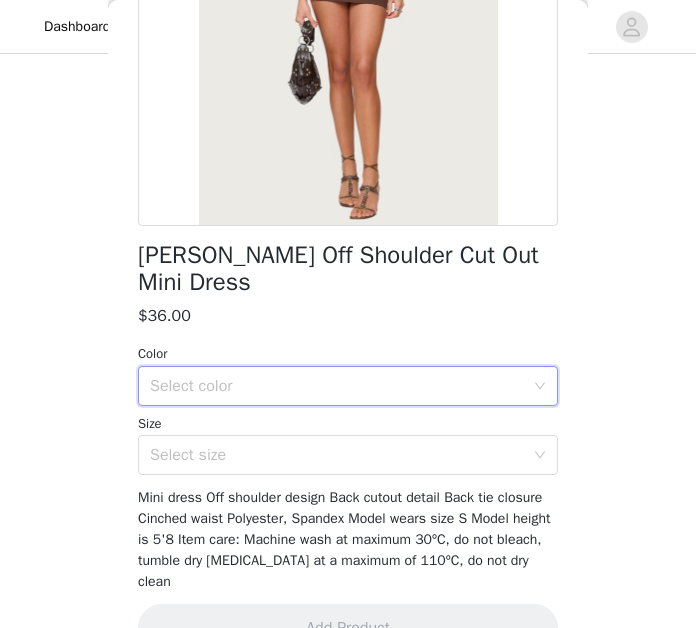 click on "Select color" at bounding box center [341, 386] 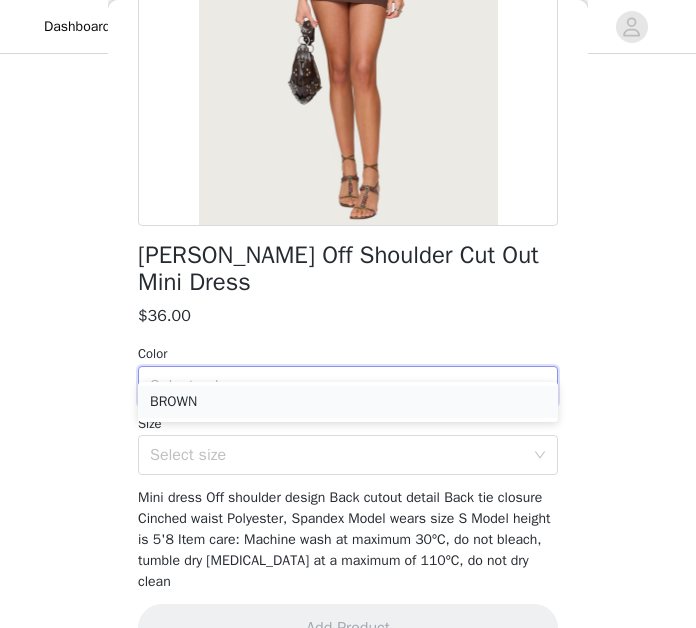 click on "BROWN" at bounding box center (348, 402) 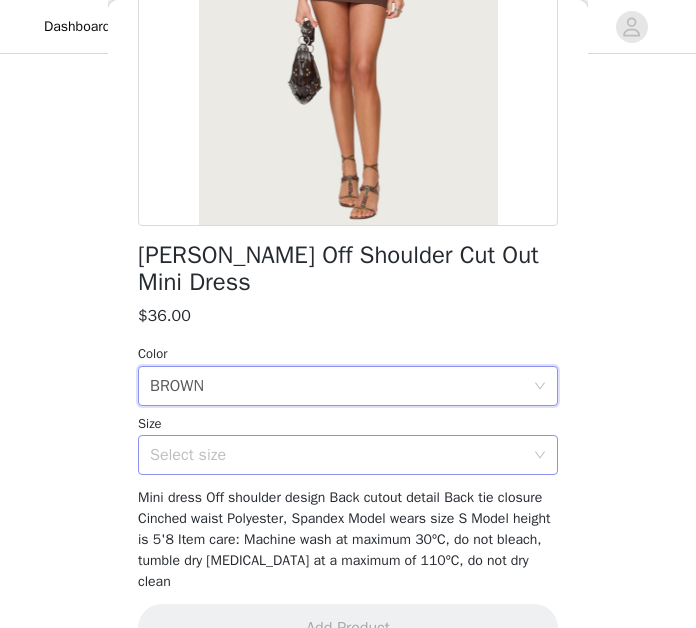 click on "Select size" at bounding box center [337, 455] 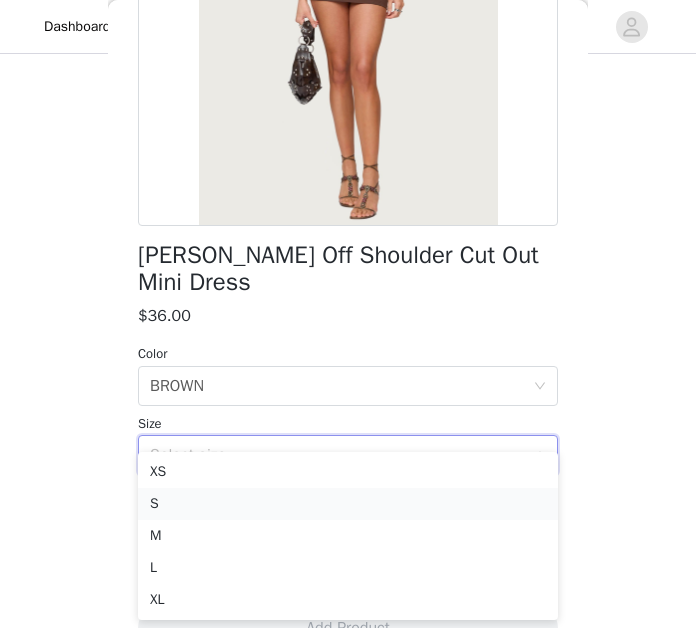 click on "S" at bounding box center [348, 504] 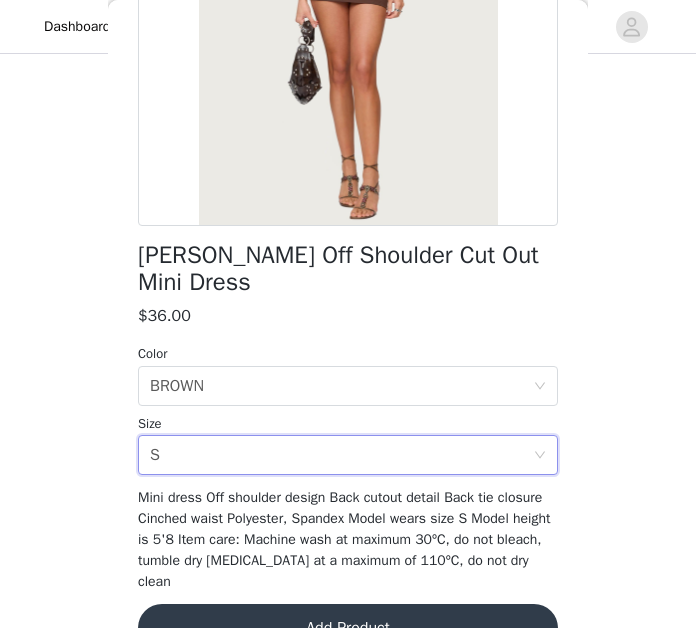 click on "Add Product" at bounding box center [348, 628] 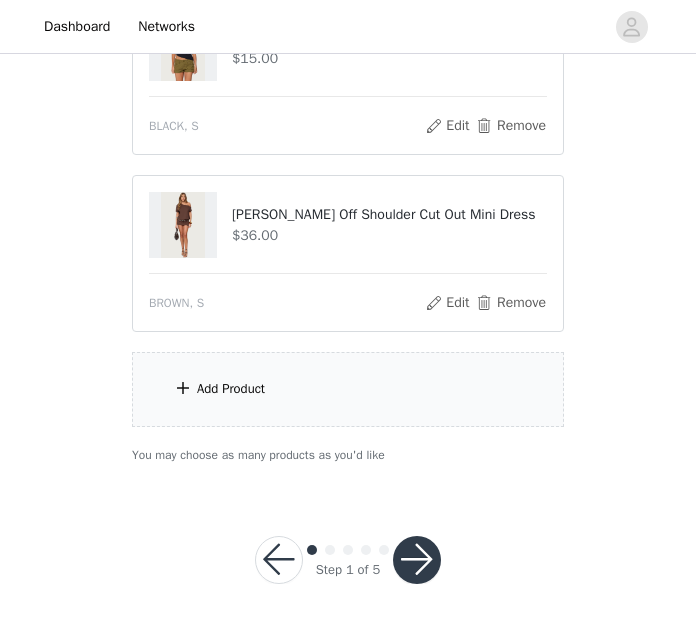scroll, scrollTop: 1516, scrollLeft: 0, axis: vertical 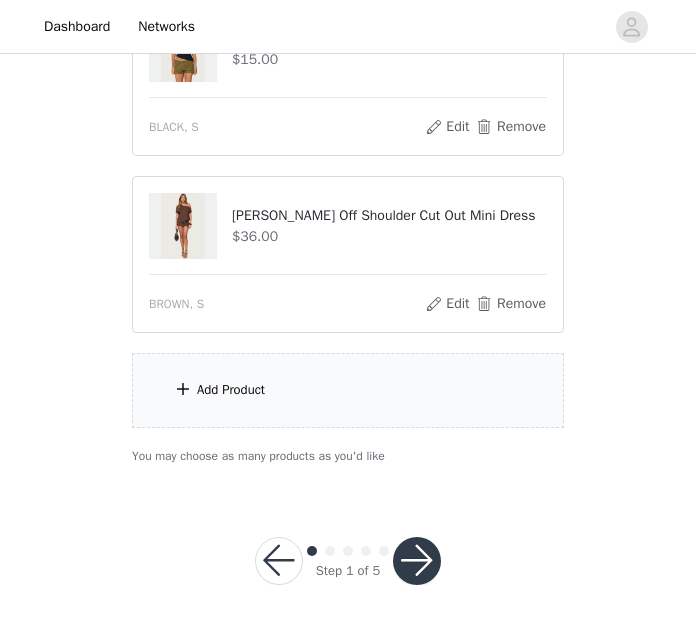 click on "Add Product" at bounding box center (348, 390) 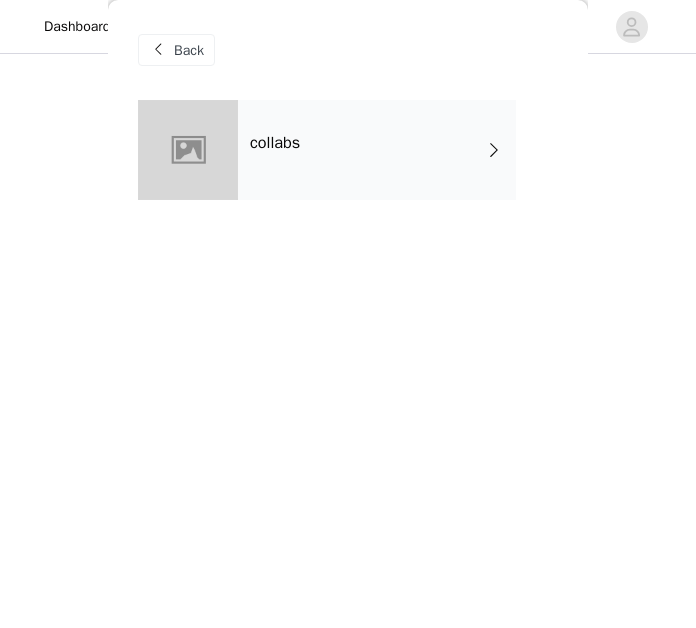 click on "collabs" at bounding box center (377, 150) 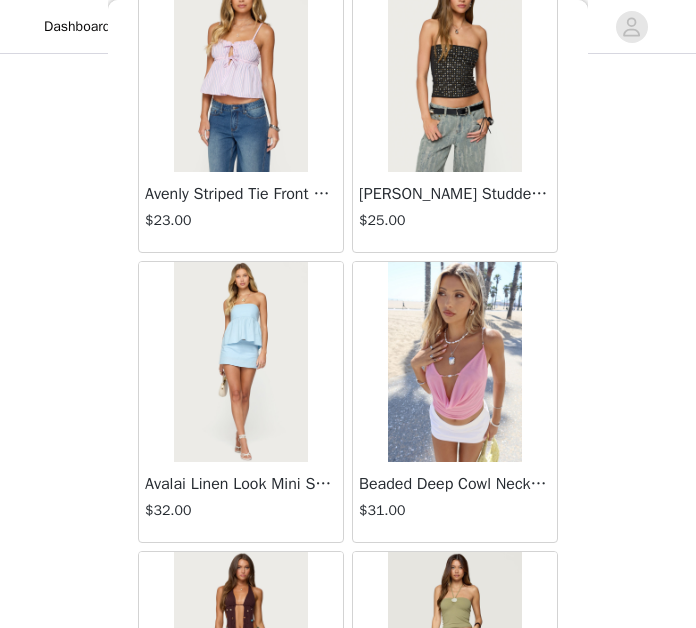 scroll, scrollTop: 1586, scrollLeft: 0, axis: vertical 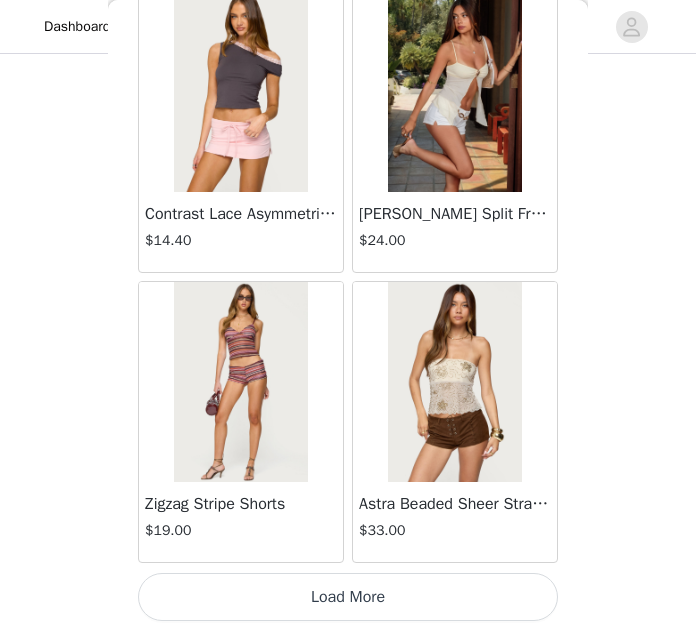 click on "Load More" at bounding box center (348, 597) 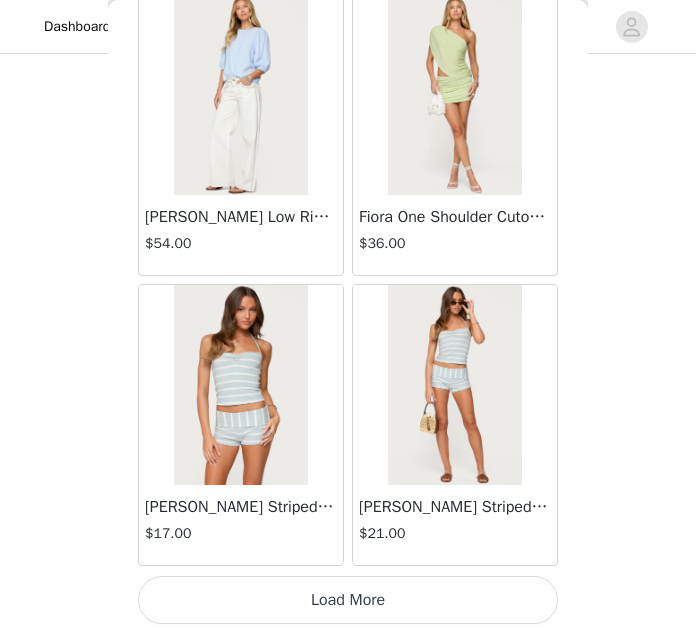 scroll, scrollTop: 5325, scrollLeft: 0, axis: vertical 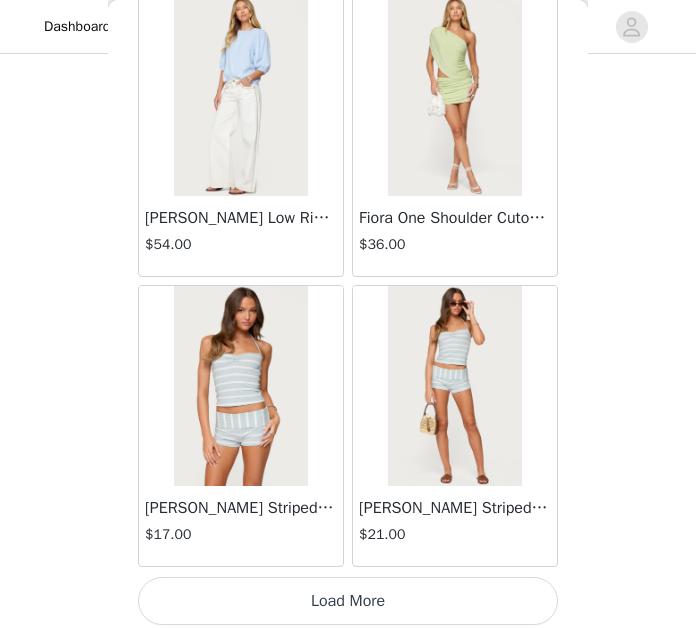 click on "Load More" at bounding box center (348, 601) 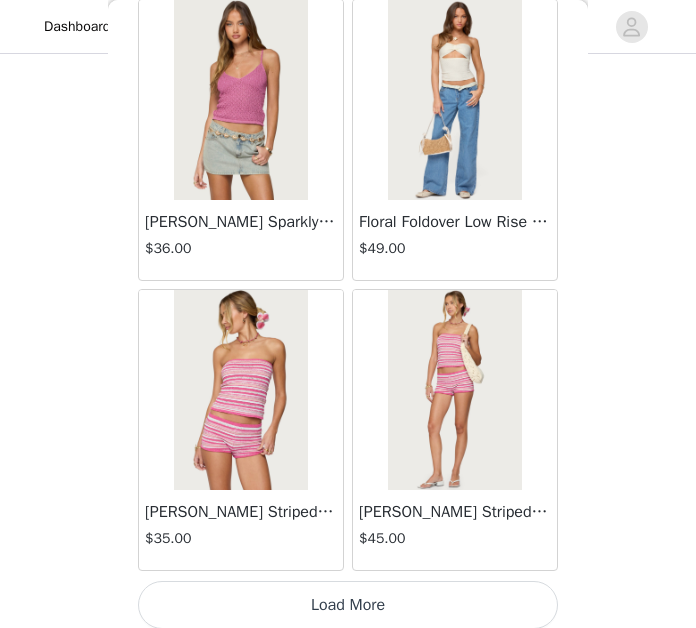 click on "Load More" at bounding box center (348, 605) 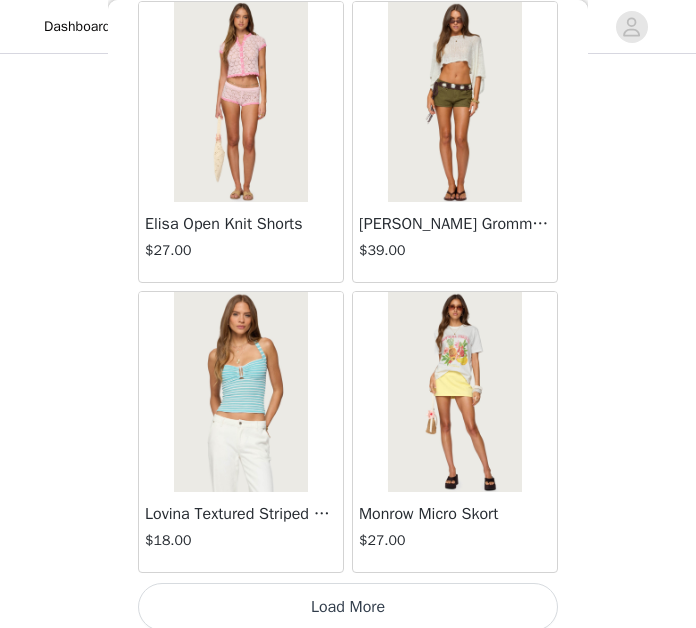 scroll, scrollTop: 11117, scrollLeft: 0, axis: vertical 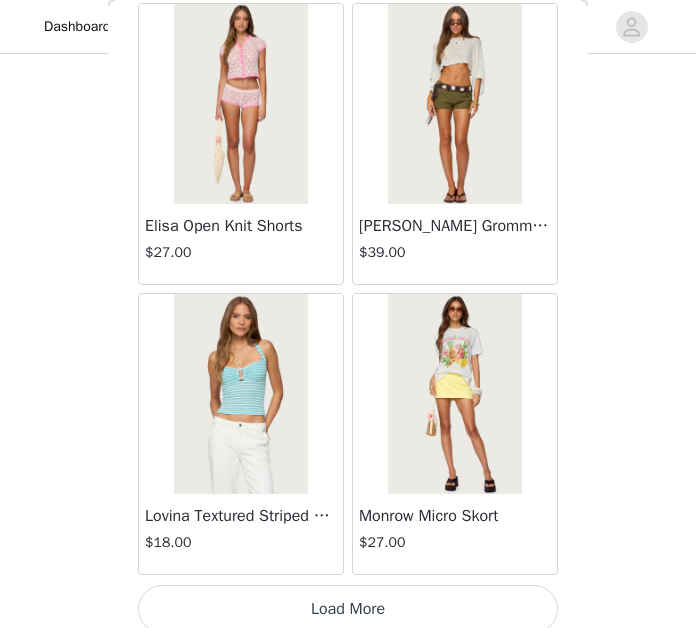 click on "Load More" at bounding box center (348, 609) 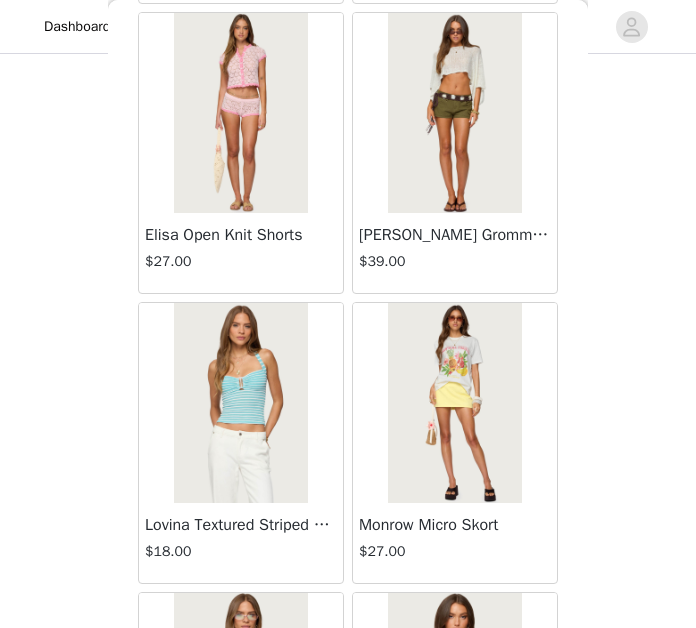 scroll, scrollTop: 1517, scrollLeft: 0, axis: vertical 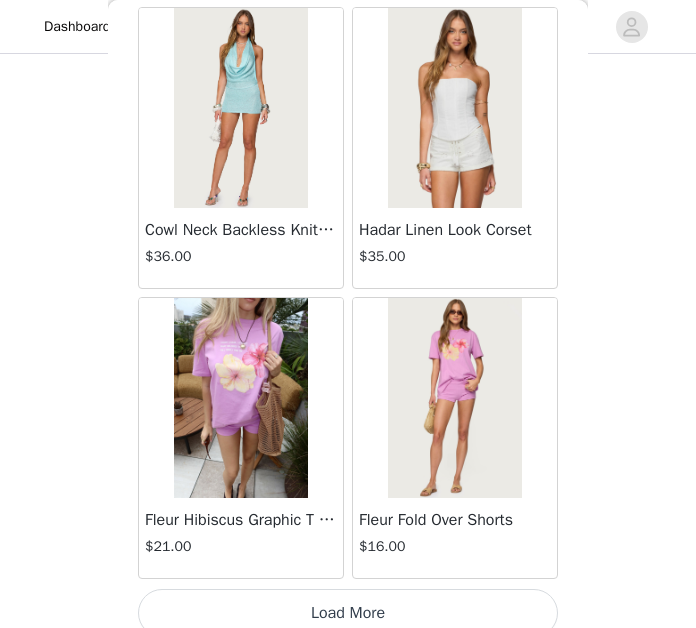 click on "Load More" at bounding box center [348, 613] 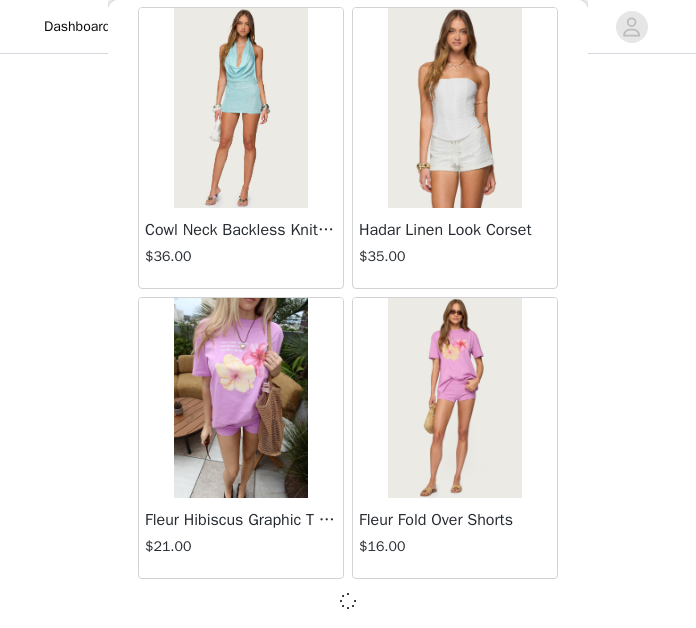 scroll, scrollTop: 14004, scrollLeft: 0, axis: vertical 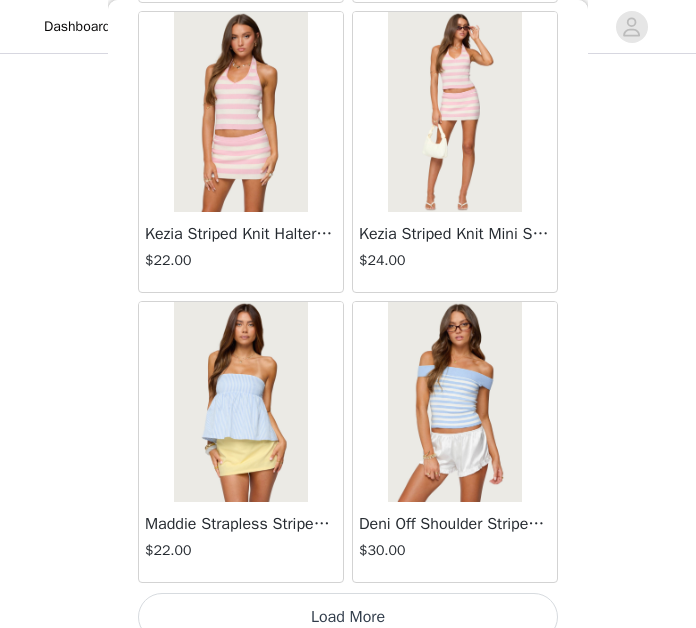 click on "Load More" at bounding box center (348, 617) 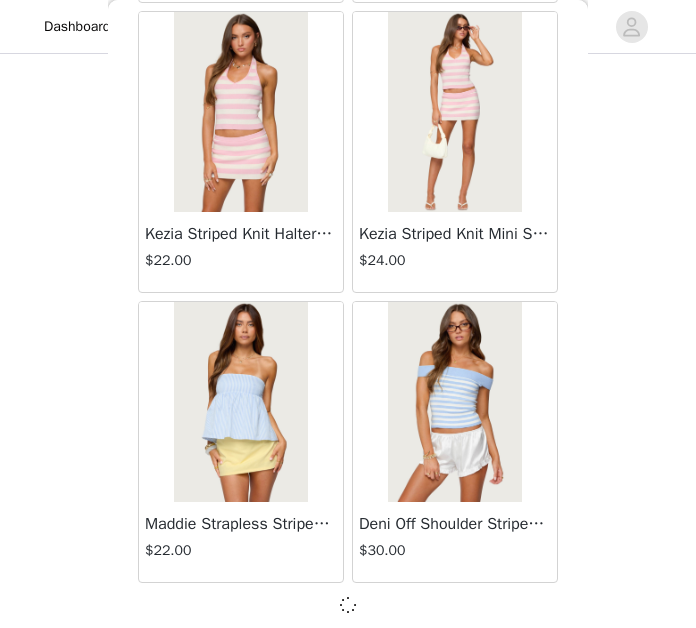 scroll, scrollTop: 16900, scrollLeft: 0, axis: vertical 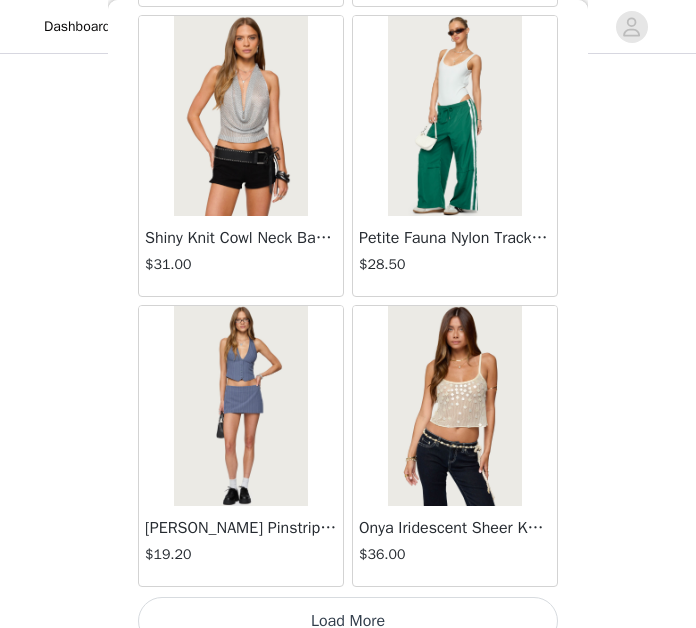 click on "Load More" at bounding box center [348, 621] 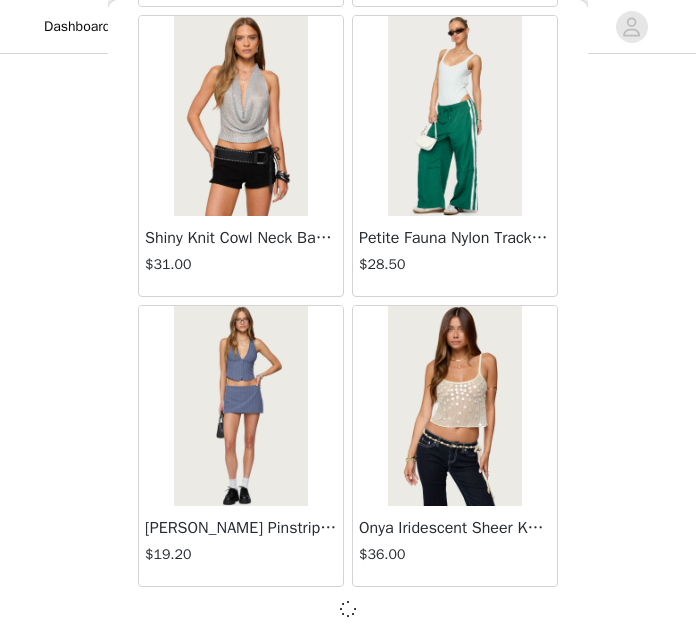 scroll, scrollTop: 19796, scrollLeft: 0, axis: vertical 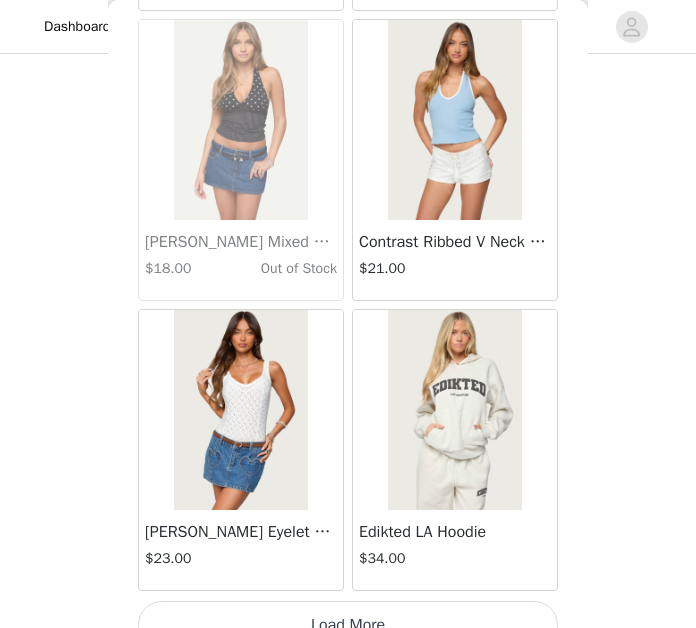 click on "Load More" at bounding box center (348, 625) 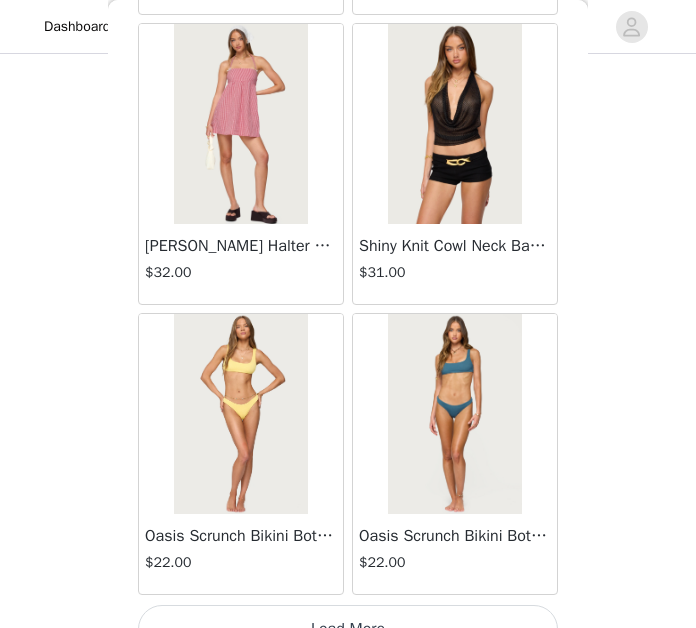 click on "Load More" at bounding box center [348, 629] 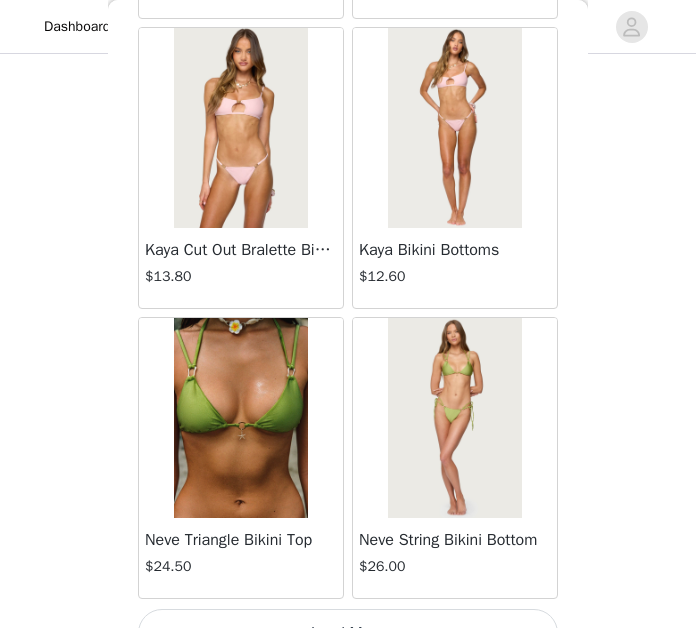 click on "Load More" at bounding box center (348, 633) 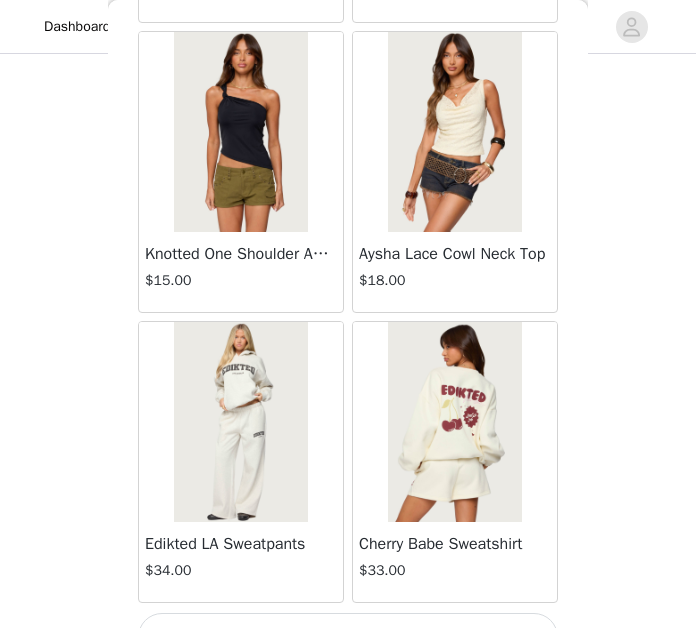 click on "Load More" at bounding box center (348, 637) 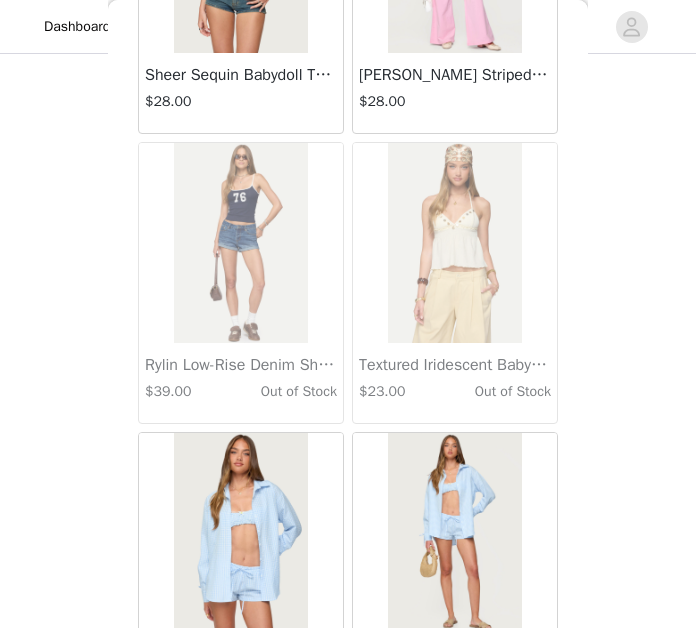 scroll, scrollTop: 33599, scrollLeft: 0, axis: vertical 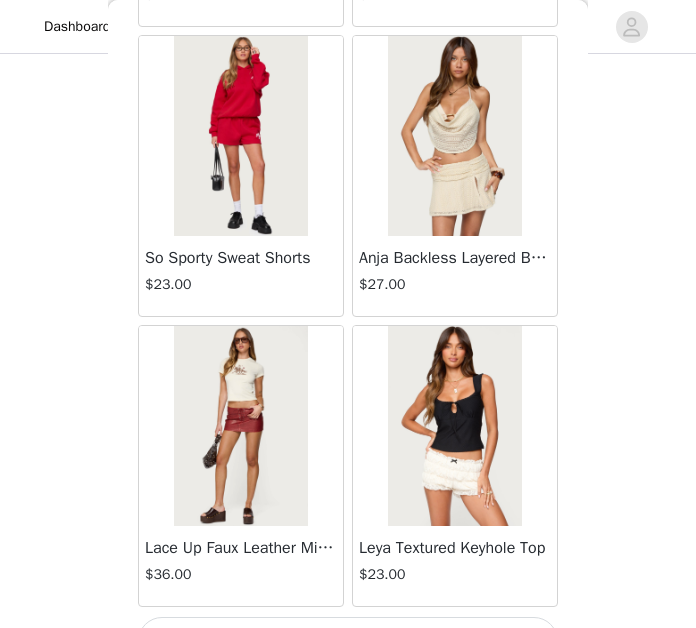 click on "Load More" at bounding box center [348, 641] 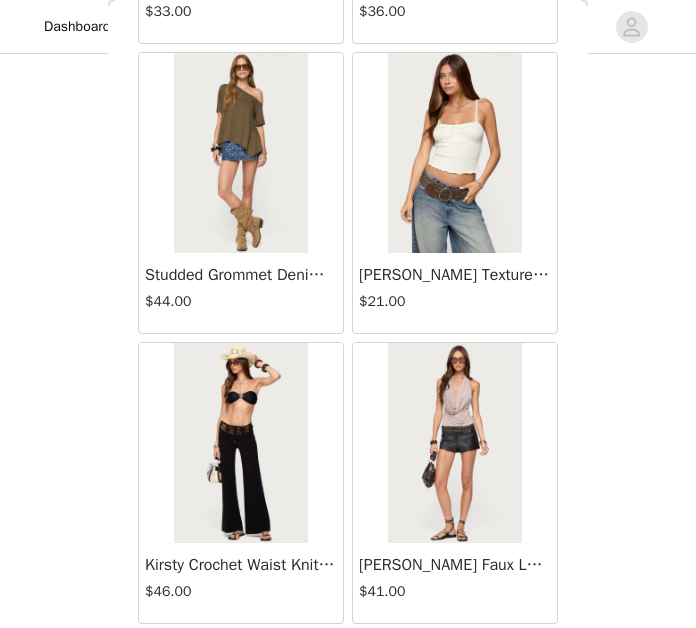 scroll, scrollTop: 36861, scrollLeft: 0, axis: vertical 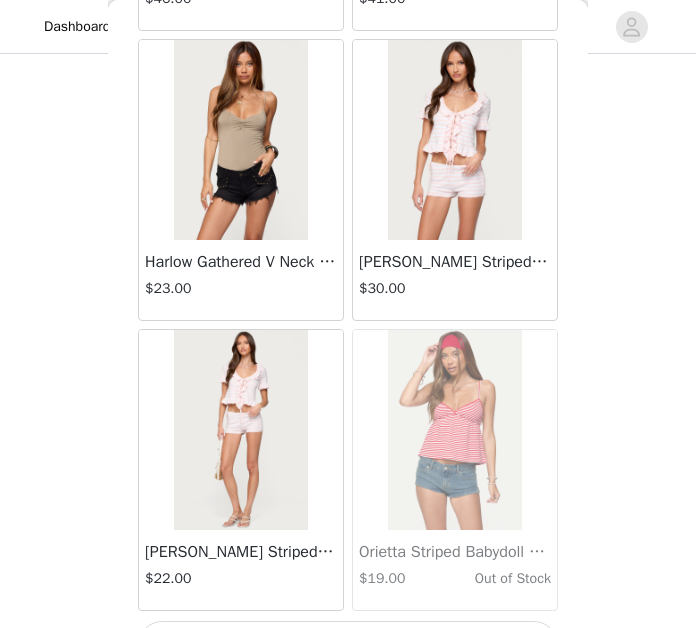 click on "Load More" at bounding box center (348, 645) 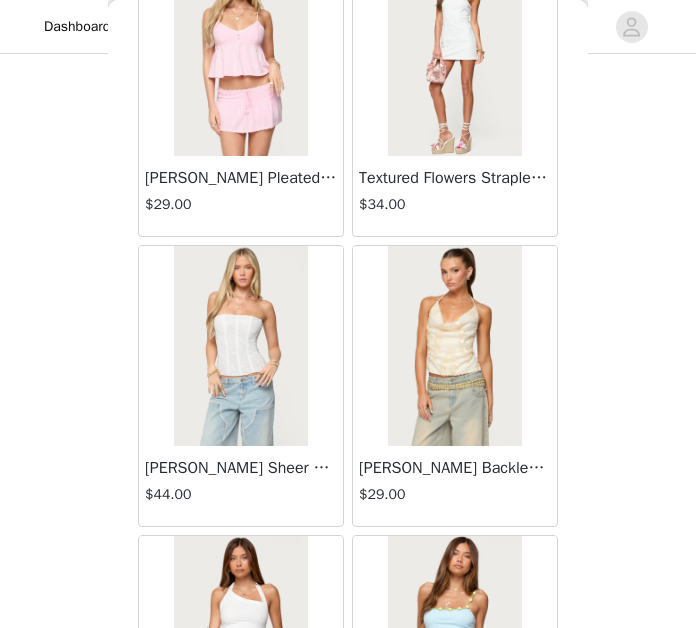 scroll, scrollTop: 38669, scrollLeft: 0, axis: vertical 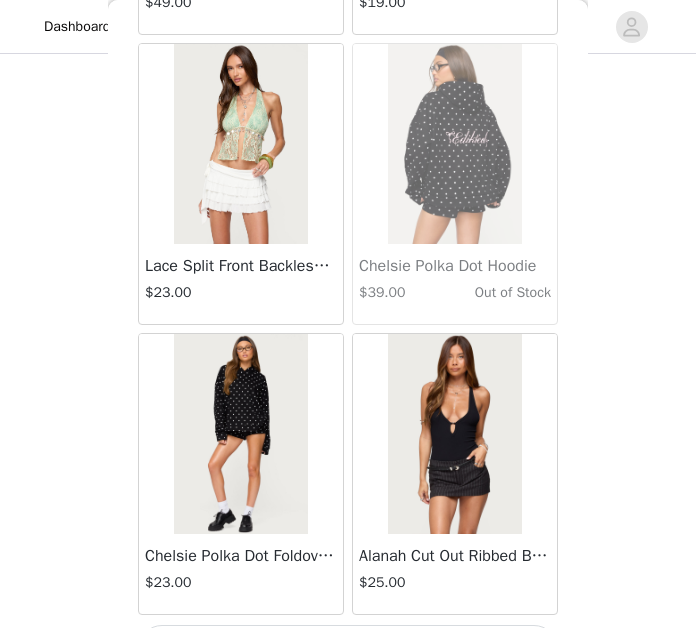 click on "Load More" at bounding box center (348, 649) 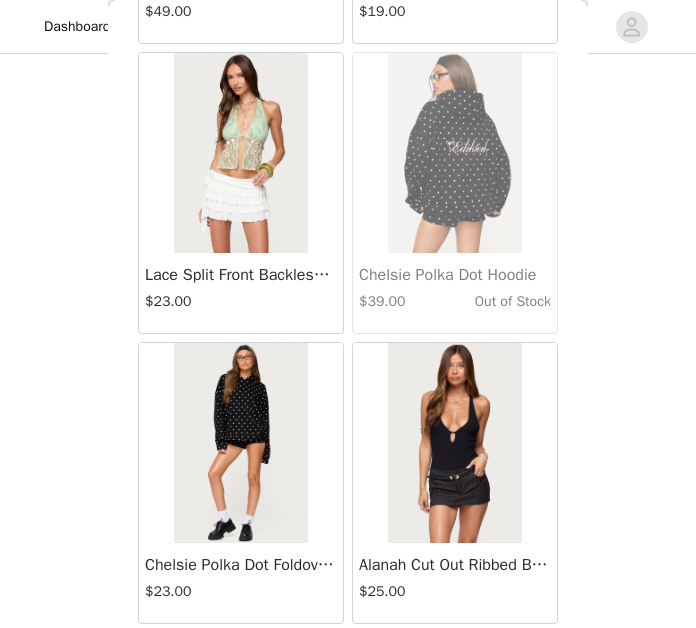 scroll, scrollTop: 1516, scrollLeft: 0, axis: vertical 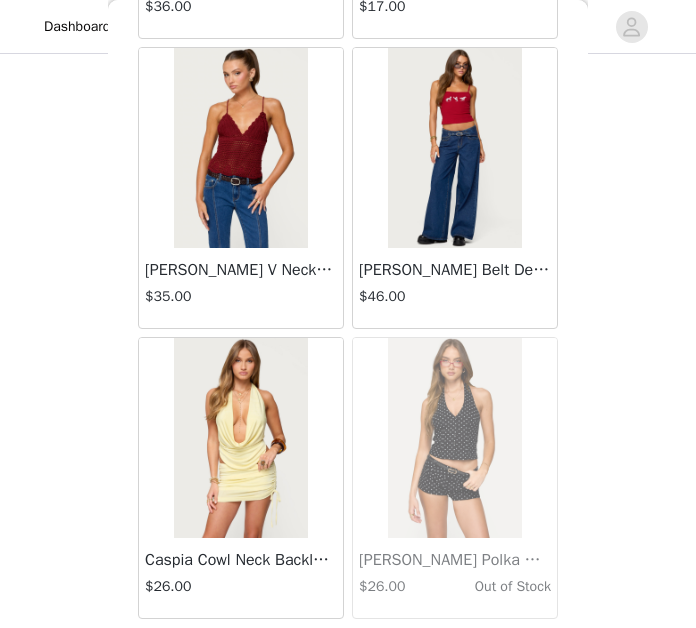 click on "Load More" at bounding box center [348, 653] 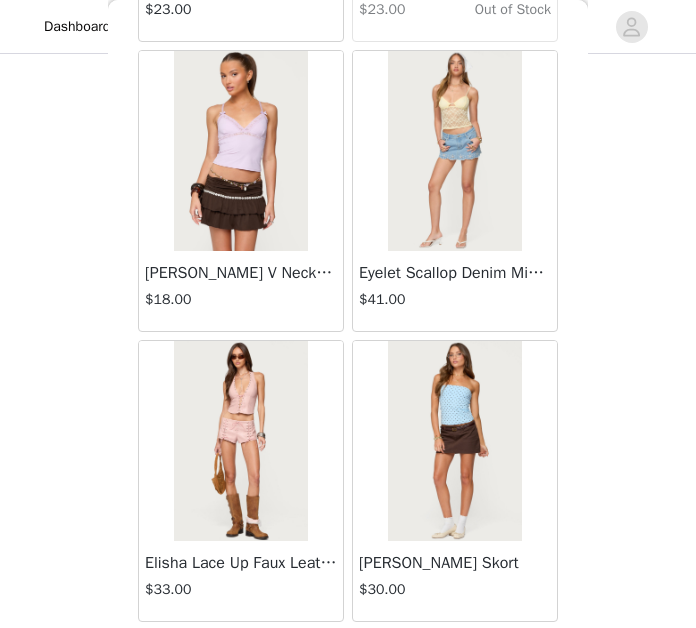 scroll, scrollTop: 45869, scrollLeft: 0, axis: vertical 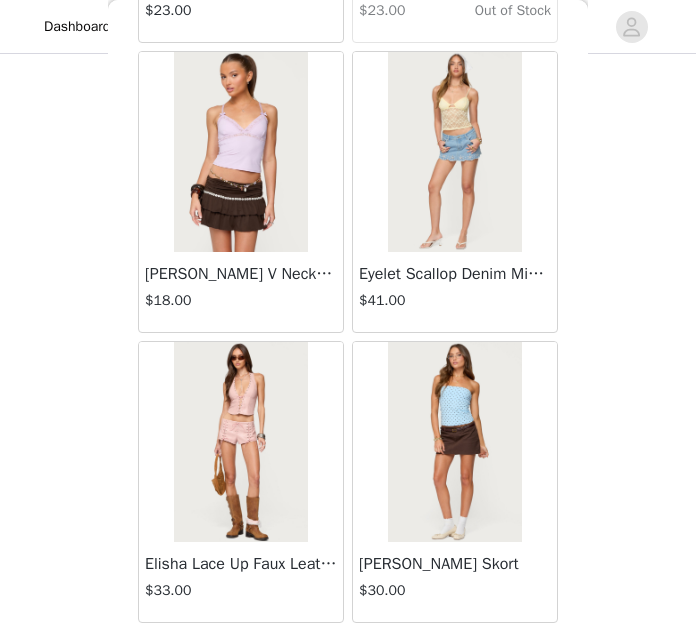 click on "Load More" at bounding box center (348, 657) 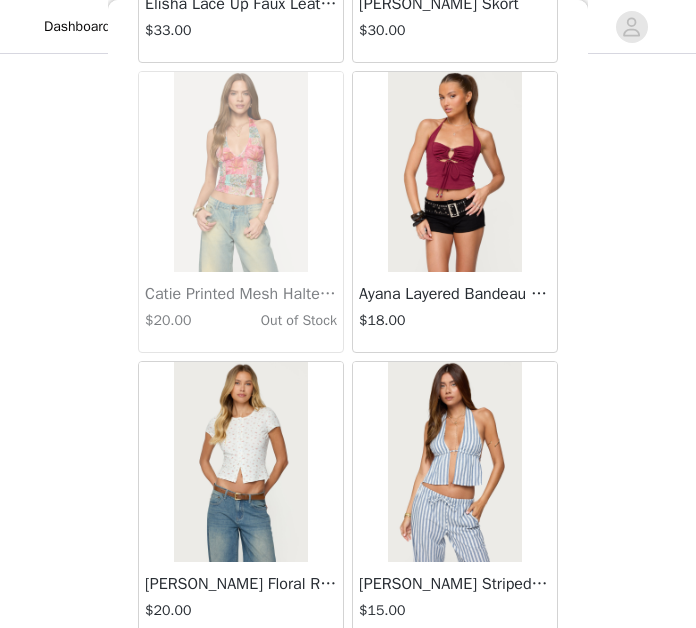 scroll, scrollTop: 46625, scrollLeft: 0, axis: vertical 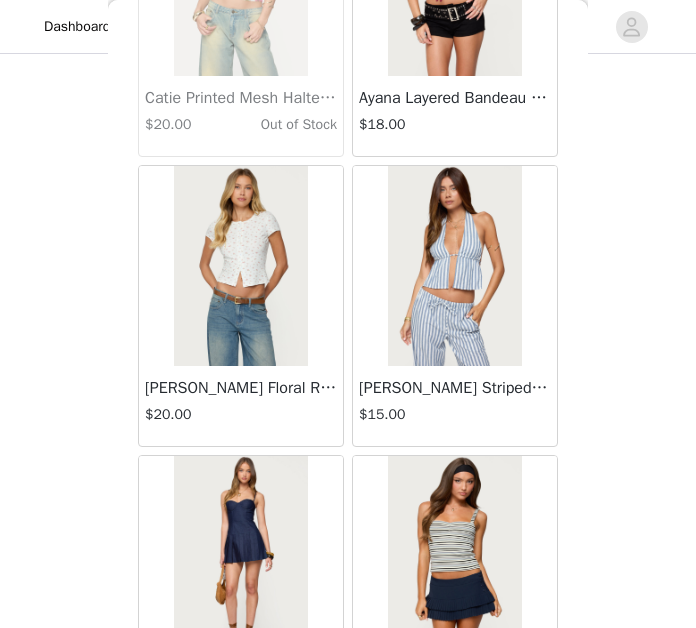 click at bounding box center (240, 266) 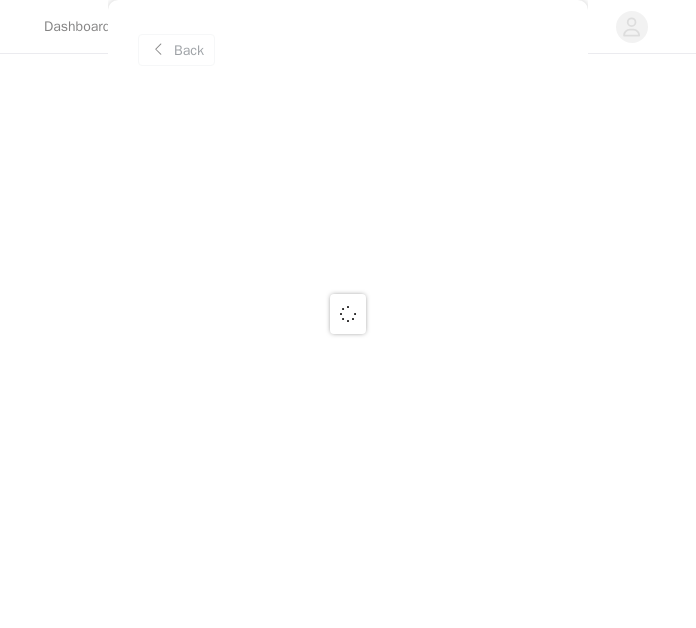 scroll, scrollTop: 0, scrollLeft: 0, axis: both 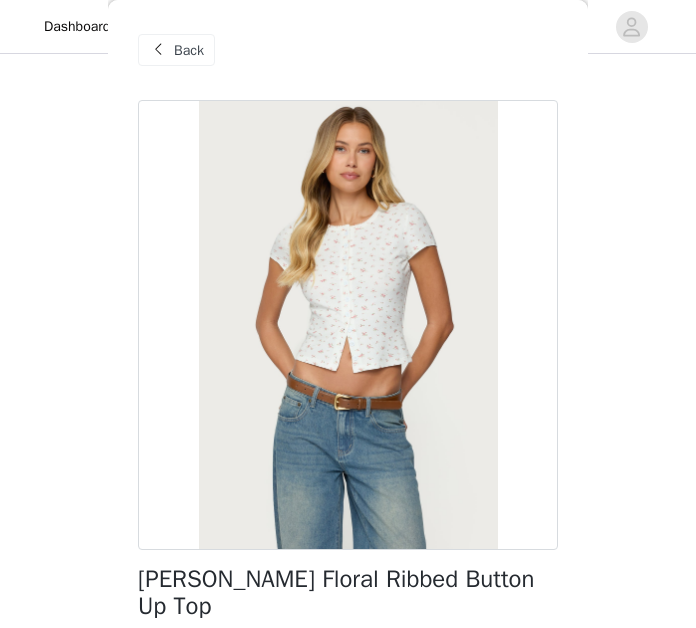 click at bounding box center (158, 50) 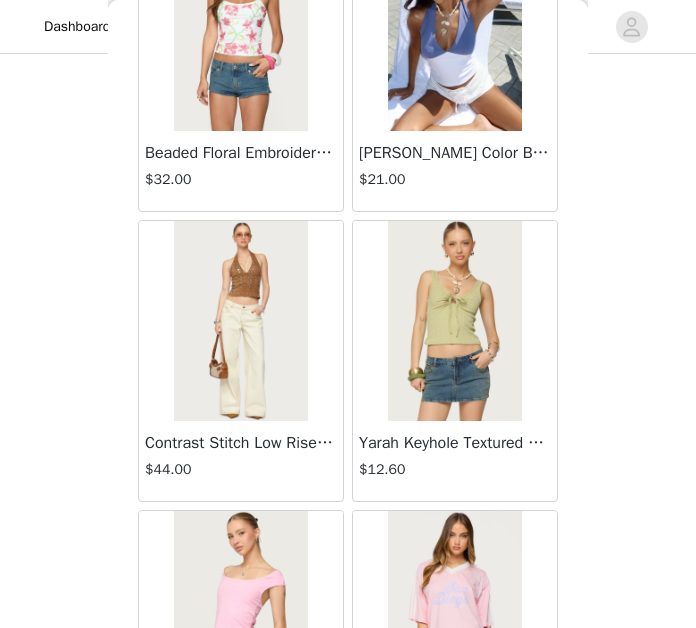 scroll, scrollTop: 3149, scrollLeft: 0, axis: vertical 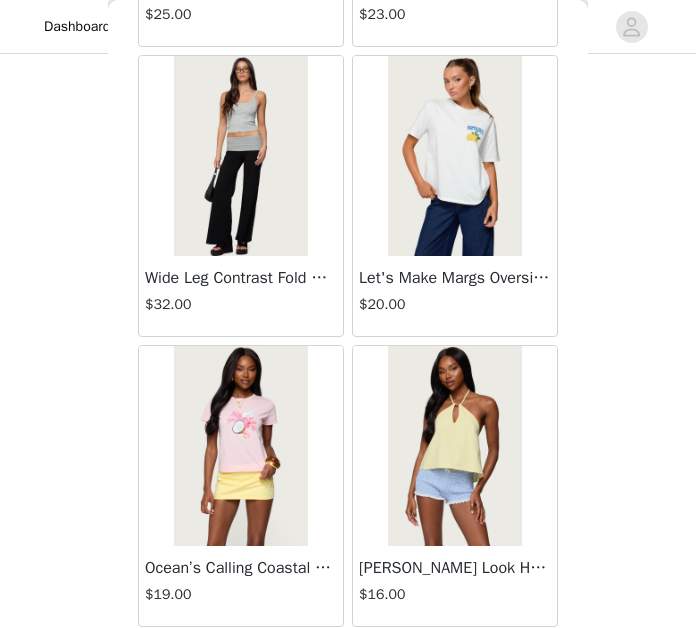 click on "Load More" at bounding box center [348, 661] 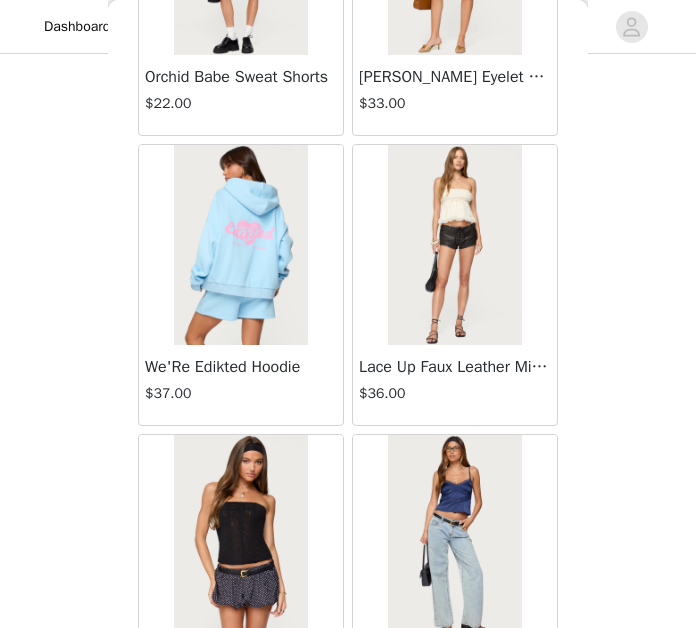 scroll, scrollTop: 51661, scrollLeft: 0, axis: vertical 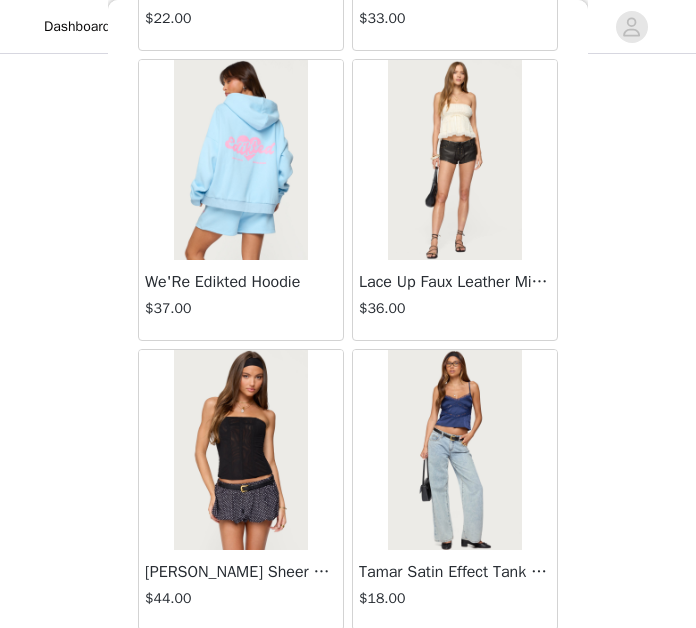 click on "Load More" at bounding box center [348, 665] 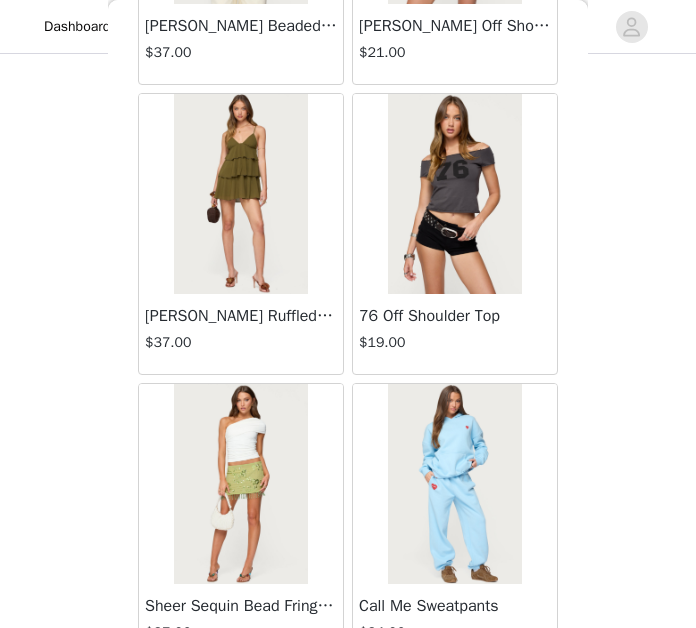 scroll, scrollTop: 53560, scrollLeft: 0, axis: vertical 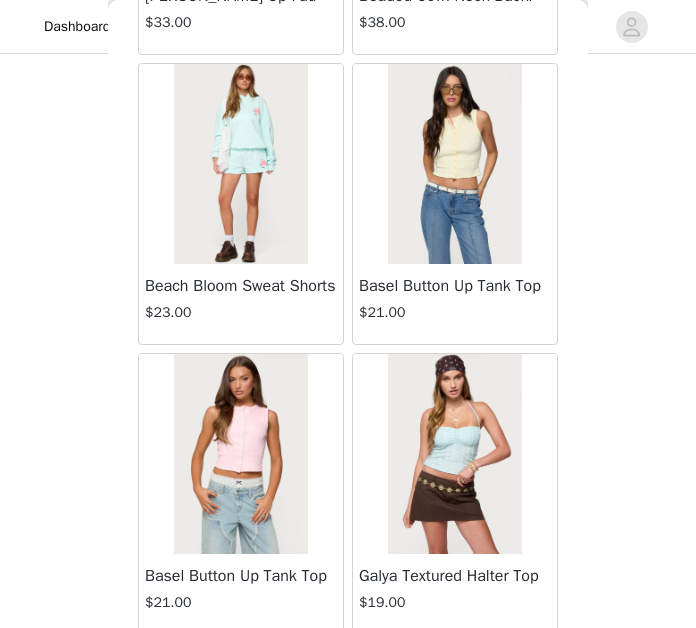 click on "Load More" at bounding box center [348, 669] 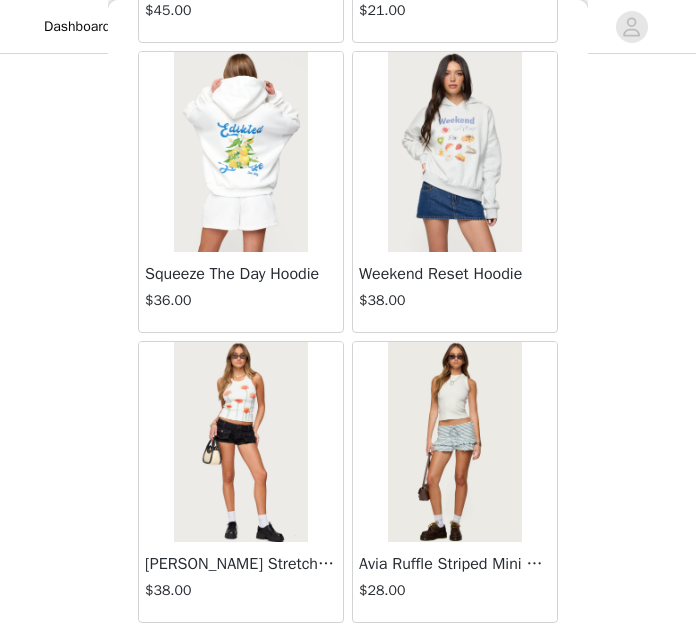 scroll, scrollTop: 57453, scrollLeft: 0, axis: vertical 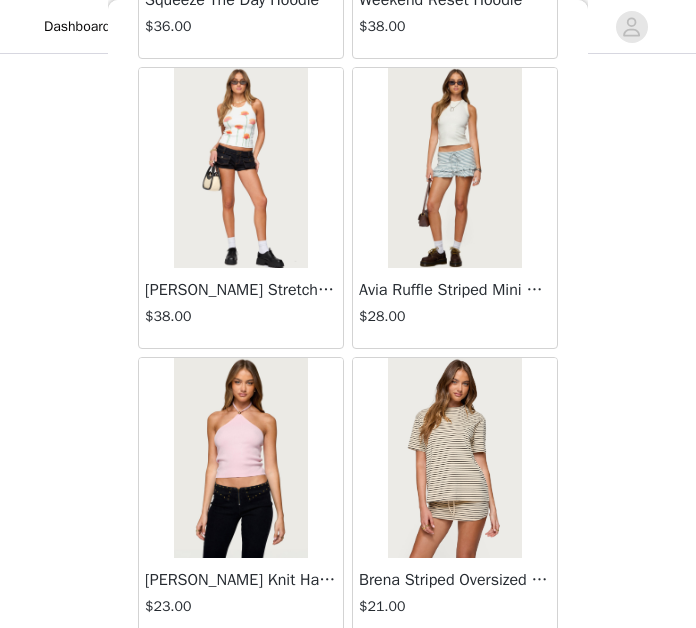 click on "Load More" at bounding box center [348, 673] 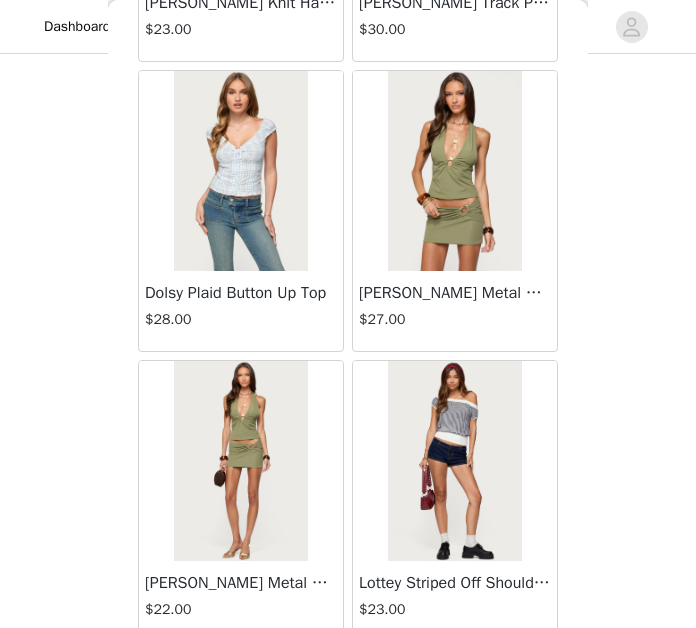 scroll, scrollTop: 60349, scrollLeft: 0, axis: vertical 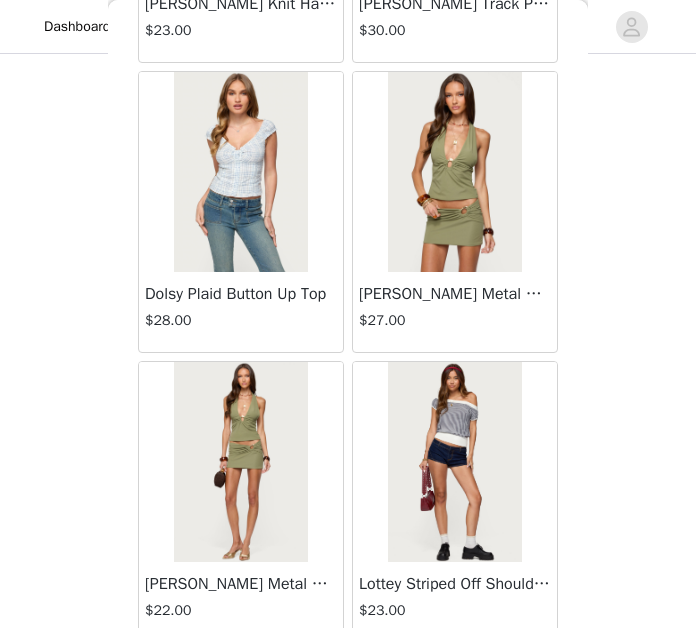 click on "Load More" at bounding box center [348, 677] 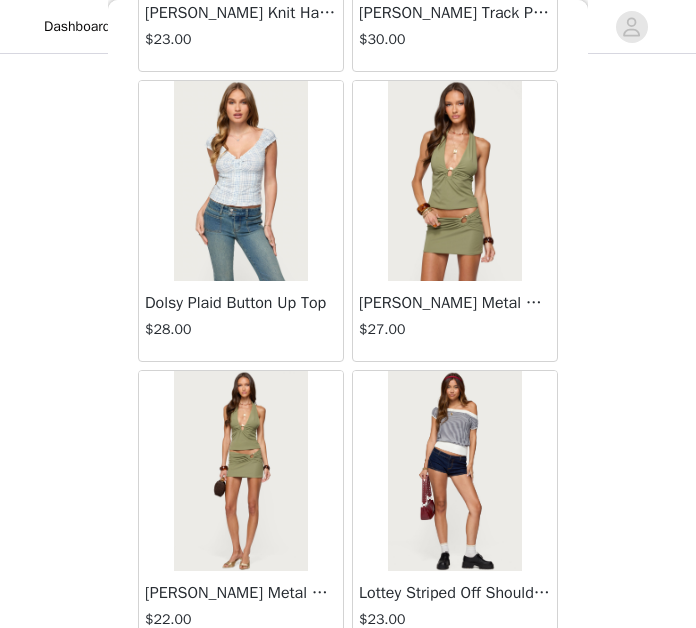scroll, scrollTop: 1520, scrollLeft: 0, axis: vertical 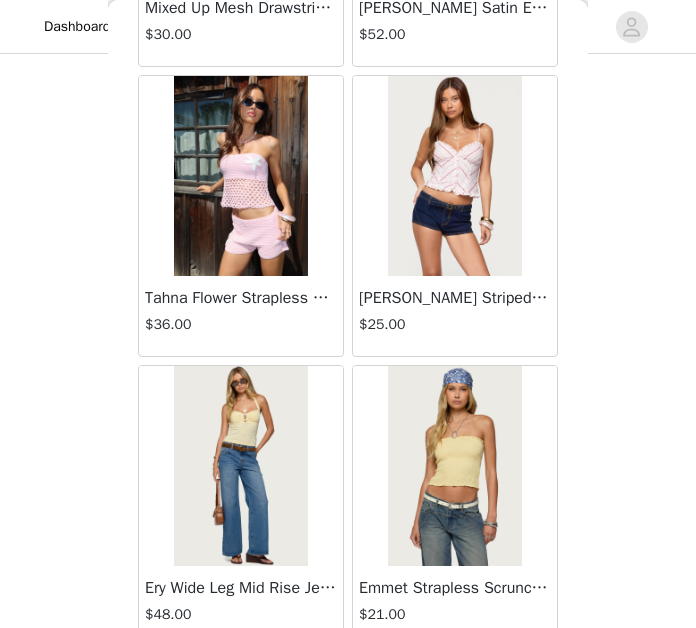 click on "Load More" at bounding box center (348, 681) 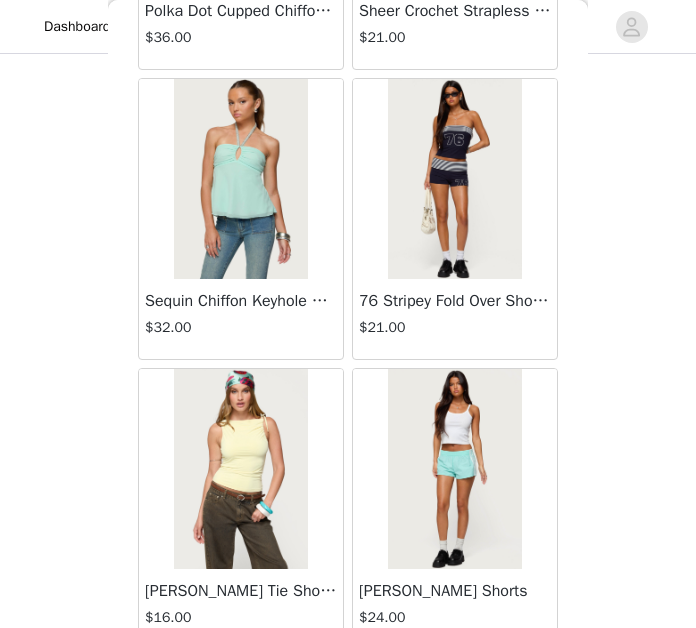 scroll, scrollTop: 66141, scrollLeft: 0, axis: vertical 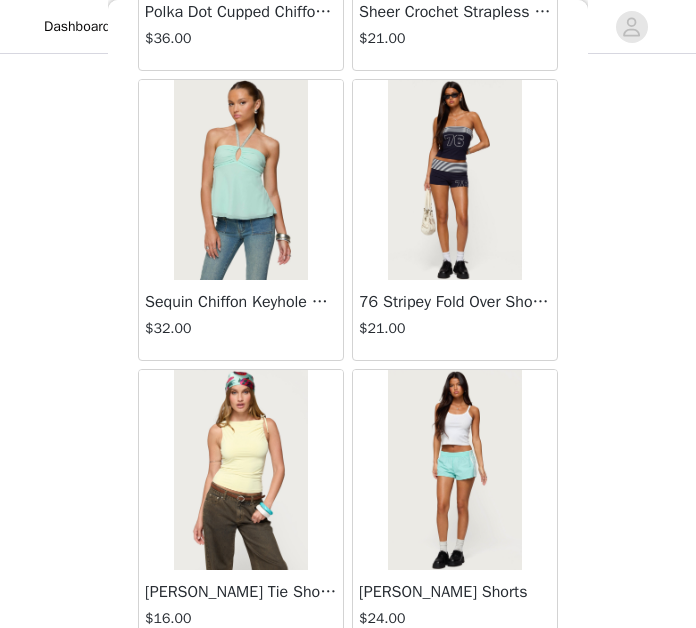 click on "Load More" at bounding box center [348, 685] 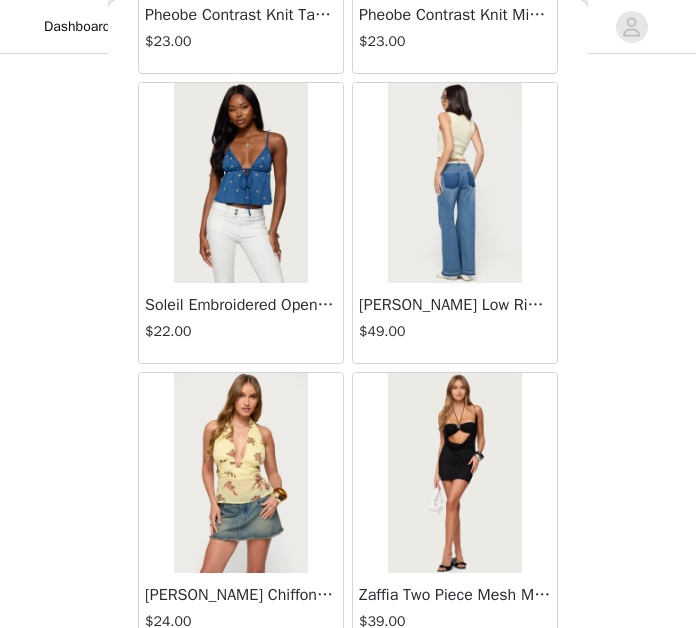 scroll, scrollTop: 69037, scrollLeft: 0, axis: vertical 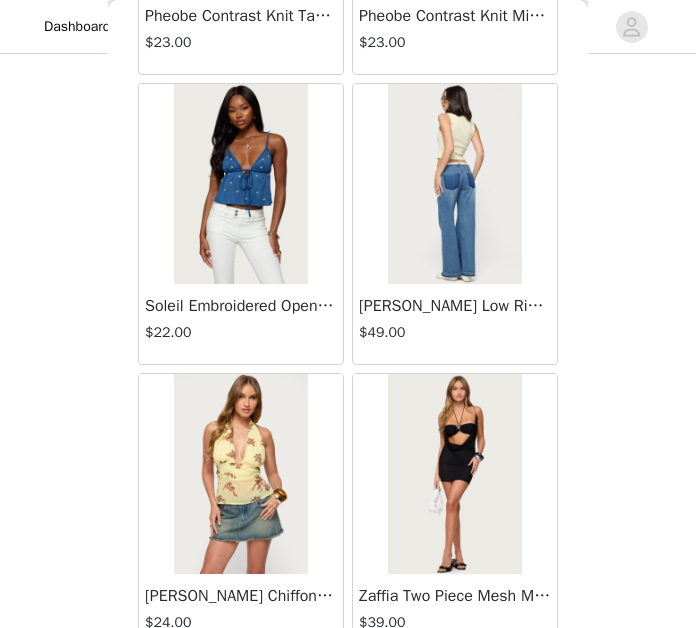 click on "Load More" at bounding box center [348, 689] 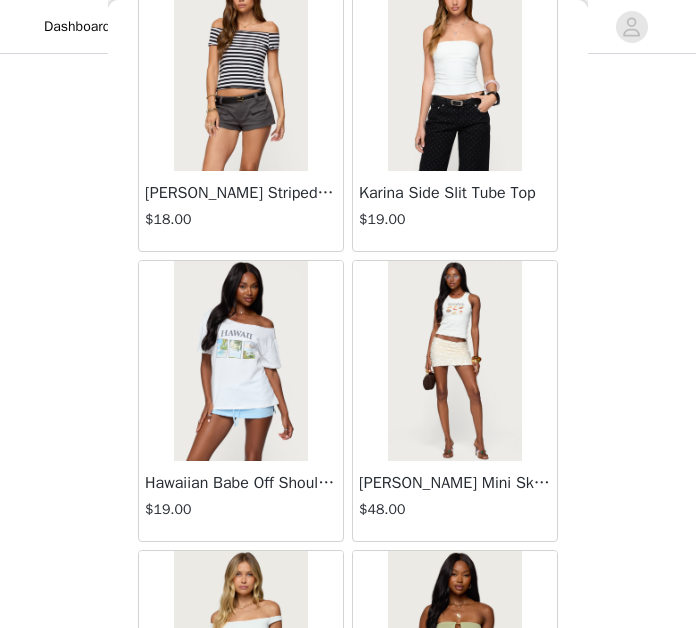 scroll, scrollTop: 71928, scrollLeft: 0, axis: vertical 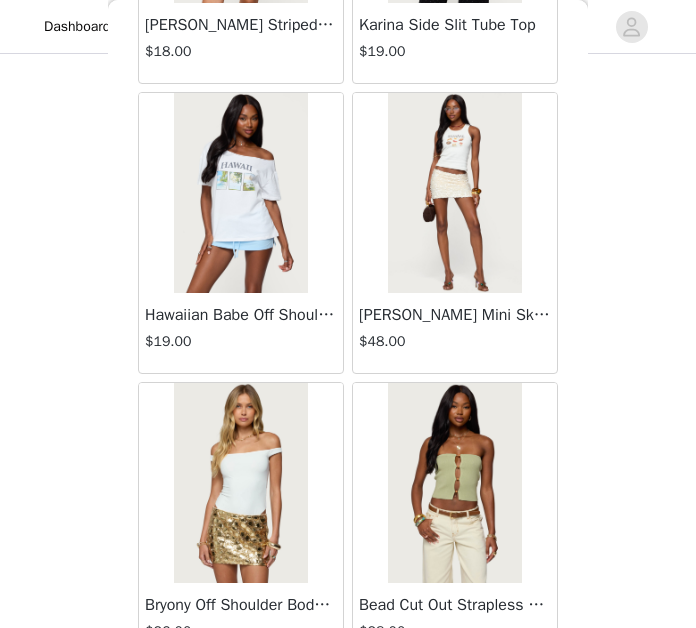 click on "Load More" at bounding box center (348, 698) 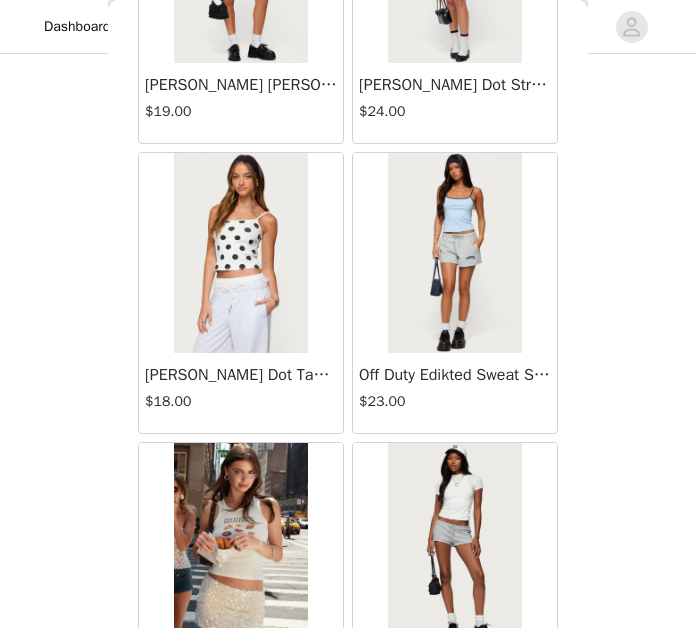 scroll, scrollTop: 73317, scrollLeft: 0, axis: vertical 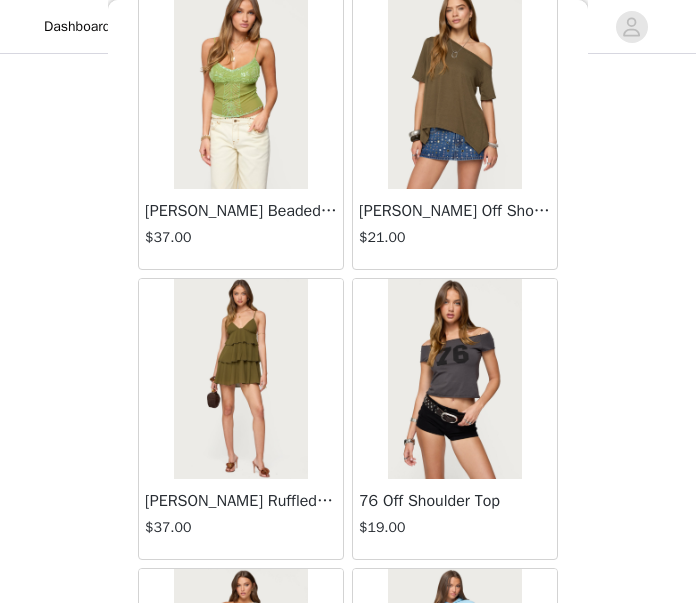 click on "STEP 1 OF 5
Products
Choose as many products as you'd like, up to $300.00.       9 Selected   Remaining Funds: $22.00         Edikted LA Hoodie     $34.00       GRAY MELANGE, S       Edit   Remove     Edikted LA Sweatpants     $34.00       GRAY MELANGE, M       Edit   Remove     [PERSON_NAME] Shorts     $24.00       YELLOW, M       Edit   Remove     [PERSON_NAME] Polka Dot Stretch Shorts     $33.00       BLACK AND WHITE, S       Edit   Remove     [PERSON_NAME] Backless Bubble Mini Dress     $37.00       WHITE, XS       Edit   Remove     [PERSON_NAME] Denim Micro Shorts     $34.00       BLUE WASHED, M       Edit   Remove     Laline Oversized Knit Crop Top     $31.00       CREAM, XS/S       Edit   Remove     Knotted One Shoulder Asymmetric Top     $15.00       BLACK, S       Edit   Remove     [PERSON_NAME] Off Shoulder Cut Out Mini Dress     $36.00       BROWN, S       Edit   Remove     Add Product     You may choose as many products as you'd like" at bounding box center [348, -461] 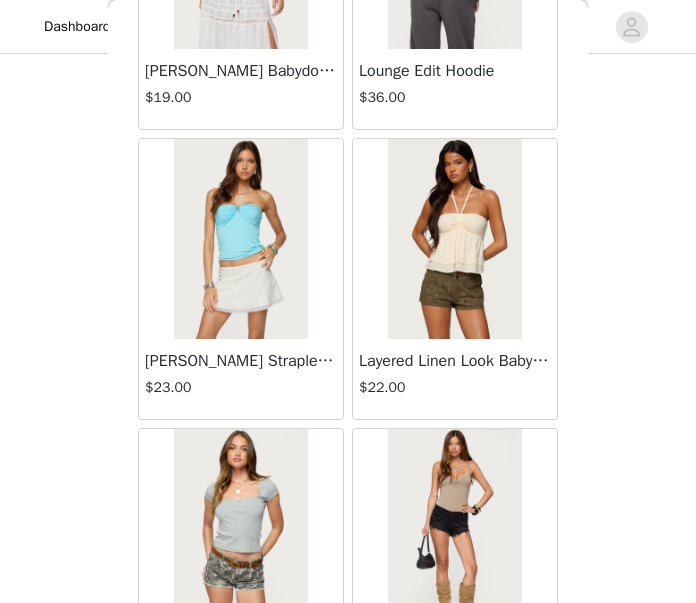 scroll, scrollTop: 68972, scrollLeft: 0, axis: vertical 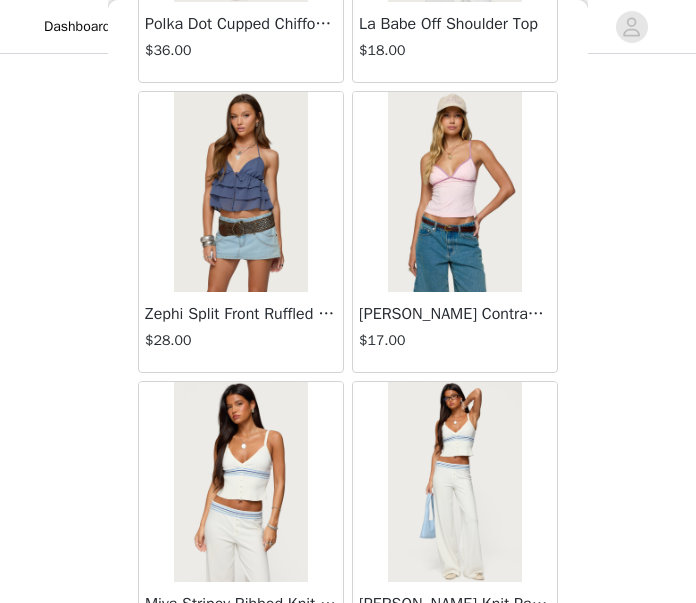 click at bounding box center (454, 192) 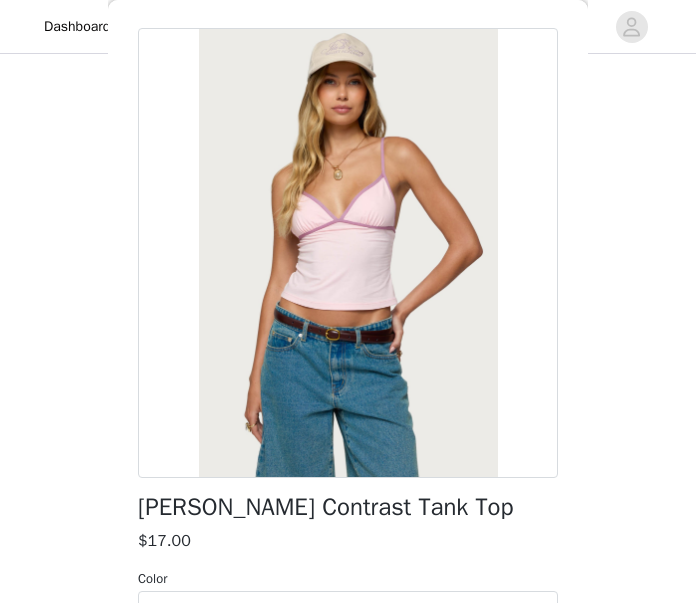 scroll, scrollTop: 73, scrollLeft: 0, axis: vertical 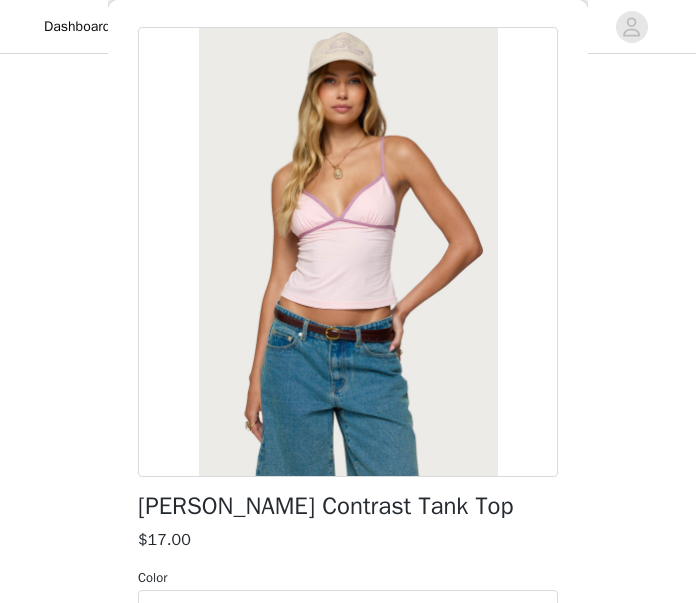 click on "[PERSON_NAME] Contrast Tank Top" at bounding box center [325, 506] 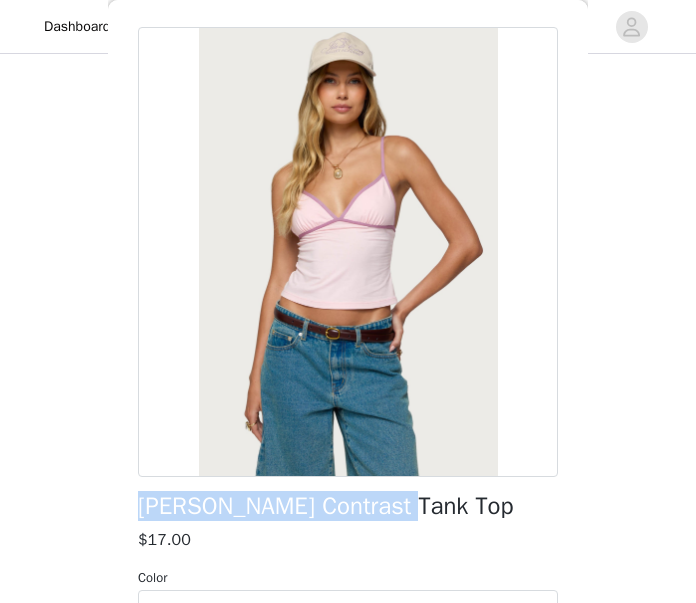 drag, startPoint x: 160, startPoint y: 512, endPoint x: 384, endPoint y: 508, distance: 224.0357 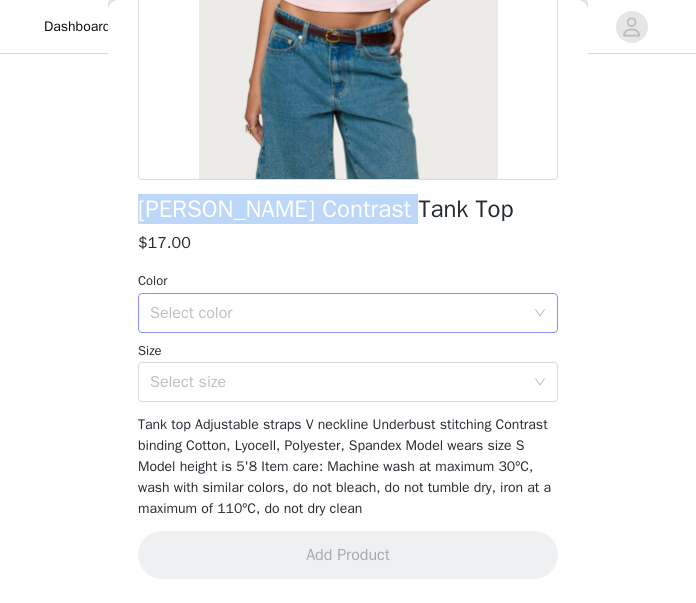 scroll, scrollTop: 369, scrollLeft: 0, axis: vertical 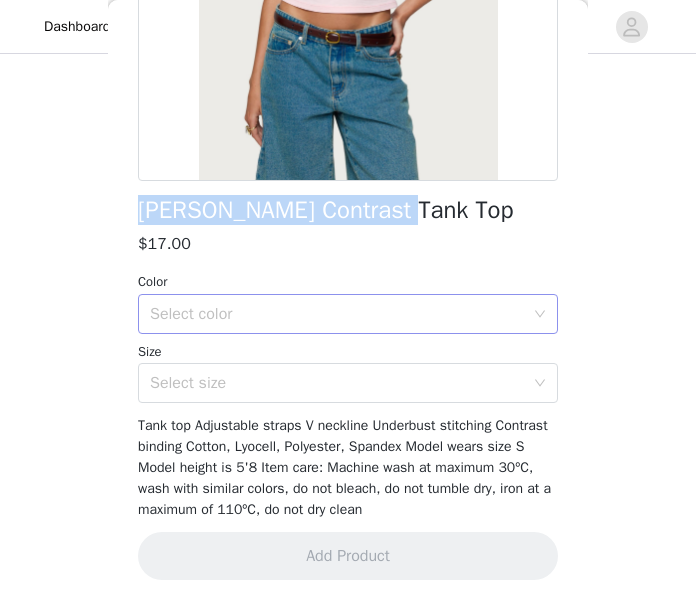 click on "Select color" at bounding box center [337, 314] 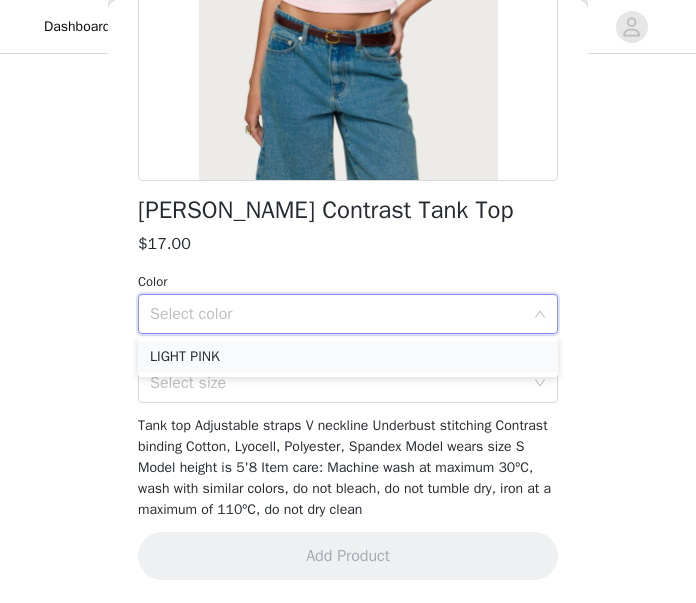 click on "LIGHT PINK" at bounding box center [348, 357] 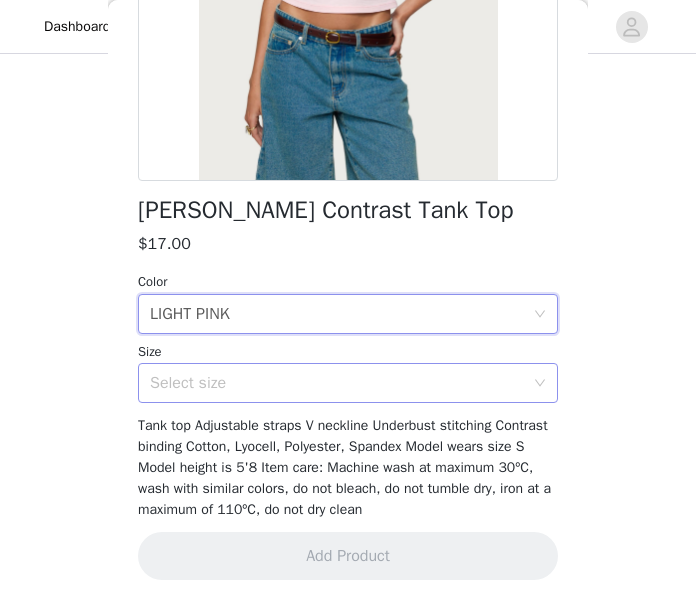 click on "Select size" at bounding box center (341, 383) 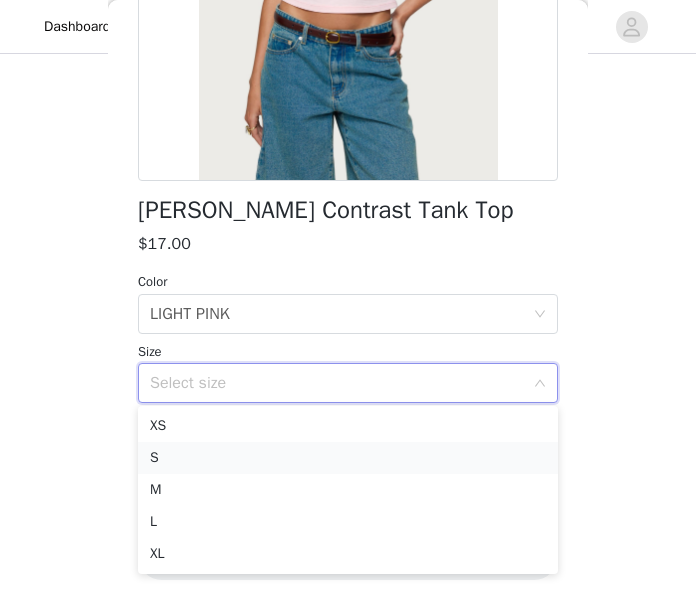 click on "S" at bounding box center (348, 458) 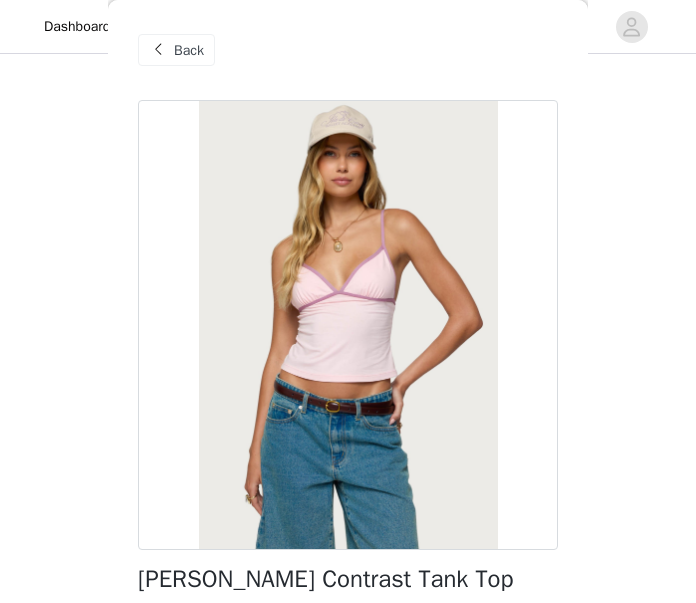 scroll, scrollTop: 0, scrollLeft: 0, axis: both 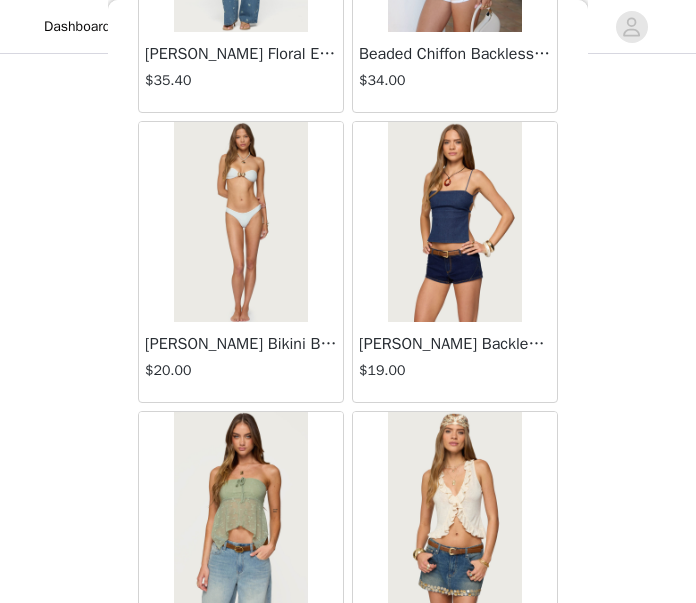 click at bounding box center (454, 222) 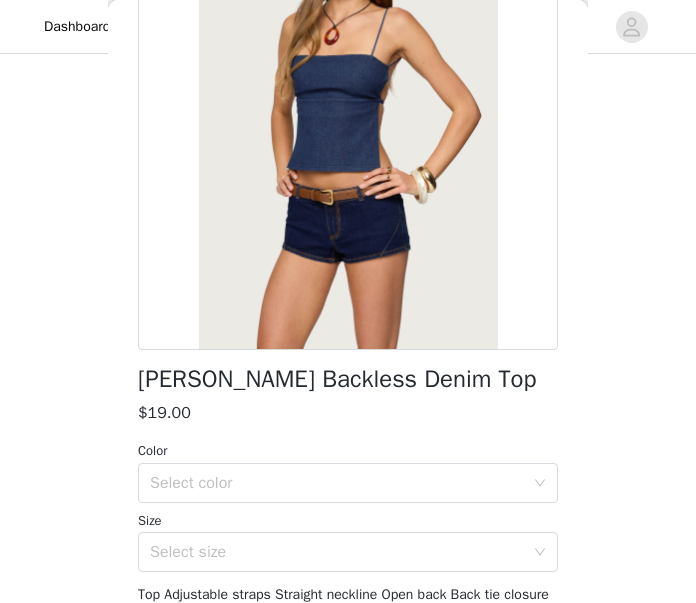 scroll, scrollTop: 189, scrollLeft: 0, axis: vertical 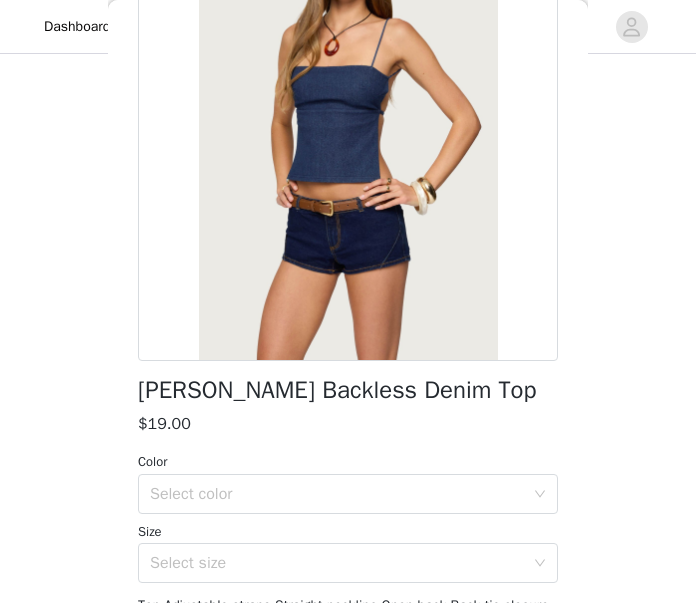 click on "[PERSON_NAME] Backless Denim Top" at bounding box center [337, 390] 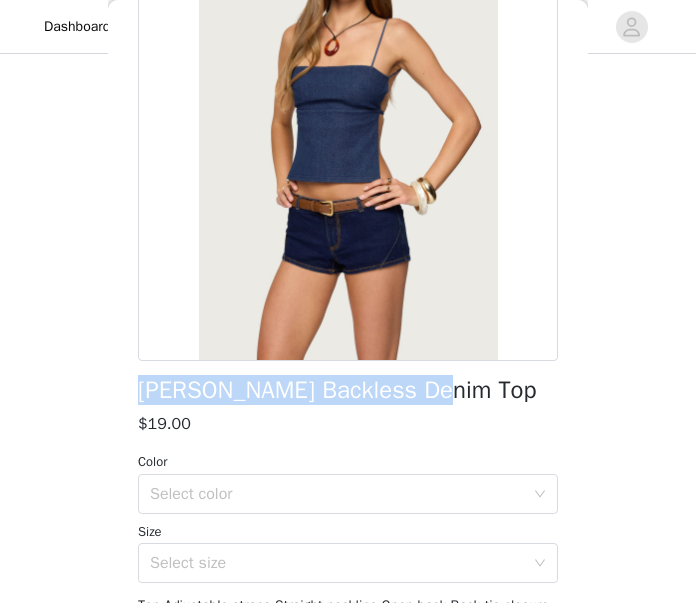 drag, startPoint x: 154, startPoint y: 395, endPoint x: 425, endPoint y: 395, distance: 271 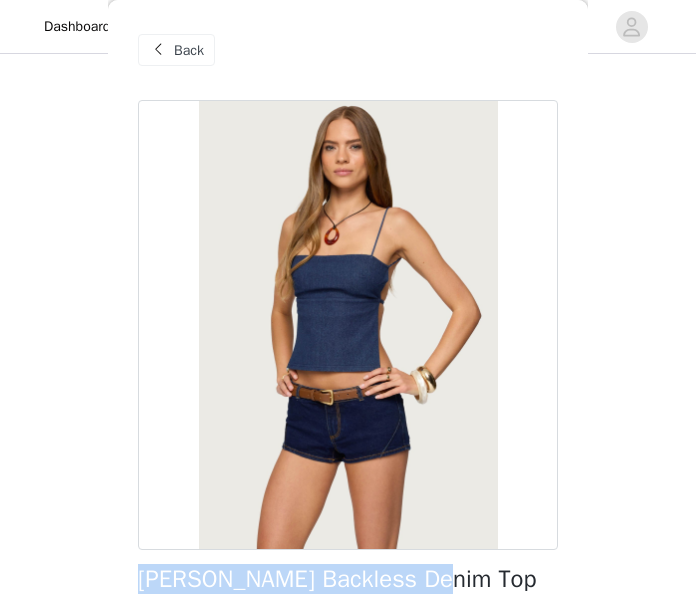 scroll, scrollTop: 0, scrollLeft: 0, axis: both 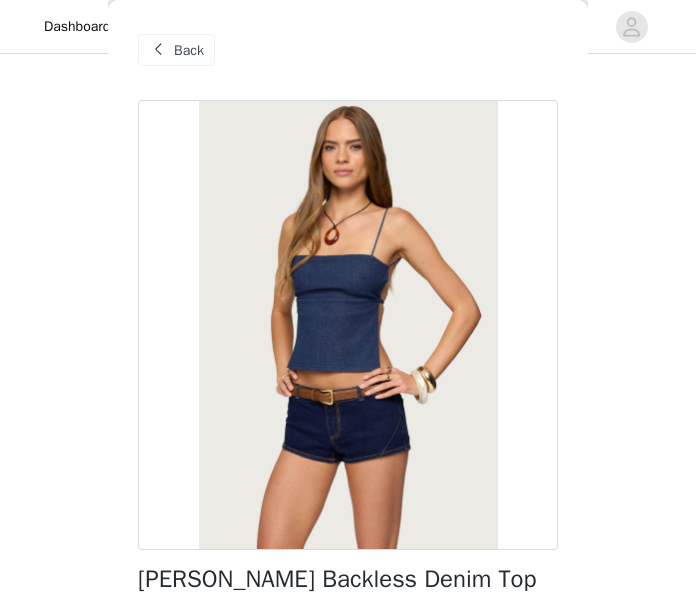 click on "Back" at bounding box center [189, 50] 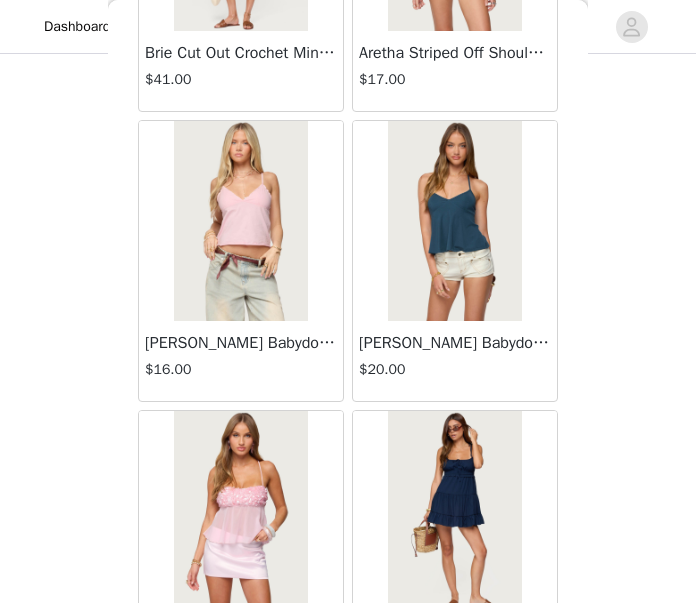scroll, scrollTop: 32753, scrollLeft: 0, axis: vertical 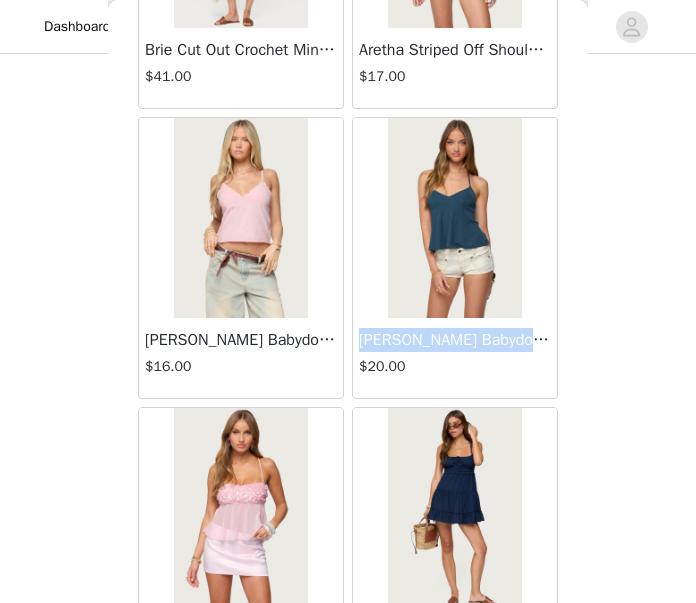 drag, startPoint x: 359, startPoint y: 294, endPoint x: 515, endPoint y: 291, distance: 156.02884 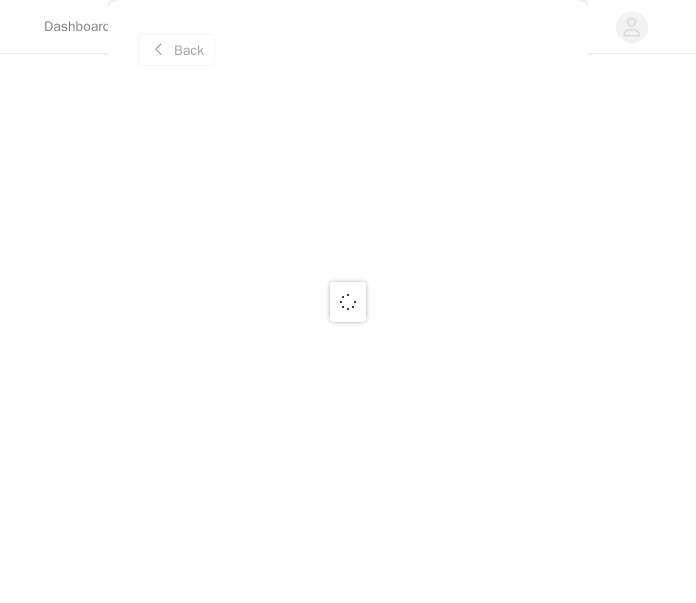 scroll, scrollTop: 0, scrollLeft: 0, axis: both 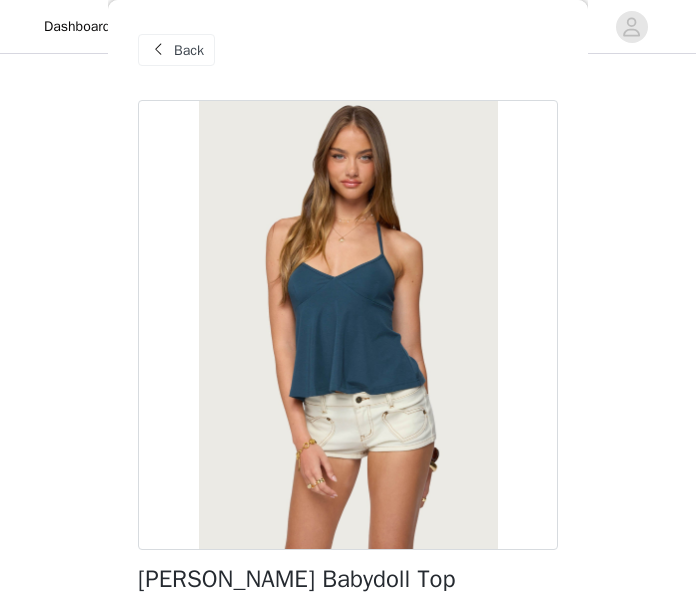 click on "Back" at bounding box center (189, 50) 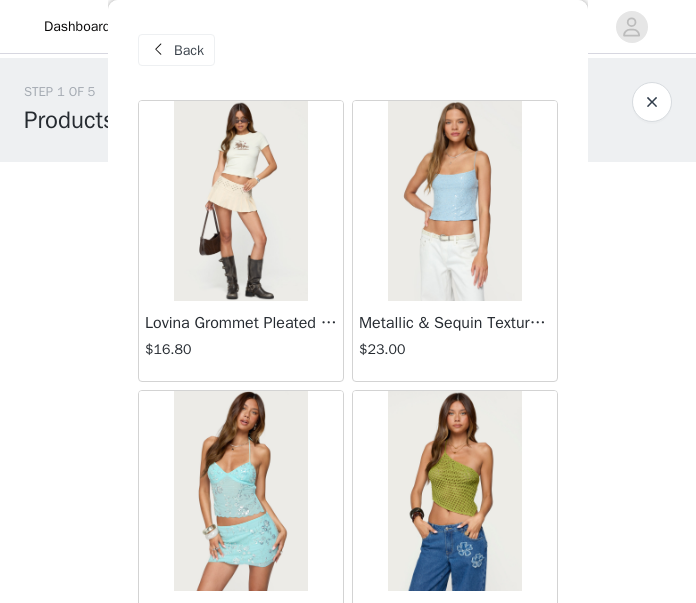 scroll, scrollTop: 0, scrollLeft: 0, axis: both 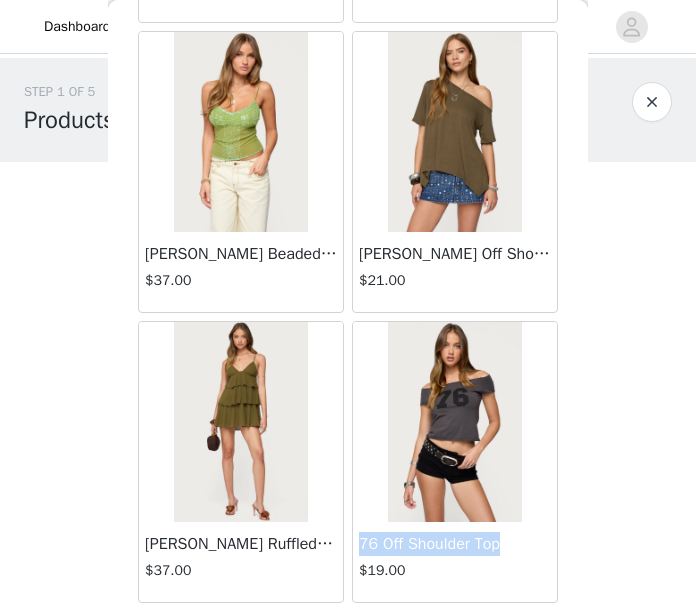 drag, startPoint x: 357, startPoint y: 474, endPoint x: 516, endPoint y: 468, distance: 159.11317 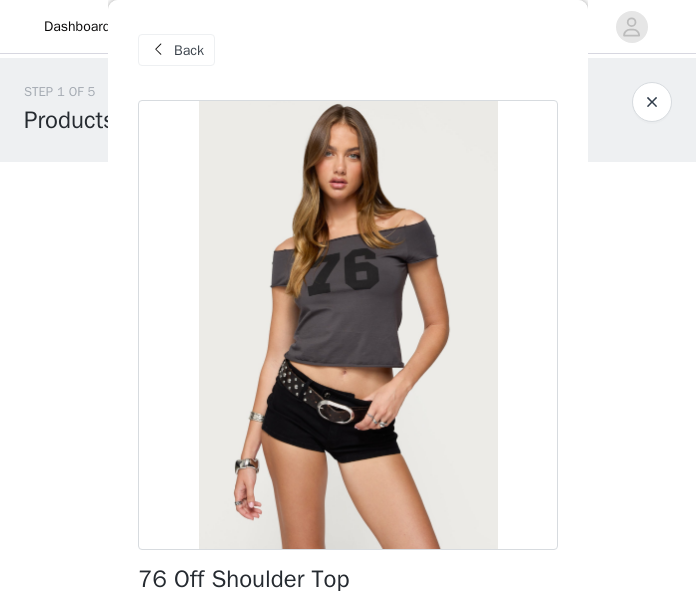scroll, scrollTop: 0, scrollLeft: 0, axis: both 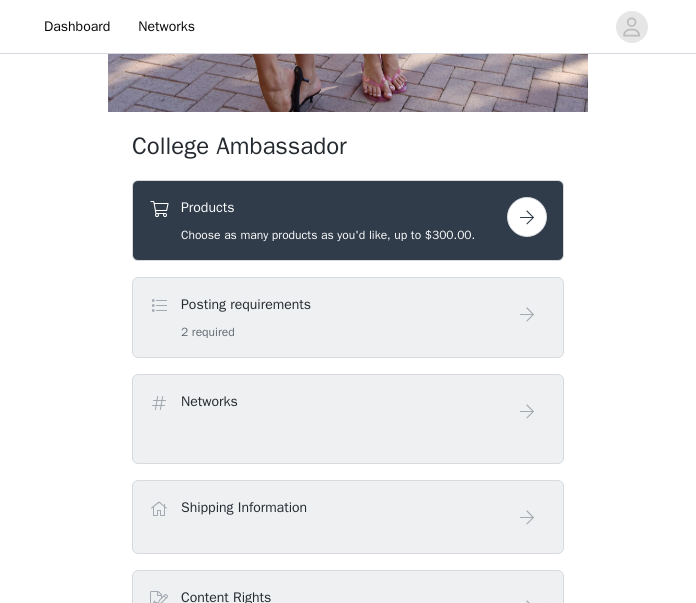 click at bounding box center [527, 217] 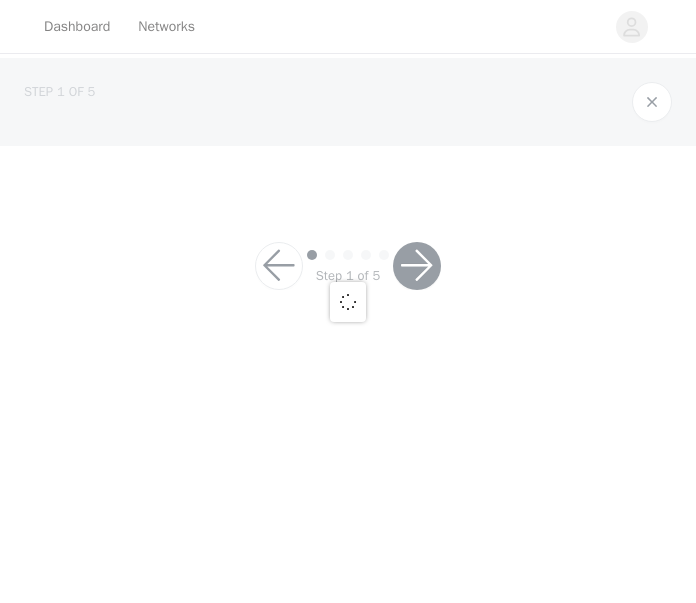 scroll, scrollTop: 0, scrollLeft: 0, axis: both 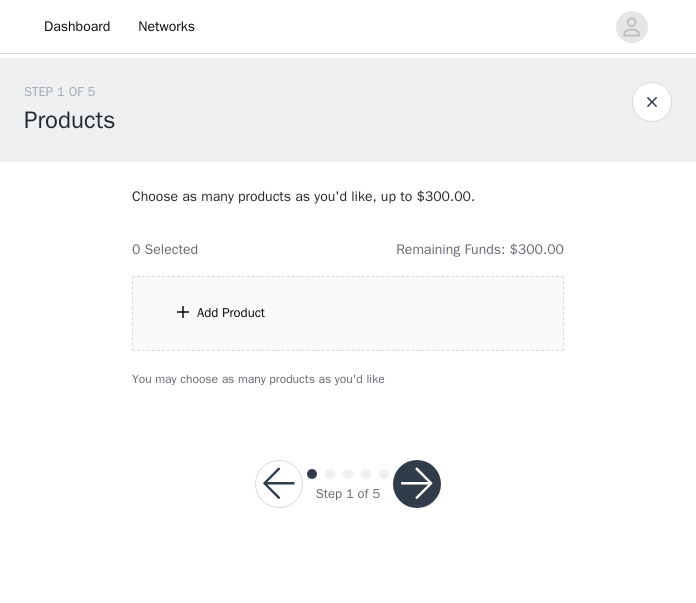 click on "Add Product" at bounding box center [348, 313] 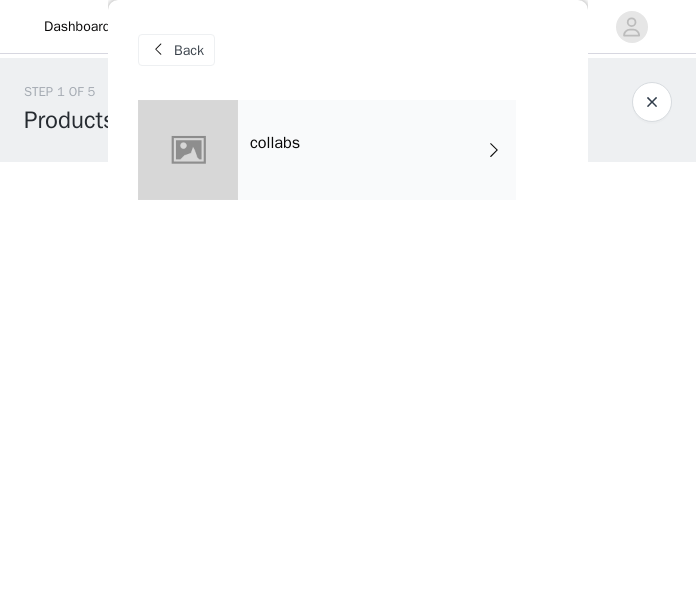 click on "collabs" at bounding box center [377, 150] 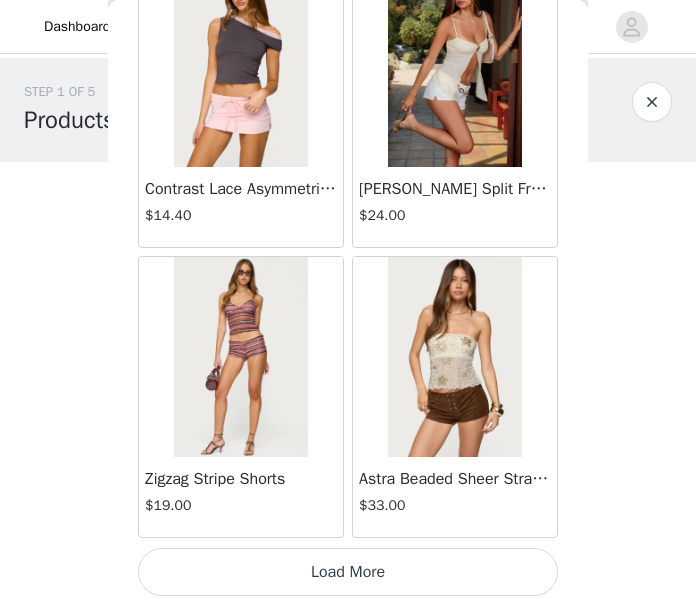 click on "Load More" at bounding box center [348, 572] 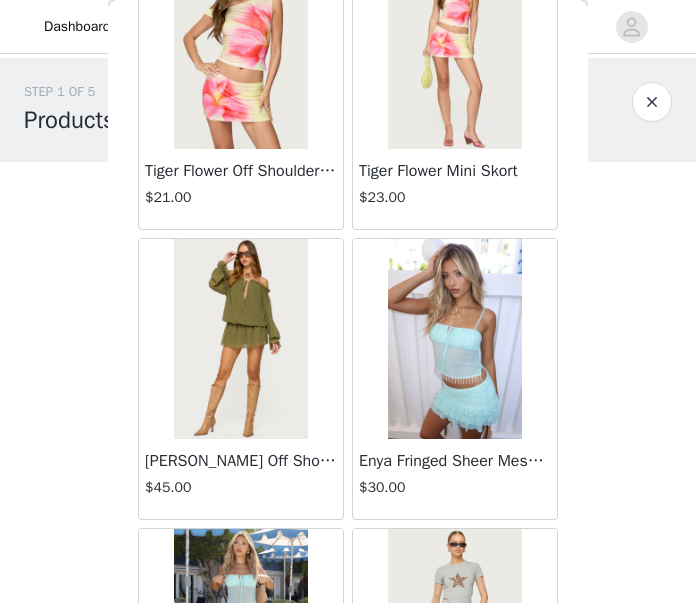 scroll, scrollTop: 4329, scrollLeft: 0, axis: vertical 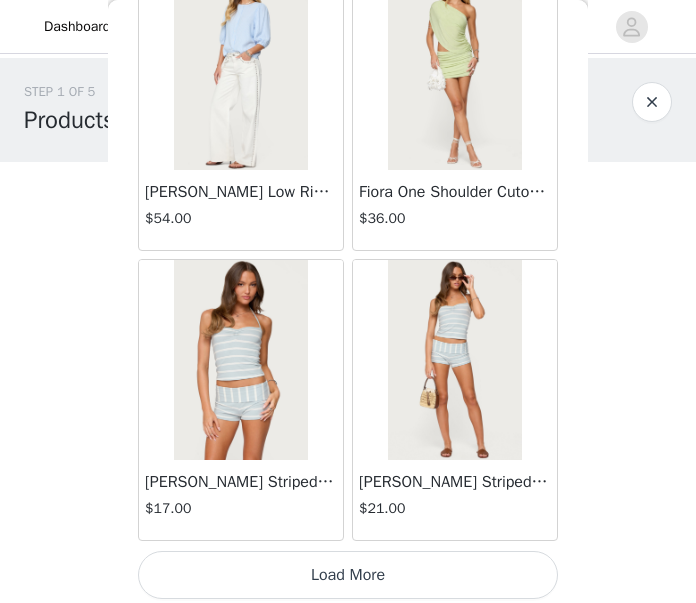 click on "Load More" at bounding box center (348, 575) 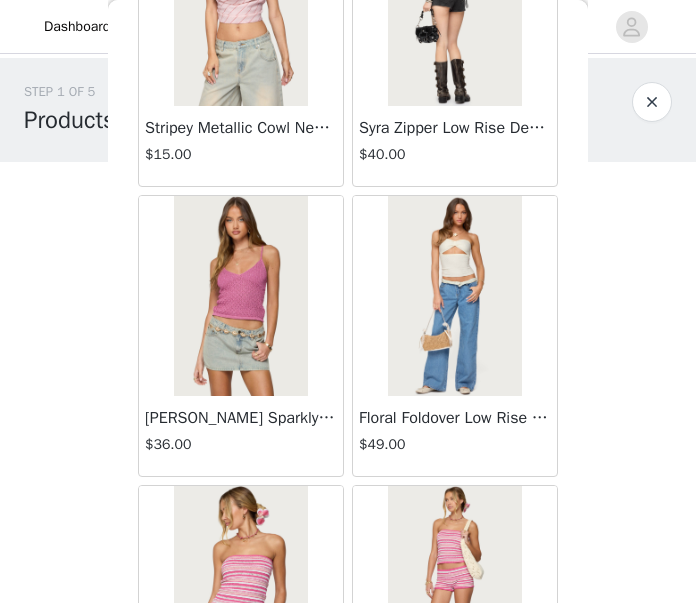 scroll, scrollTop: 8160, scrollLeft: 0, axis: vertical 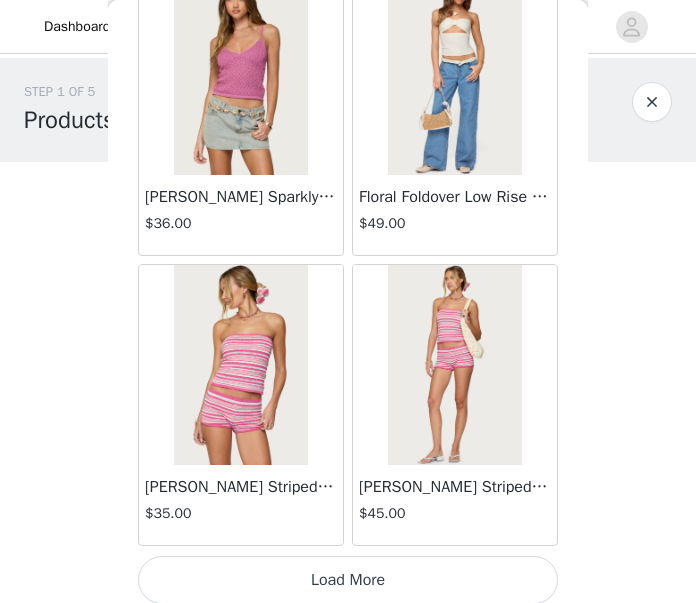 click on "Load More" at bounding box center [348, 580] 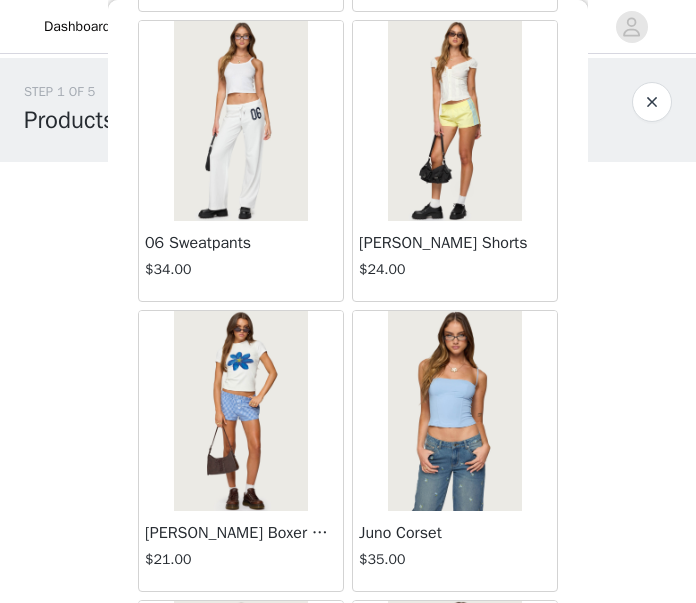 scroll, scrollTop: 10065, scrollLeft: 0, axis: vertical 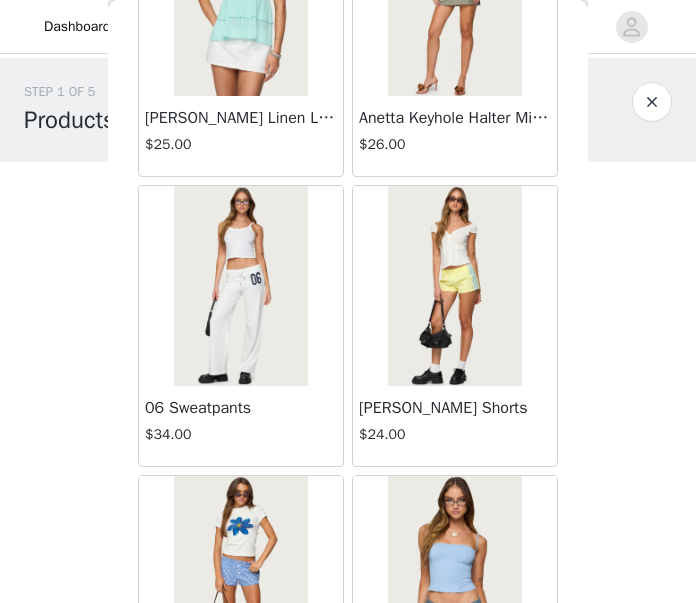 click on "[PERSON_NAME] Shorts" at bounding box center [455, 408] 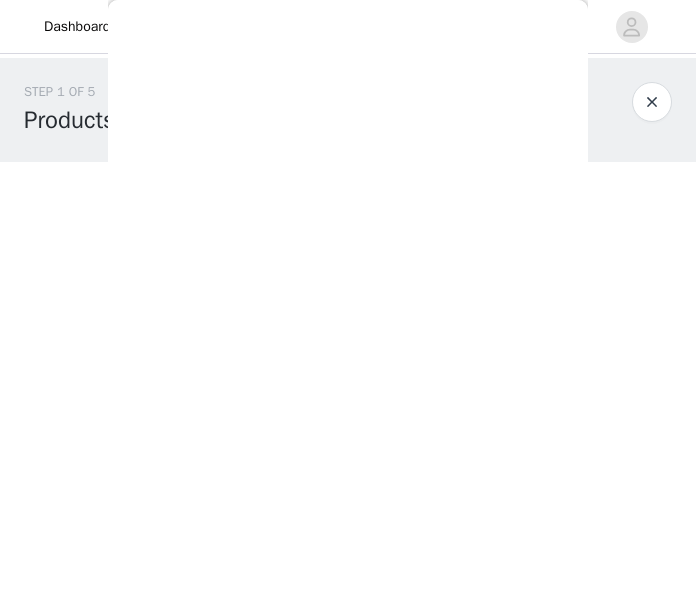 scroll, scrollTop: 348, scrollLeft: 0, axis: vertical 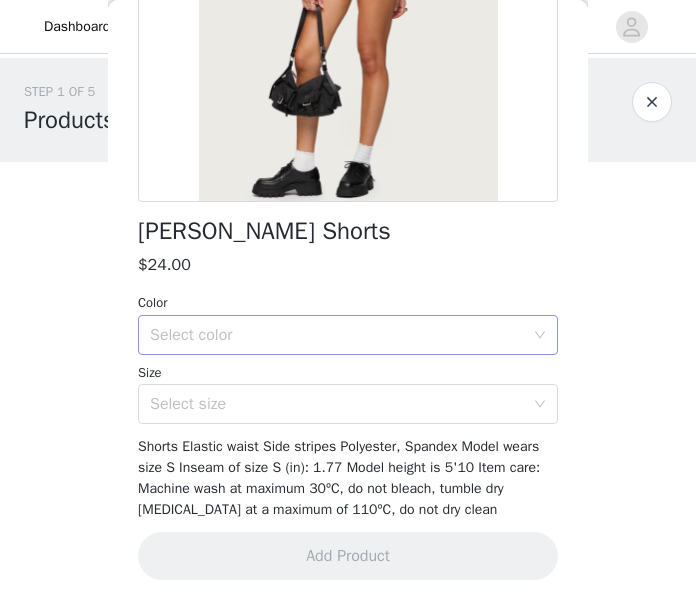 click on "Select color" at bounding box center [337, 335] 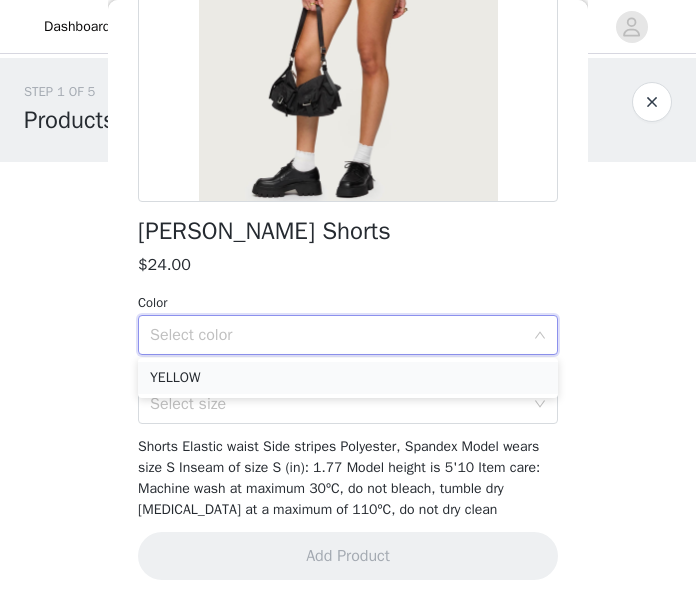 click on "YELLOW" at bounding box center (348, 378) 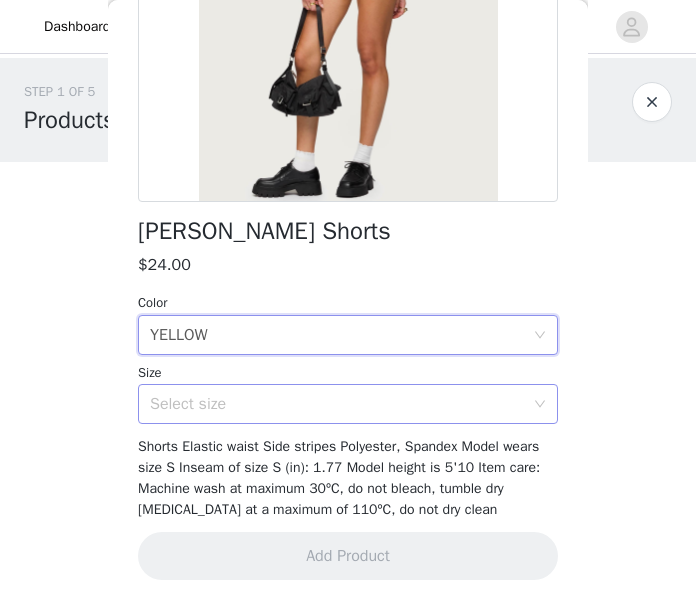 click on "Select size" at bounding box center [341, 404] 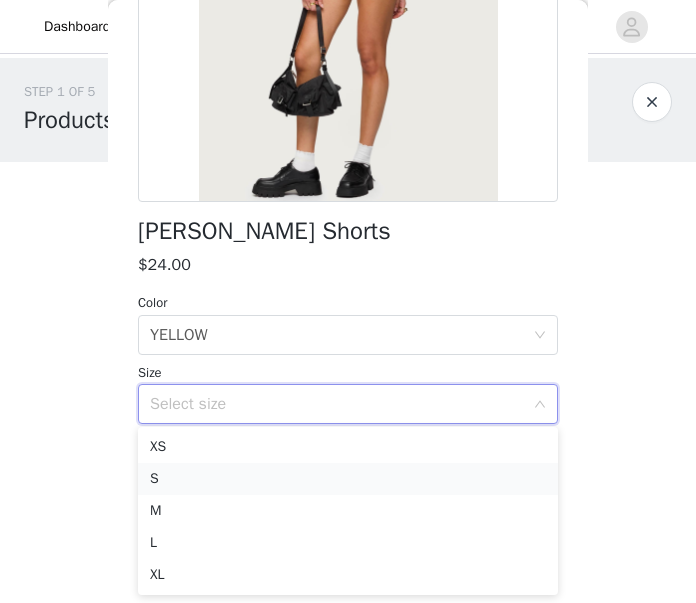 click on "S" at bounding box center (348, 479) 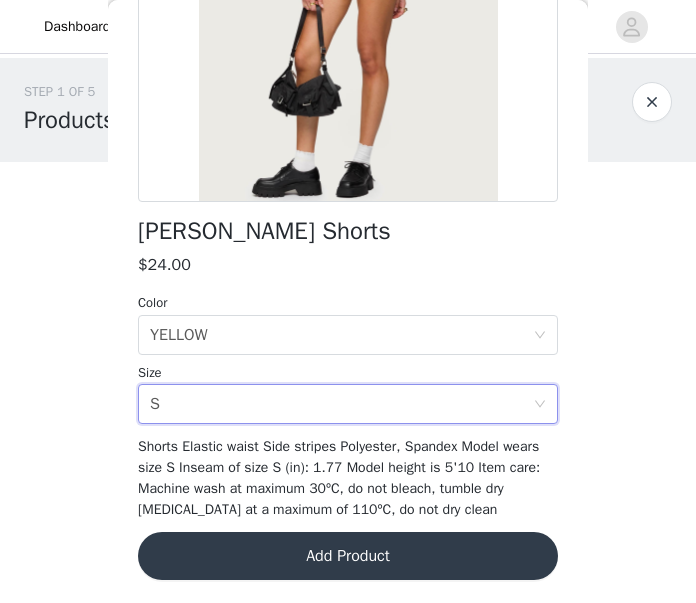 click on "Add Product" at bounding box center [348, 556] 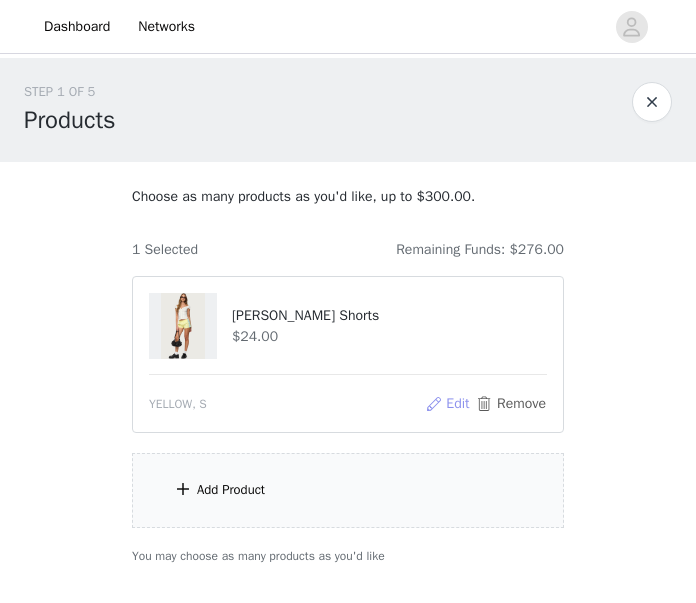 click on "Edit" at bounding box center (447, 404) 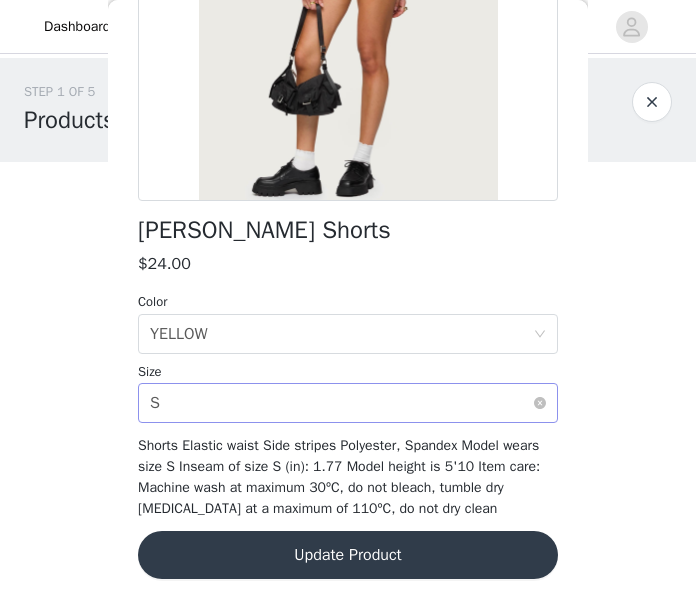 click on "Select size S" at bounding box center [341, 403] 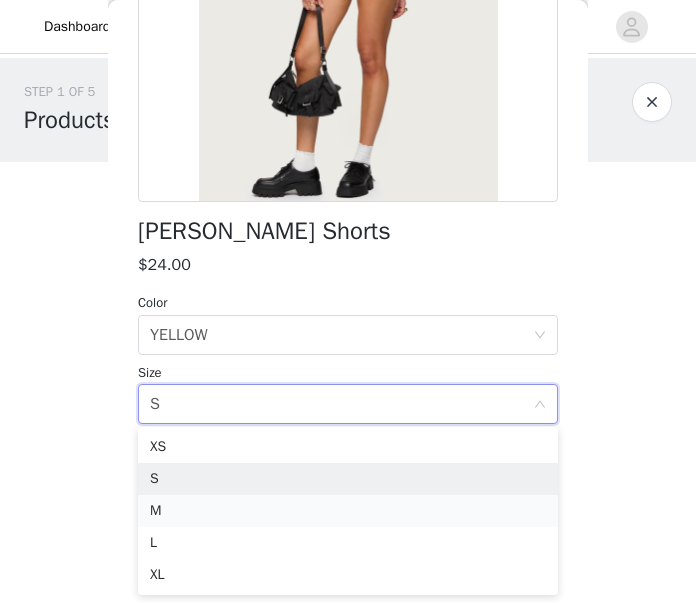 click on "M" at bounding box center [348, 511] 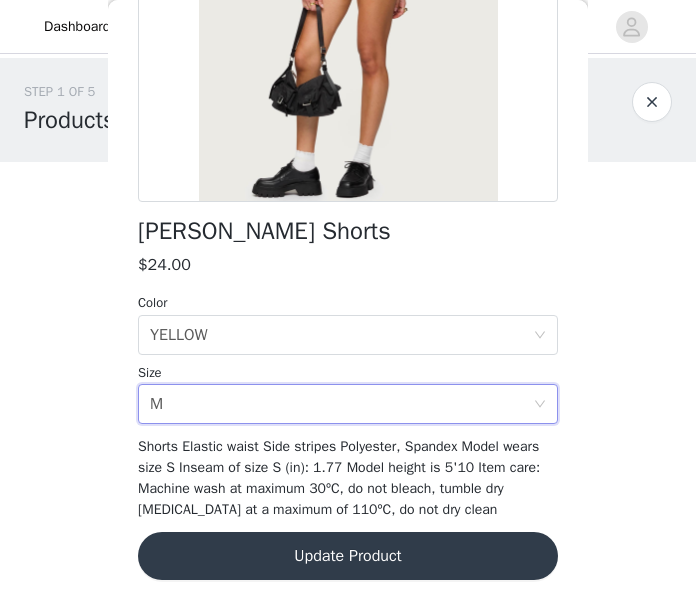 click on "Update Product" at bounding box center (348, 556) 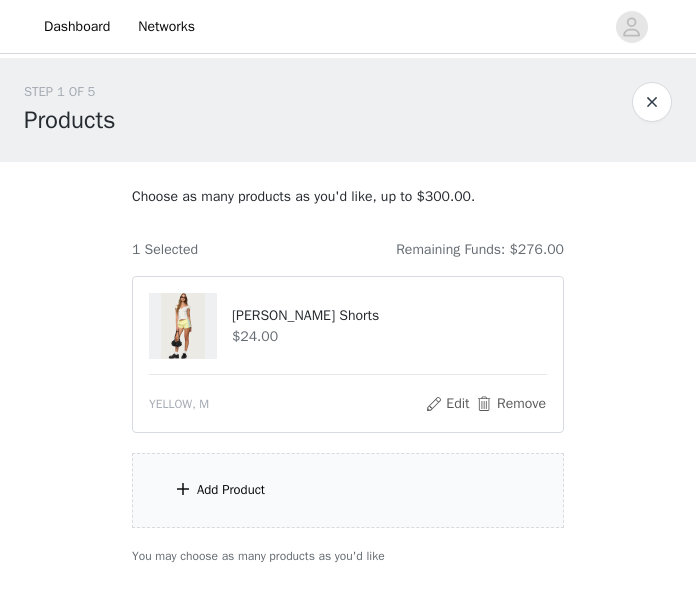 click on "Add Product" at bounding box center [231, 490] 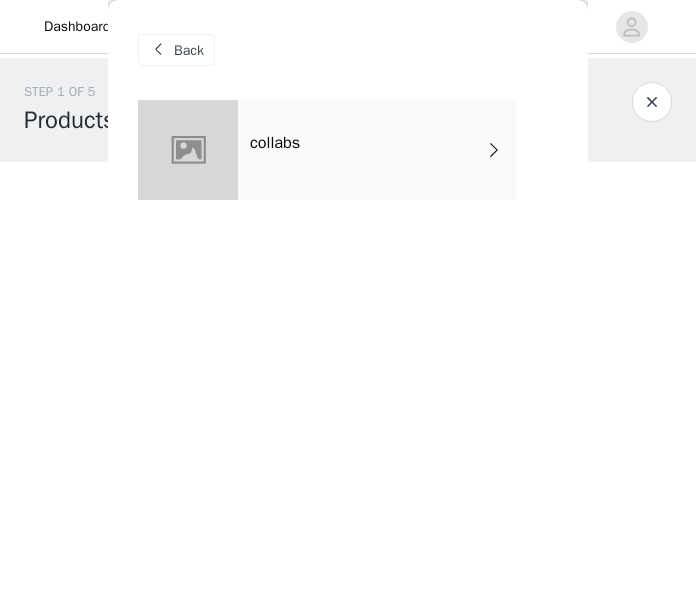 click on "collabs" at bounding box center (377, 150) 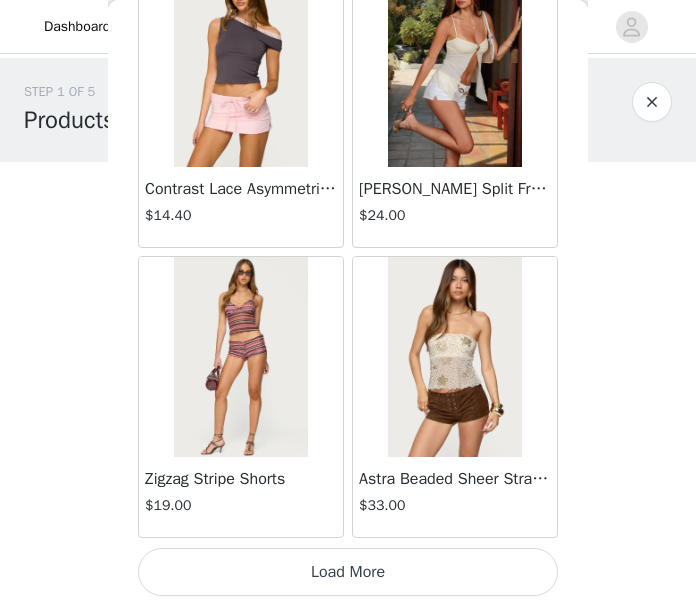 click on "Load More" at bounding box center (348, 572) 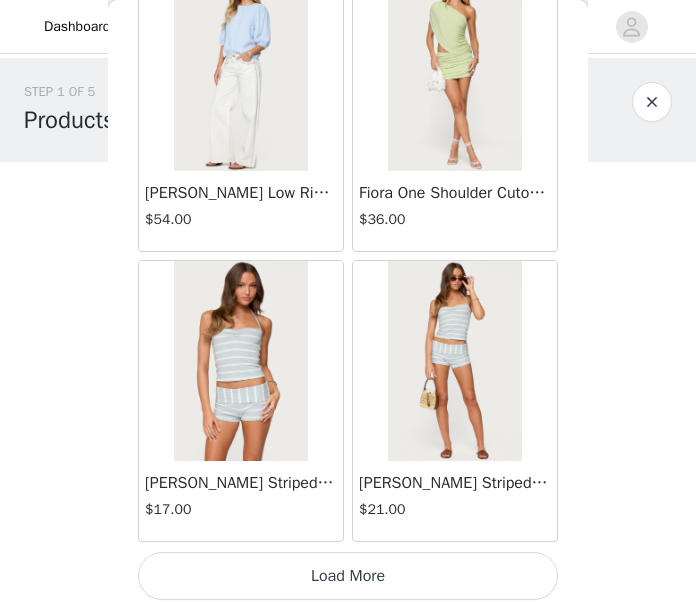 click on "Load More" at bounding box center (348, 576) 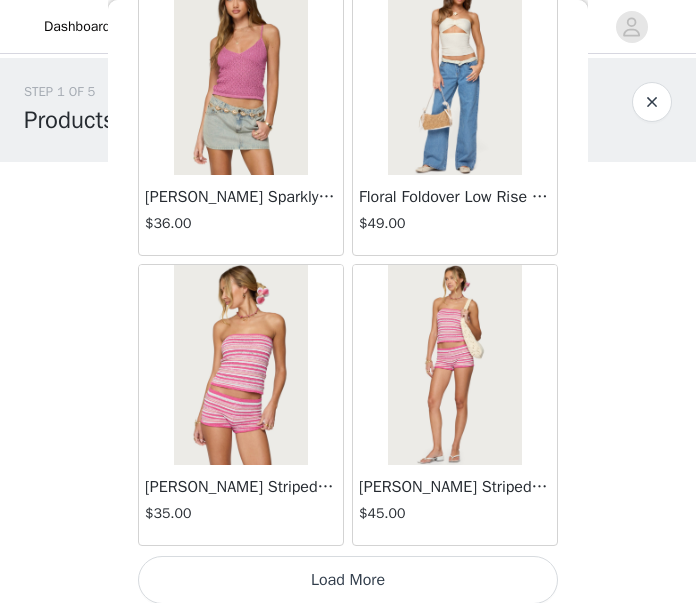 click on "Load More" at bounding box center (348, 580) 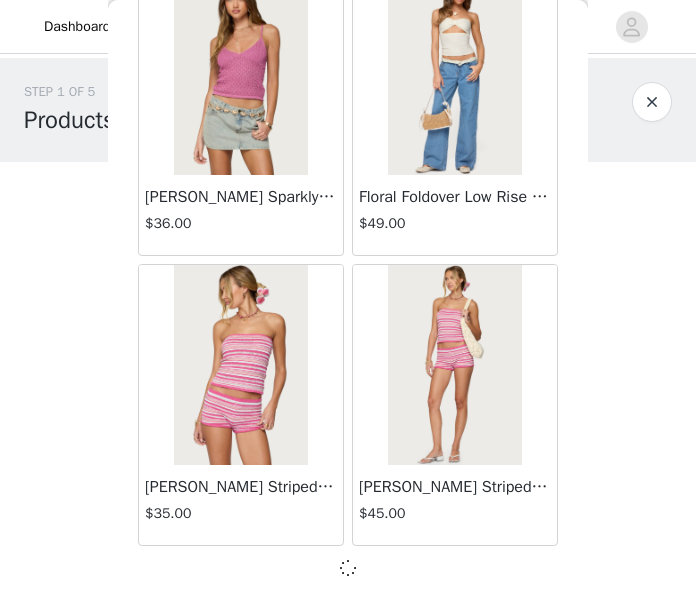 scroll, scrollTop: 8237, scrollLeft: 0, axis: vertical 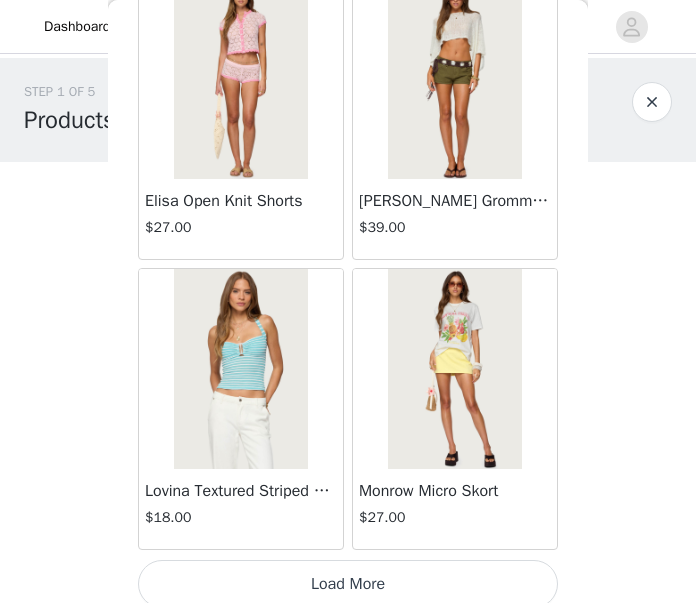 click on "Load More" at bounding box center (348, 584) 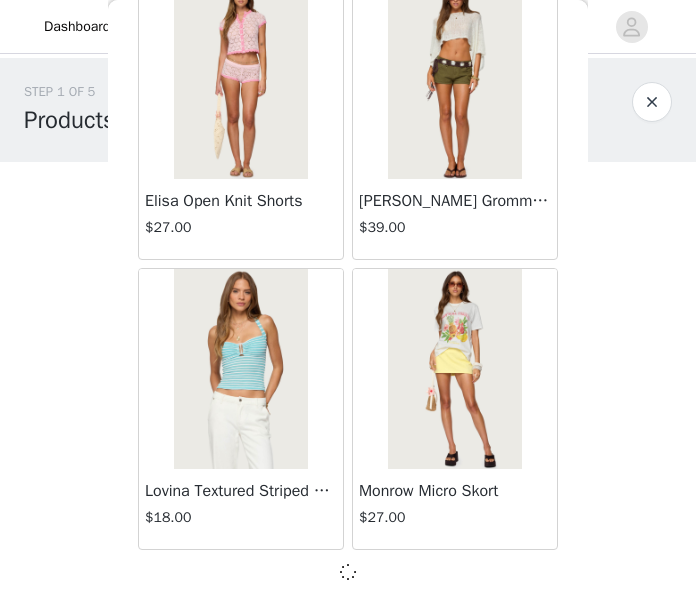 scroll, scrollTop: 11133, scrollLeft: 0, axis: vertical 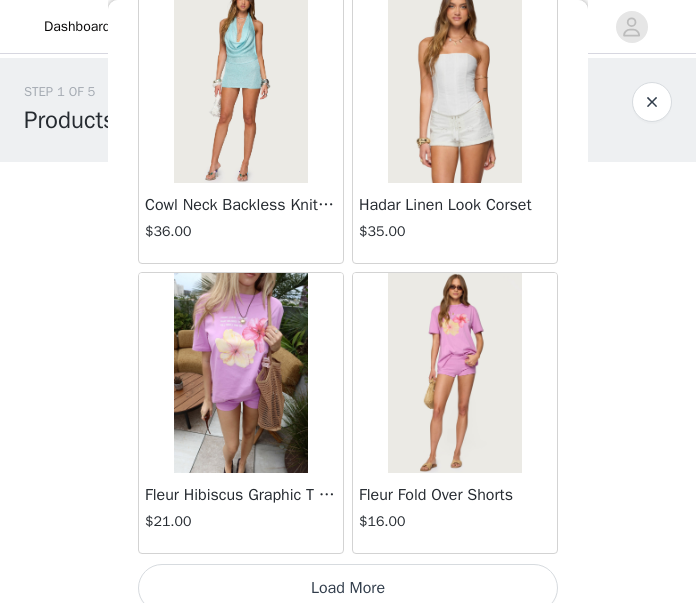 click on "Load More" at bounding box center (348, 588) 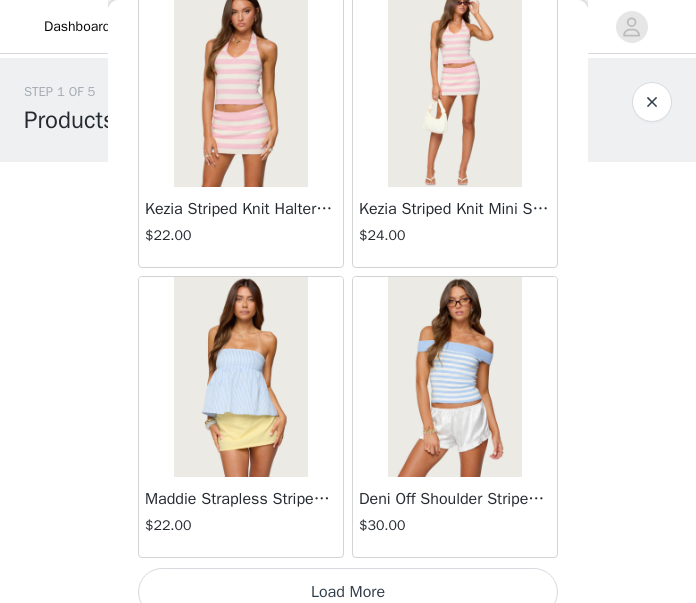 click on "Load More" at bounding box center (348, 592) 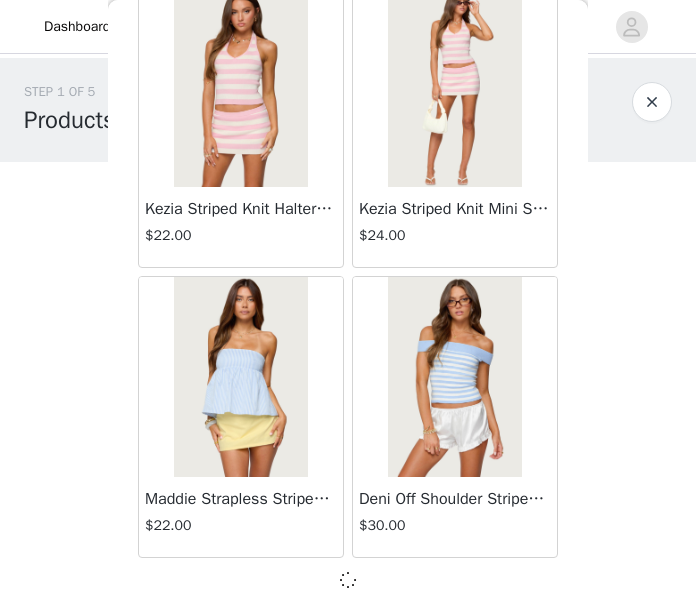 scroll, scrollTop: 16925, scrollLeft: 0, axis: vertical 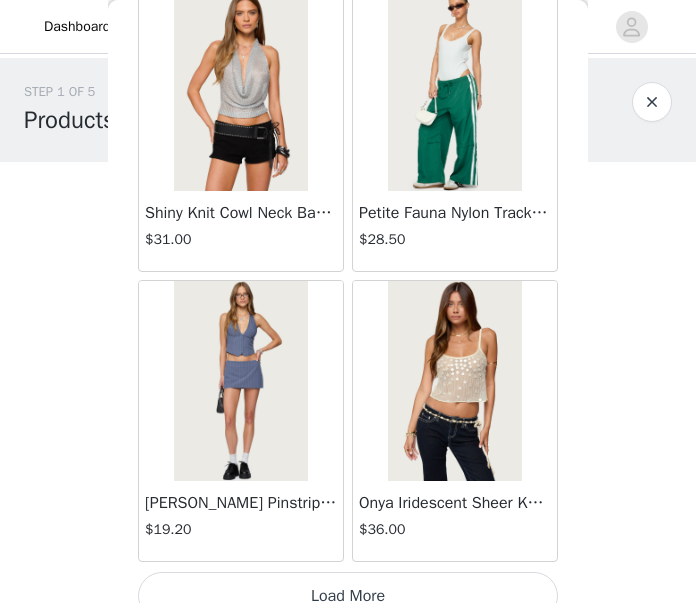 click on "Load More" at bounding box center (348, 596) 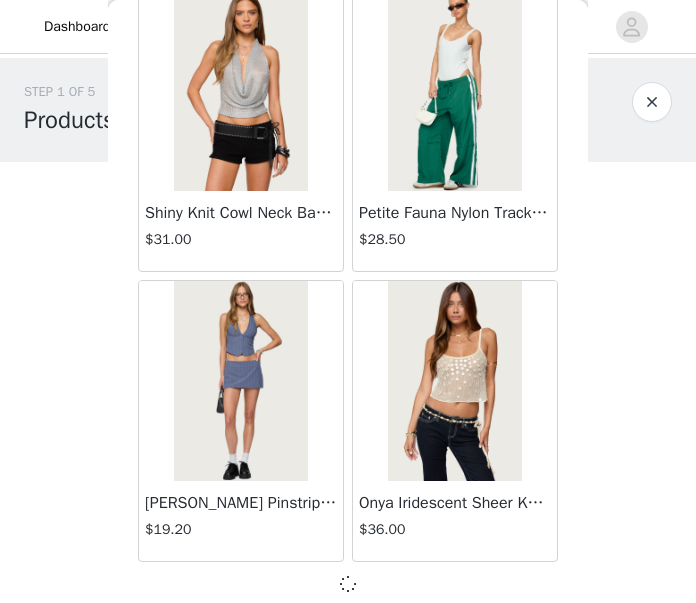 scroll, scrollTop: 19821, scrollLeft: 0, axis: vertical 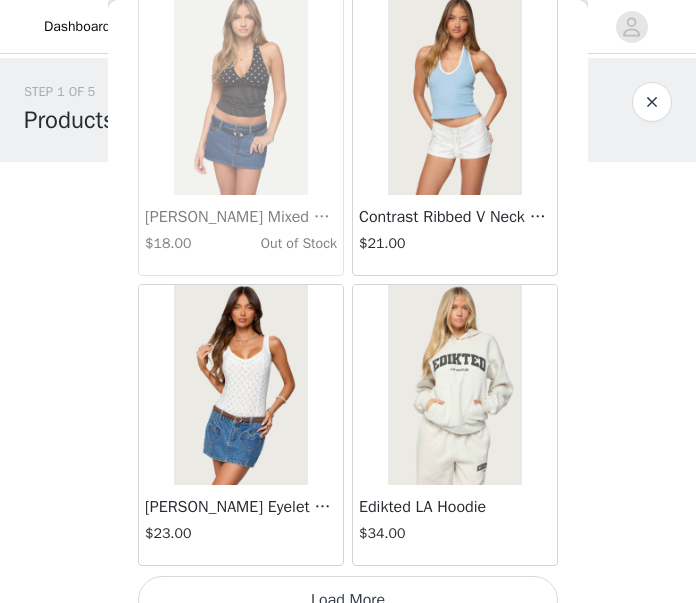 click at bounding box center [454, 385] 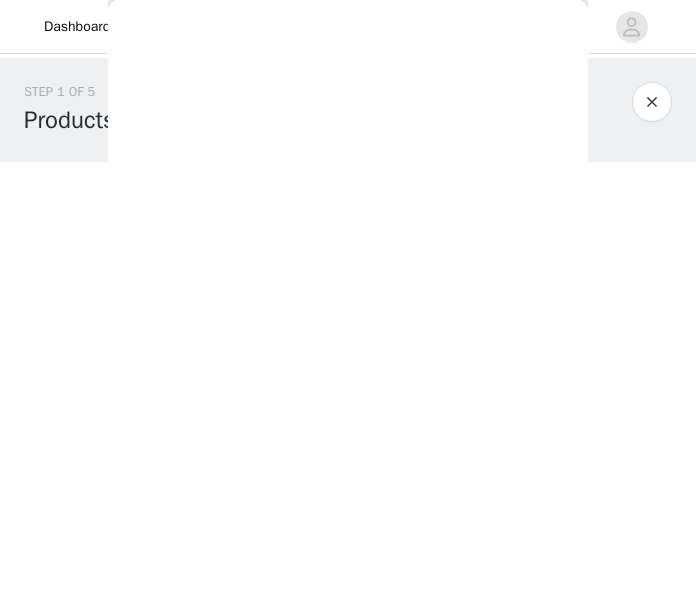 scroll, scrollTop: 348, scrollLeft: 0, axis: vertical 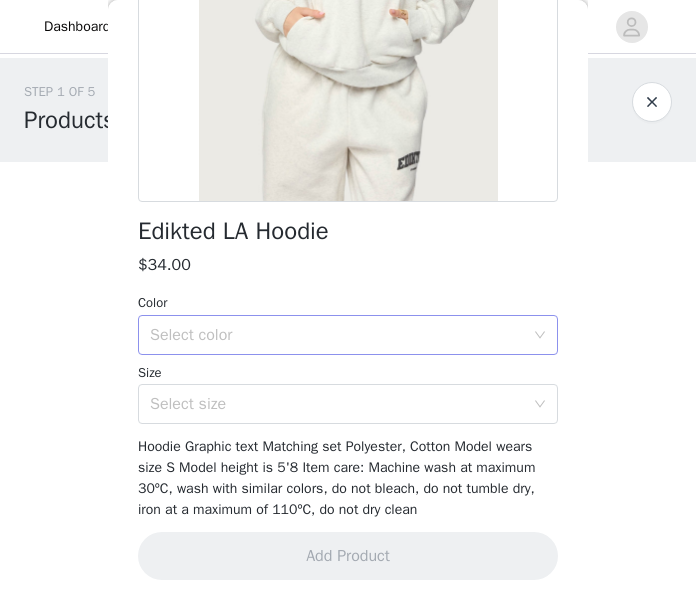 click on "Select color" at bounding box center (341, 335) 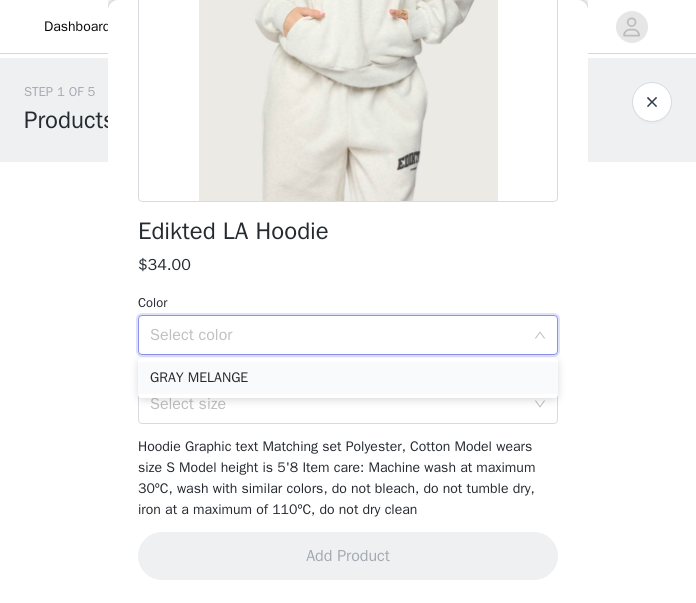 click on "GRAY MELANGE" at bounding box center (348, 378) 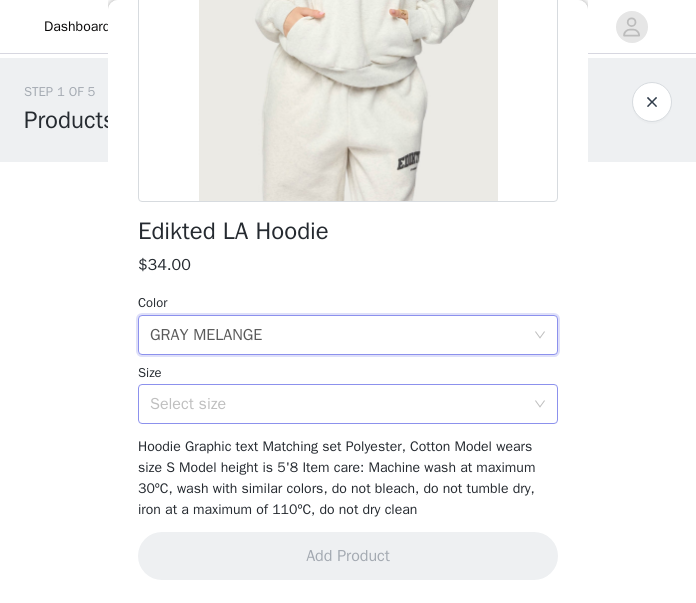 click on "Select size" at bounding box center [341, 404] 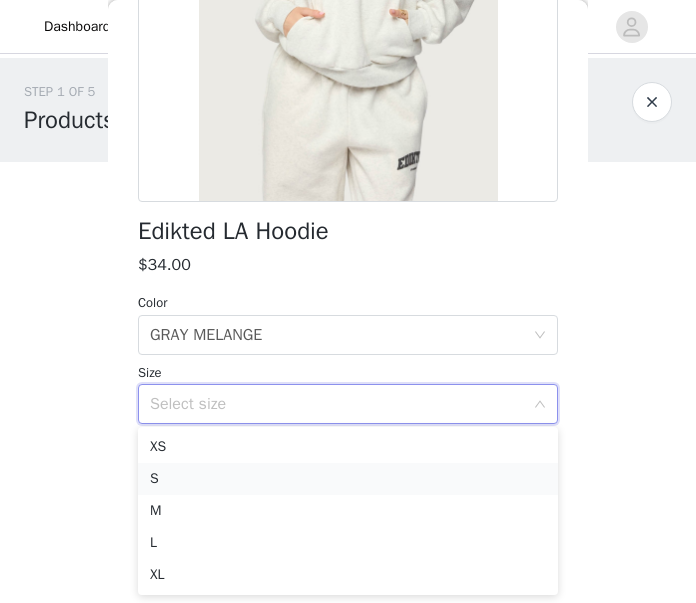click on "S" at bounding box center (348, 479) 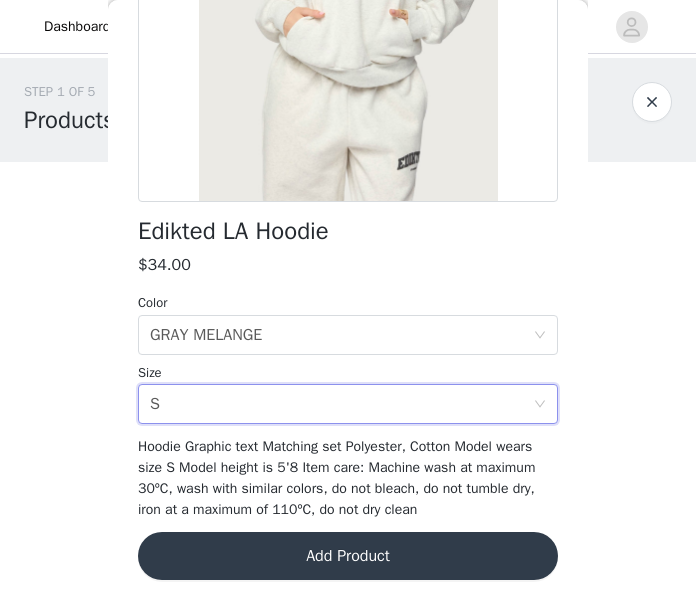 click on "Add Product" at bounding box center (348, 556) 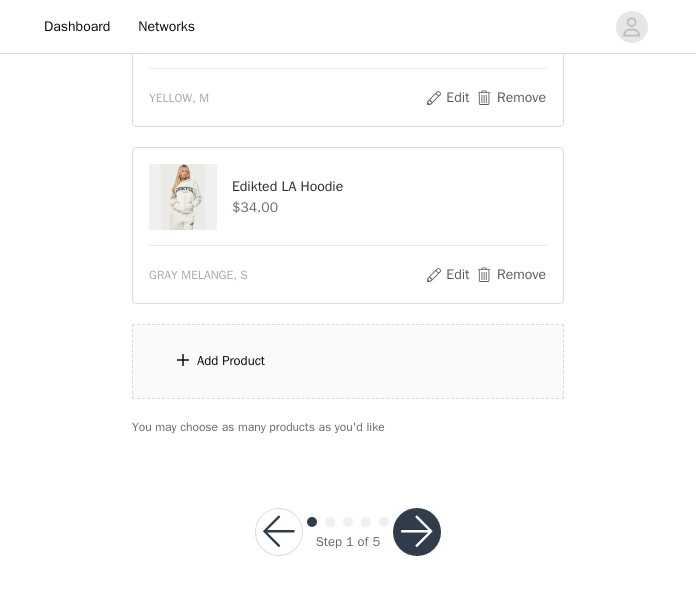 click on "Add Product" at bounding box center [348, 361] 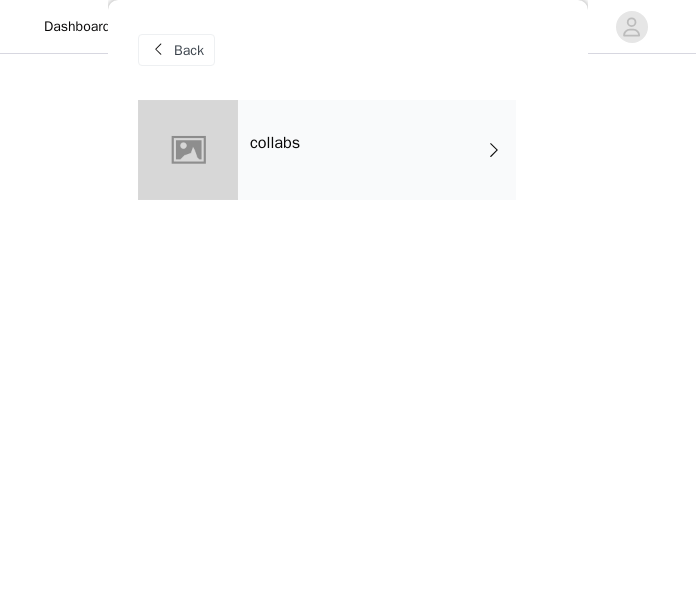 click on "collabs" at bounding box center [377, 150] 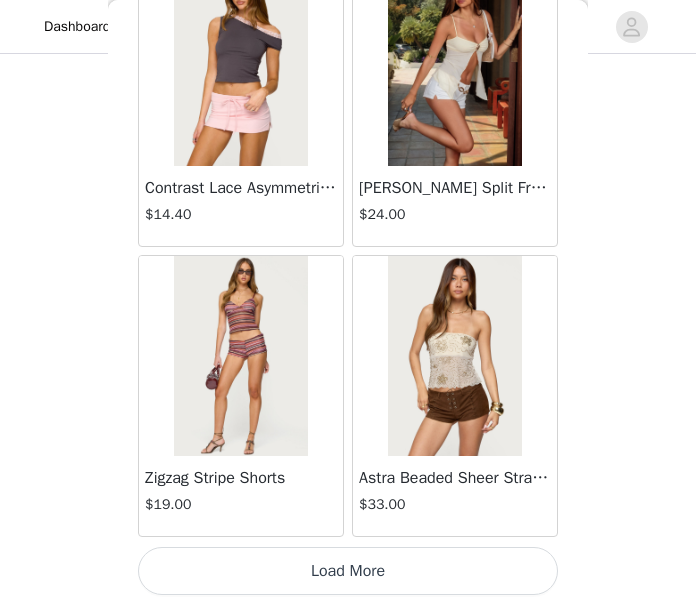 click on "Load More" at bounding box center [348, 571] 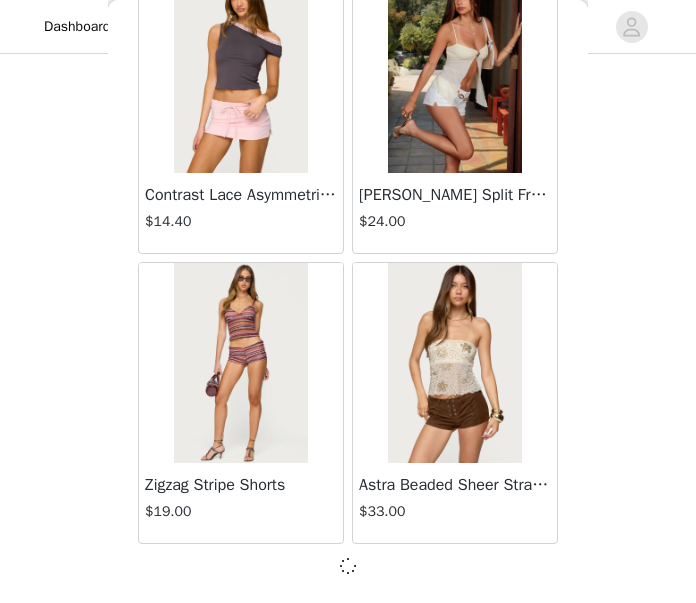 scroll, scrollTop: 2445, scrollLeft: 0, axis: vertical 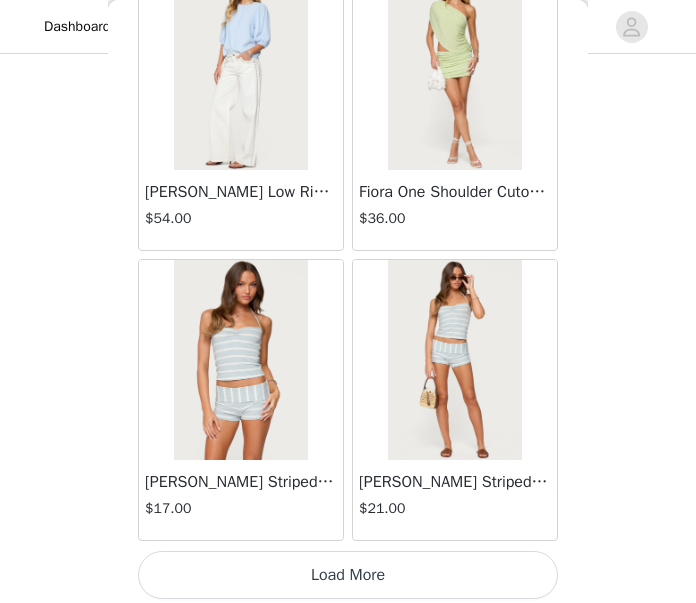 click on "Load More" at bounding box center [348, 575] 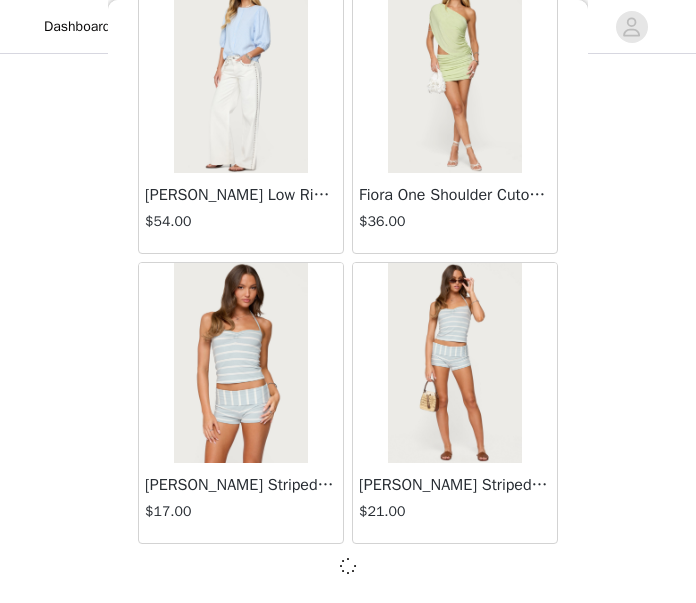 scroll, scrollTop: 5341, scrollLeft: 0, axis: vertical 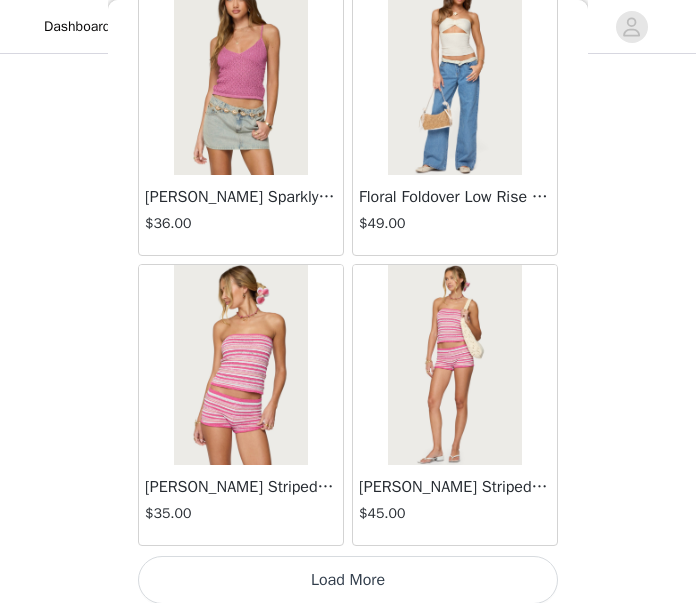 click on "Load More" at bounding box center [348, 580] 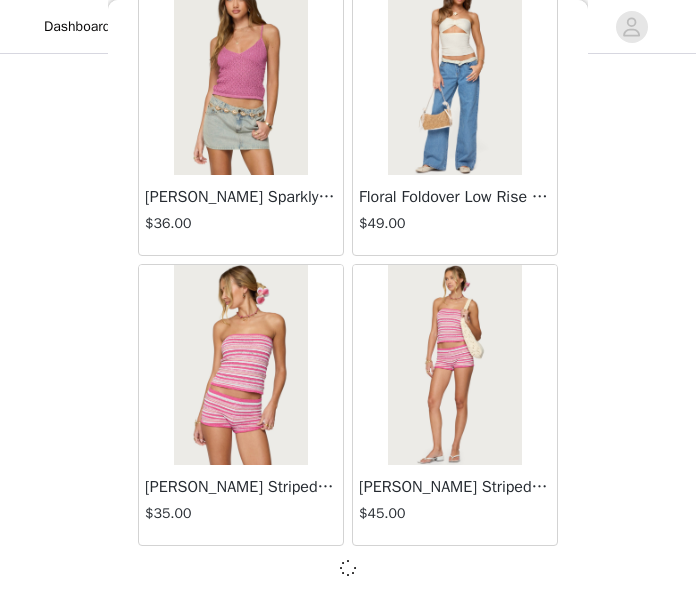 scroll, scrollTop: 8237, scrollLeft: 0, axis: vertical 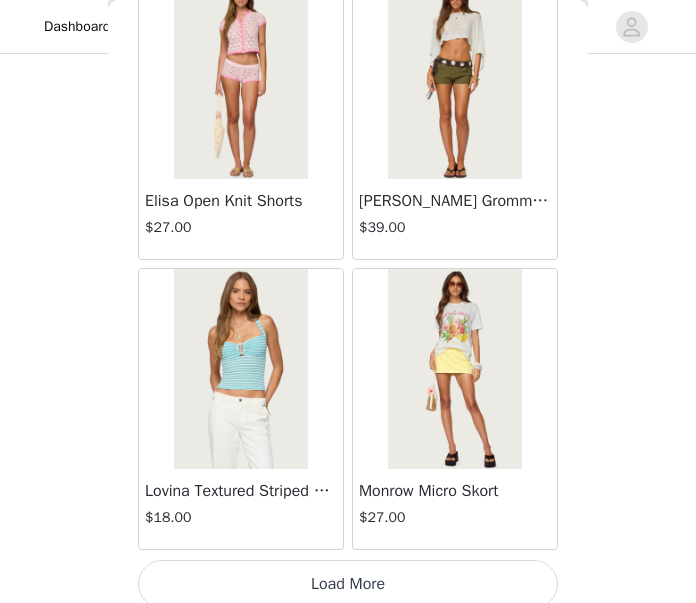 click on "Load More" at bounding box center [348, 584] 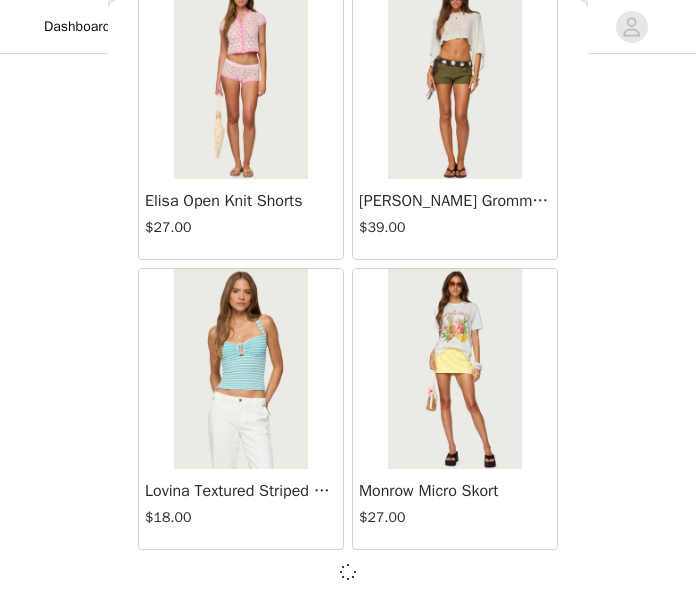 scroll, scrollTop: 11133, scrollLeft: 0, axis: vertical 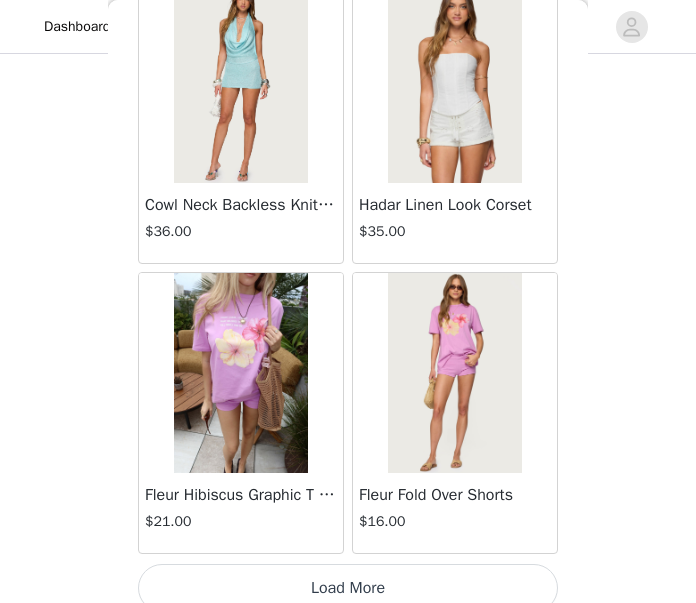 click on "Load More" at bounding box center (348, 588) 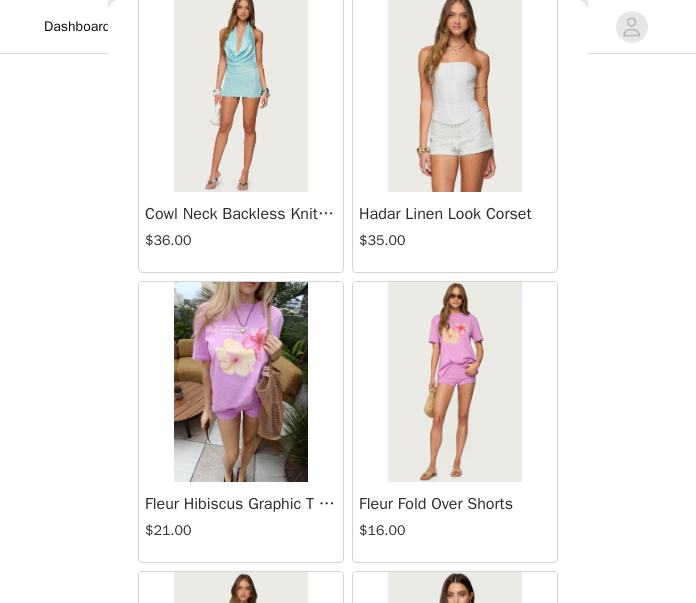 scroll, scrollTop: 305, scrollLeft: 0, axis: vertical 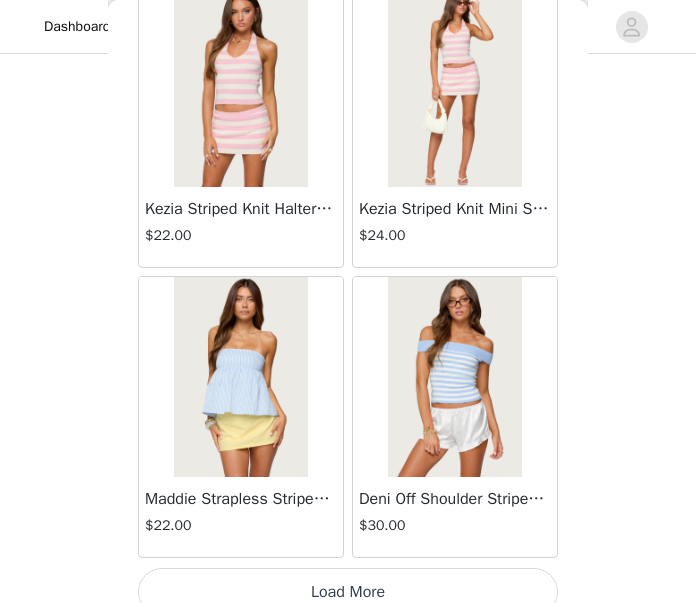 click on "Load More" at bounding box center (348, 592) 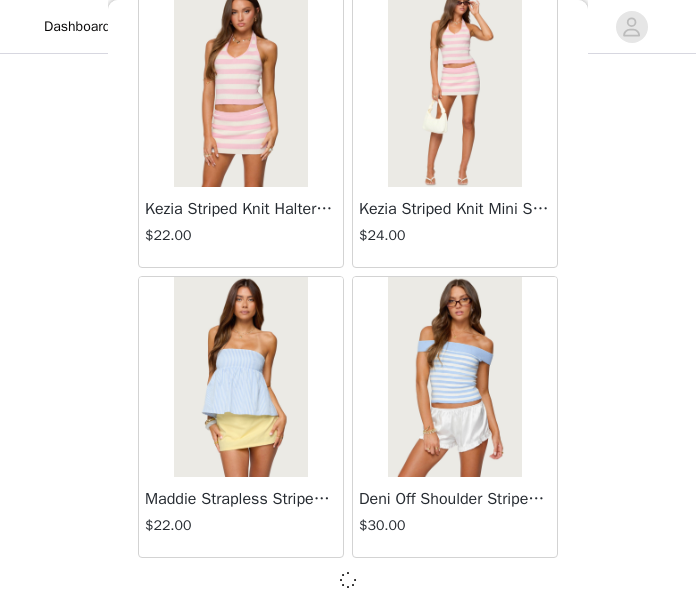 scroll, scrollTop: 16925, scrollLeft: 0, axis: vertical 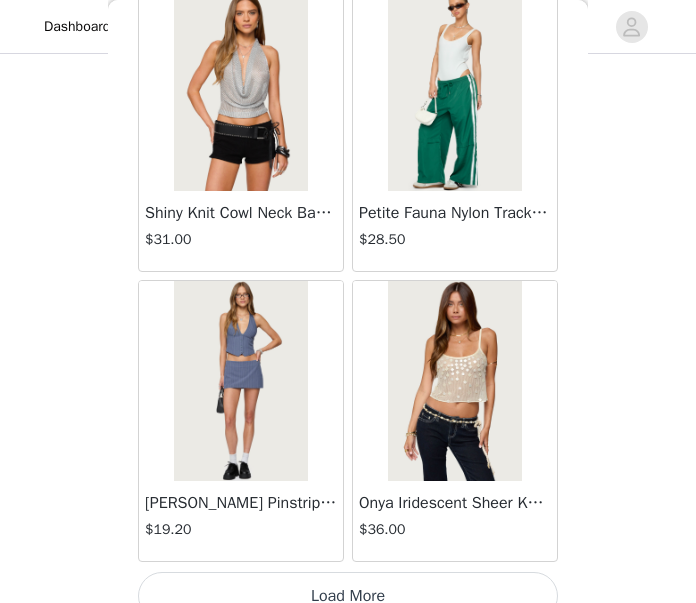 click on "Load More" at bounding box center [348, 596] 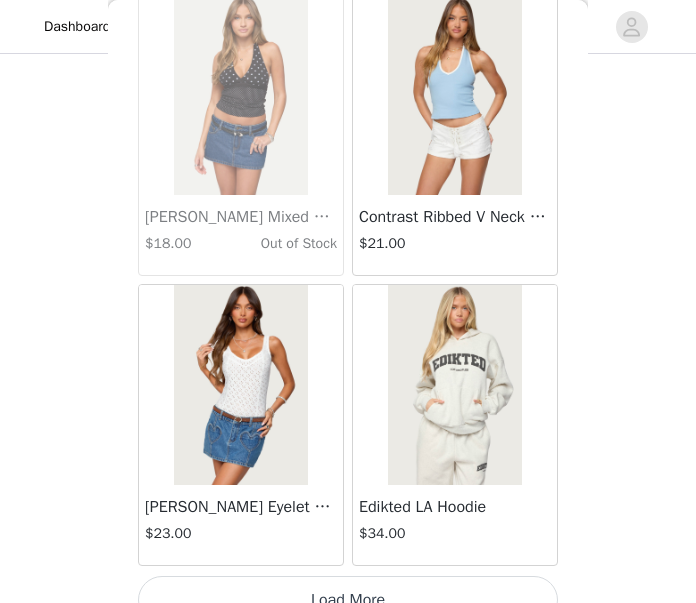 click on "Load More" at bounding box center (348, 600) 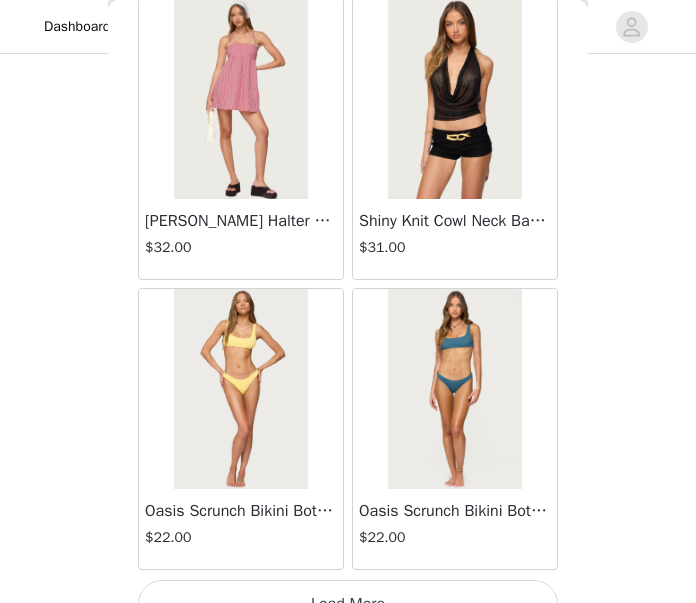 click on "Load More" at bounding box center (348, 604) 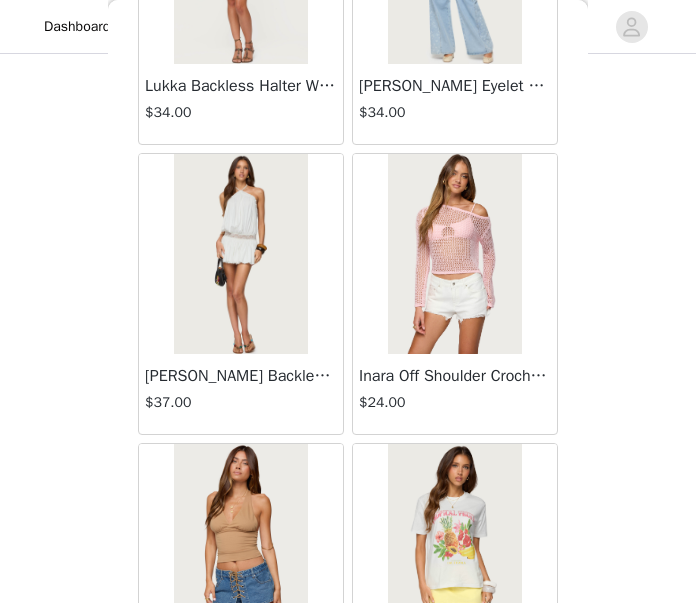scroll, scrollTop: 20897, scrollLeft: 0, axis: vertical 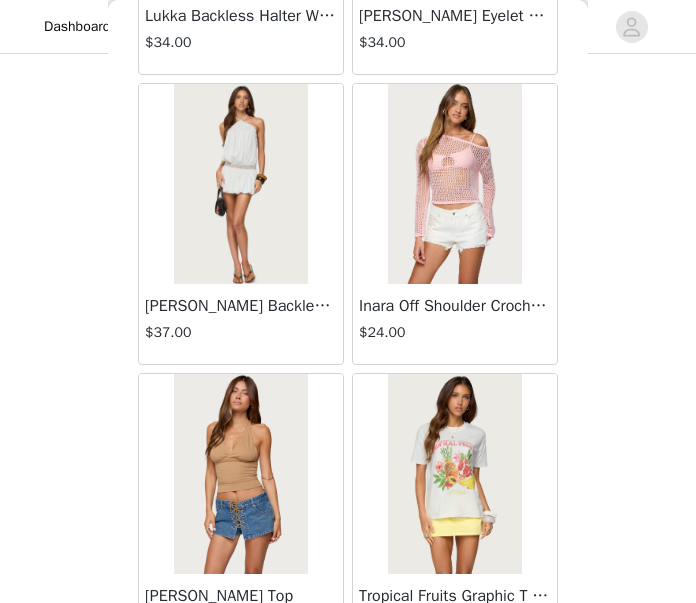click at bounding box center [240, 184] 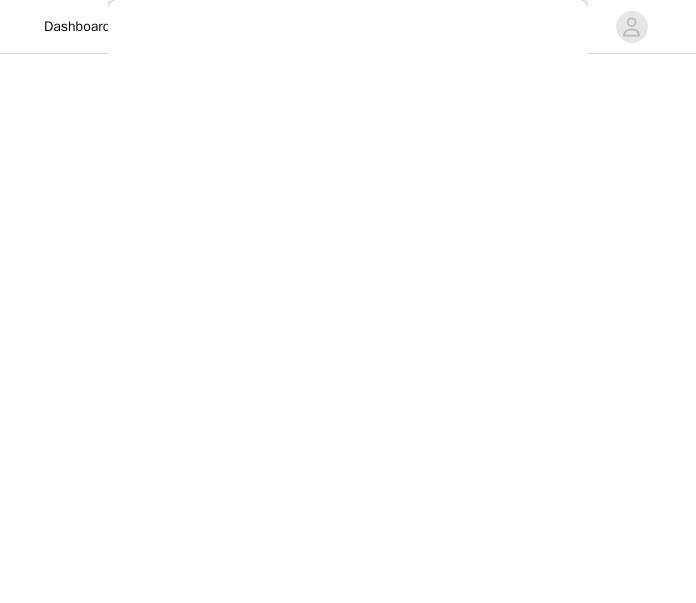 scroll, scrollTop: 348, scrollLeft: 0, axis: vertical 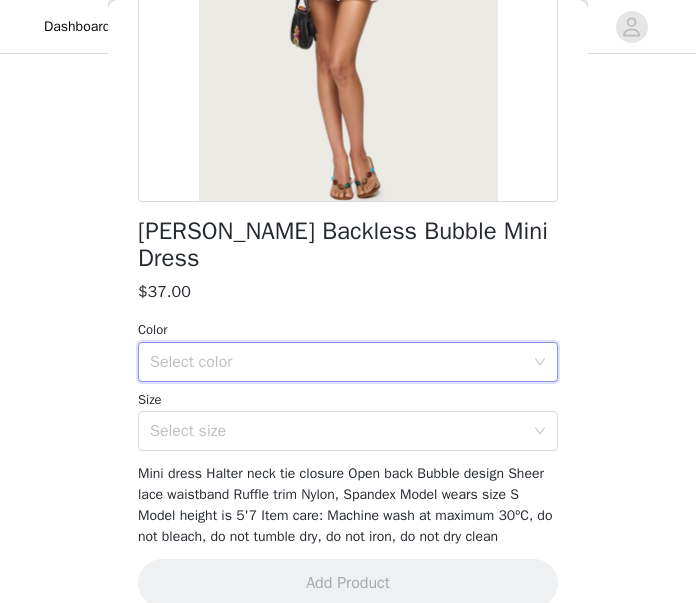 click on "Select color" at bounding box center [341, 362] 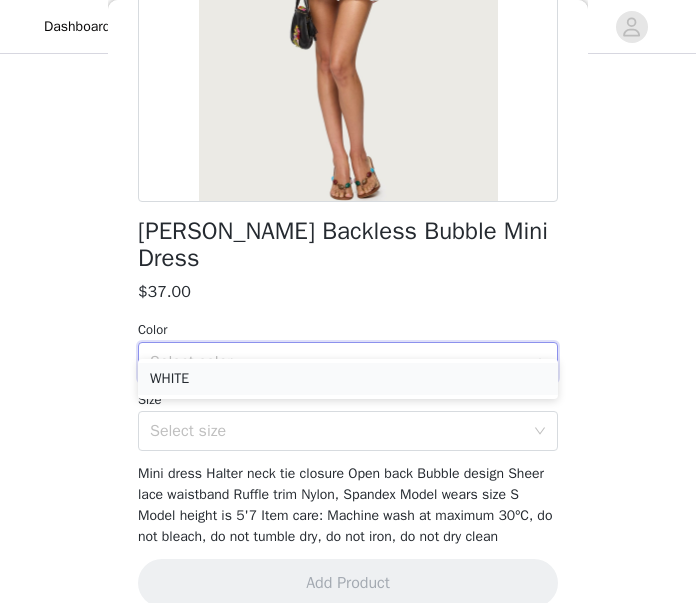 click on "WHITE" at bounding box center [348, 379] 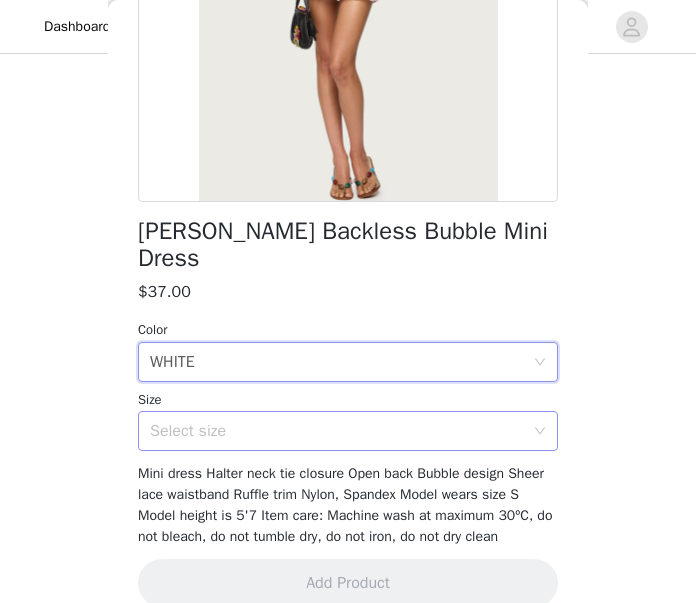 click on "Select size" at bounding box center (337, 431) 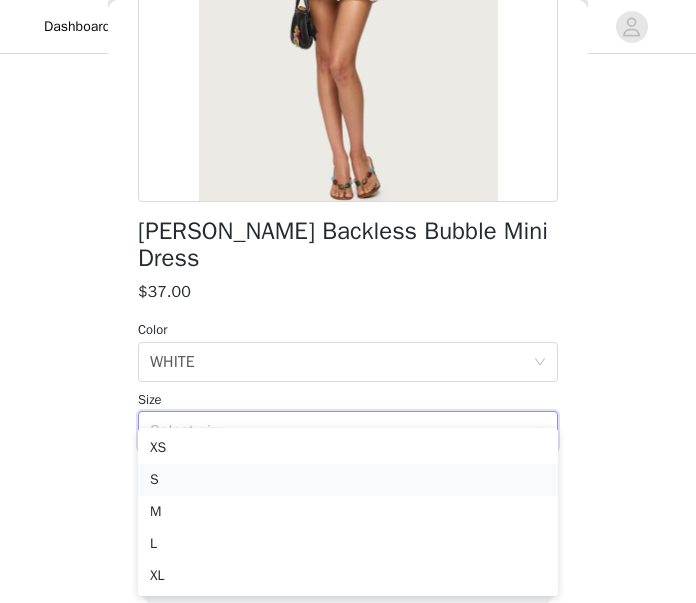 click on "S" at bounding box center [348, 480] 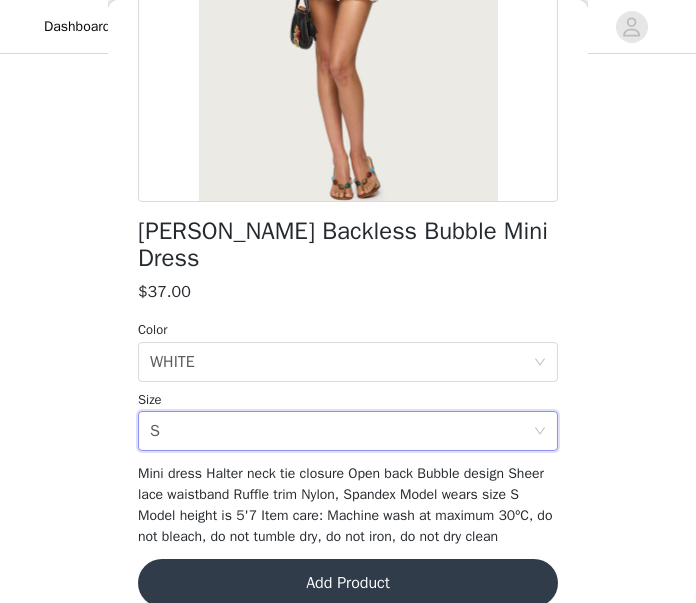 click on "Add Product" at bounding box center (348, 583) 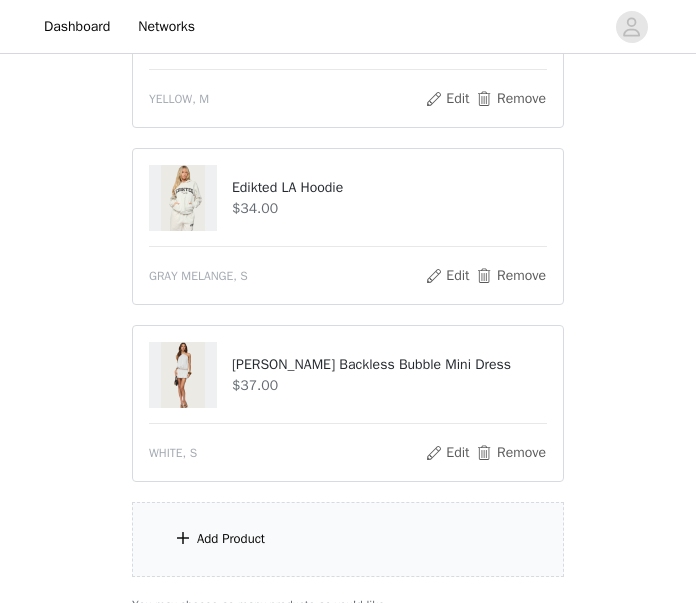 click on "Add Product" at bounding box center (348, 539) 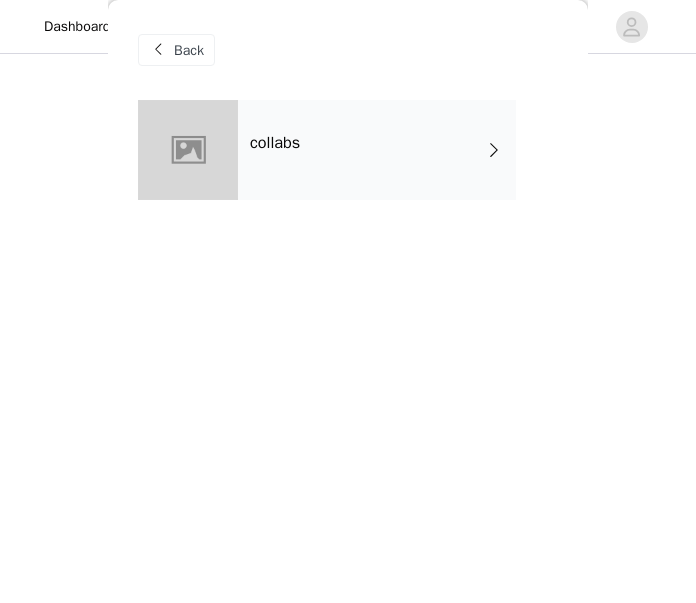 click on "collabs" at bounding box center (377, 150) 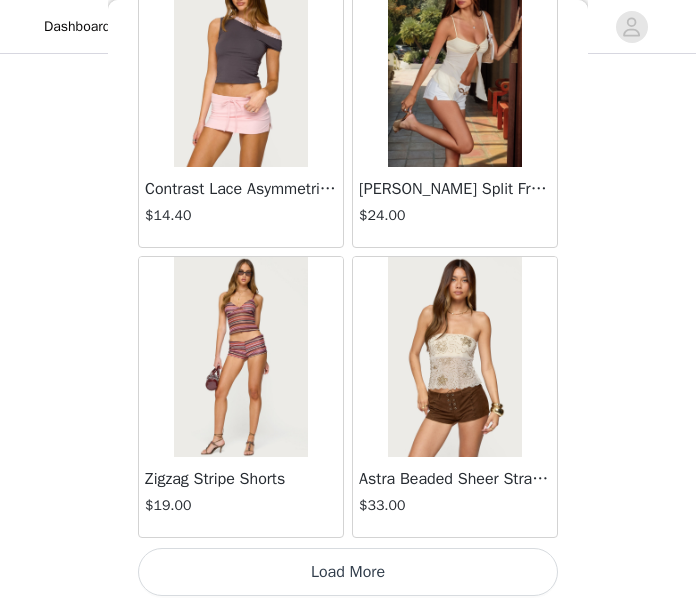click on "Load More" at bounding box center (348, 572) 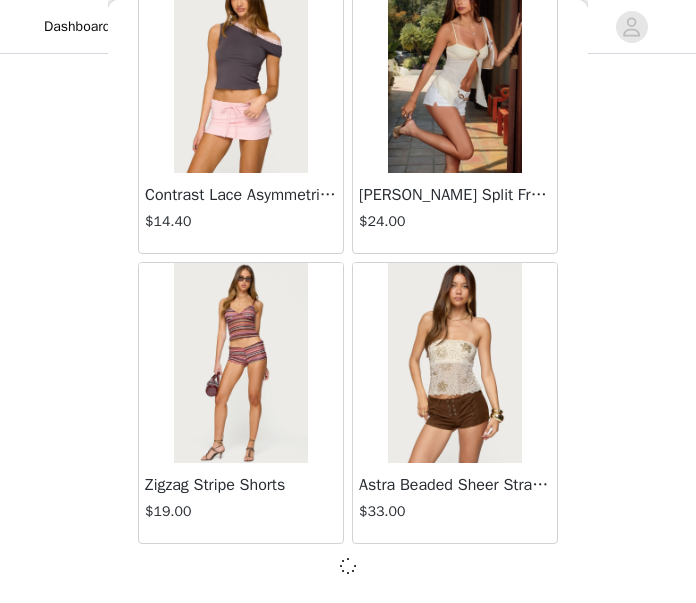 scroll, scrollTop: 2445, scrollLeft: 0, axis: vertical 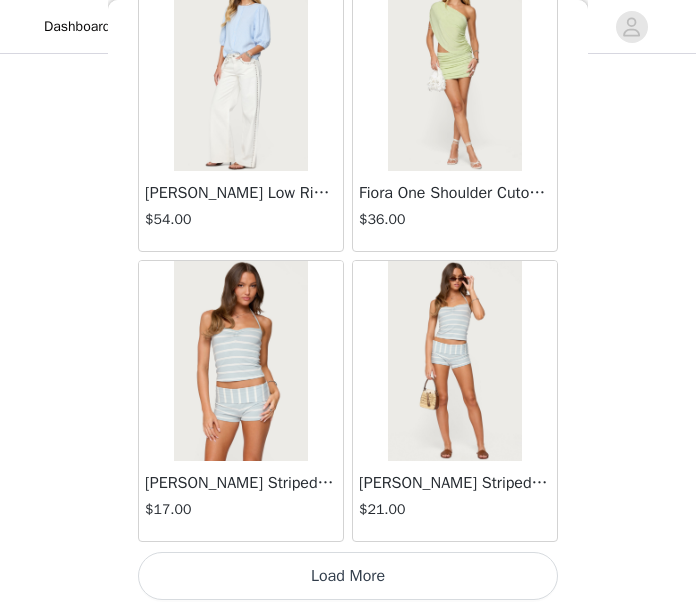 click on "Load More" at bounding box center (348, 576) 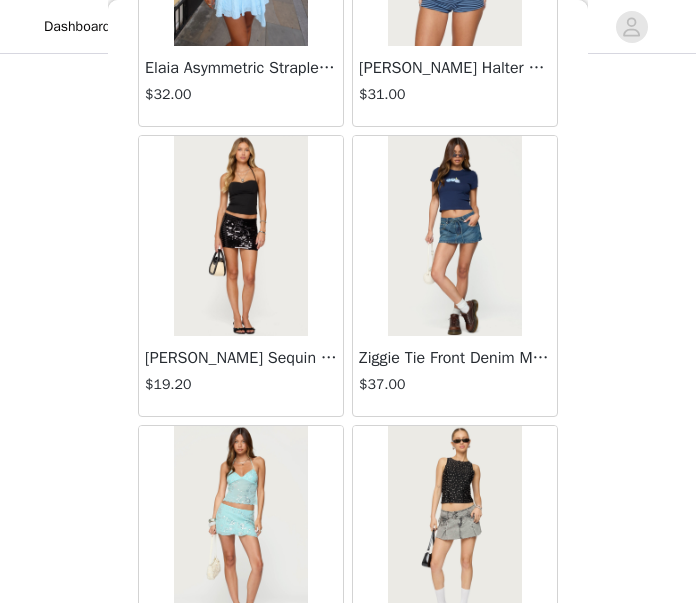 scroll, scrollTop: 7024, scrollLeft: 0, axis: vertical 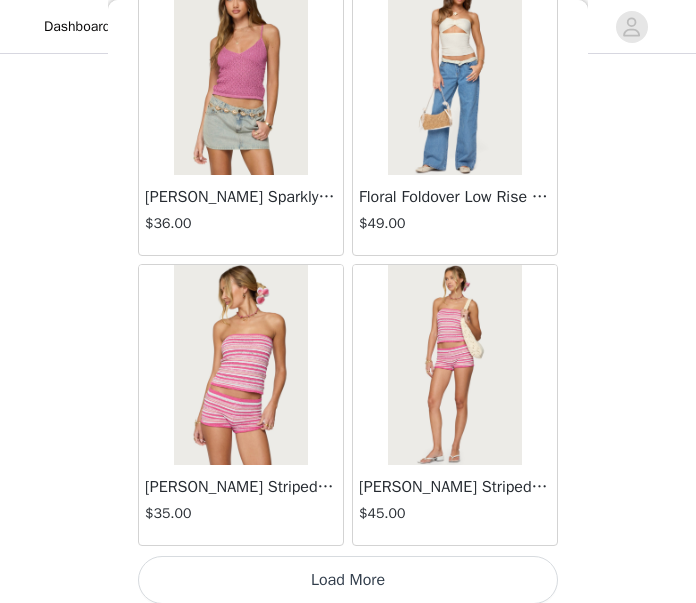 click on "Load More" at bounding box center (348, 580) 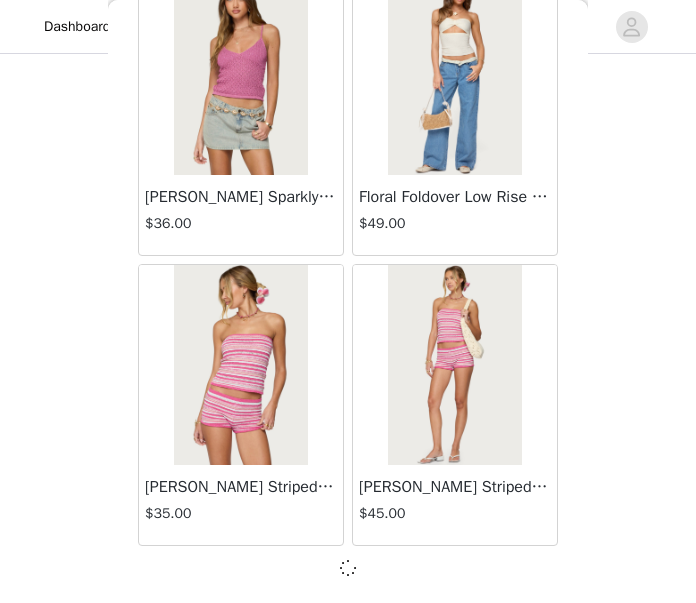scroll, scrollTop: 8237, scrollLeft: 0, axis: vertical 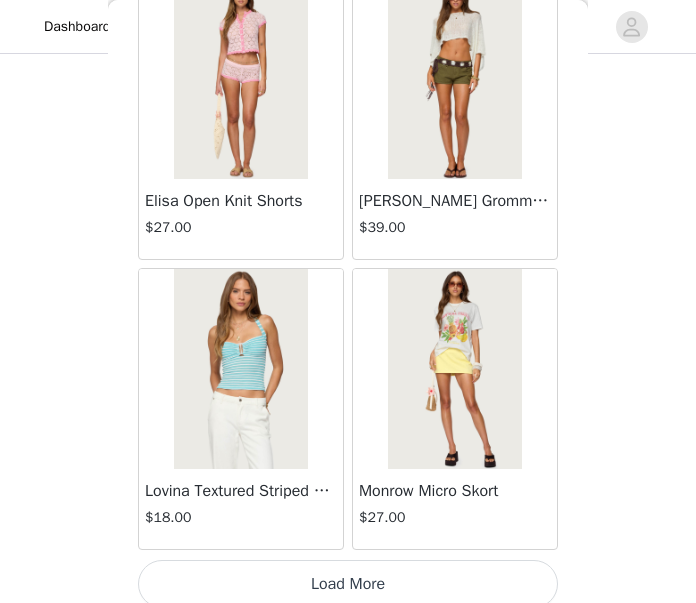 click on "Load More" at bounding box center [348, 584] 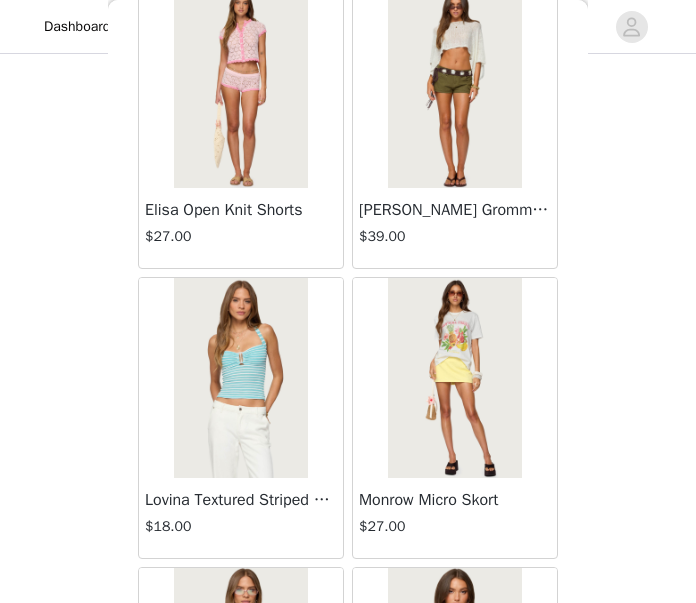 scroll, scrollTop: 482, scrollLeft: 0, axis: vertical 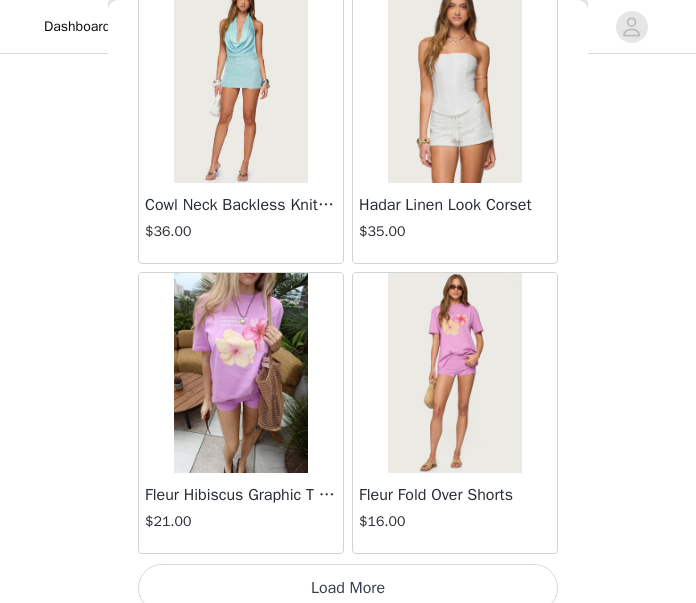 click on "Load More" at bounding box center (348, 588) 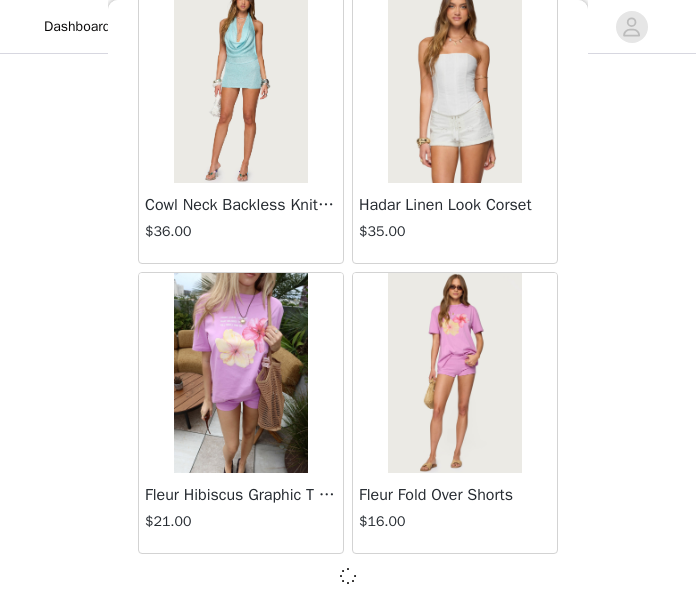 scroll, scrollTop: 14029, scrollLeft: 0, axis: vertical 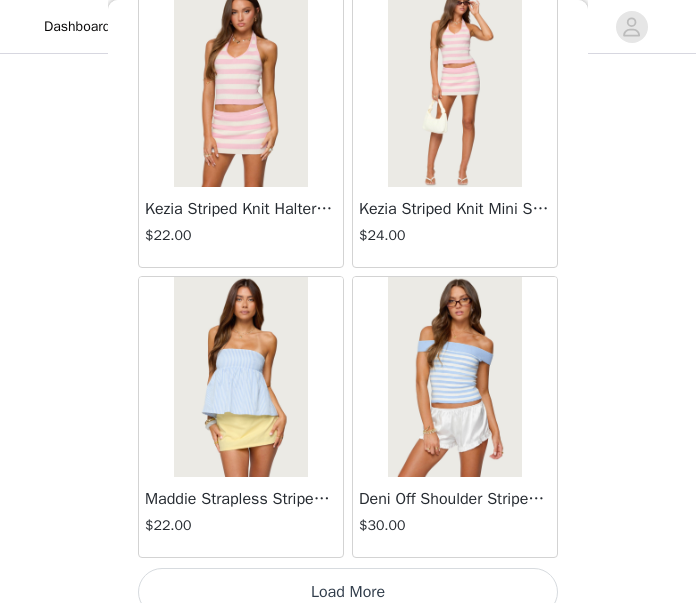 click on "Load More" at bounding box center [348, 592] 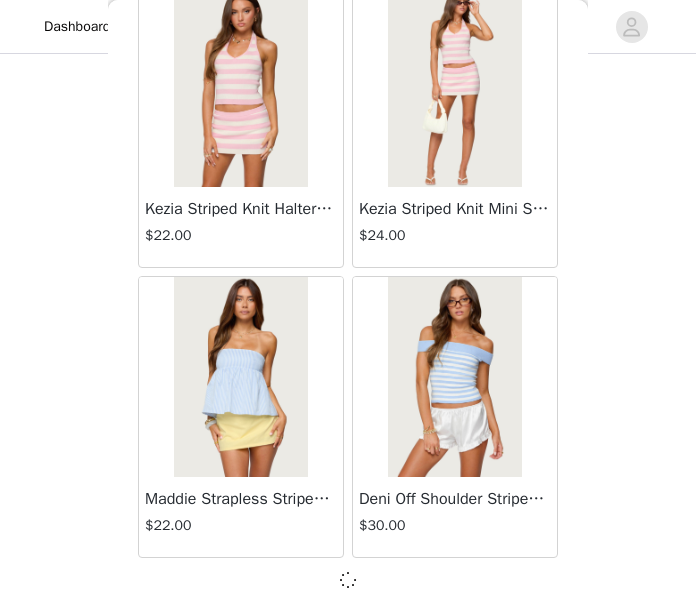 scroll, scrollTop: 16925, scrollLeft: 0, axis: vertical 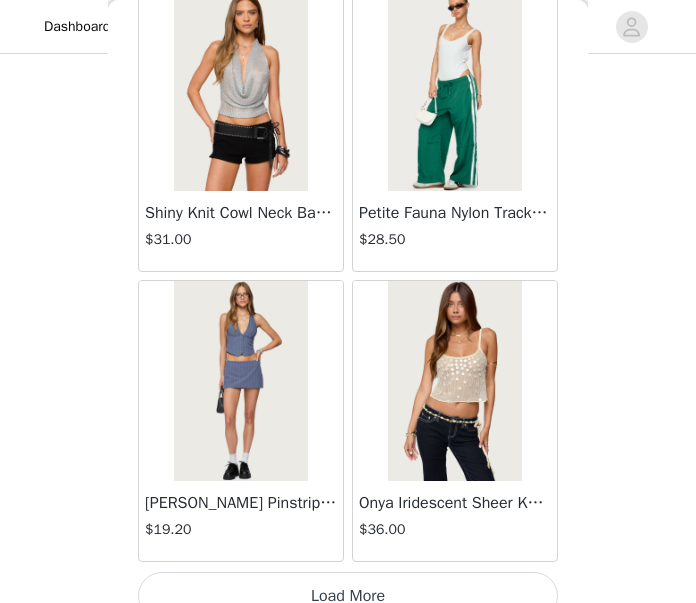 click on "Load More" at bounding box center (348, 596) 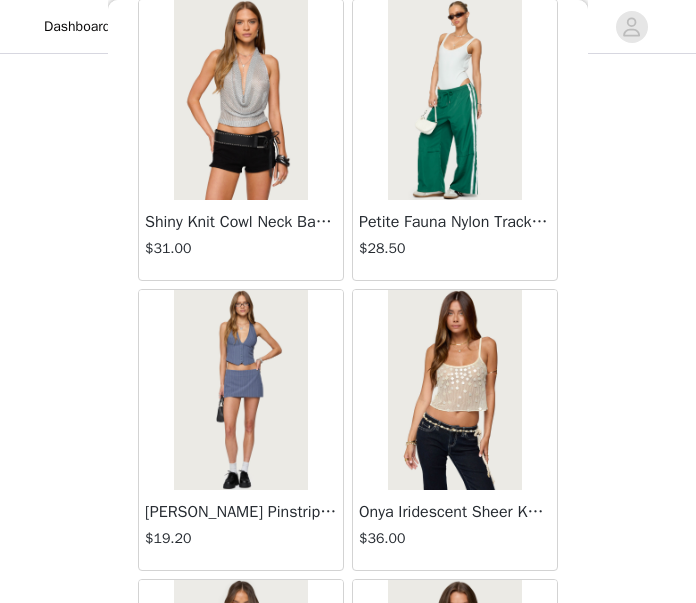 scroll, scrollTop: 482, scrollLeft: 0, axis: vertical 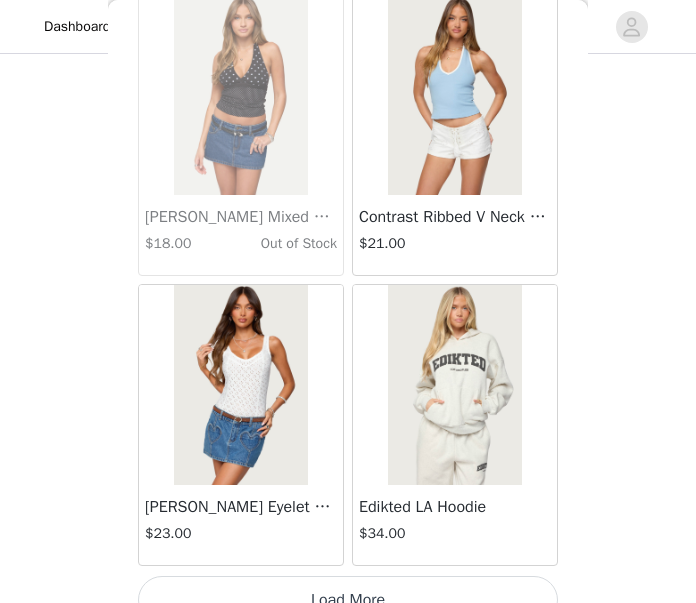 click on "Load More" at bounding box center [348, 600] 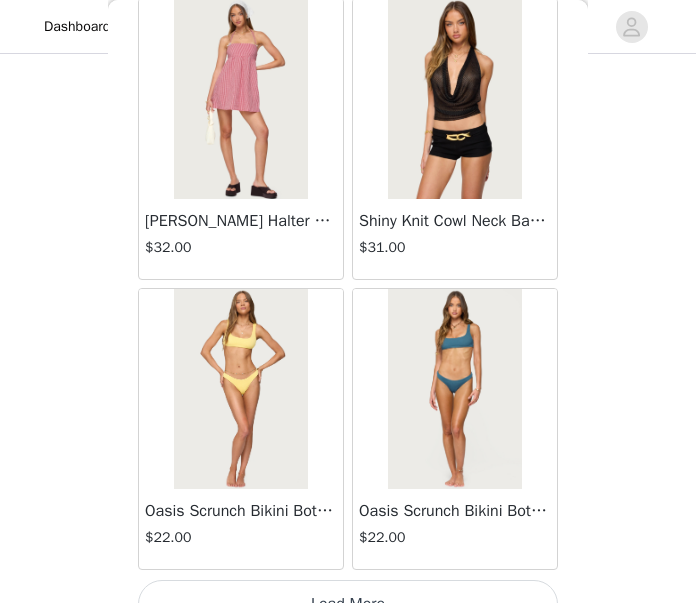 click on "Load More" at bounding box center [348, 604] 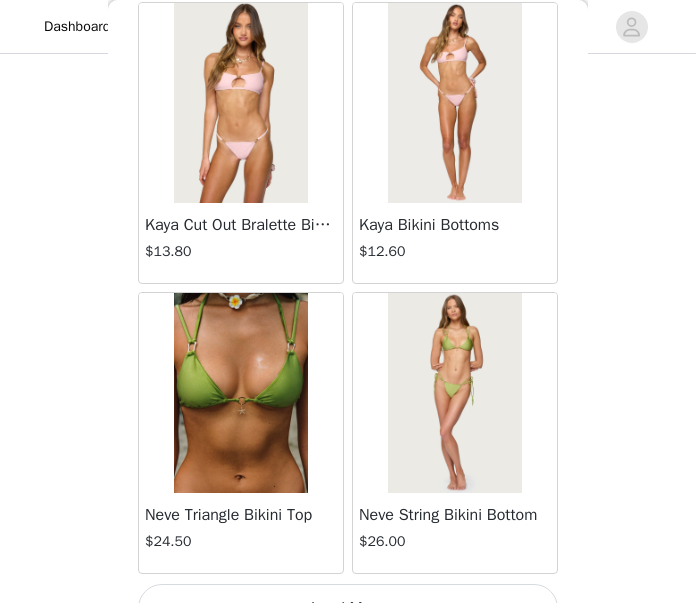 click on "Load More" at bounding box center (348, 608) 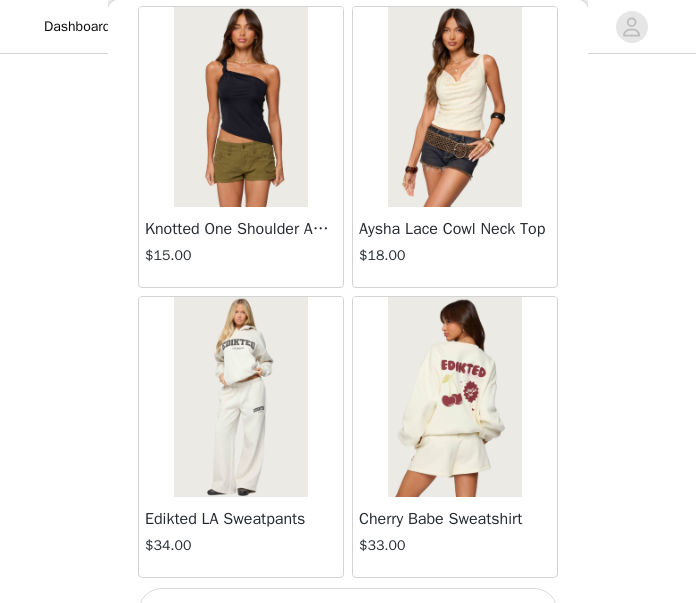 click on "Load More" at bounding box center (348, 612) 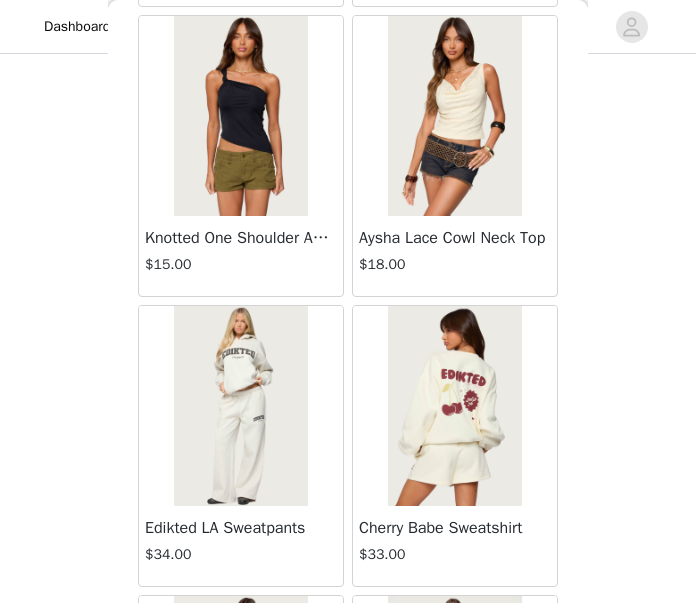 click at bounding box center [240, 406] 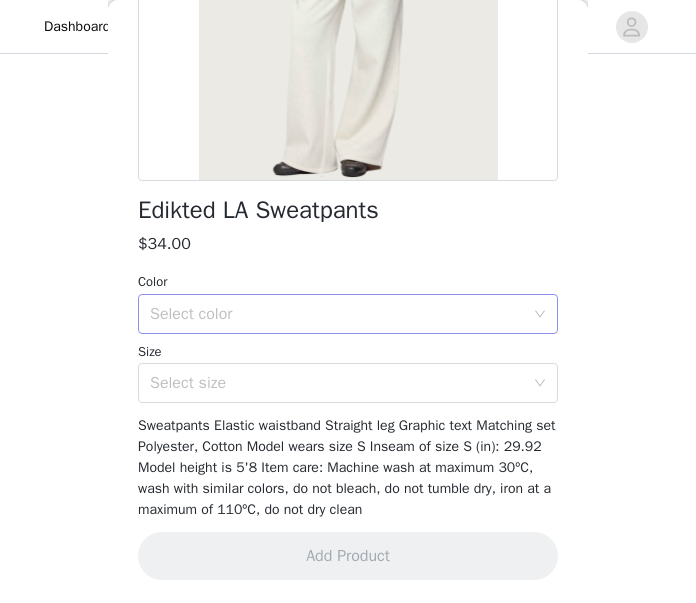 click on "Select color" at bounding box center [337, 314] 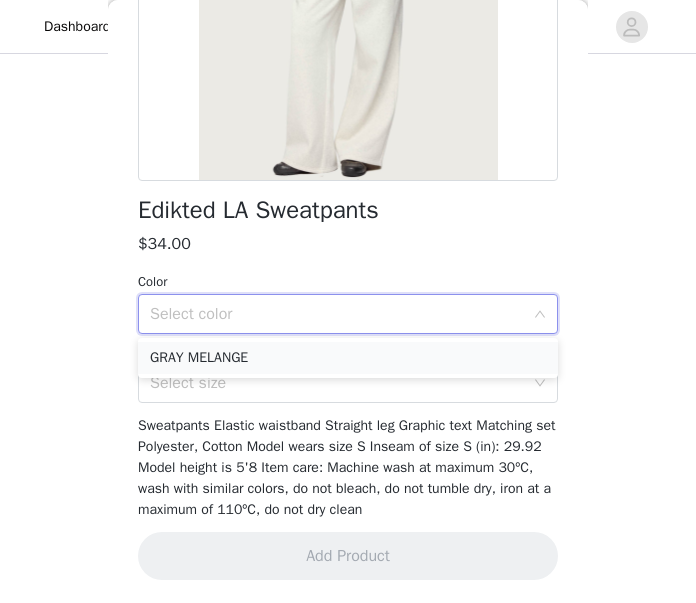 click on "GRAY MELANGE" at bounding box center [348, 358] 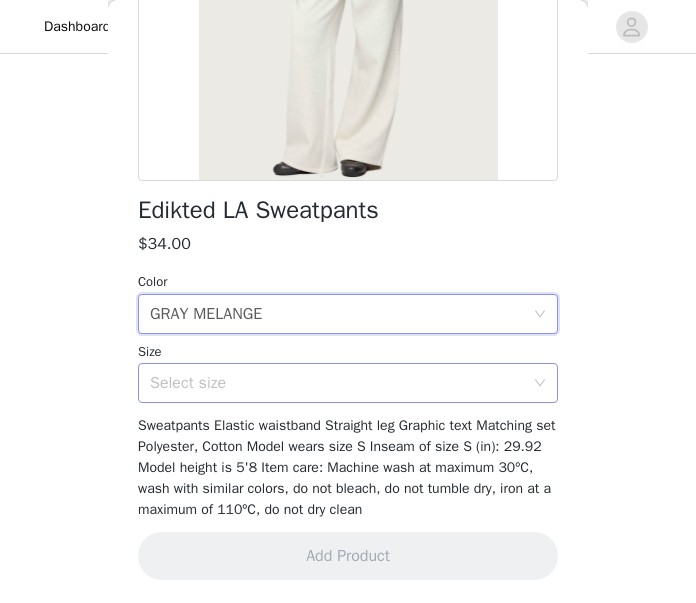 click on "Select size" at bounding box center [337, 383] 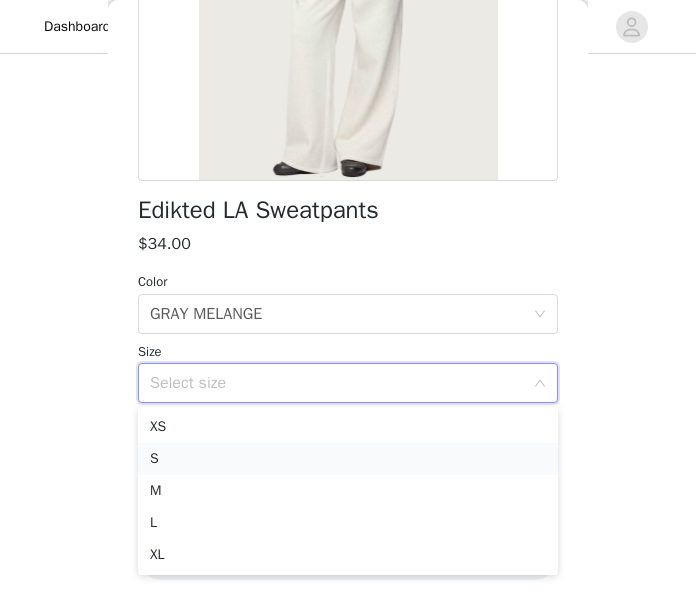 click on "S" at bounding box center (348, 459) 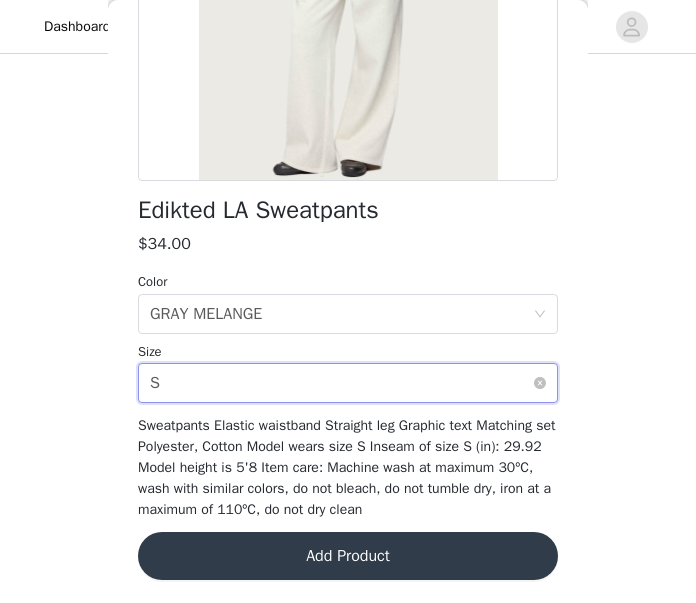 click on "Select size S" at bounding box center (341, 383) 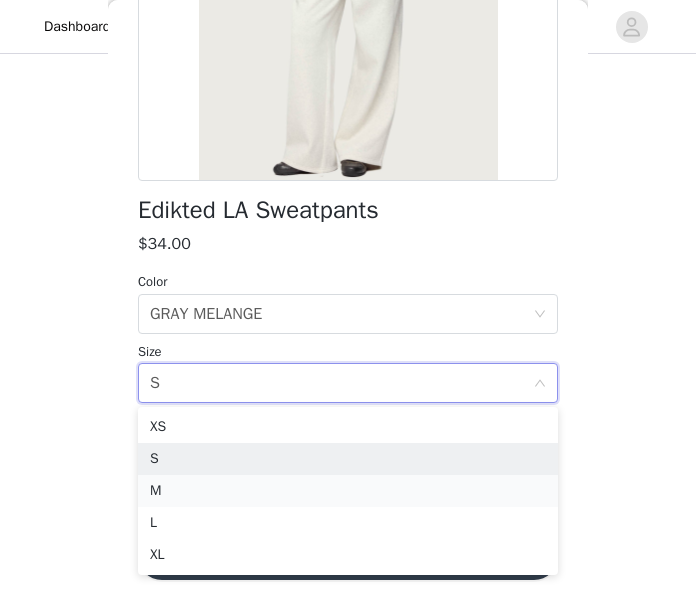 click on "M" at bounding box center (348, 491) 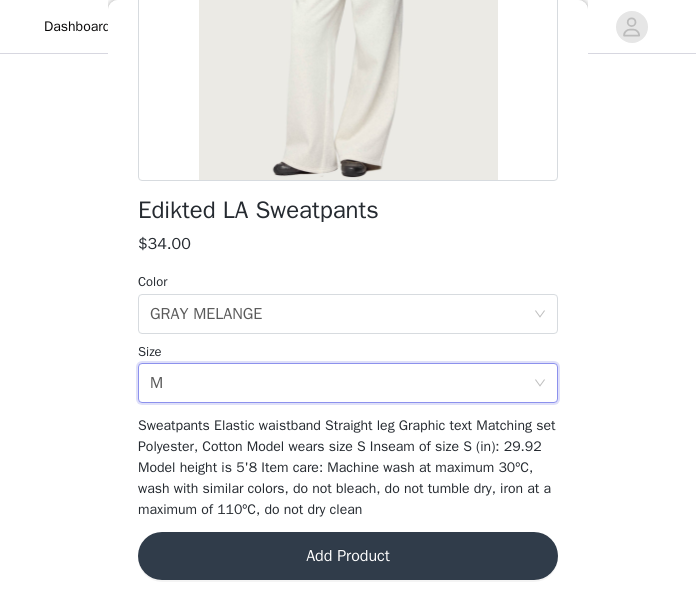 click on "Add Product" at bounding box center (348, 556) 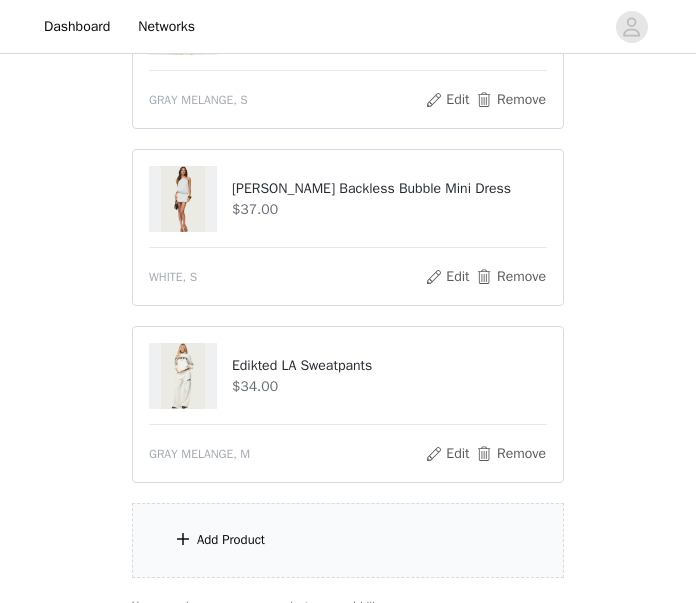 click on "Add Product" at bounding box center (348, 540) 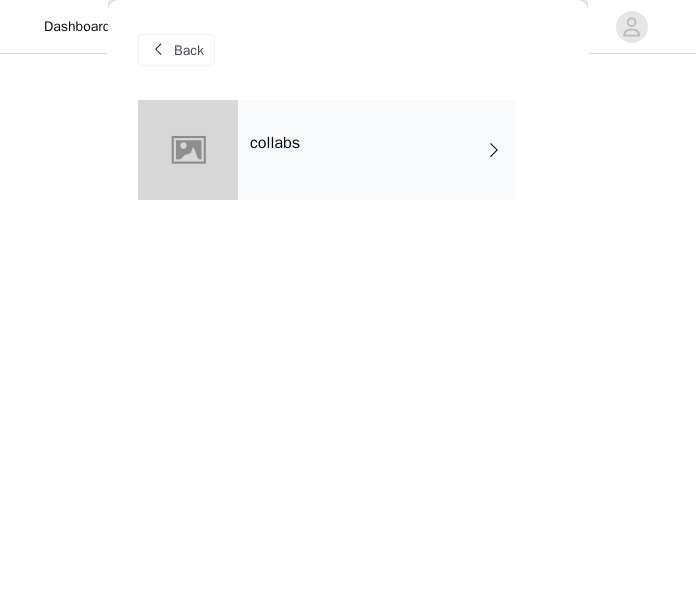 click on "collabs" at bounding box center (377, 150) 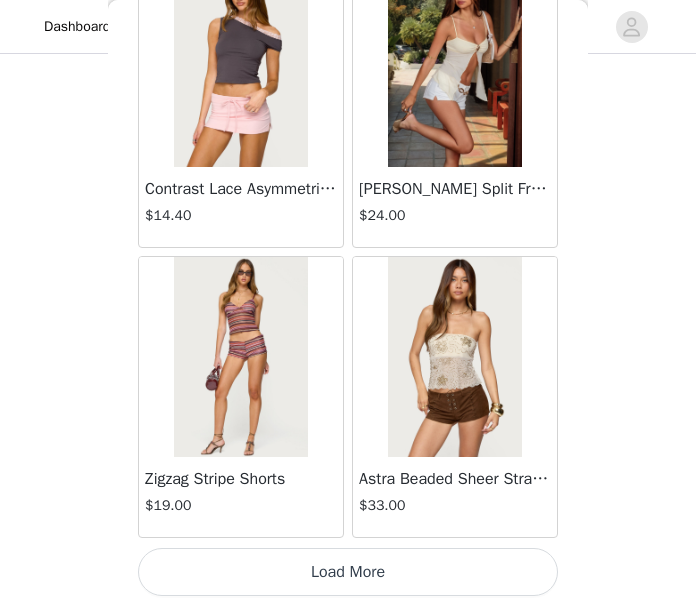 click on "Load More" at bounding box center [348, 572] 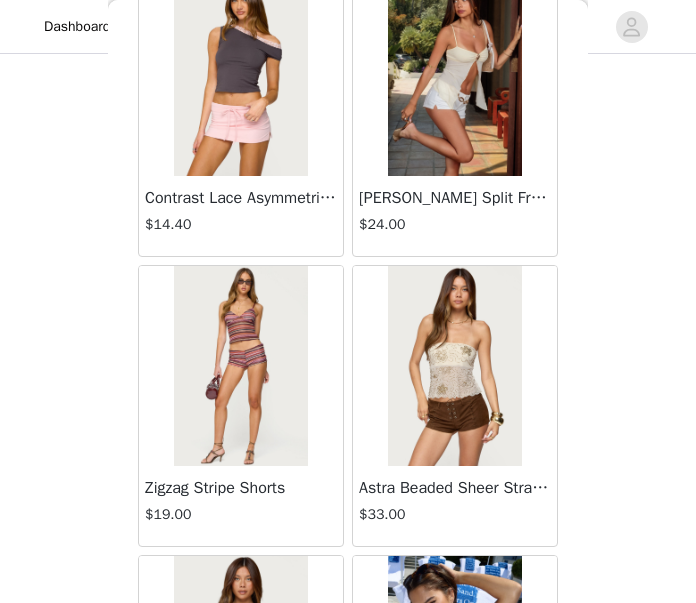 scroll, scrollTop: 658, scrollLeft: 0, axis: vertical 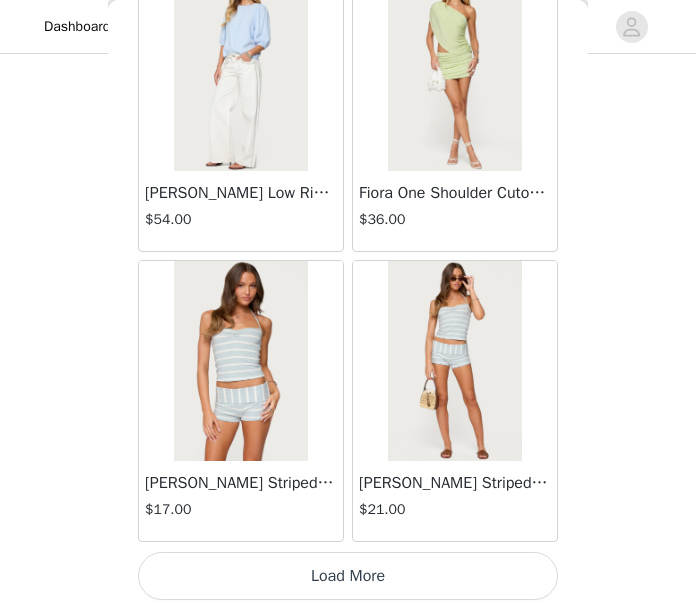 click on "Load More" at bounding box center (348, 576) 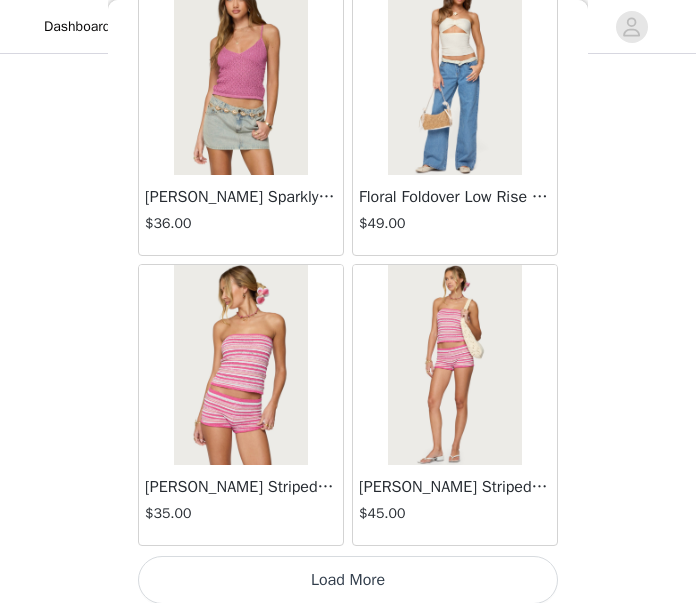 click on "Load More" at bounding box center [348, 580] 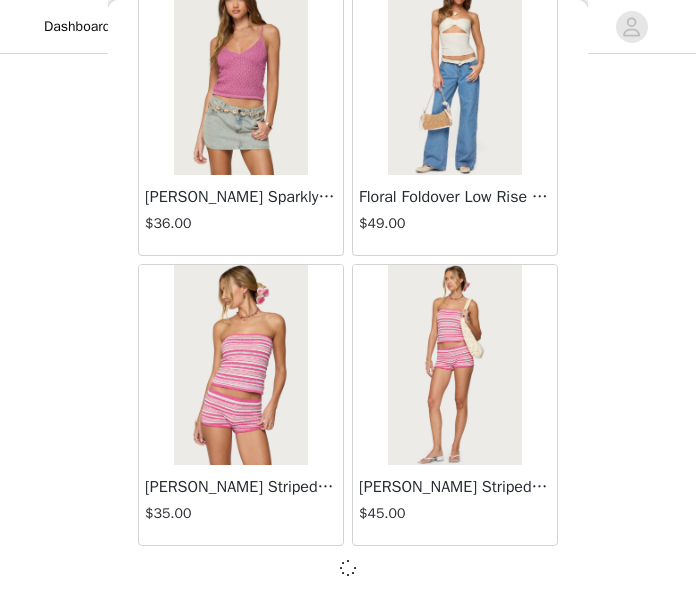 scroll, scrollTop: 8237, scrollLeft: 0, axis: vertical 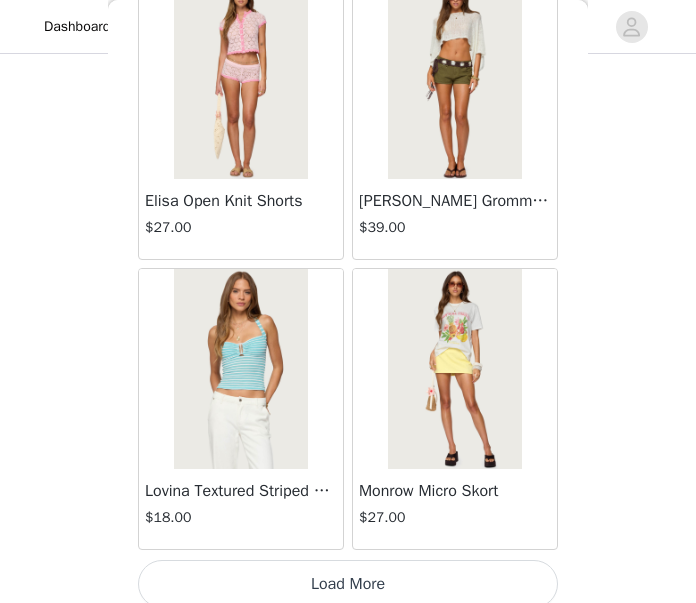 click on "Load More" at bounding box center [348, 584] 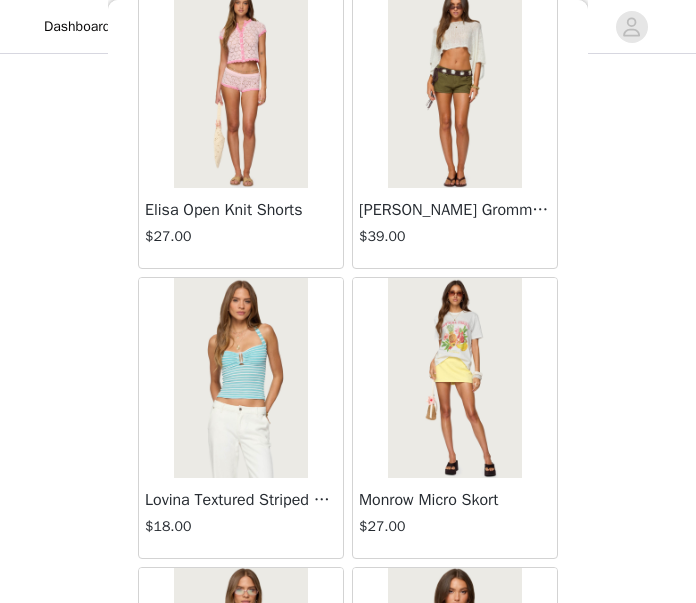 scroll, scrollTop: 659, scrollLeft: 0, axis: vertical 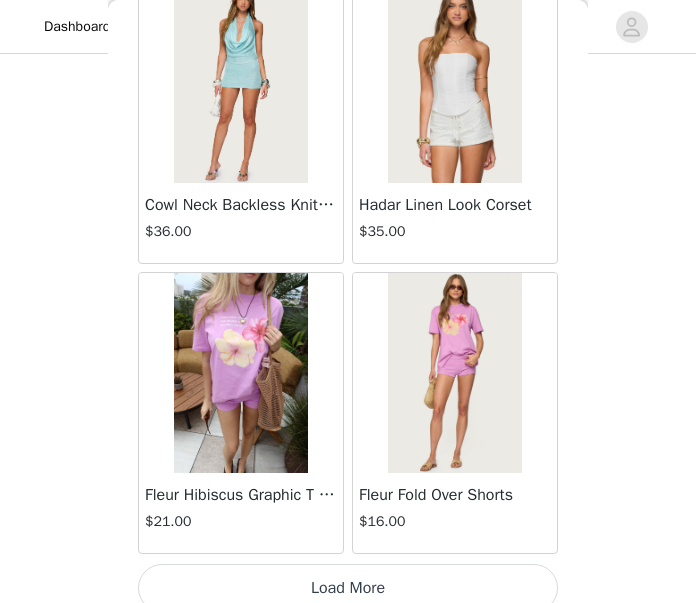 click on "Load More" at bounding box center (348, 588) 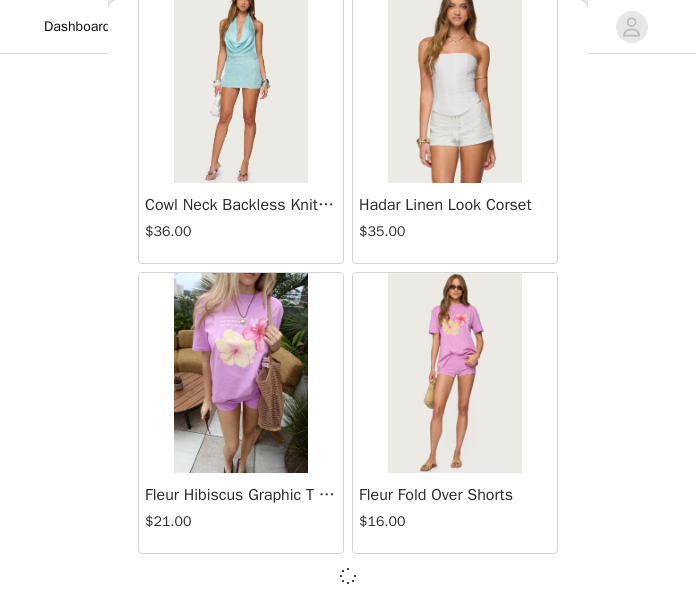 scroll, scrollTop: 14029, scrollLeft: 0, axis: vertical 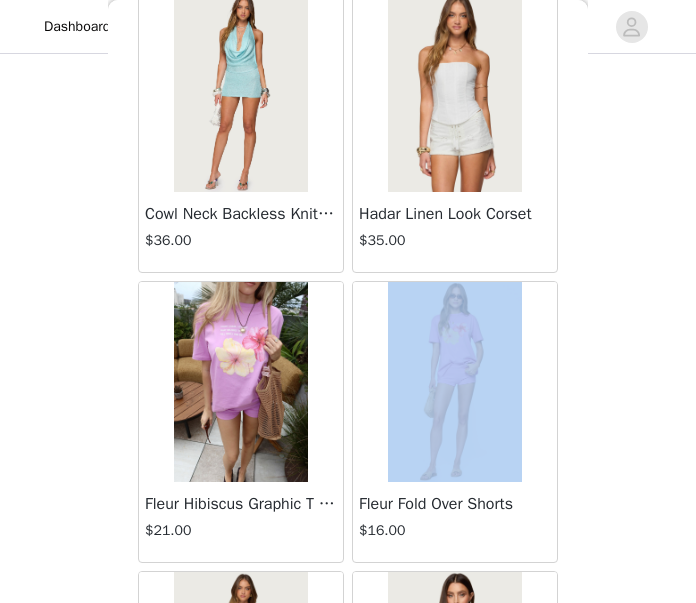 drag, startPoint x: 380, startPoint y: 412, endPoint x: 504, endPoint y: 141, distance: 298.02182 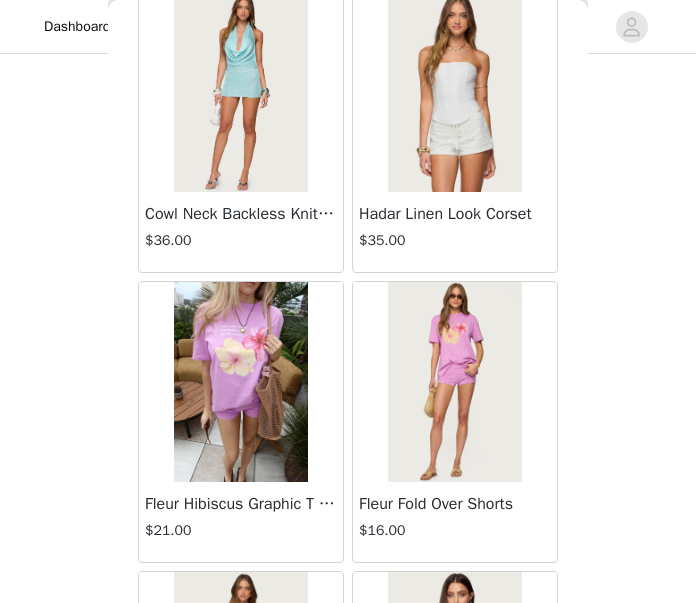 click on "STEP 1 OF 5
Products
Choose as many products as you'd like, up to $300.00.       4 Selected   Remaining Funds: $171.00         [PERSON_NAME] Shorts     $24.00       YELLOW, M       Edit   Remove     Edikted LA Hoodie     $34.00       GRAY MELANGE, S       Edit   Remove     [PERSON_NAME] Backless Bubble Mini Dress     $37.00       WHITE, S       Edit   Remove     Edikted LA Sweatpants     $34.00       GRAY MELANGE, M       Edit   Remove     Add Product     You may choose as many products as you'd like     Back       Lovina Grommet Pleated Mini Skort   $16.80       Metallic & Sequin Textured Tank Top   $23.00       Nelley Backless Beaded Sequin Chiffon Top   $30.00       [PERSON_NAME] Asymmetric One Shoulder Crochet Top   $21.60       [PERSON_NAME] Plaid Micro Shorts   $25.00       [PERSON_NAME] Floral Texured Sheer Halter Top   $23.00       Maree Bead V Neck Top   $19.00       Maree Bead Cut Out Mini Skirt   $17.00       [PERSON_NAME] Cut Out Halter Top" at bounding box center (348, -69) 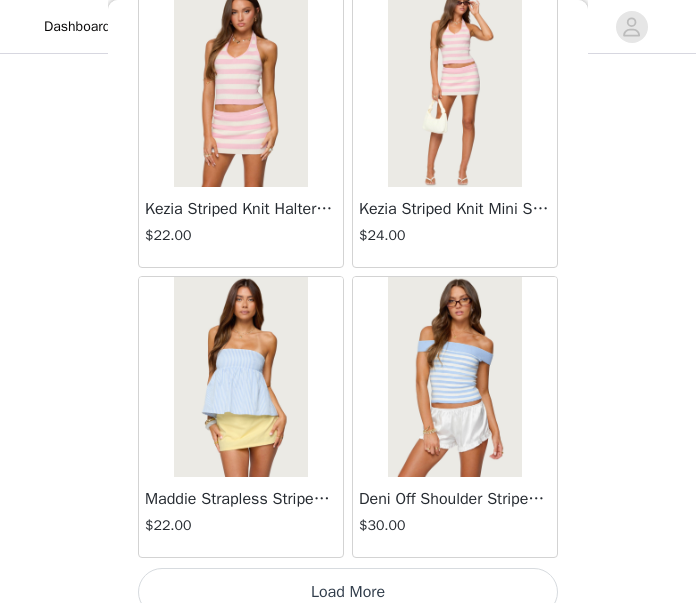 click on "Load More" at bounding box center [348, 592] 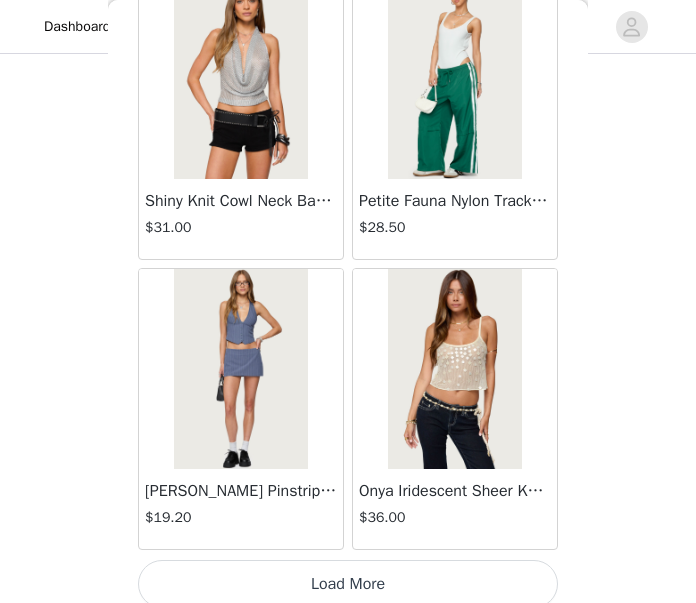scroll, scrollTop: 19830, scrollLeft: 0, axis: vertical 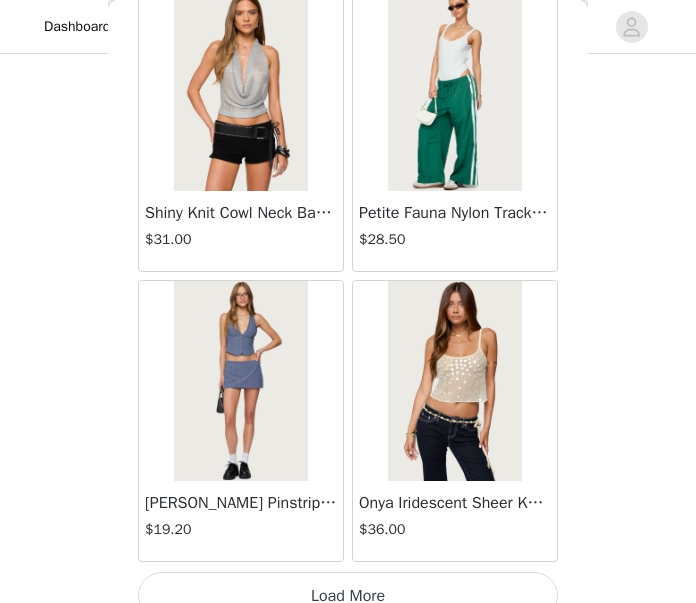 click on "Load More" at bounding box center [348, 596] 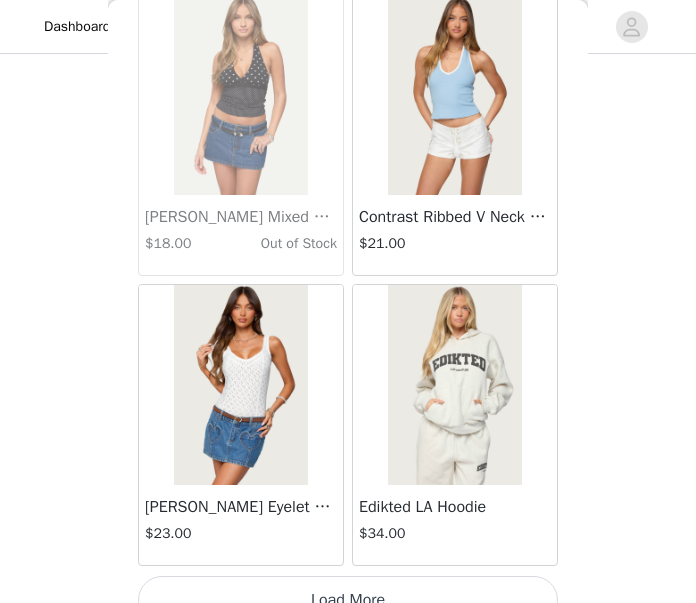 click on "Load More" at bounding box center (348, 600) 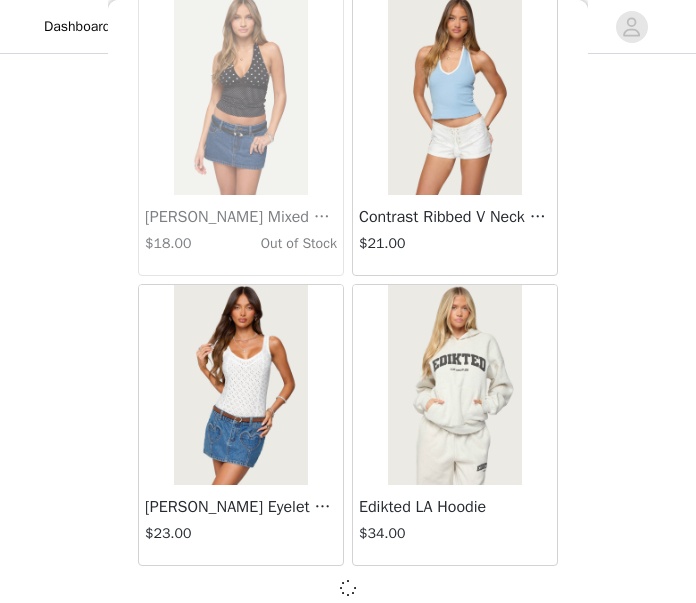 scroll, scrollTop: 22717, scrollLeft: 0, axis: vertical 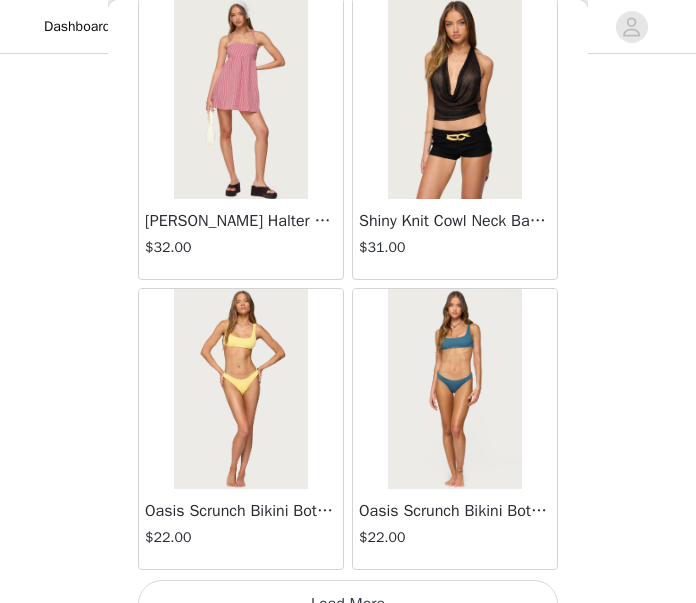 click on "Load More" at bounding box center (348, 604) 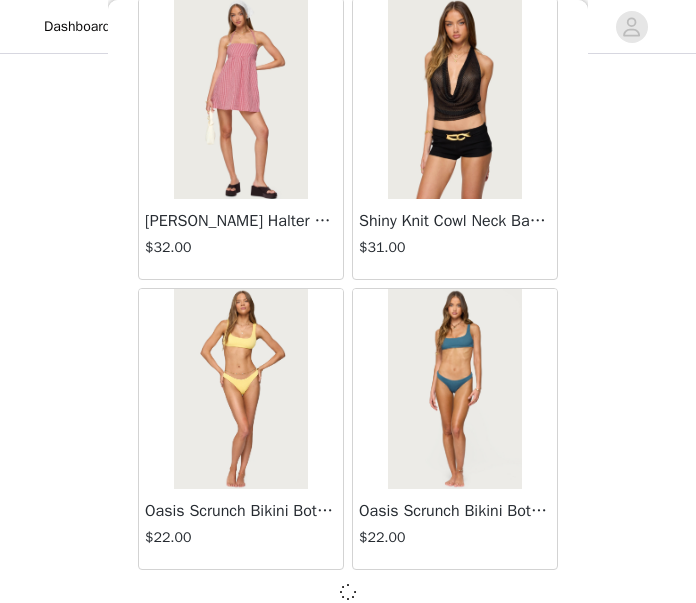 scroll, scrollTop: 25613, scrollLeft: 0, axis: vertical 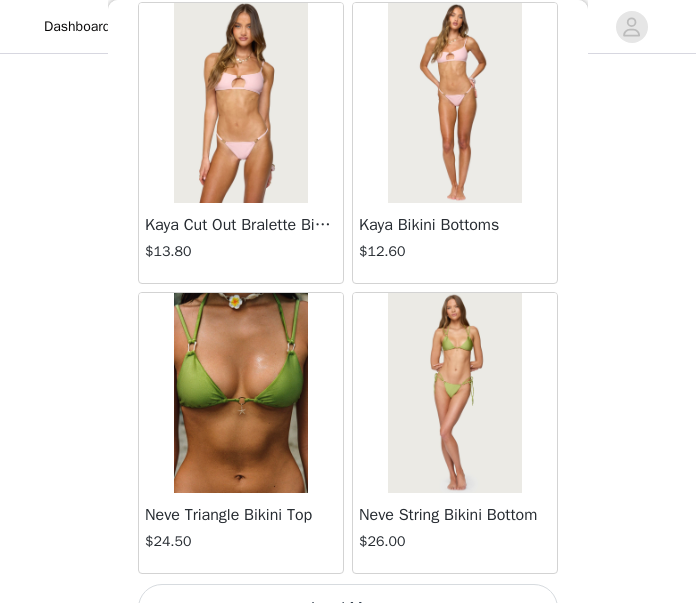 click on "Load More" at bounding box center (348, 608) 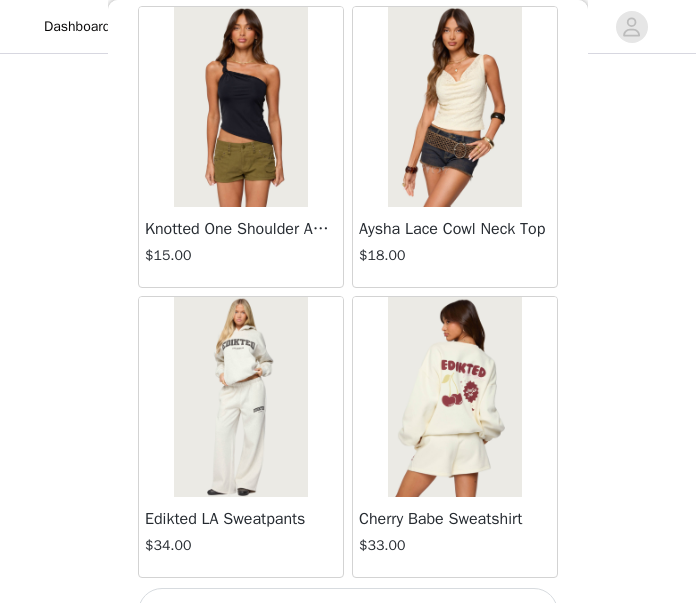 click on "Load More" at bounding box center [348, 612] 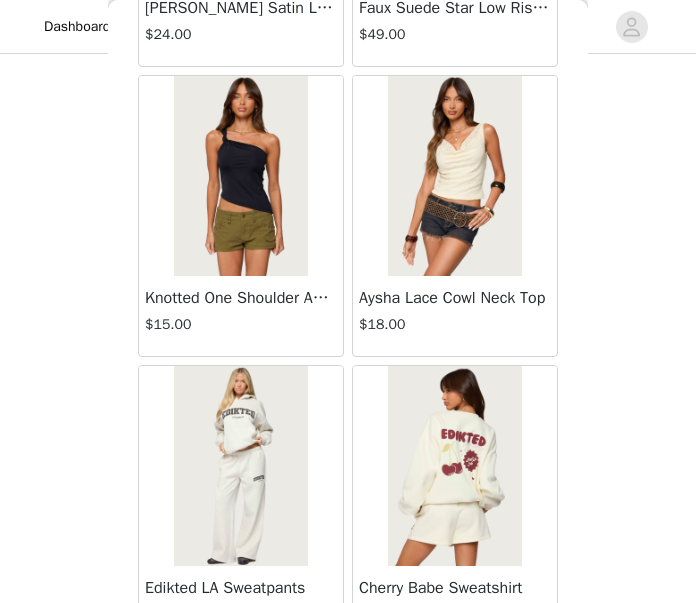 click on "Knotted One Shoulder Asymmetric Top   $15.00" at bounding box center [241, 316] 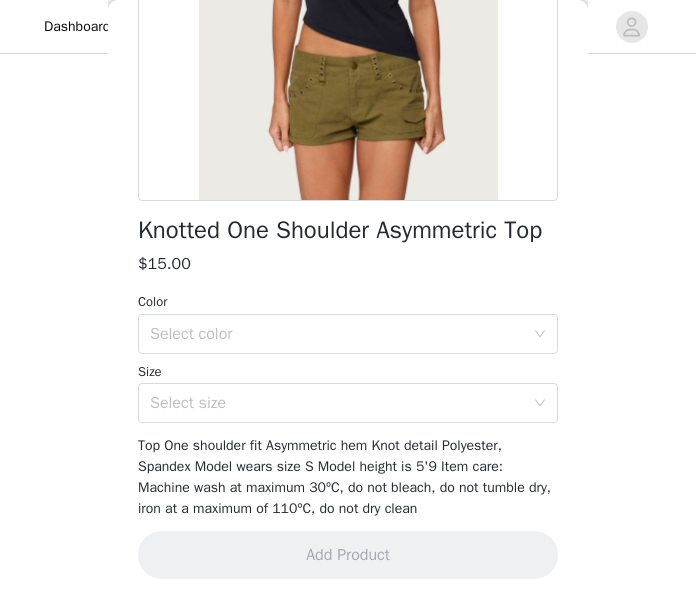 scroll, scrollTop: 375, scrollLeft: 0, axis: vertical 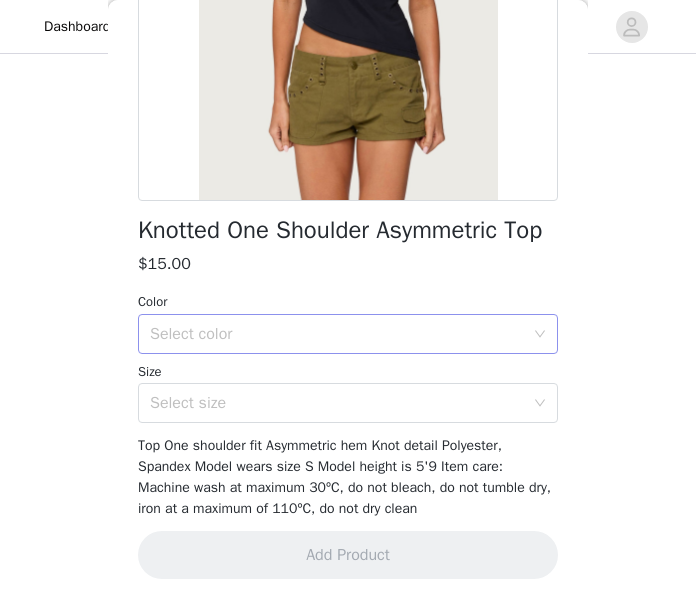click on "Select color" at bounding box center [337, 334] 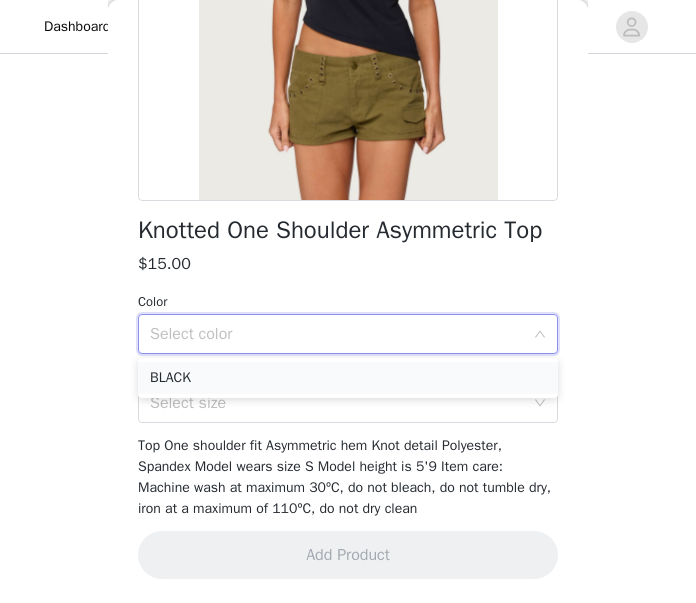 click on "BLACK" at bounding box center (348, 378) 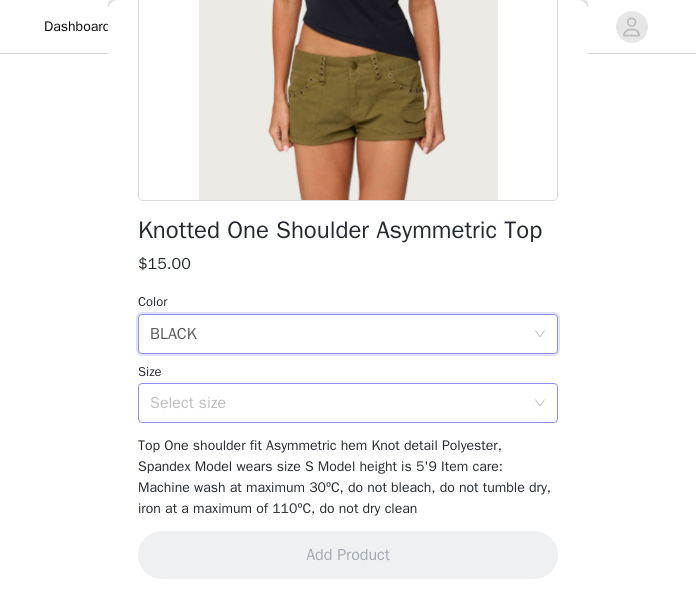click on "Select size" at bounding box center (337, 403) 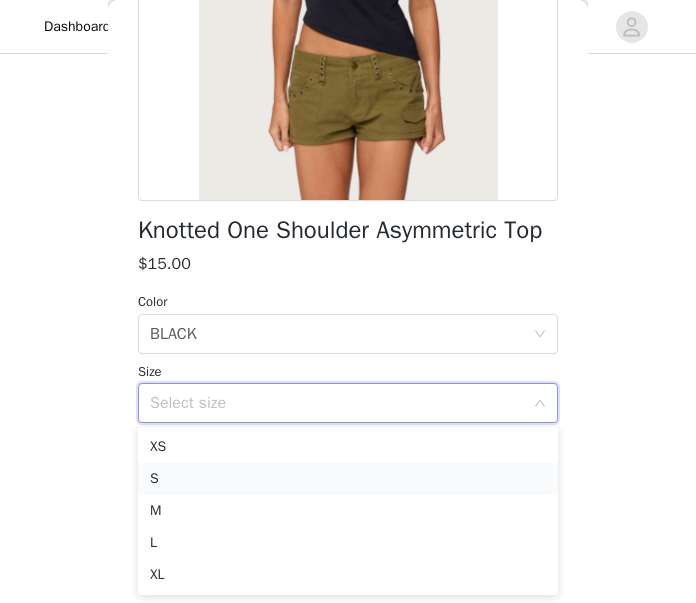click on "S" at bounding box center [348, 479] 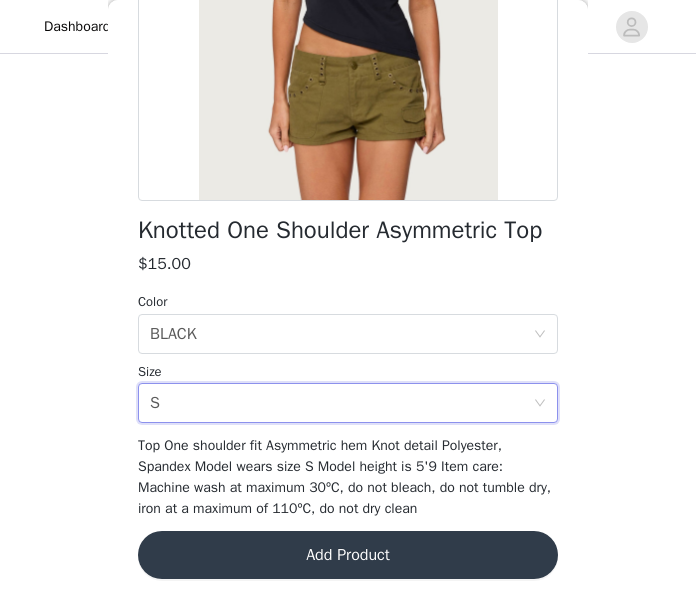 click on "Add Product" at bounding box center [348, 555] 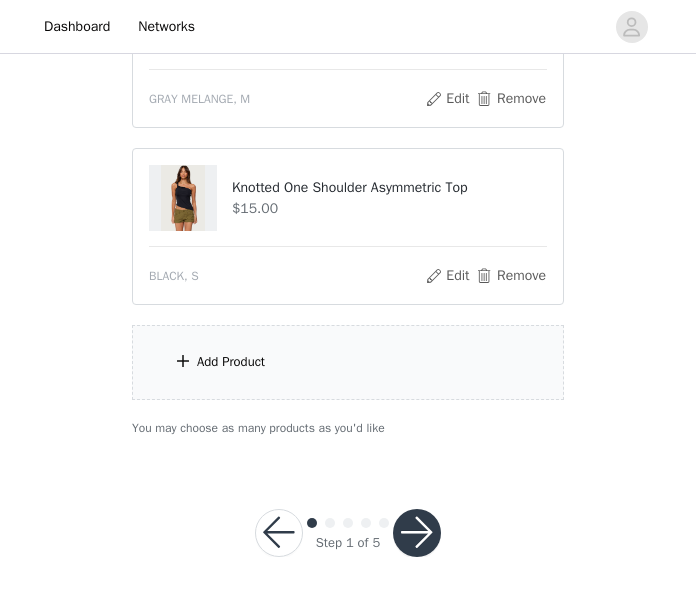scroll, scrollTop: 835, scrollLeft: 0, axis: vertical 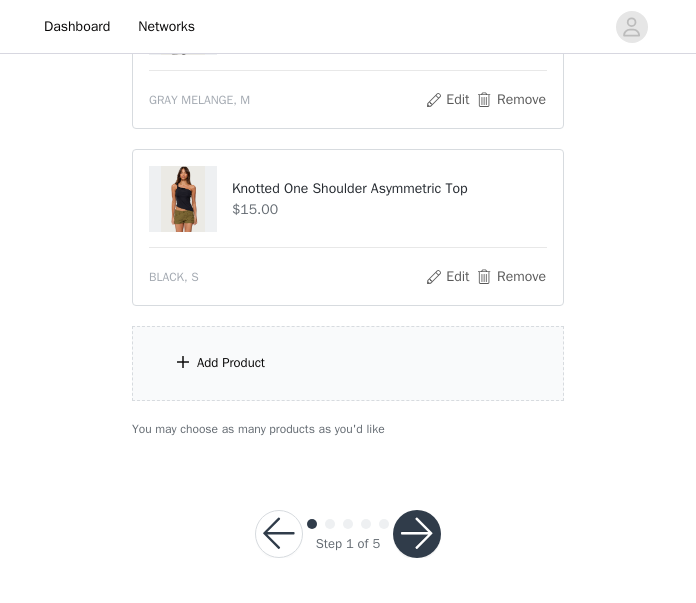 click on "Add Product" at bounding box center (231, 363) 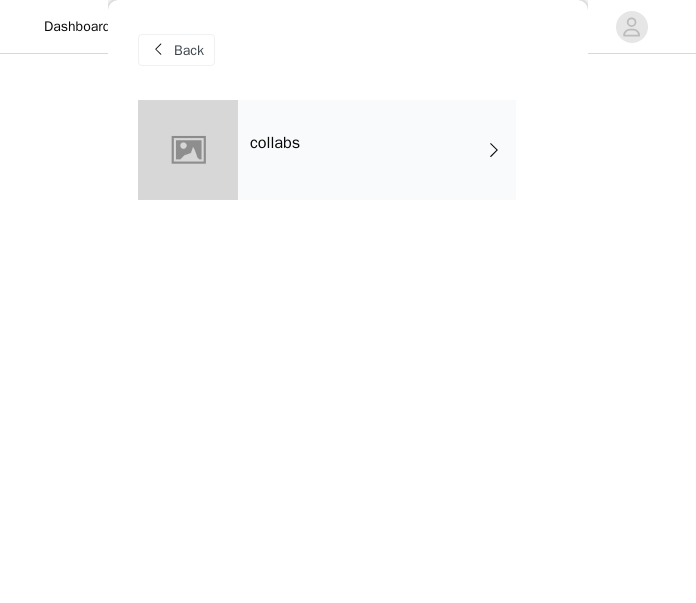 click on "Back" at bounding box center [348, 50] 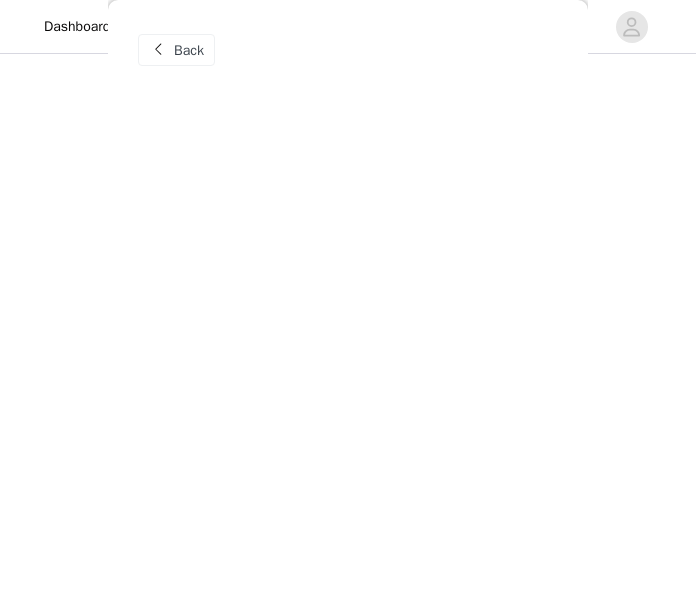 scroll, scrollTop: 835, scrollLeft: 0, axis: vertical 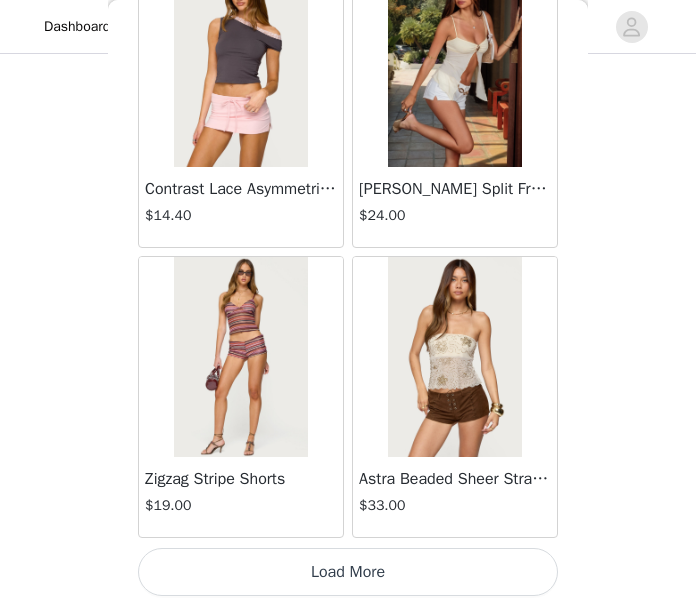 click on "Load More" at bounding box center [348, 572] 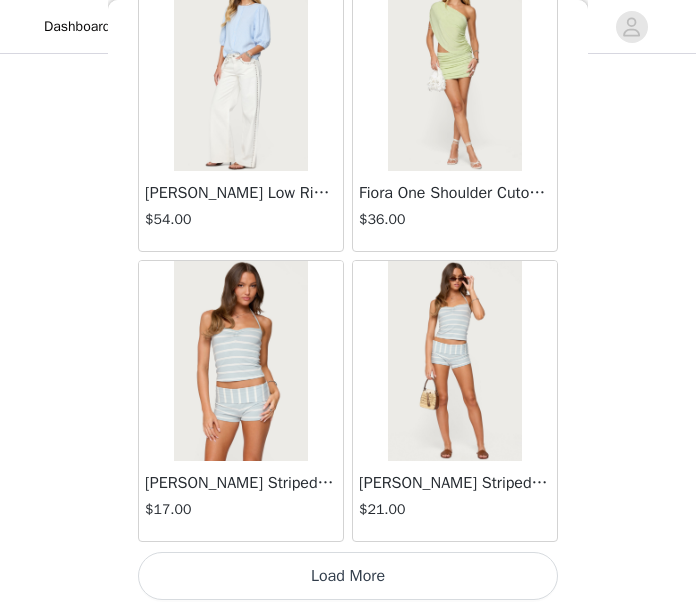 click on "Load More" at bounding box center [348, 576] 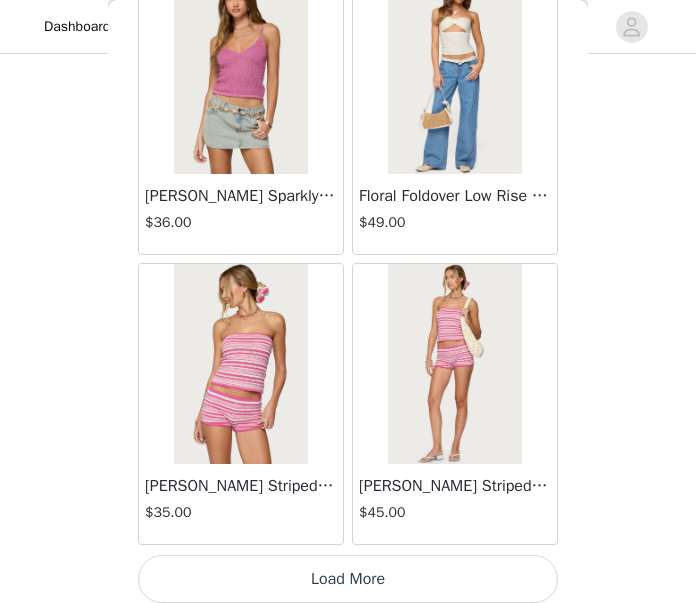 scroll, scrollTop: 8246, scrollLeft: 0, axis: vertical 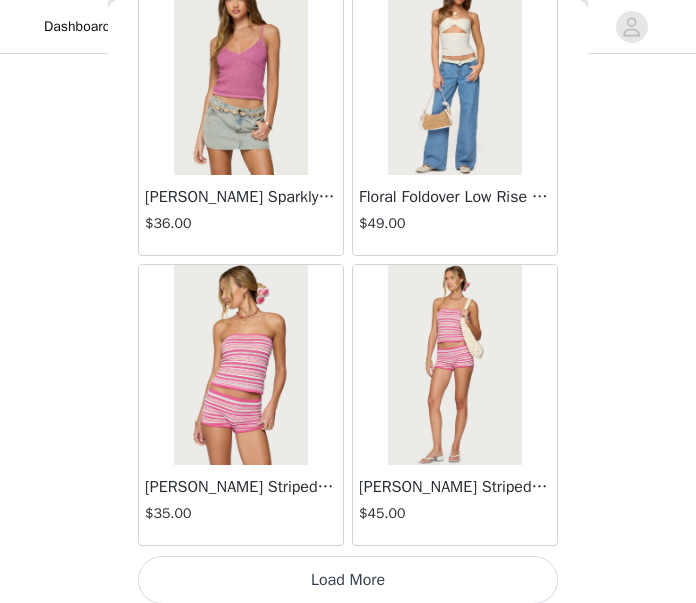 click on "Load More" at bounding box center [348, 580] 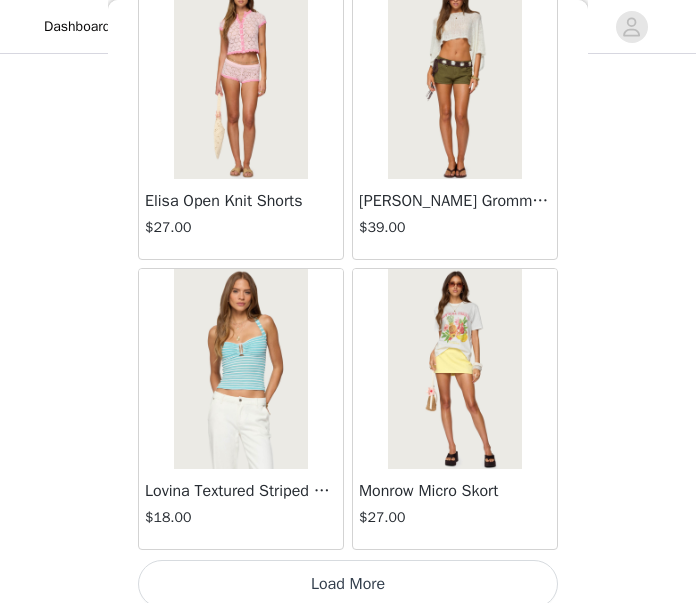 click on "Load More" at bounding box center (348, 584) 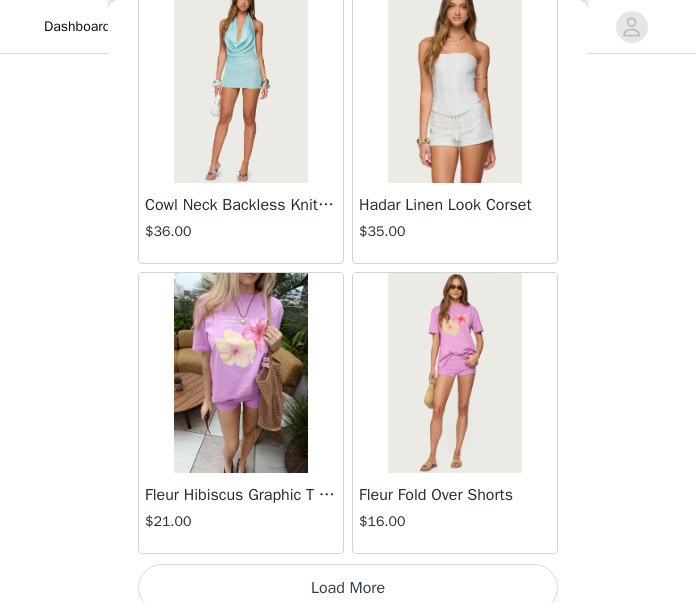 click on "Load More" at bounding box center [348, 588] 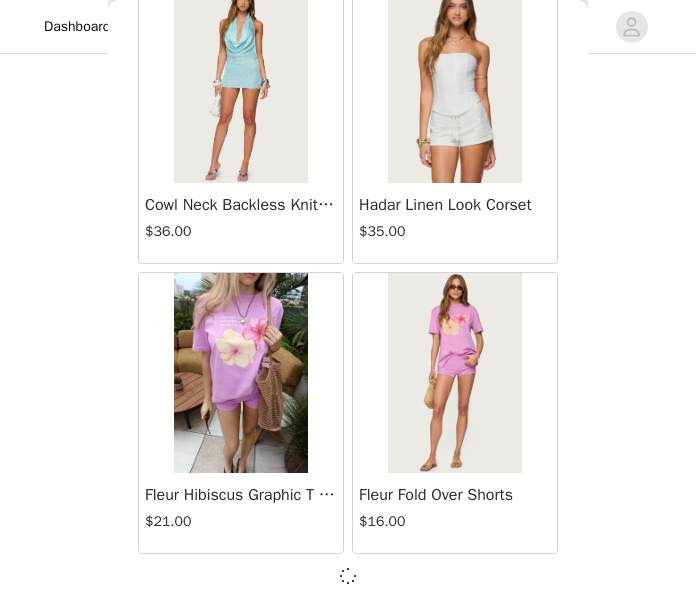 scroll, scrollTop: 14029, scrollLeft: 0, axis: vertical 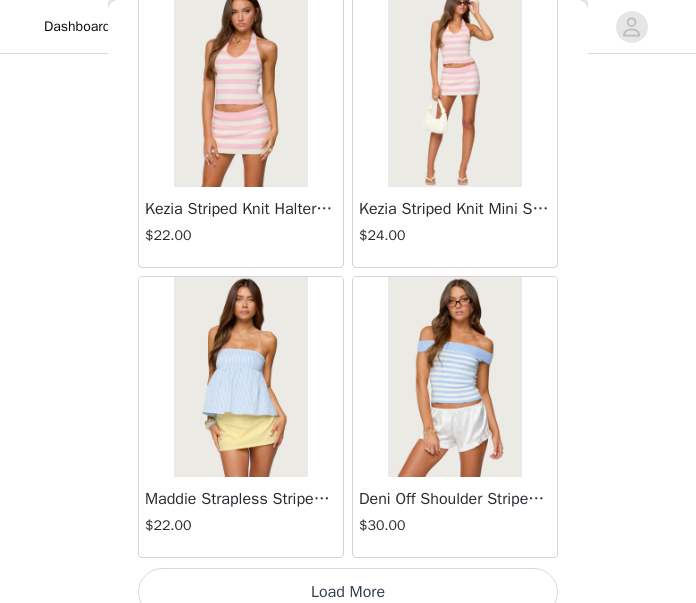 click on "Load More" at bounding box center (348, 592) 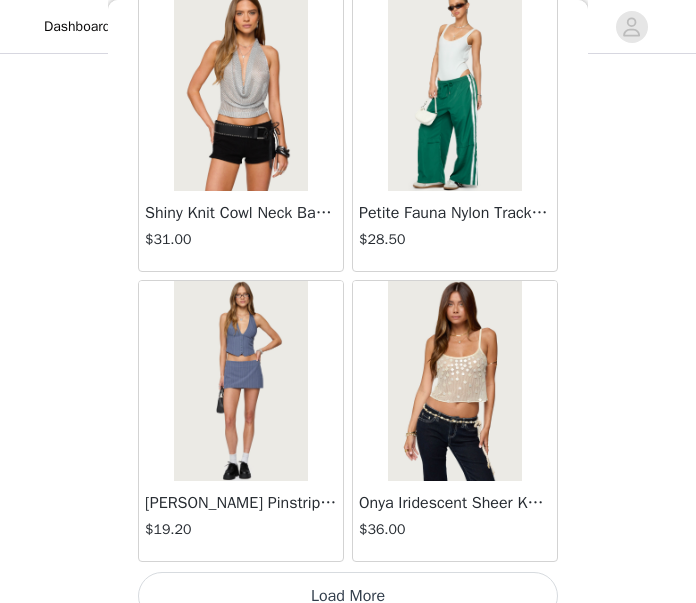 click on "Load More" at bounding box center [348, 596] 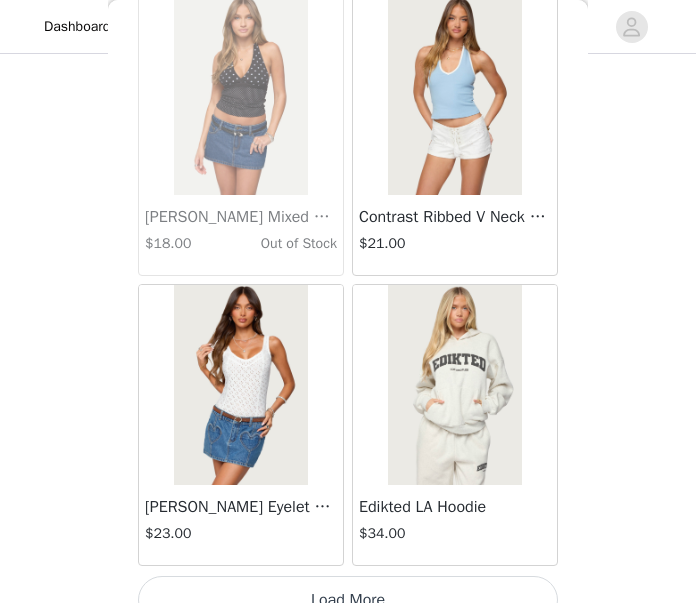 click on "Load More" at bounding box center (348, 600) 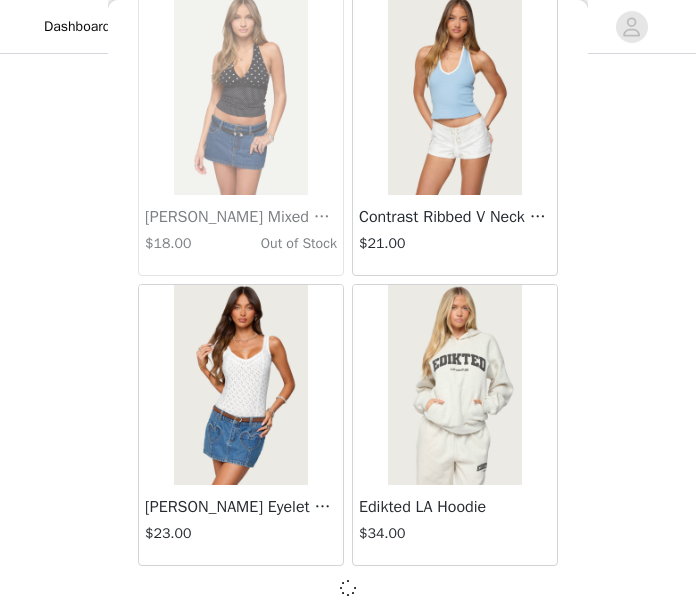 scroll, scrollTop: 22717, scrollLeft: 0, axis: vertical 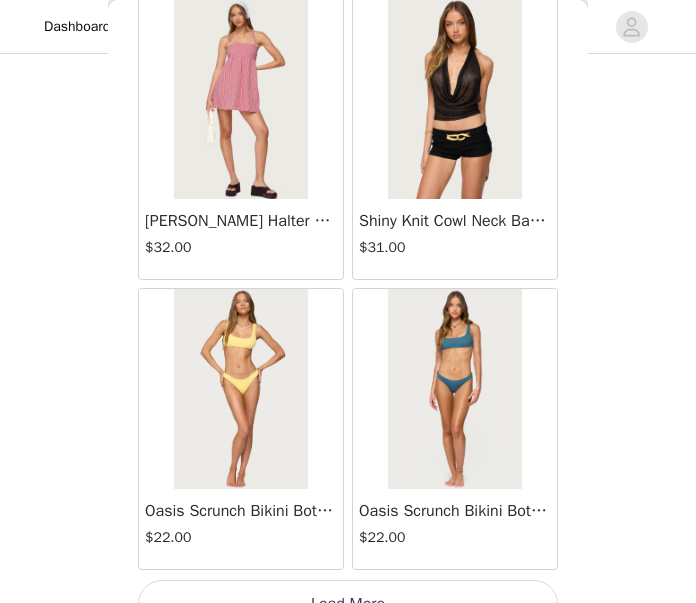 click on "Load More" at bounding box center [348, 604] 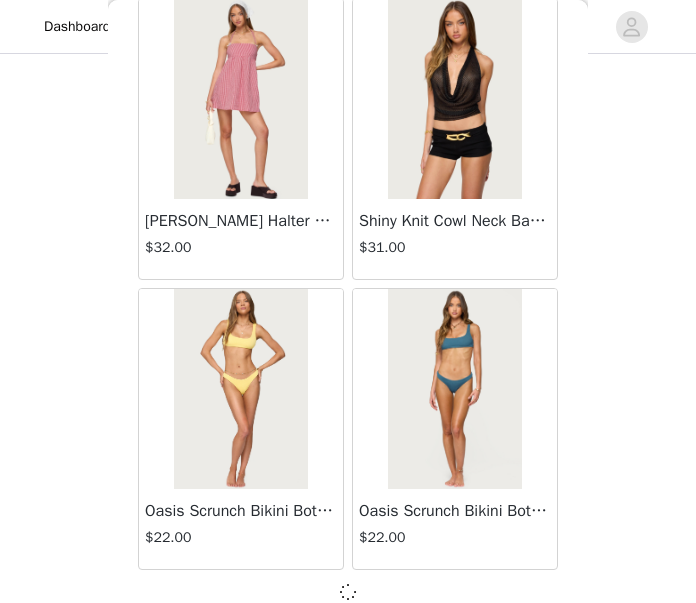 scroll, scrollTop: 25613, scrollLeft: 0, axis: vertical 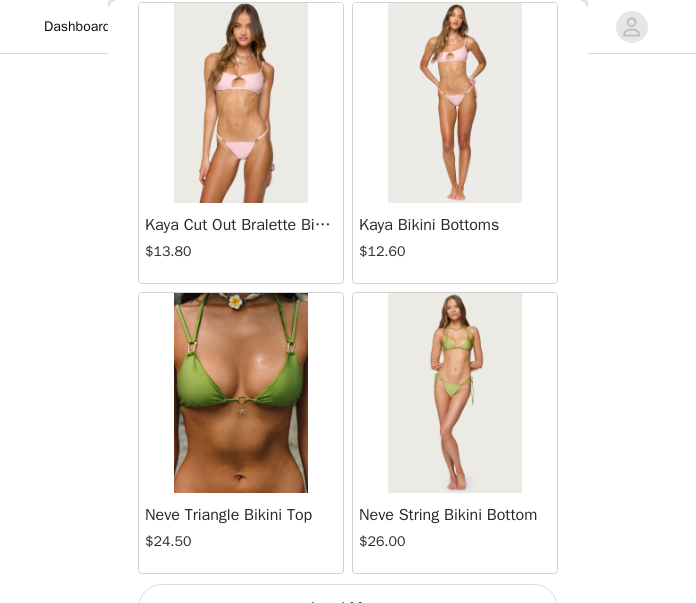click on "Load More" at bounding box center (348, 608) 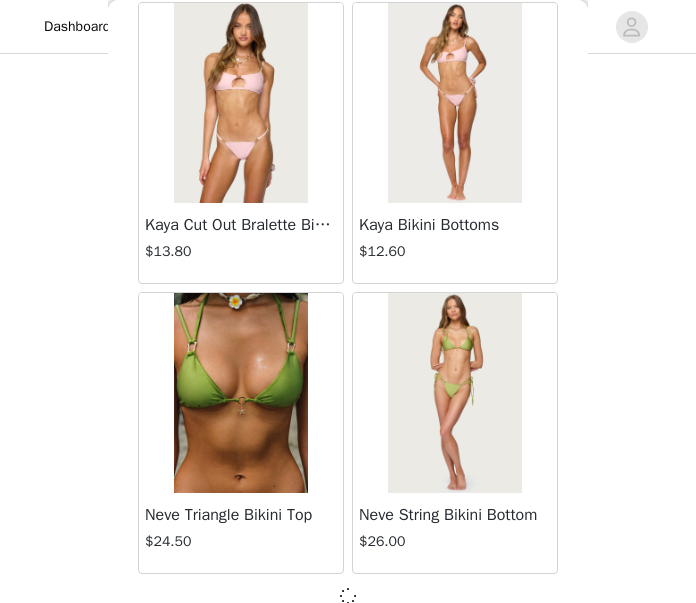 scroll, scrollTop: 28509, scrollLeft: 0, axis: vertical 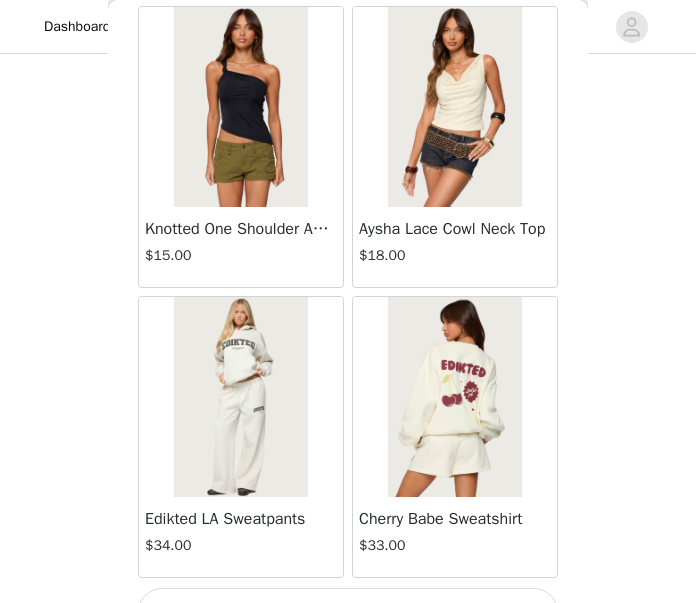 click on "Load More" at bounding box center [348, 612] 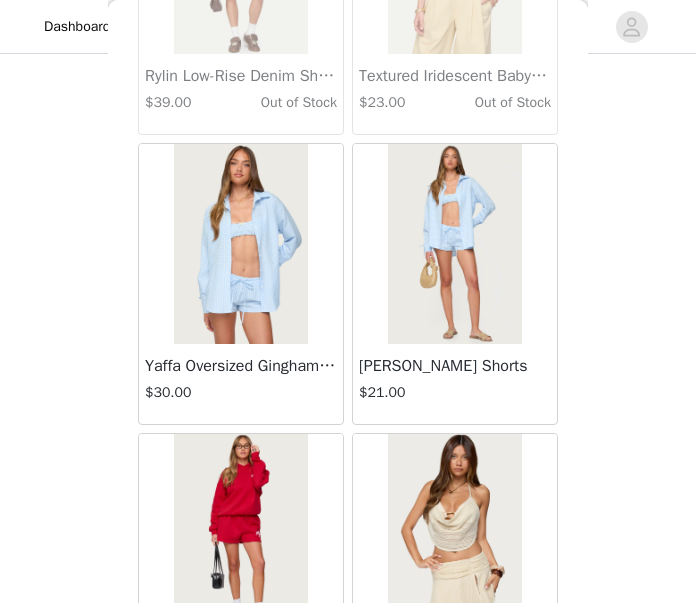 scroll, scrollTop: 34291, scrollLeft: 0, axis: vertical 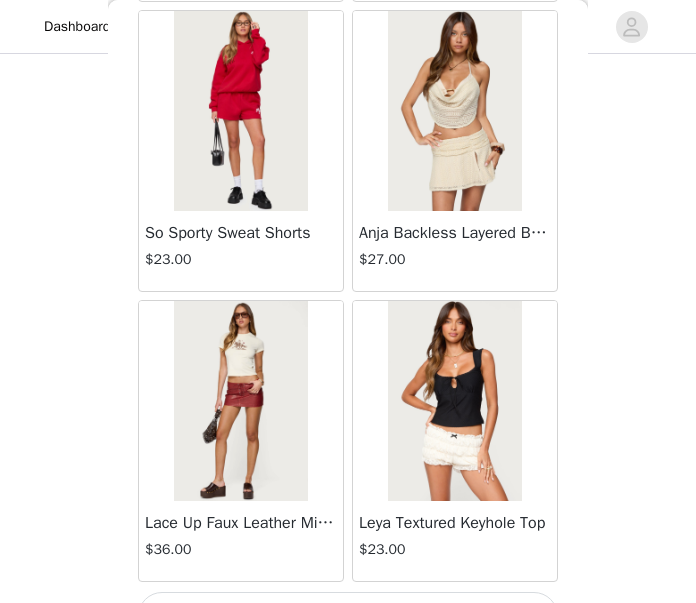 click on "Load More" at bounding box center (348, 616) 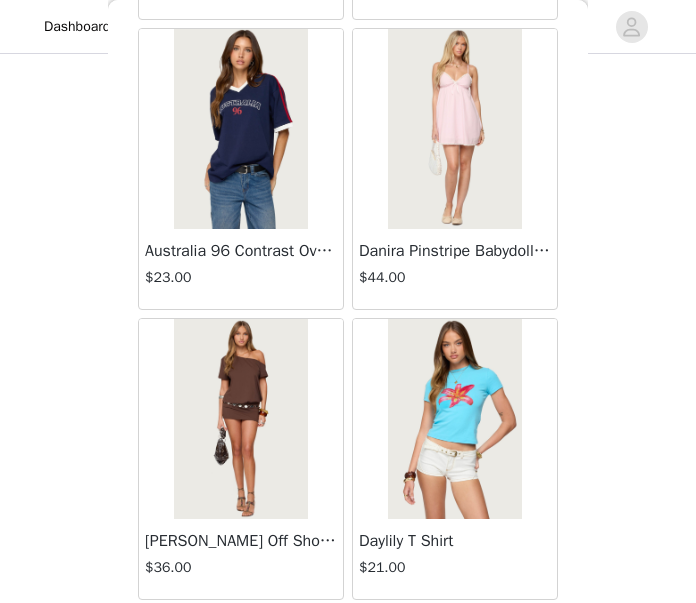scroll, scrollTop: 35356, scrollLeft: 0, axis: vertical 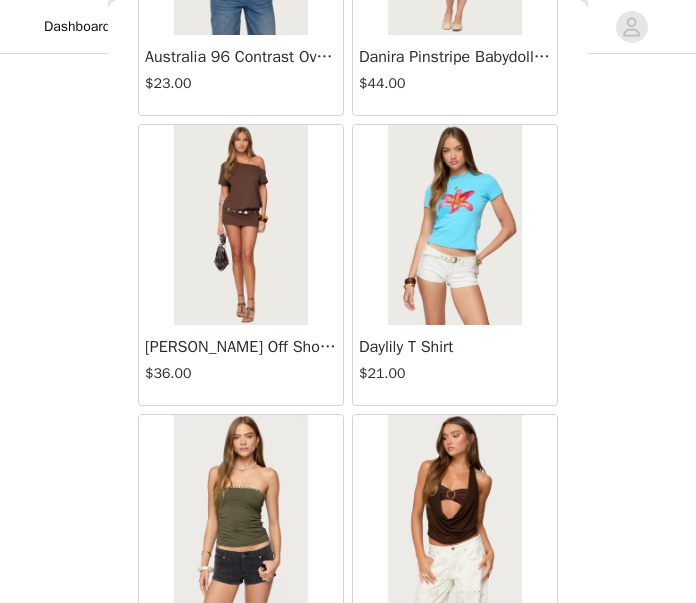 click on "[PERSON_NAME] Off Shoulder Cut Out Mini Dress   $36.00" at bounding box center (241, 365) 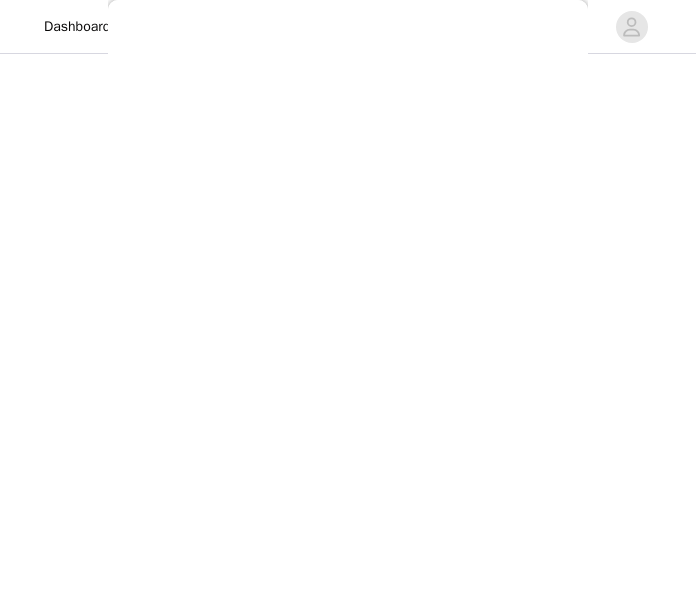 scroll, scrollTop: 348, scrollLeft: 0, axis: vertical 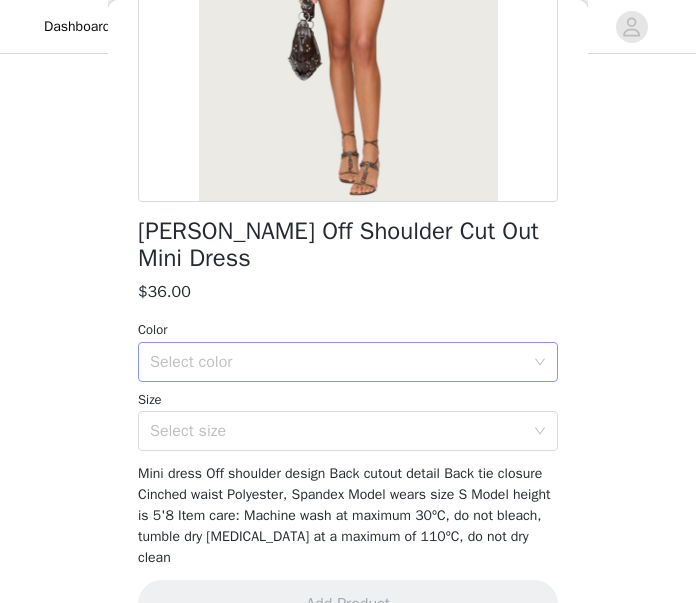 click on "Select color" at bounding box center (341, 362) 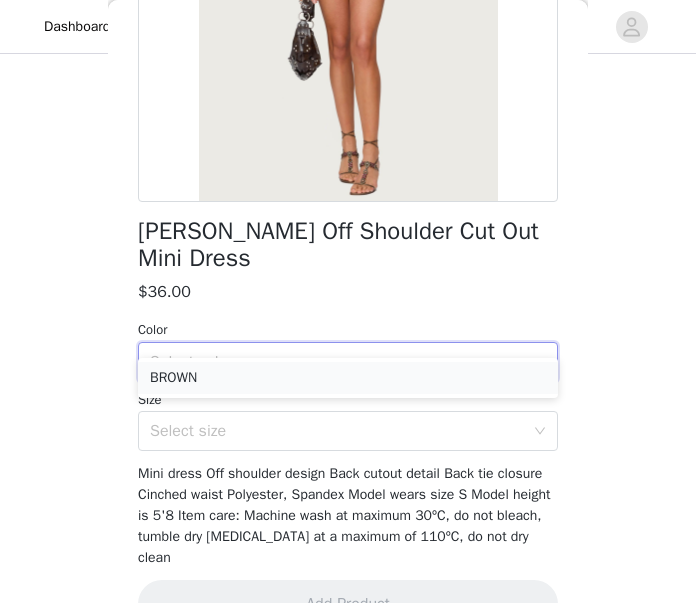 click on "BROWN" at bounding box center (348, 378) 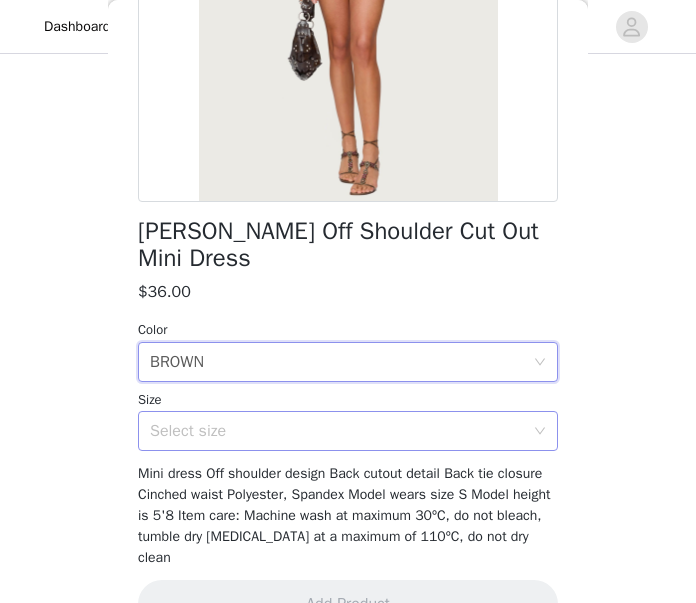 click on "Select size" at bounding box center [337, 431] 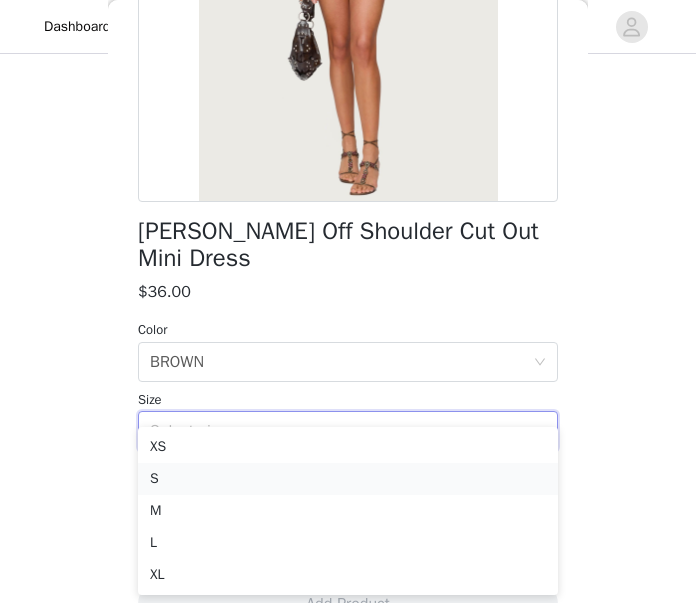 click on "S" at bounding box center (348, 479) 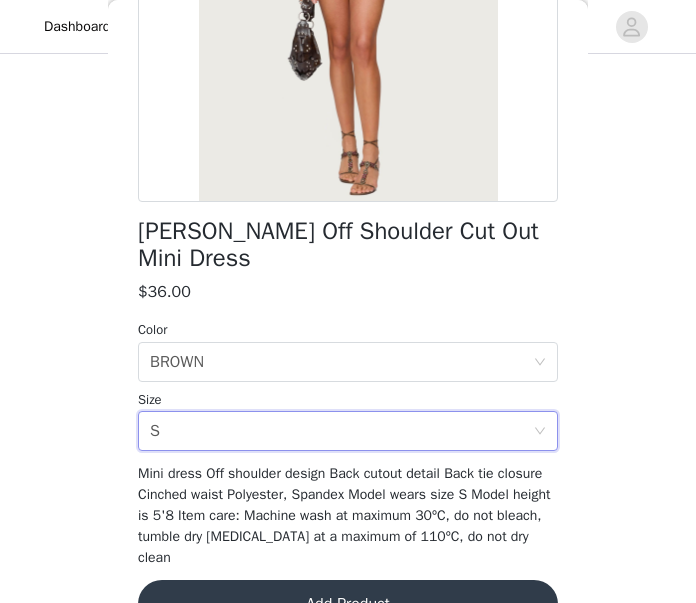 click on "Add Product" at bounding box center [348, 604] 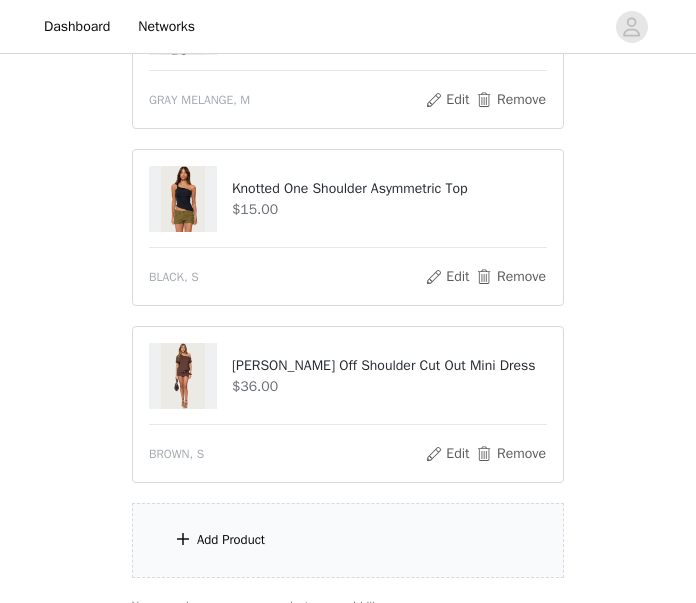 click on "Add Product" at bounding box center [231, 540] 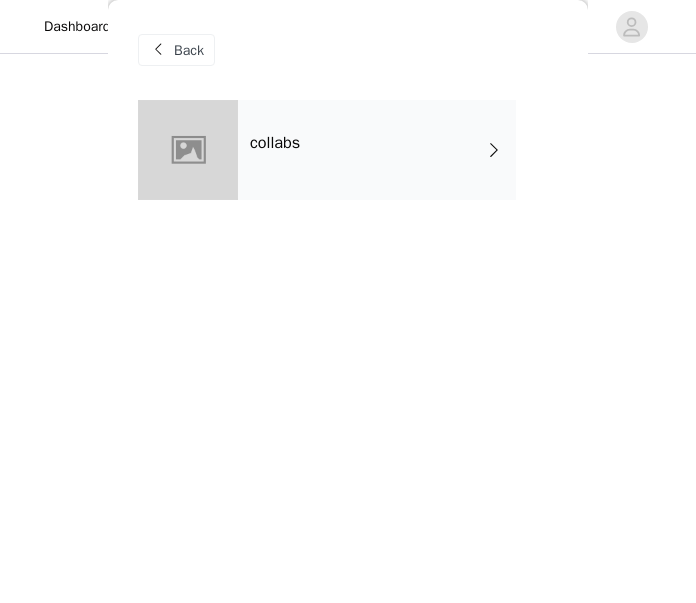 click on "collabs" at bounding box center [275, 143] 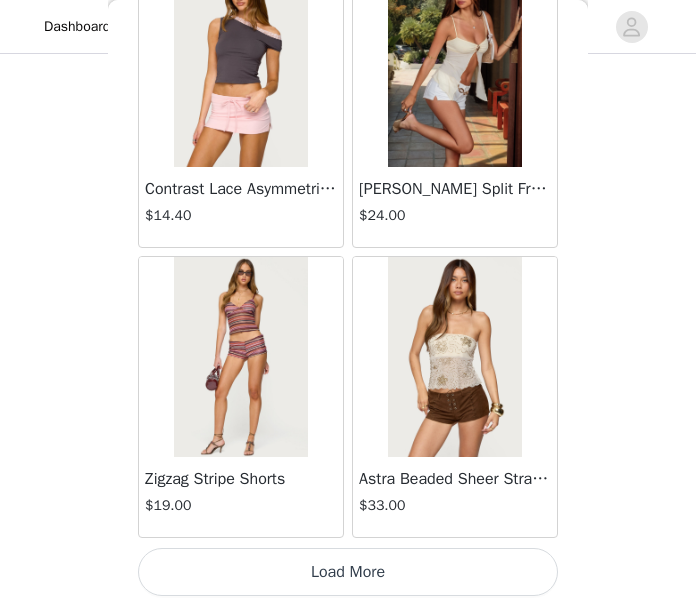 click on "Load More" at bounding box center [348, 572] 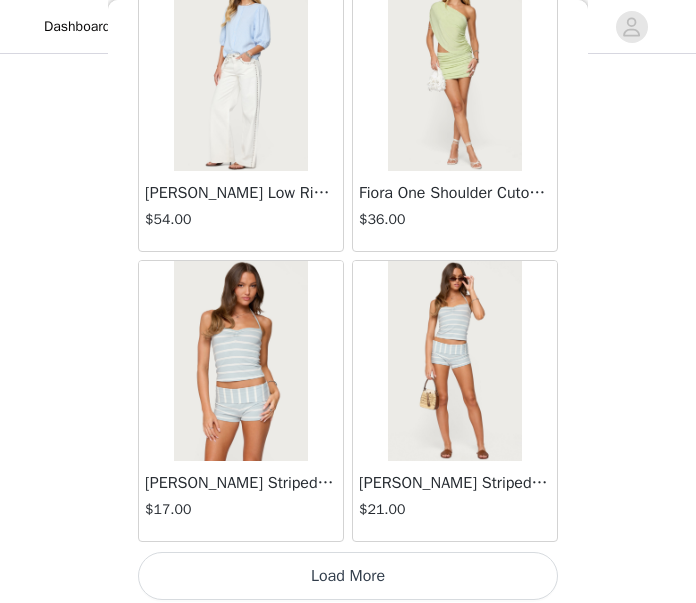 click on "Load More" at bounding box center (348, 576) 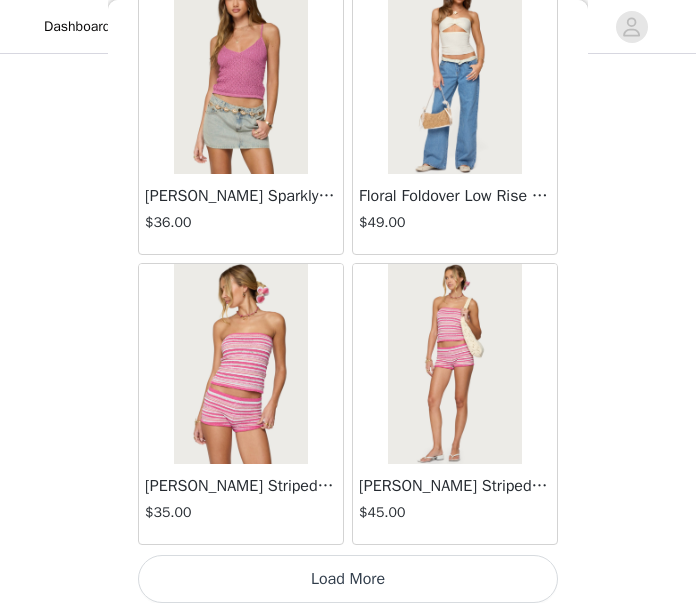 click on "Load More" at bounding box center (348, 579) 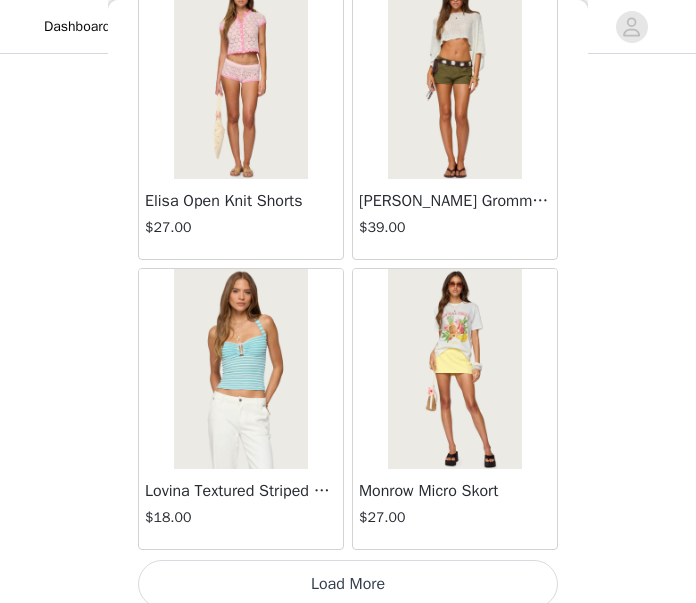click on "Load More" at bounding box center [348, 584] 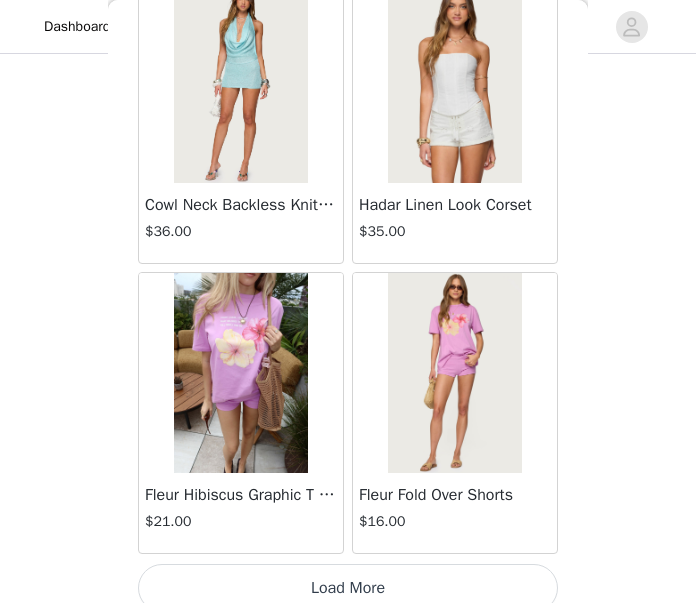 click on "Load More" at bounding box center (348, 588) 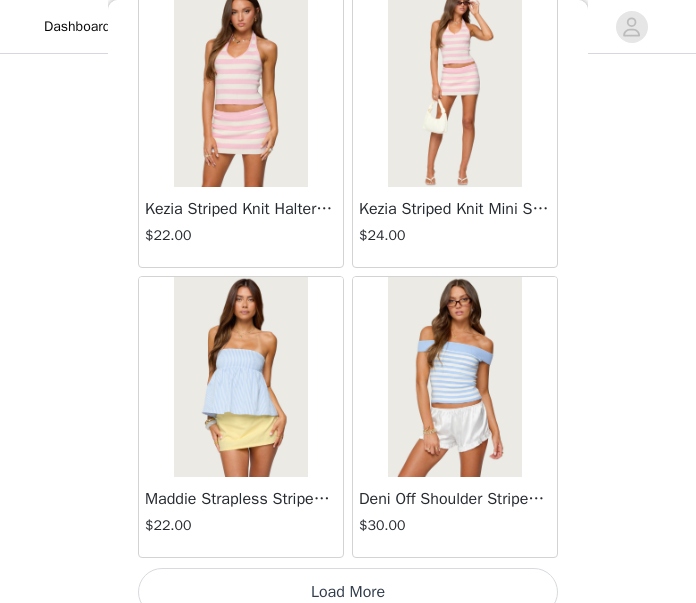 click on "Load More" at bounding box center (348, 592) 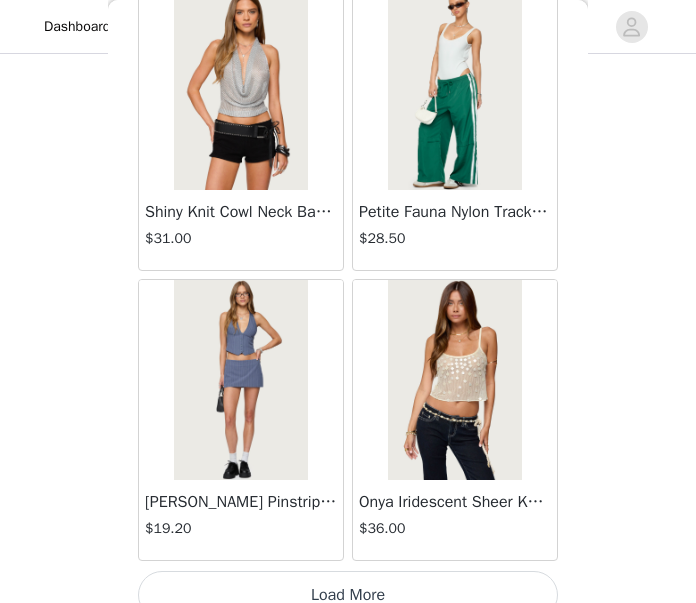 scroll, scrollTop: 19830, scrollLeft: 0, axis: vertical 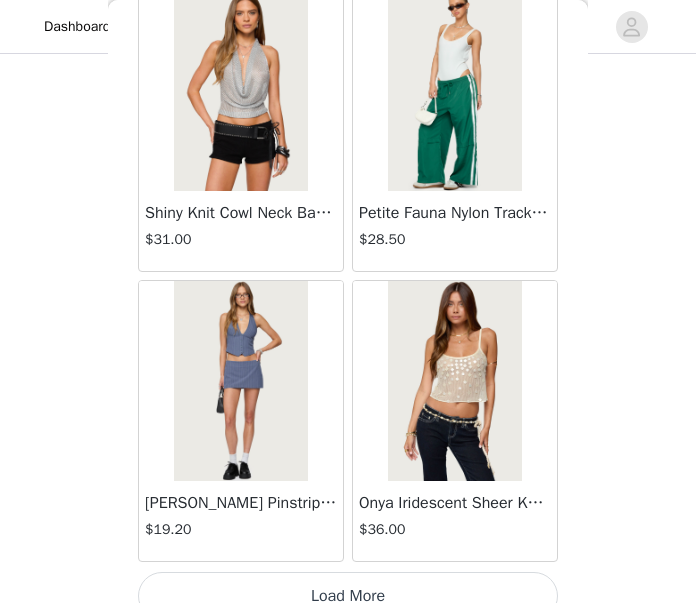 click on "Load More" at bounding box center (348, 596) 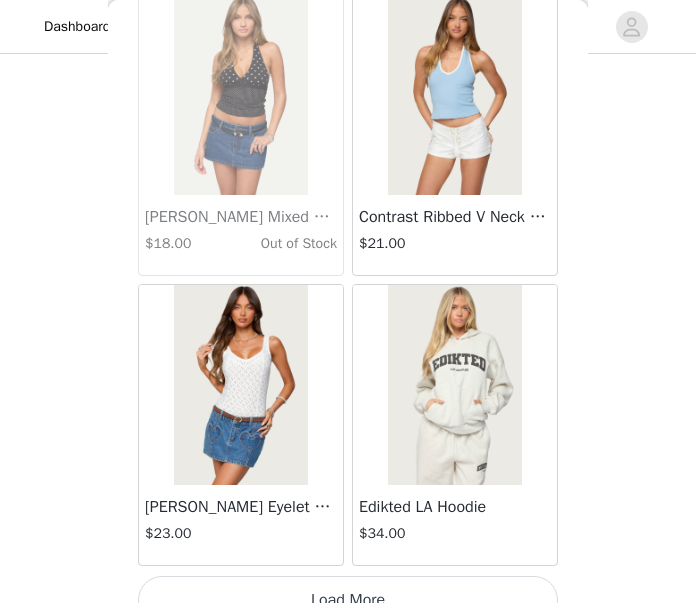 click on "Load More" at bounding box center (348, 600) 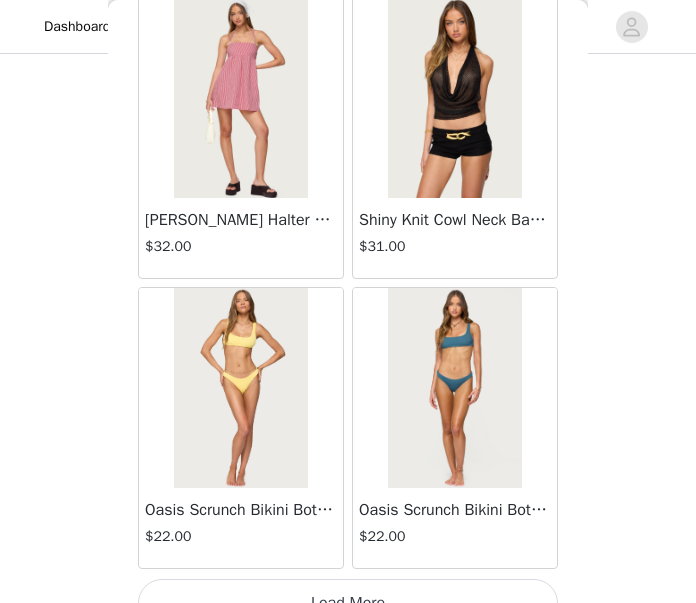 scroll, scrollTop: 25622, scrollLeft: 0, axis: vertical 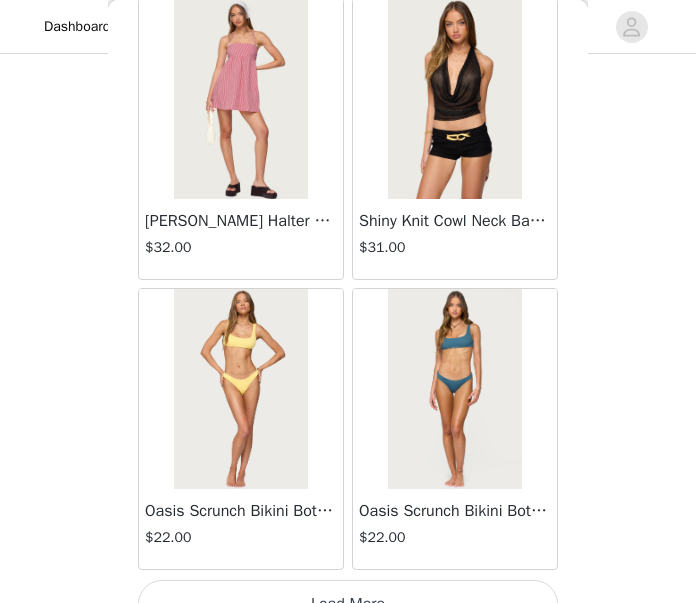 click on "Load More" at bounding box center [348, 604] 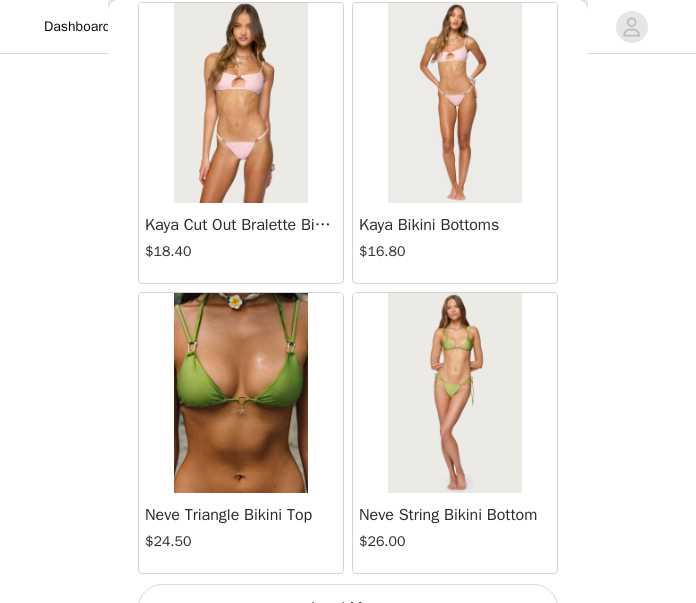 click on "Load More" at bounding box center [348, 608] 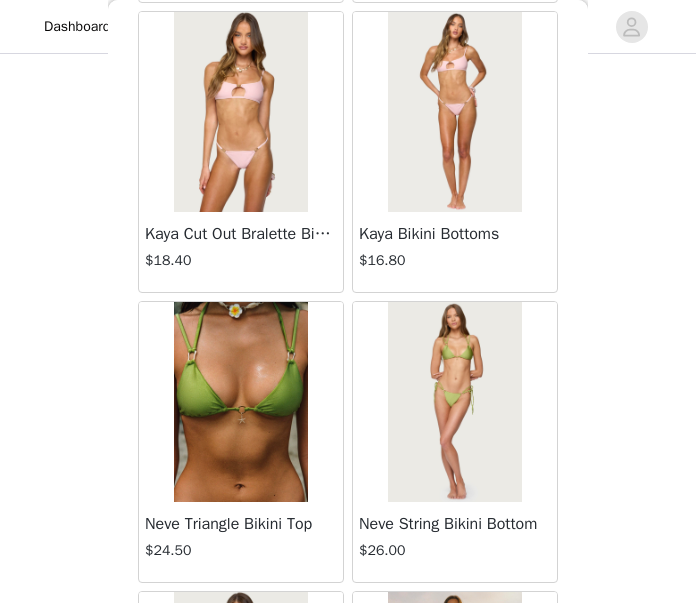 scroll, scrollTop: 1012, scrollLeft: 0, axis: vertical 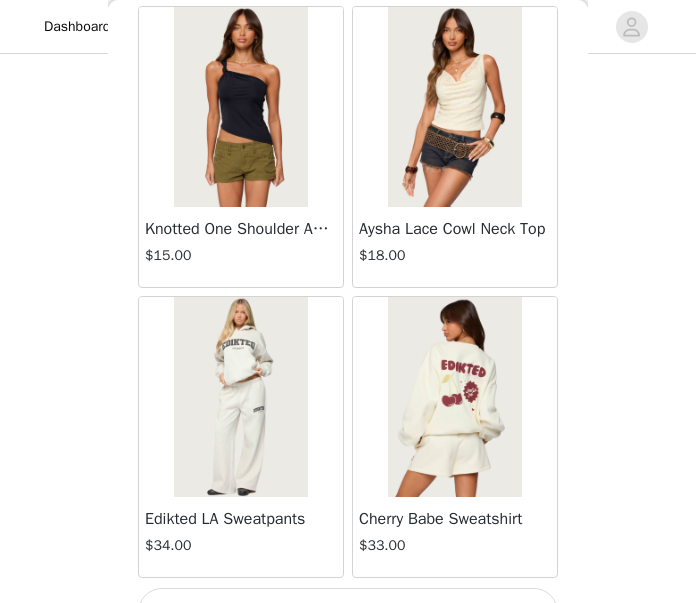 click on "Load More" at bounding box center (348, 612) 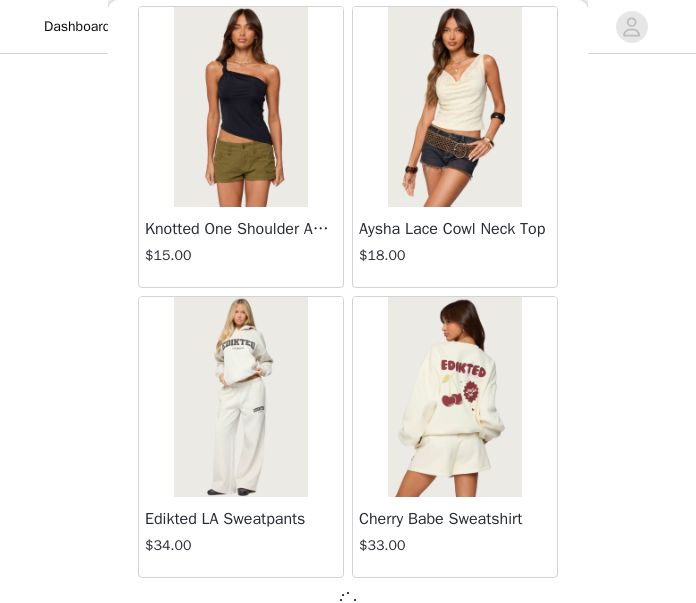 scroll, scrollTop: 31405, scrollLeft: 0, axis: vertical 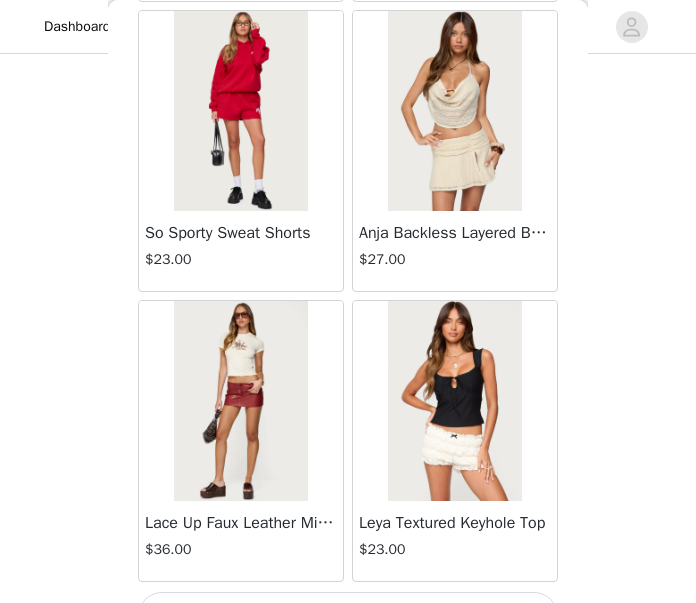 click on "Load More" at bounding box center [348, 616] 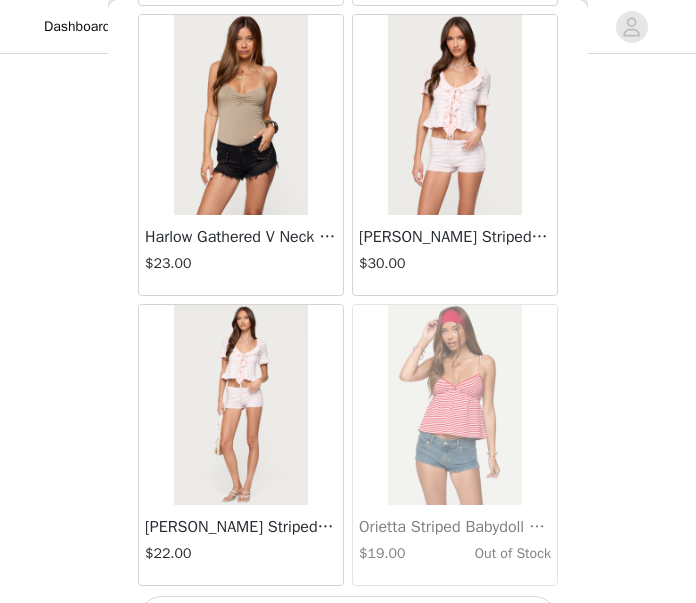 click on "Load More" at bounding box center [348, 620] 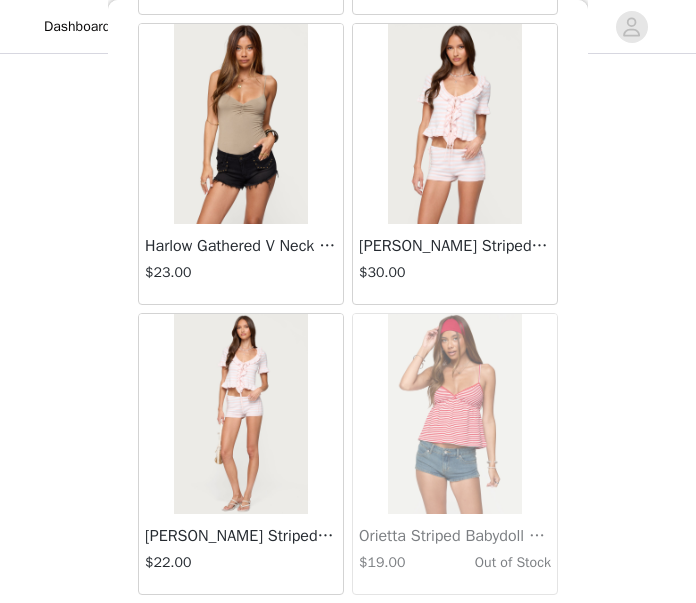 scroll, scrollTop: 1012, scrollLeft: 0, axis: vertical 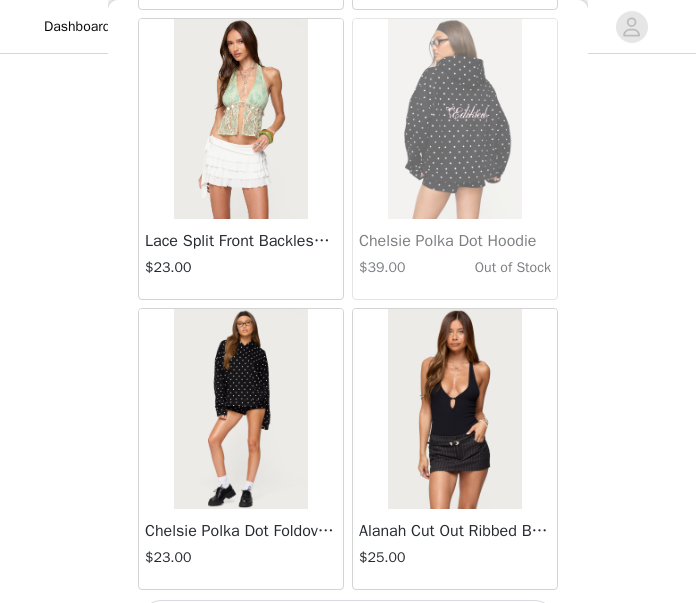 click on "Load More" at bounding box center [348, 624] 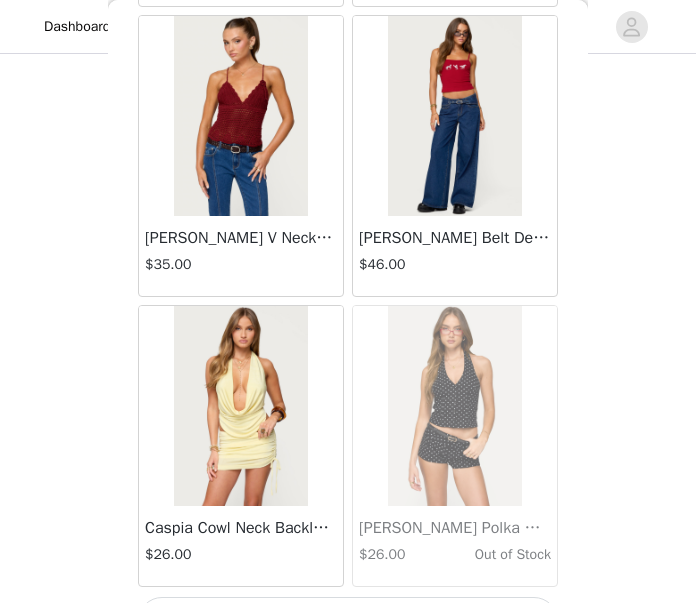 scroll, scrollTop: 42998, scrollLeft: 0, axis: vertical 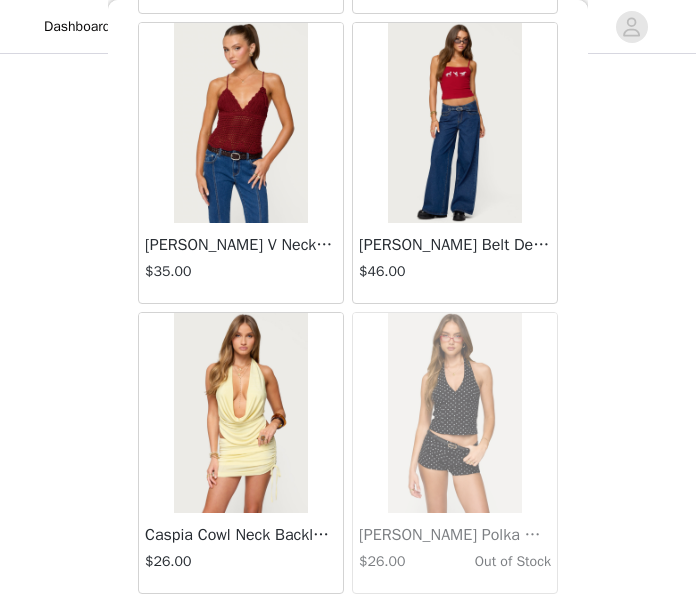 click on "Load More" at bounding box center [348, 628] 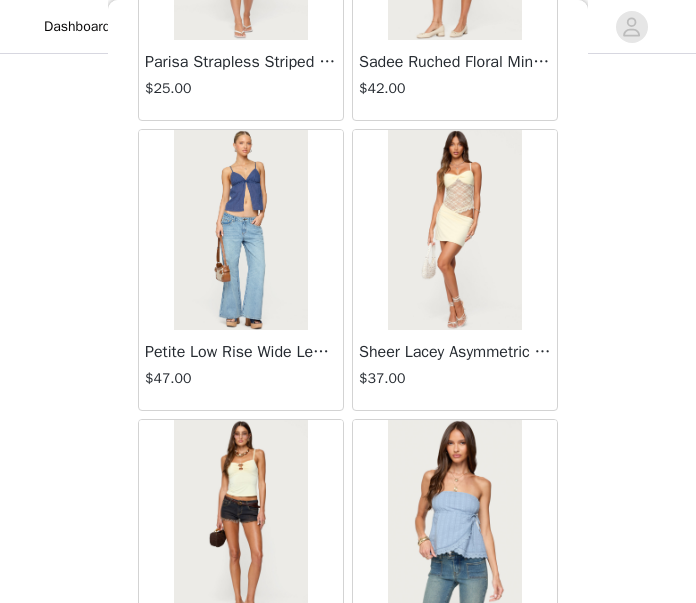 scroll, scrollTop: 44926, scrollLeft: 0, axis: vertical 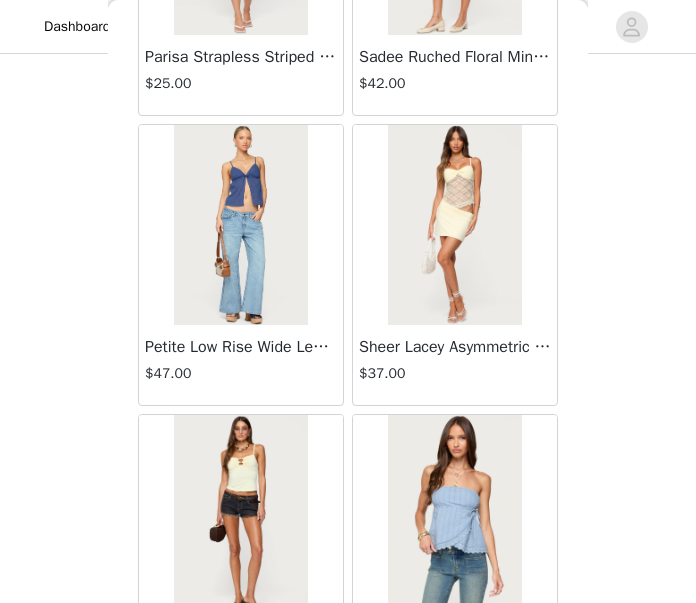 click at bounding box center (240, 515) 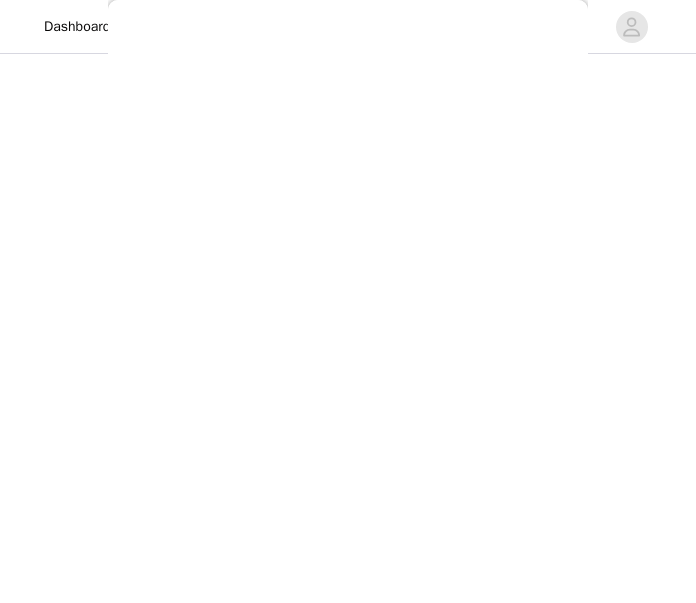 scroll, scrollTop: 369, scrollLeft: 0, axis: vertical 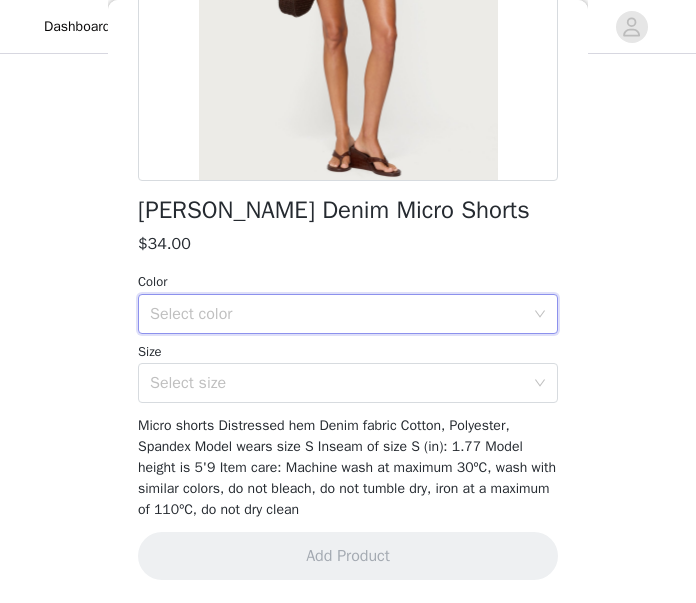 click on "Select color" at bounding box center (341, 314) 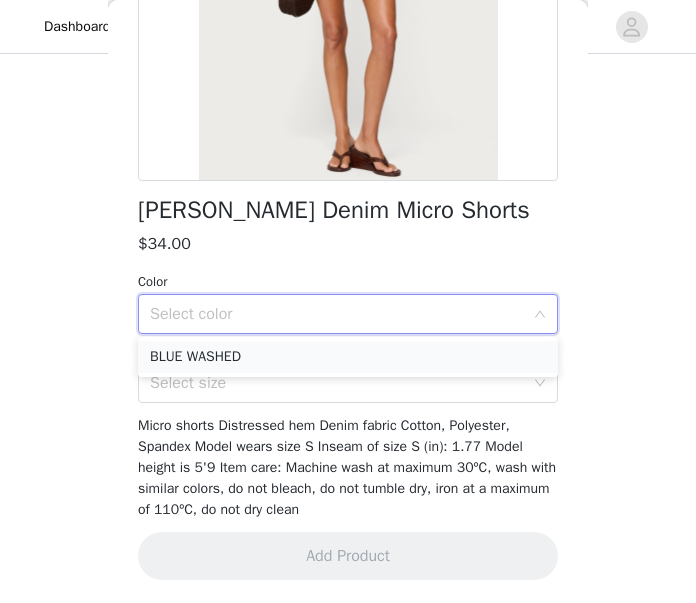 click on "BLUE WASHED" at bounding box center (348, 357) 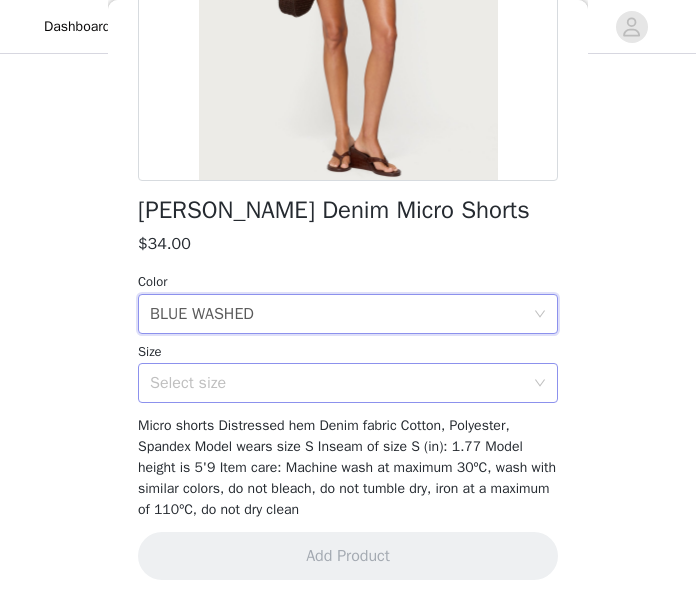click on "Select size" at bounding box center (337, 383) 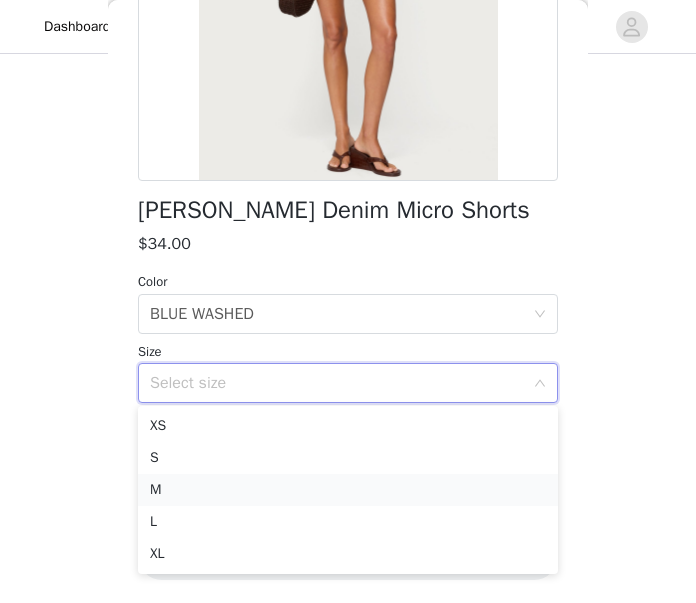 click on "M" at bounding box center [348, 490] 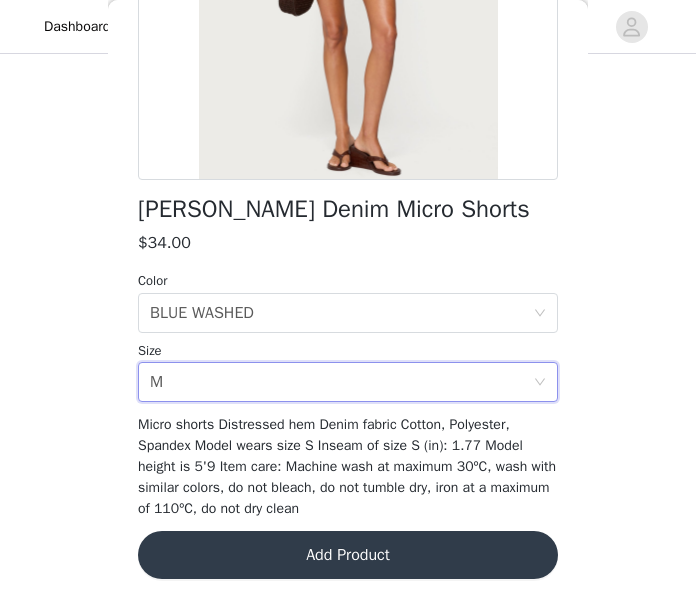 scroll, scrollTop: 369, scrollLeft: 0, axis: vertical 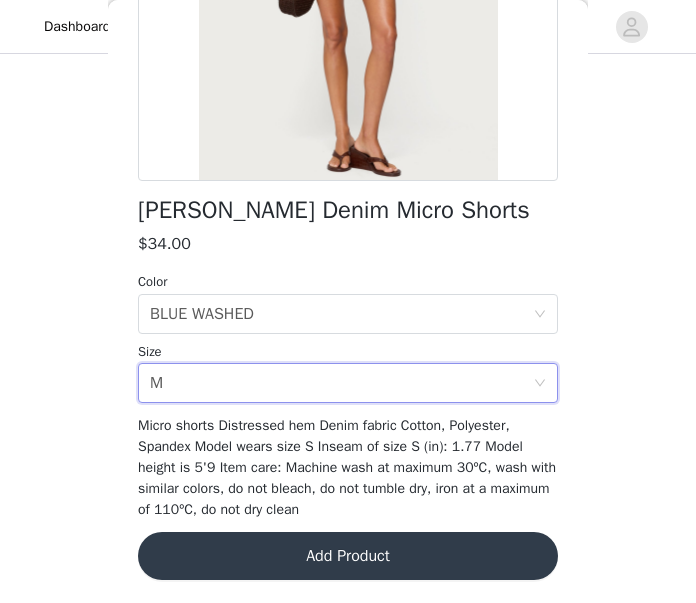 click on "Add Product" at bounding box center (348, 556) 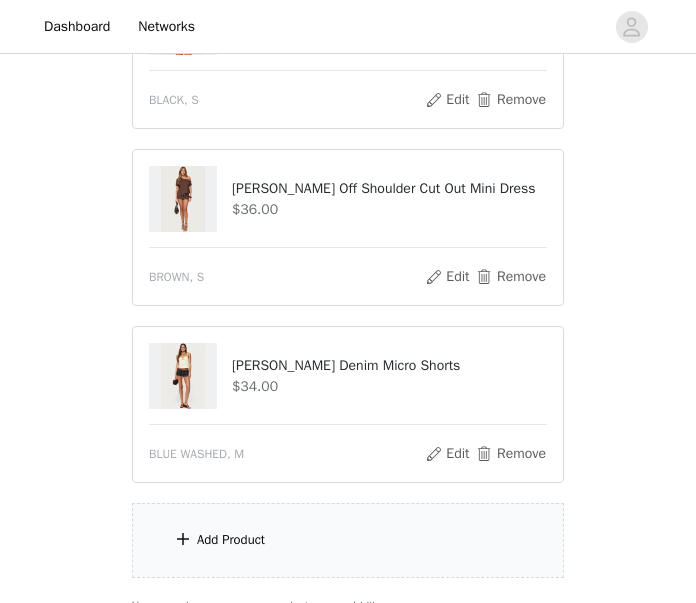 click on "Add Product" at bounding box center [348, 540] 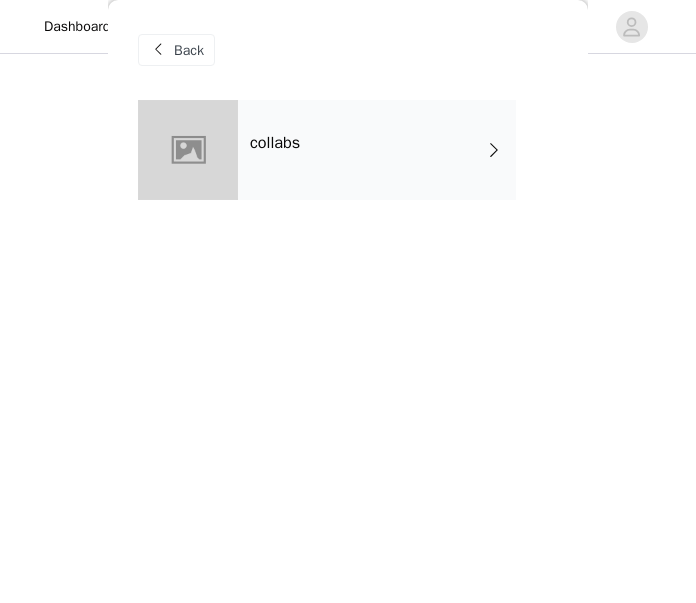 click on "collabs" at bounding box center [377, 150] 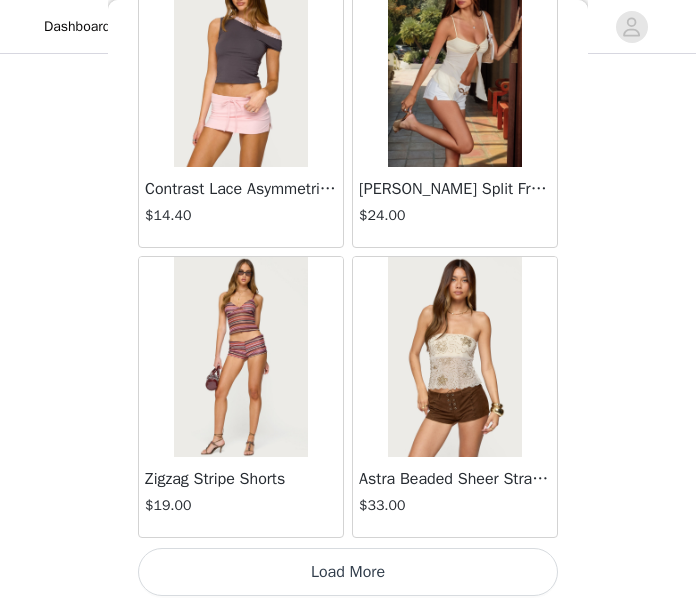 click on "Load More" at bounding box center (348, 572) 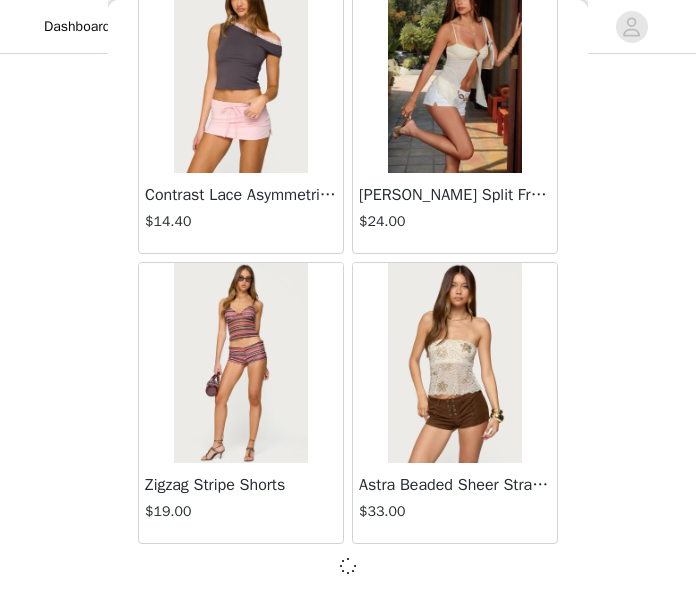scroll, scrollTop: 2445, scrollLeft: 0, axis: vertical 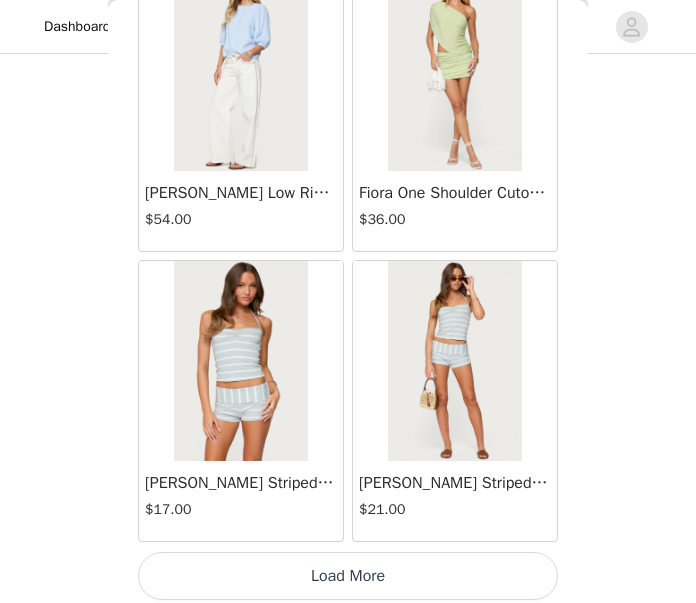 click on "Load More" at bounding box center (348, 576) 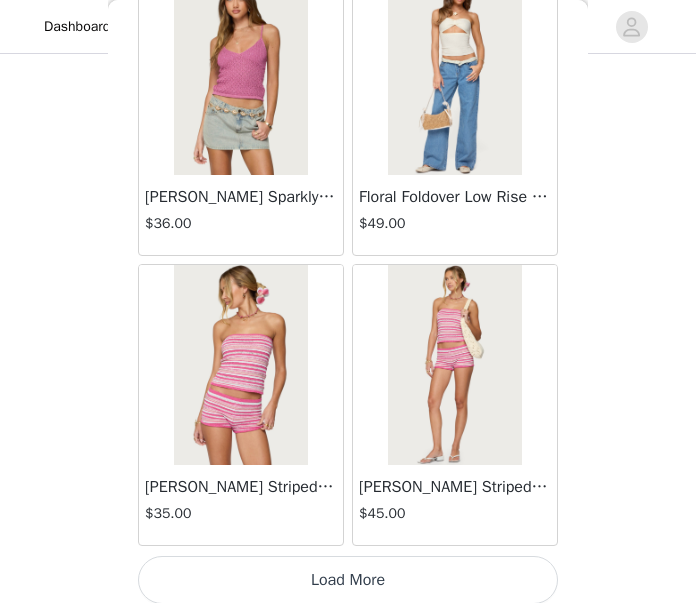 click on "Load More" at bounding box center (348, 580) 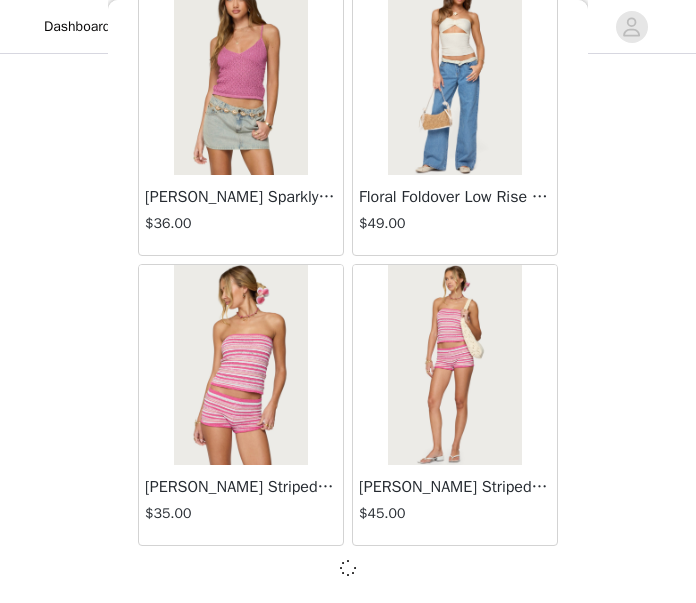 scroll, scrollTop: 8237, scrollLeft: 0, axis: vertical 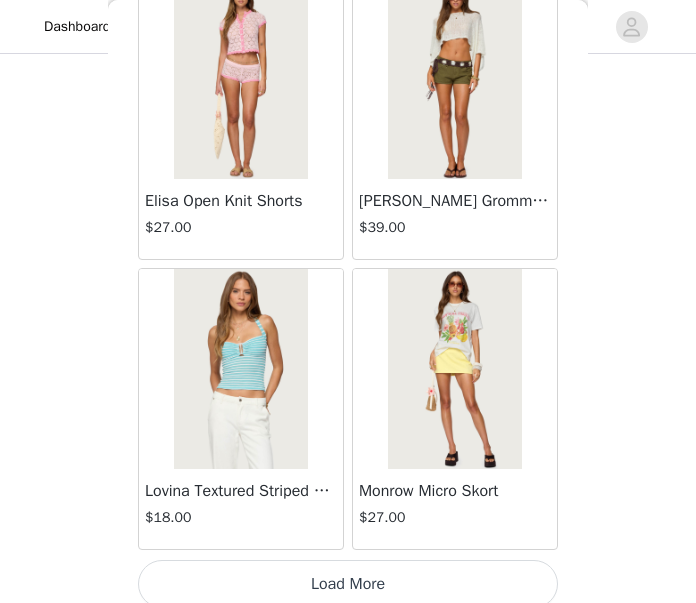 click on "Load More" at bounding box center [348, 584] 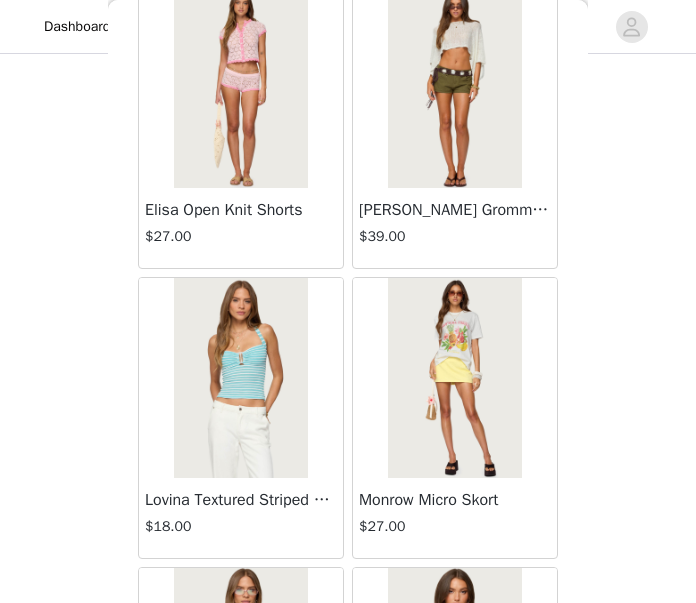 scroll, scrollTop: 11058, scrollLeft: 0, axis: vertical 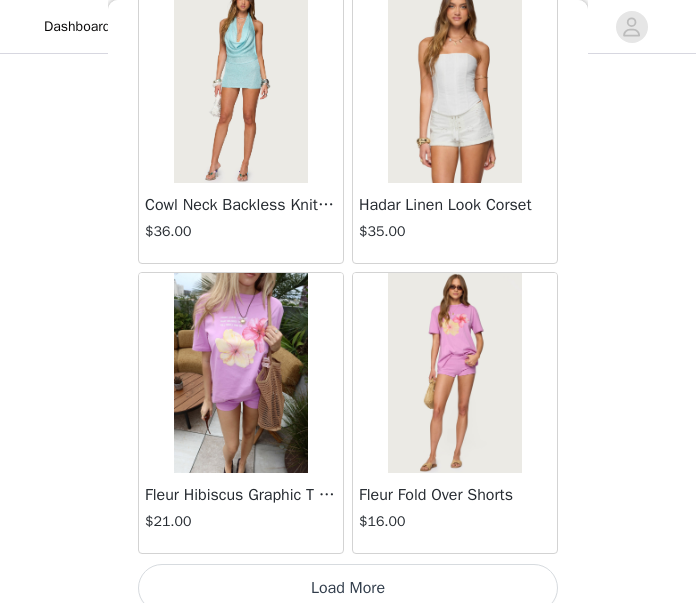 click on "Load More" at bounding box center [348, 588] 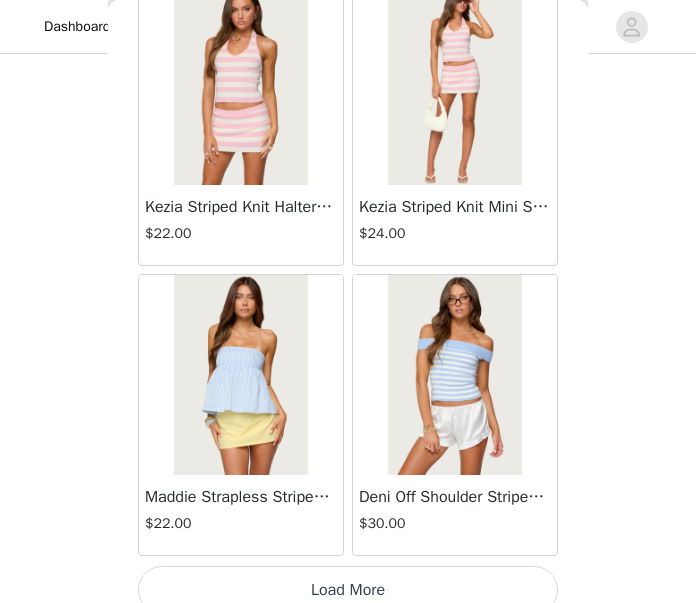 scroll, scrollTop: 16934, scrollLeft: 0, axis: vertical 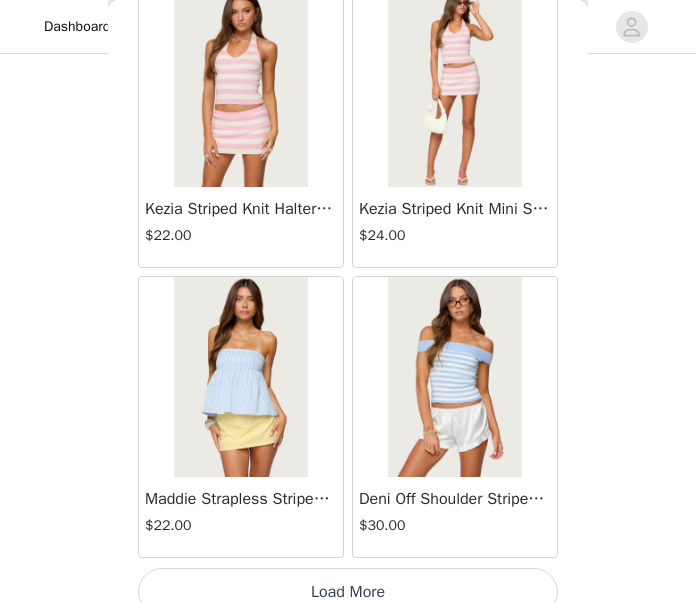 click on "Load More" at bounding box center (348, 592) 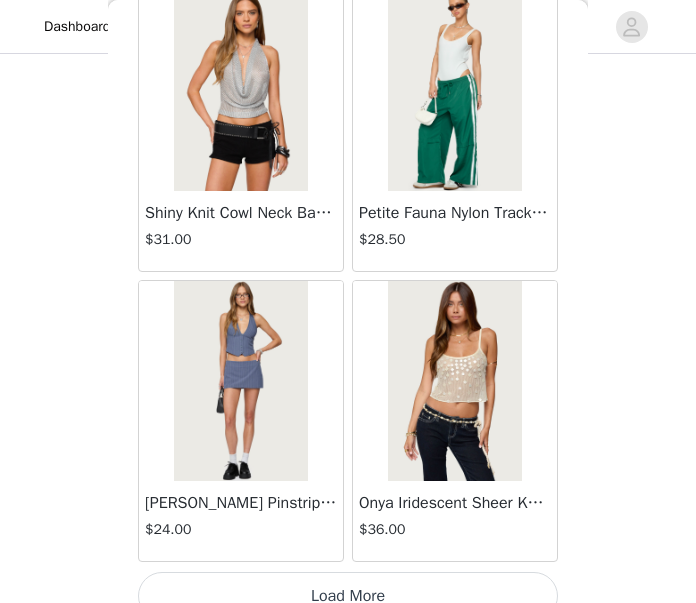 click on "Load More" at bounding box center (348, 596) 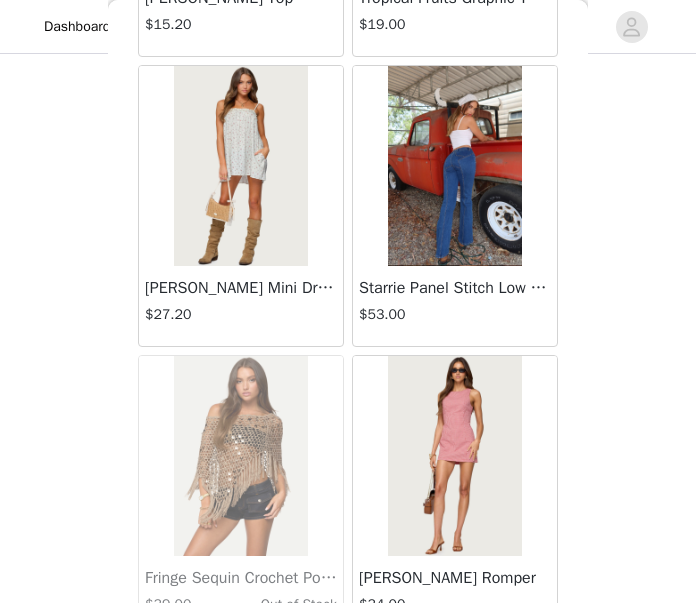 scroll, scrollTop: 21027, scrollLeft: 0, axis: vertical 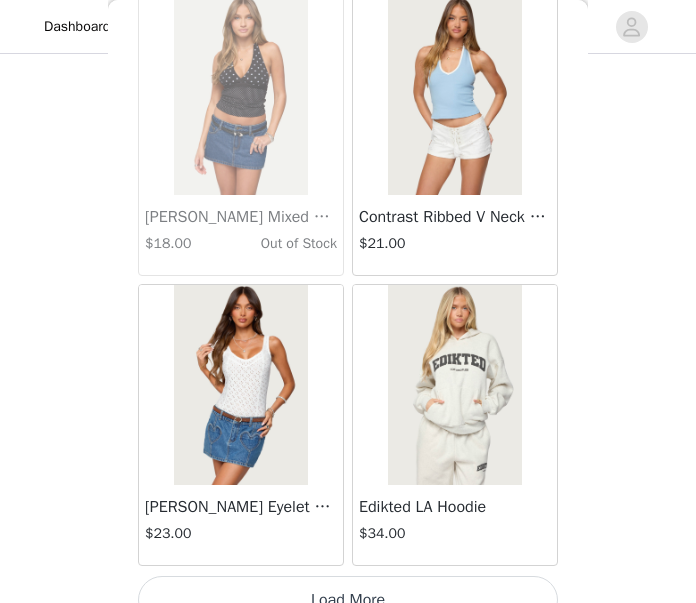 click on "Load More" at bounding box center (348, 600) 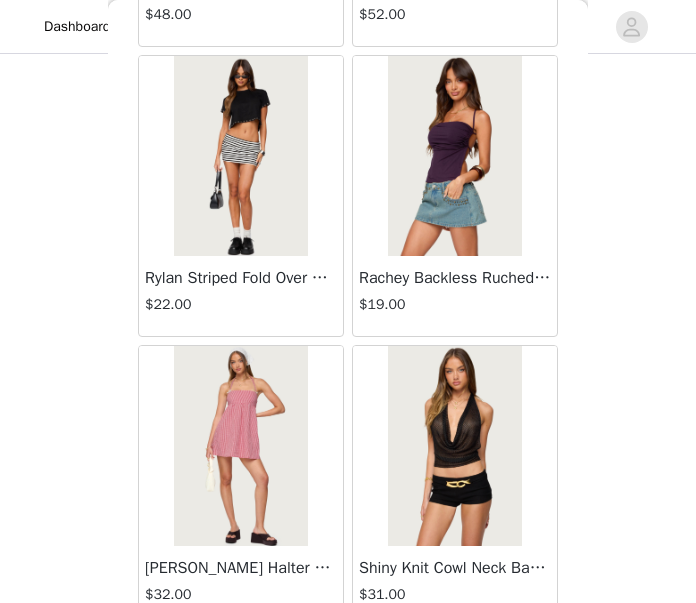 scroll, scrollTop: 25279, scrollLeft: 0, axis: vertical 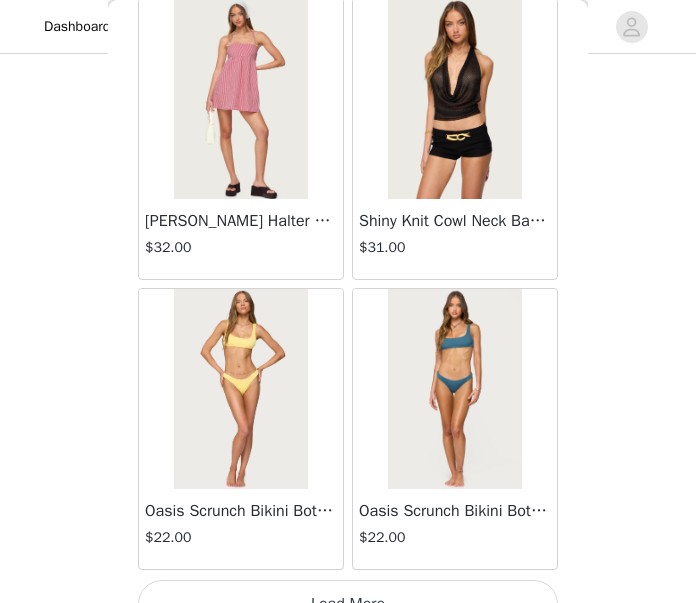 click on "Load More" at bounding box center (348, 604) 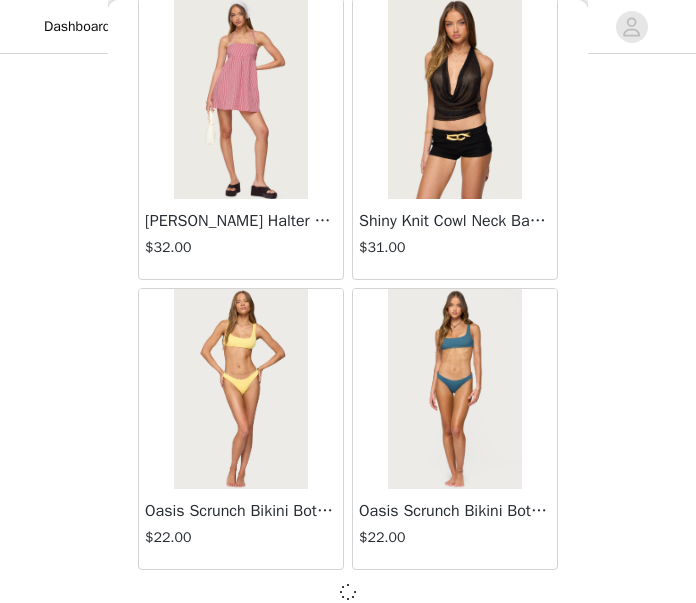 scroll, scrollTop: 25613, scrollLeft: 0, axis: vertical 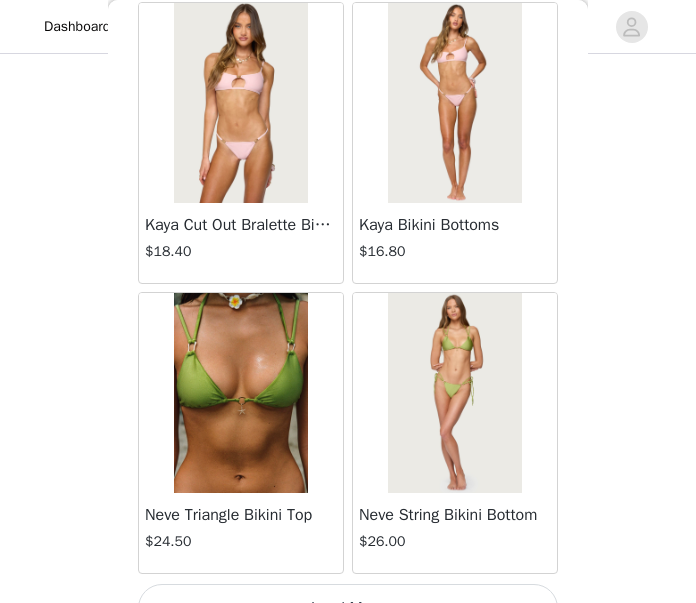 click on "Load More" at bounding box center (348, 608) 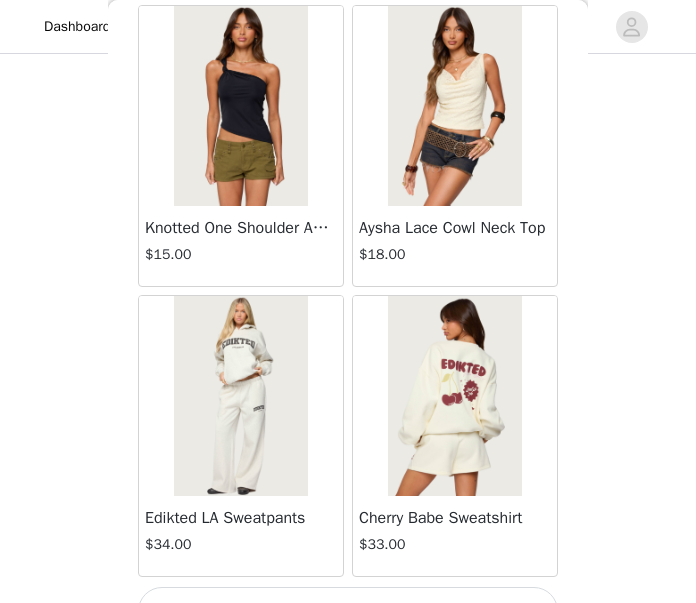 scroll, scrollTop: 31414, scrollLeft: 0, axis: vertical 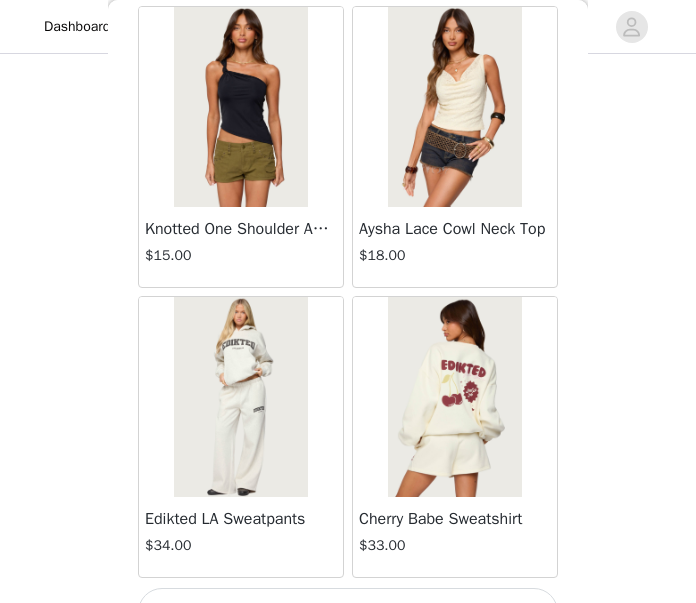 click on "Load More" at bounding box center (348, 612) 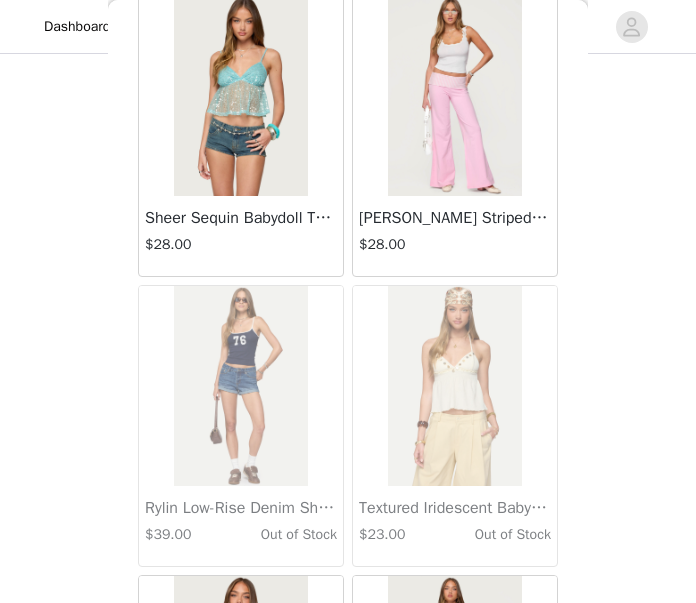 scroll, scrollTop: 34020, scrollLeft: 0, axis: vertical 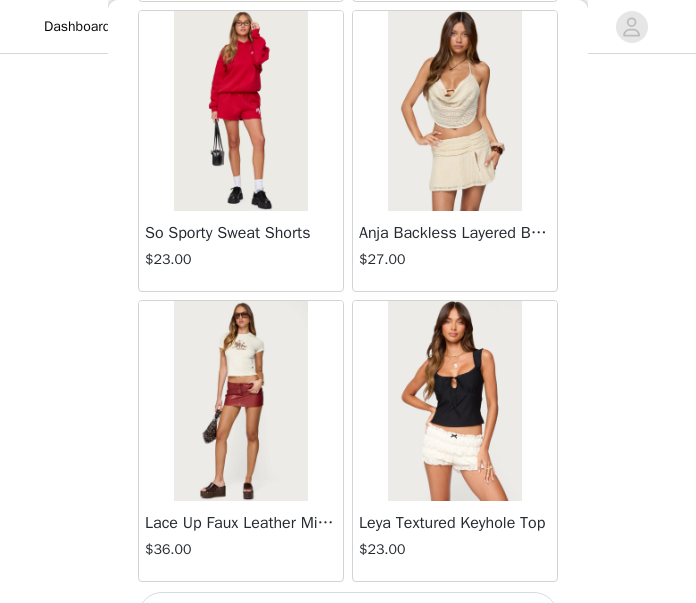 click on "Load More" at bounding box center (348, 616) 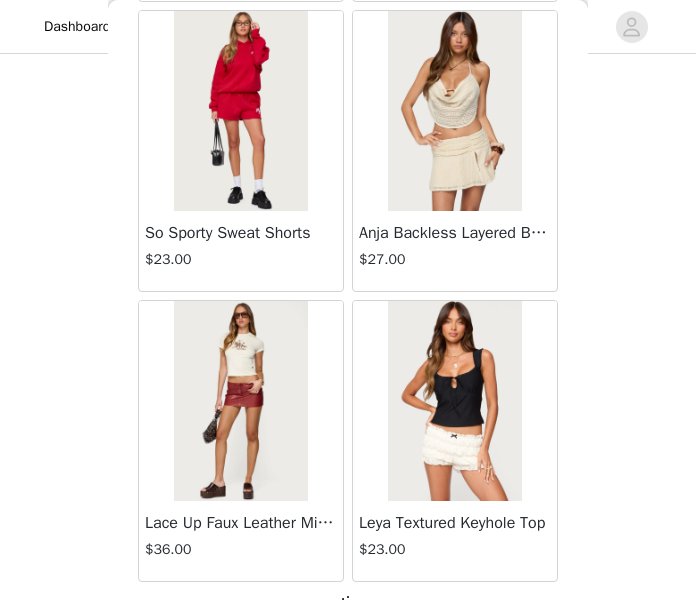 scroll, scrollTop: 34301, scrollLeft: 0, axis: vertical 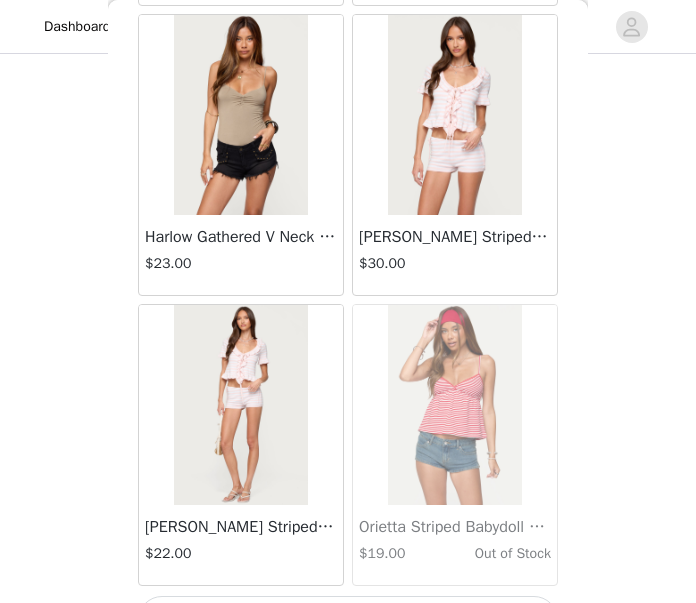 click on "Load More" at bounding box center [348, 620] 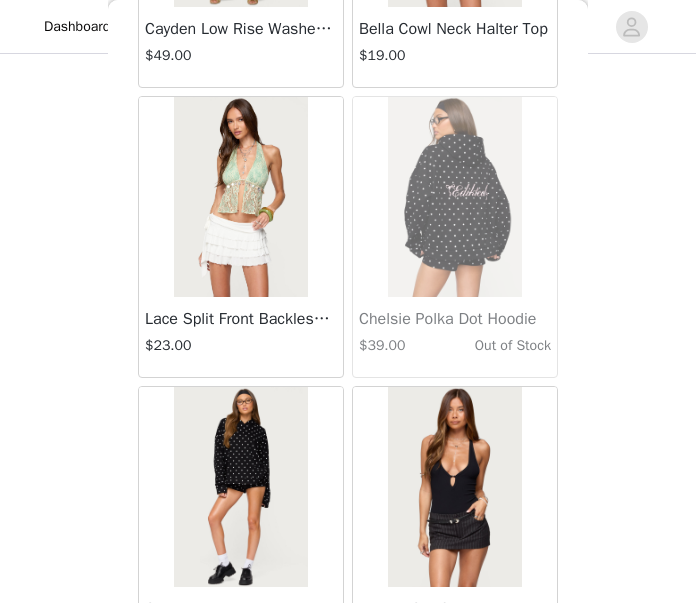 scroll, scrollTop: 40110, scrollLeft: 0, axis: vertical 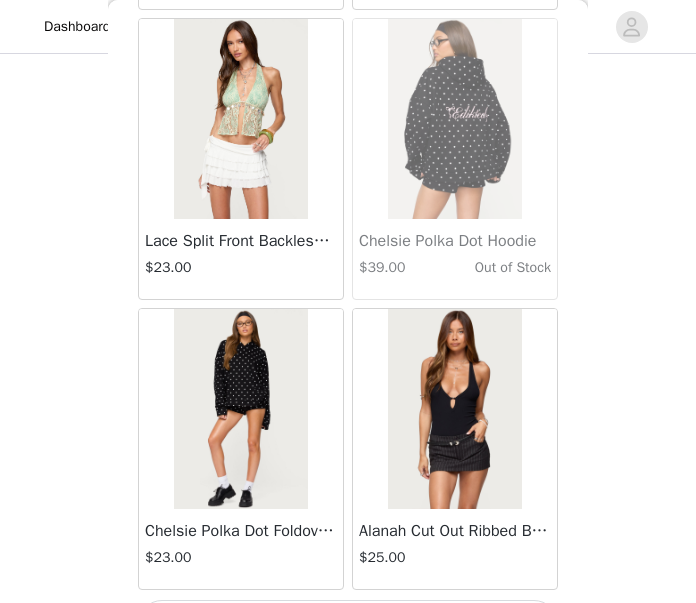 click on "Load More" at bounding box center (348, 624) 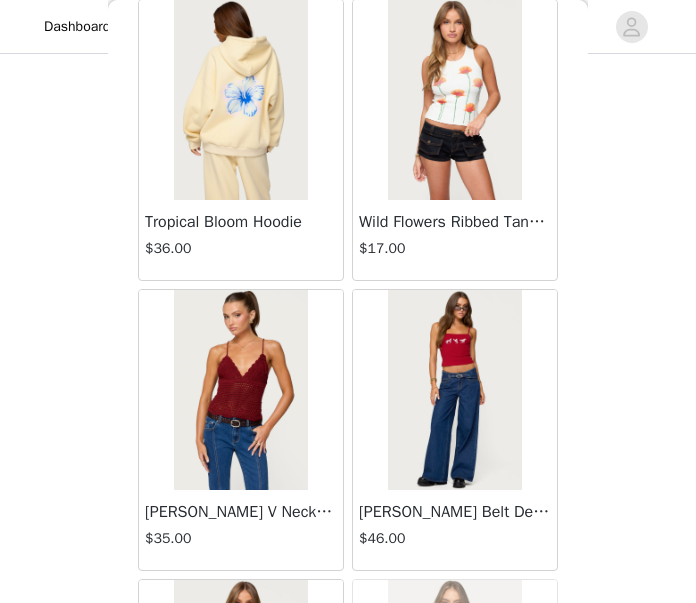 scroll, scrollTop: 42998, scrollLeft: 0, axis: vertical 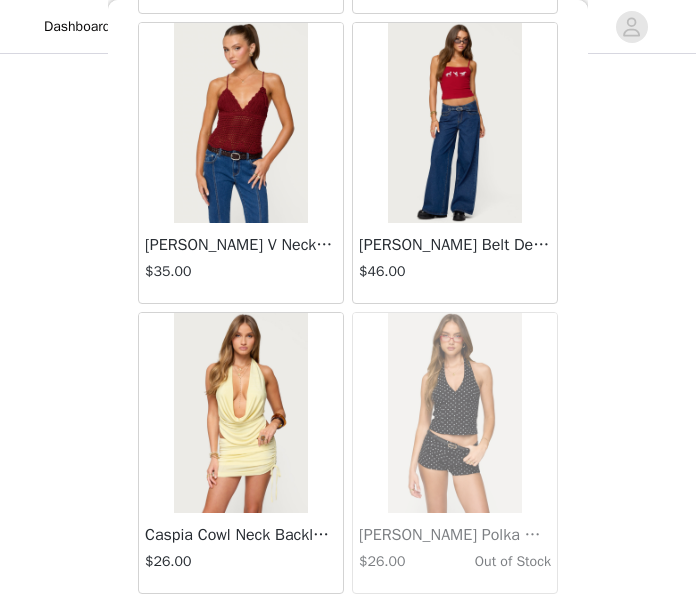 click on "Load More" at bounding box center [348, 628] 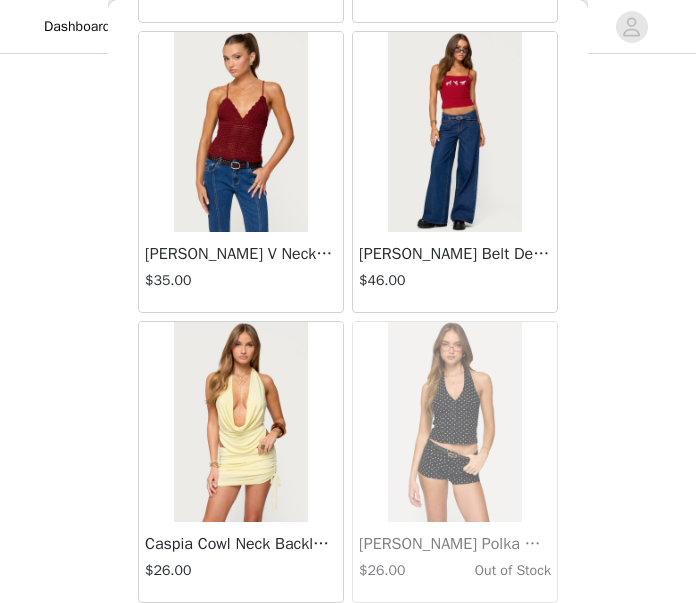 scroll, scrollTop: 1191, scrollLeft: 0, axis: vertical 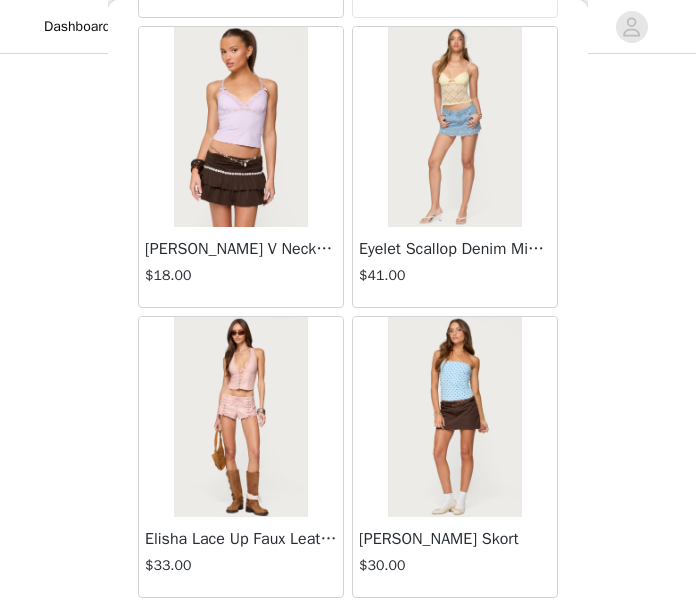 click on "Load More" at bounding box center (348, 632) 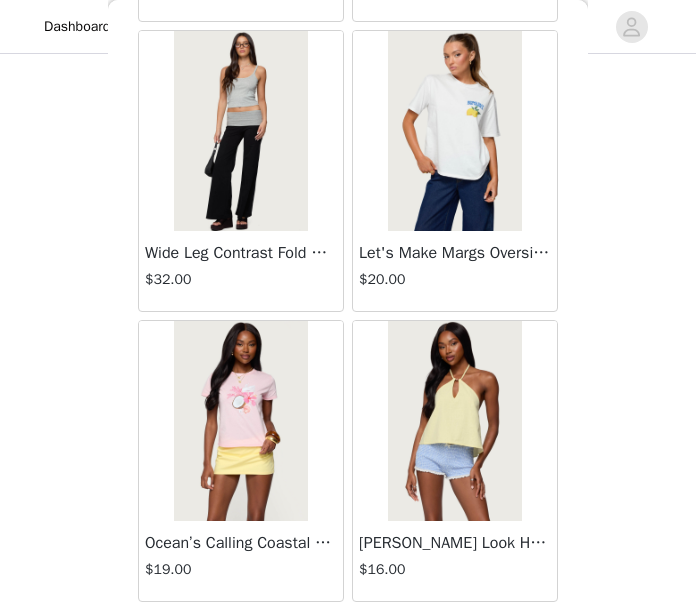 click on "Load More" at bounding box center [348, 636] 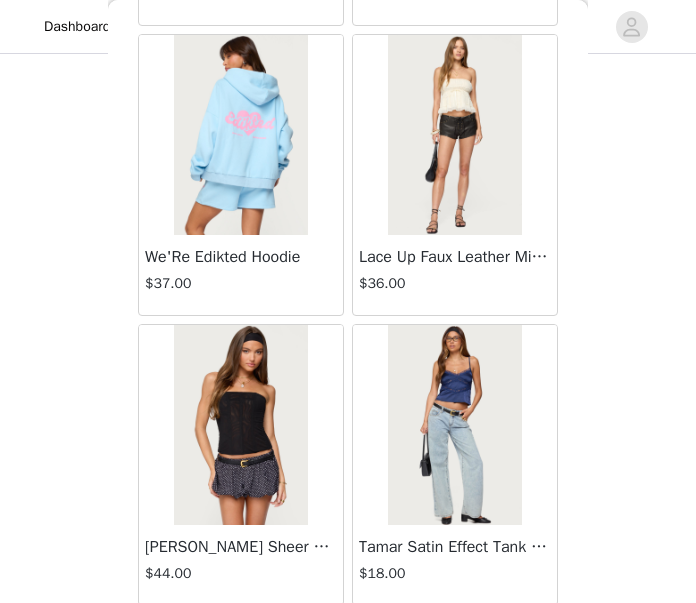 click on "Load More" at bounding box center (348, 640) 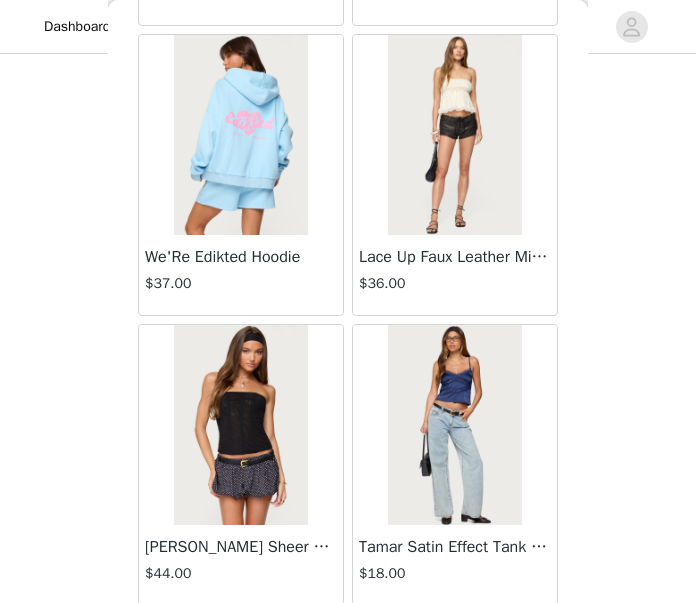 scroll, scrollTop: 51677, scrollLeft: 0, axis: vertical 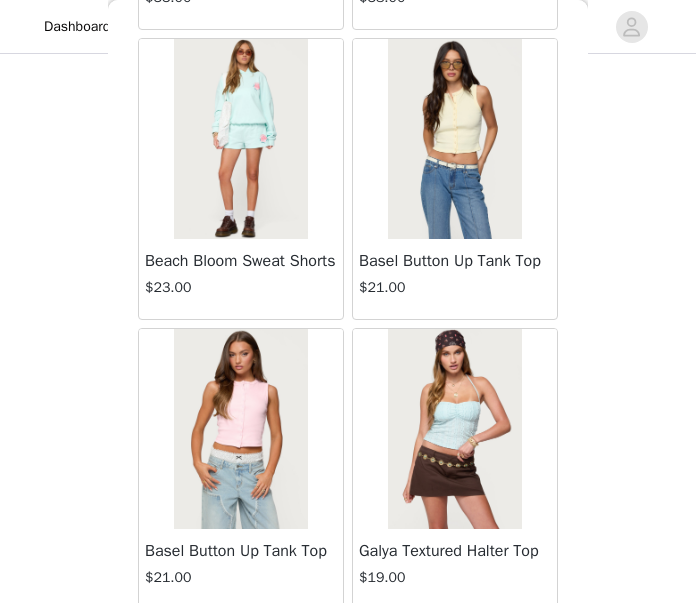 click on "Load More" at bounding box center (348, 644) 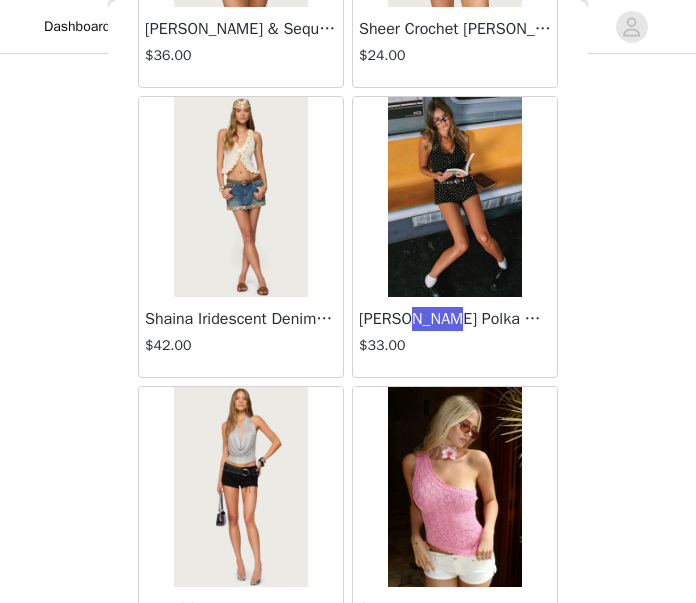scroll, scrollTop: 4076, scrollLeft: 0, axis: vertical 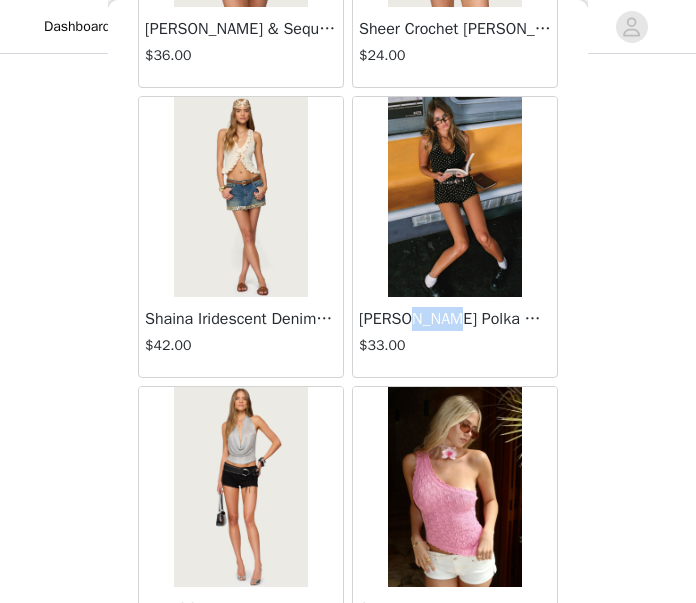 click at bounding box center (454, 197) 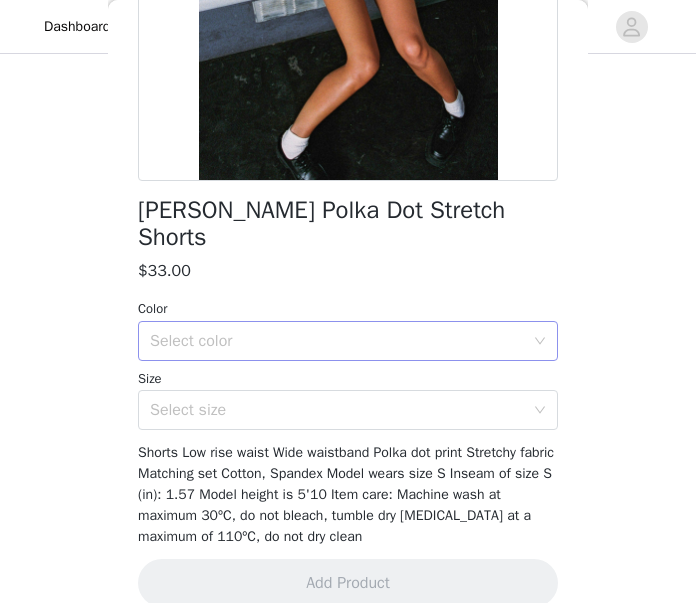 click on "Select color" at bounding box center (337, 341) 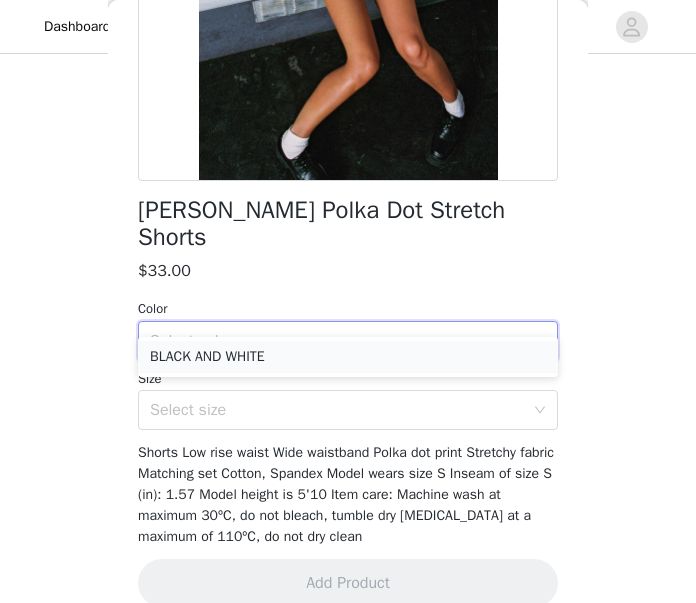 click on "BLACK AND WHITE" at bounding box center [348, 357] 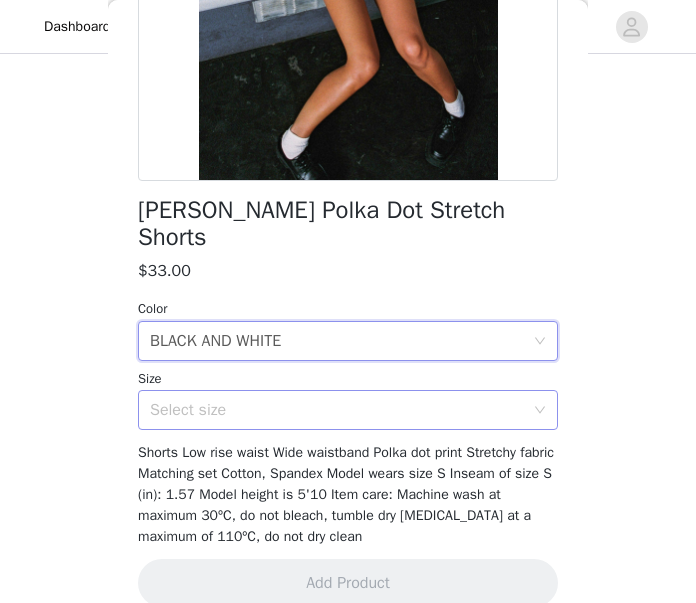 click on "Select size" at bounding box center (337, 410) 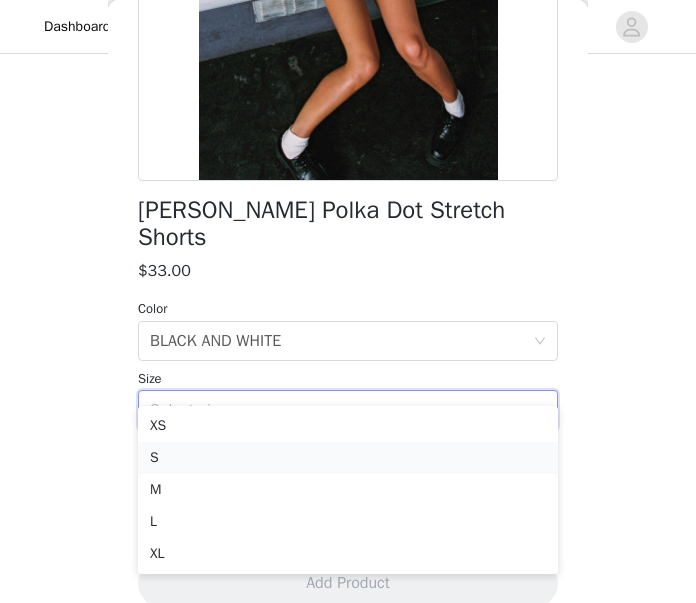 click on "S" at bounding box center [348, 458] 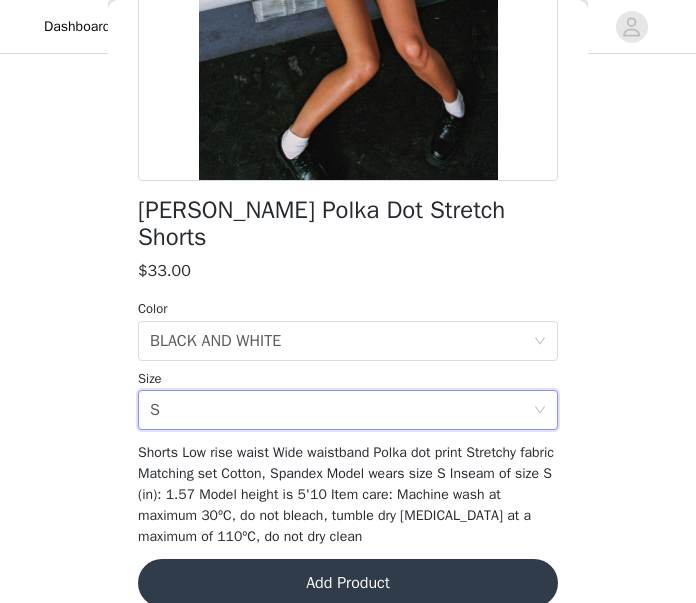 click on "Add Product" at bounding box center [348, 583] 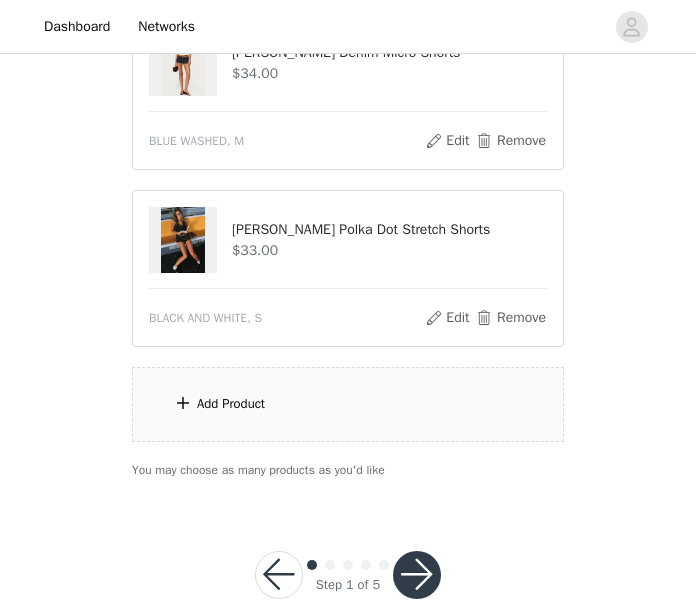 scroll, scrollTop: 1364, scrollLeft: 0, axis: vertical 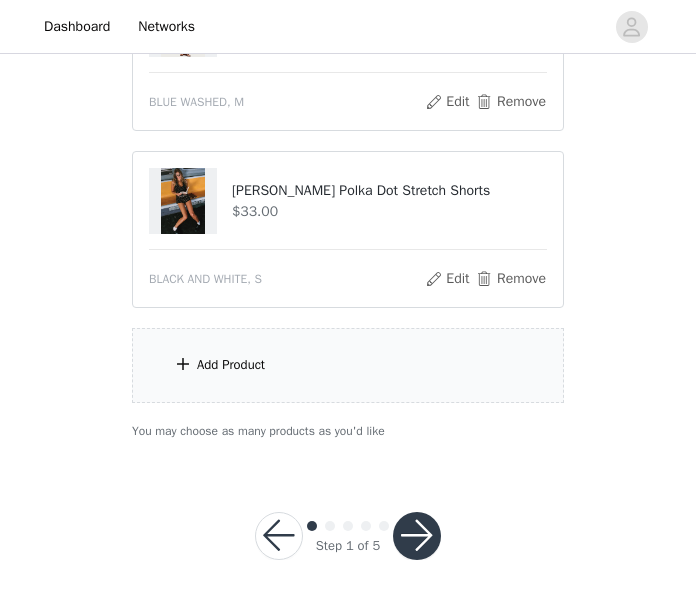 click on "Add Product" at bounding box center (348, 365) 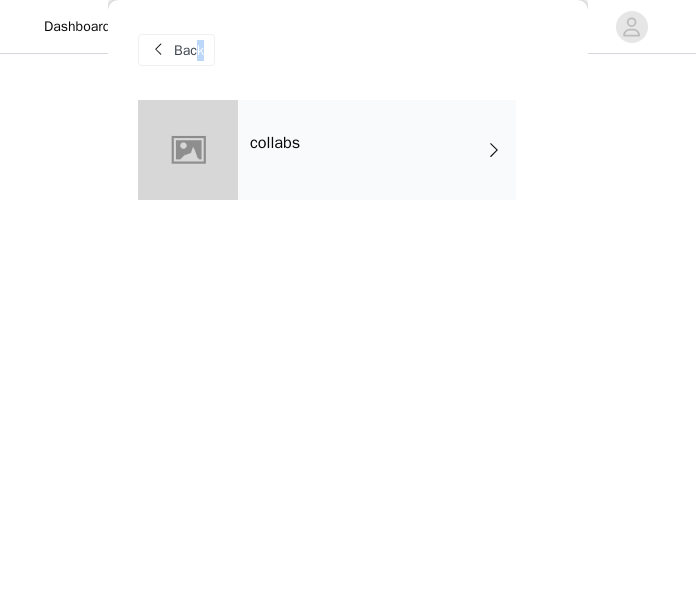 click on "Back" at bounding box center (189, 50) 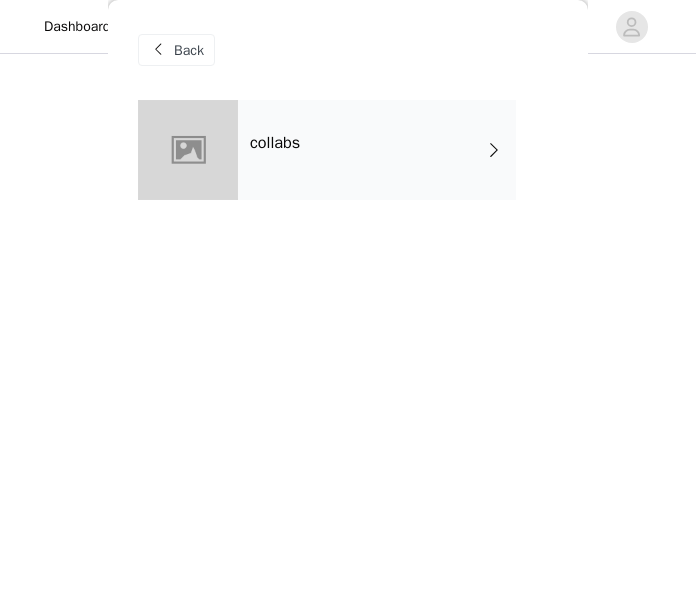 click on "Back" at bounding box center (189, 50) 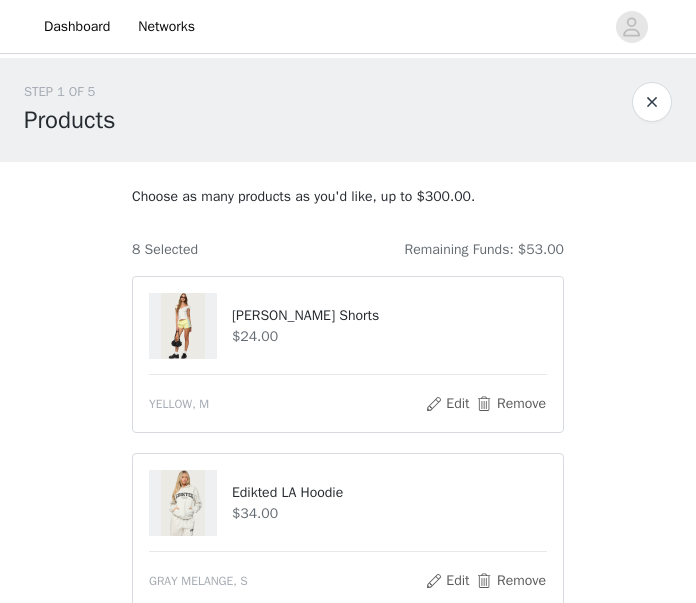 scroll, scrollTop: 0, scrollLeft: 0, axis: both 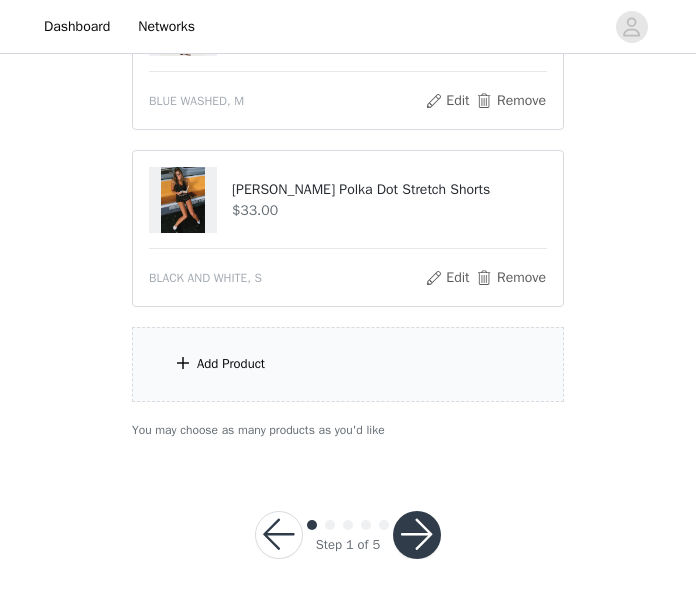 click on "Add Product" at bounding box center [348, 364] 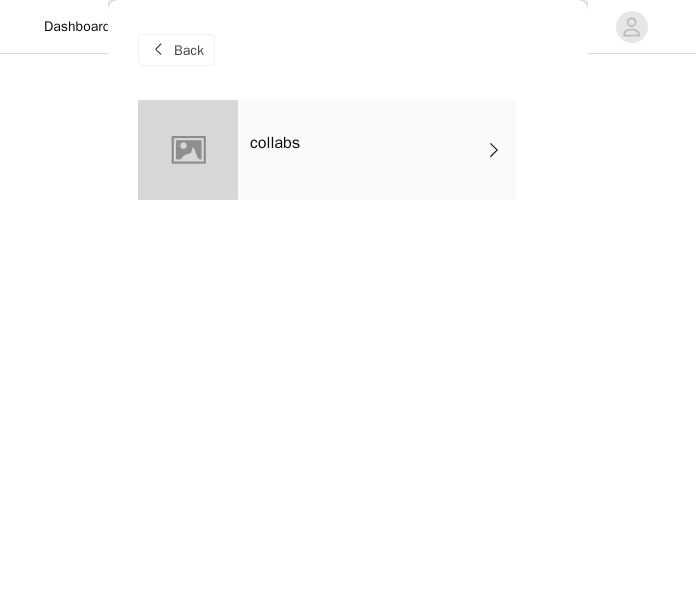 click on "collabs" at bounding box center [377, 150] 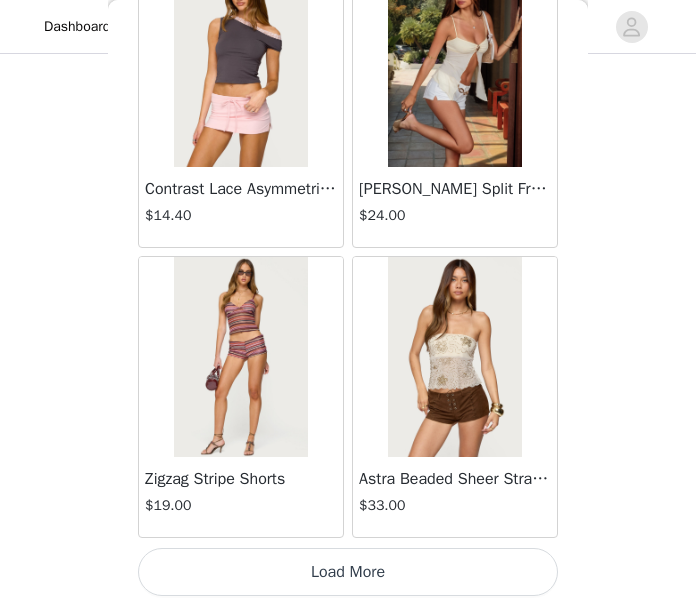 click on "Load More" at bounding box center (348, 572) 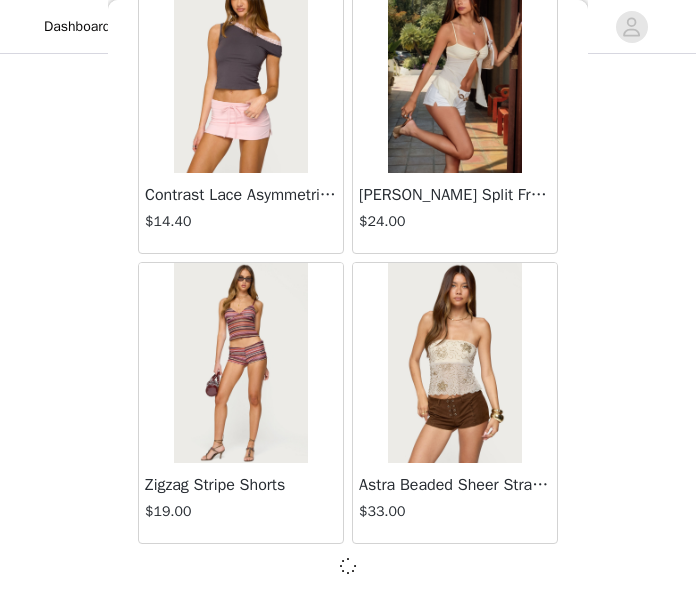 scroll, scrollTop: 2445, scrollLeft: 0, axis: vertical 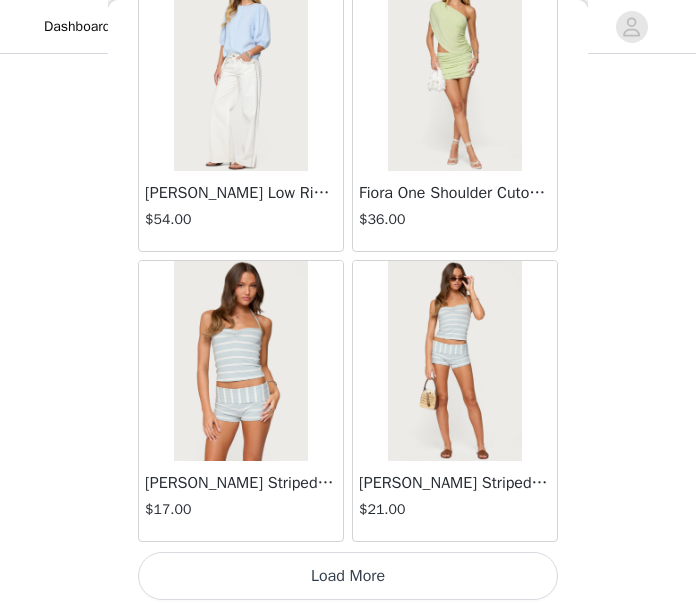 click on "Load More" at bounding box center [348, 576] 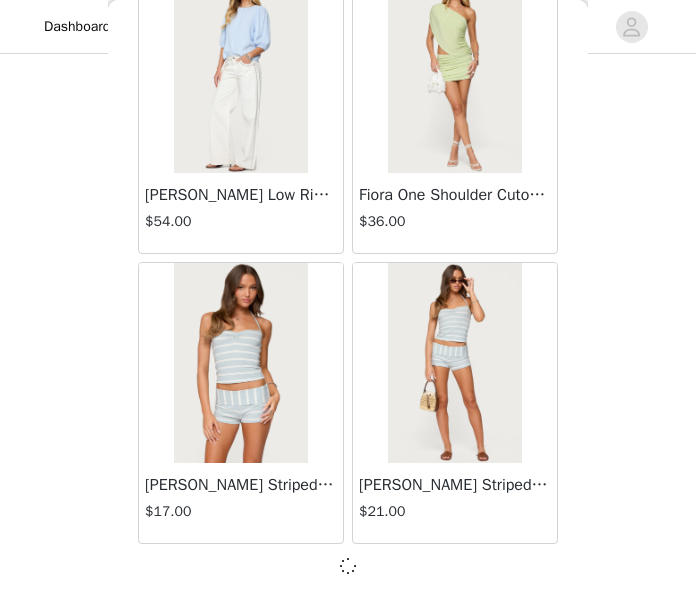 scroll, scrollTop: 5341, scrollLeft: 0, axis: vertical 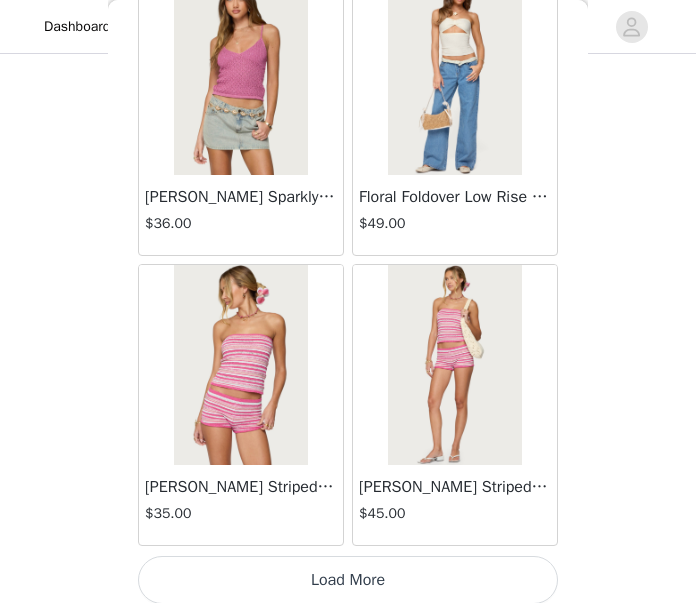 click on "Load More" at bounding box center [348, 580] 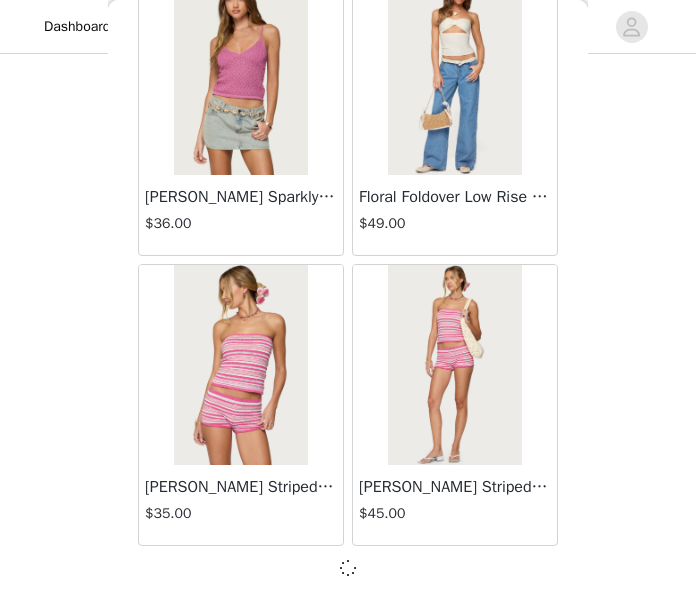 scroll, scrollTop: 8237, scrollLeft: 0, axis: vertical 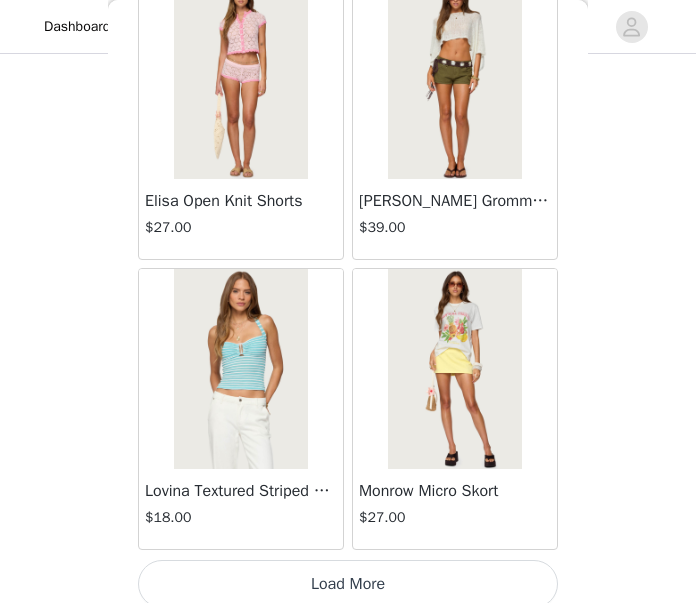 click on "Load More" at bounding box center [348, 584] 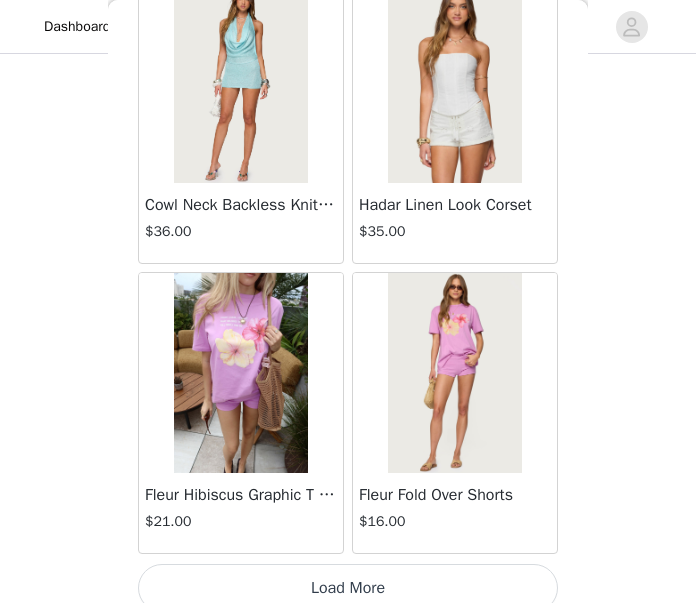 click on "Load More" at bounding box center [348, 588] 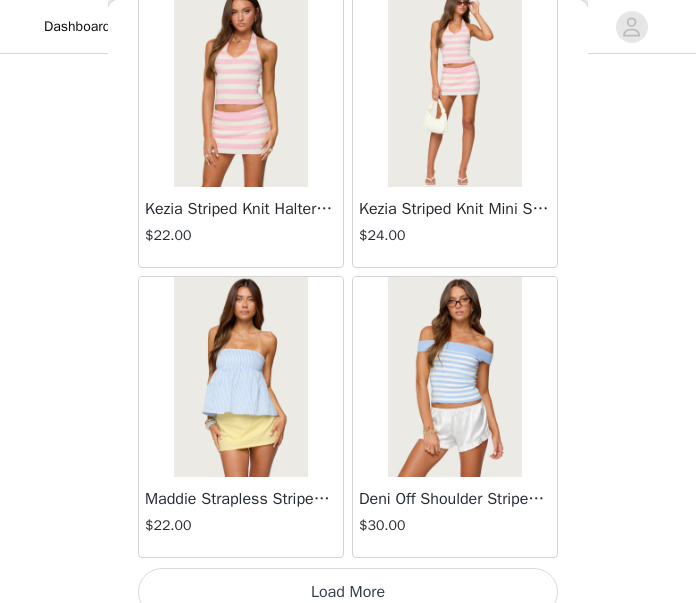 click on "Load More" at bounding box center (348, 592) 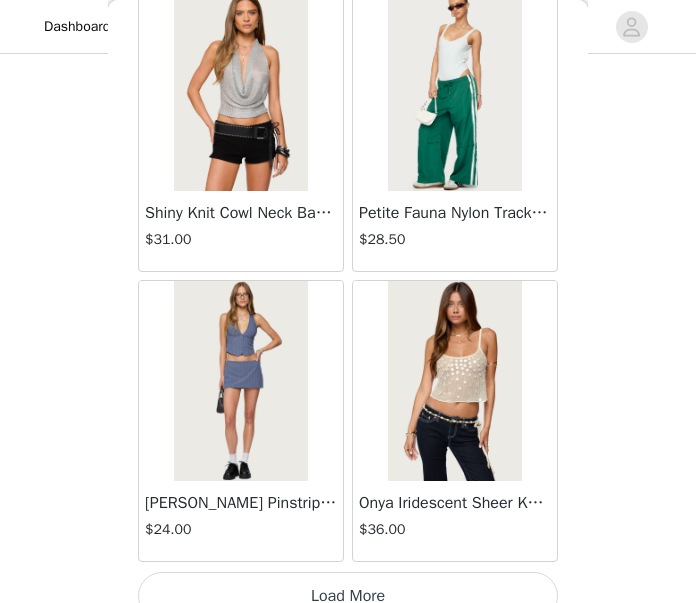 click on "Load More" at bounding box center [348, 596] 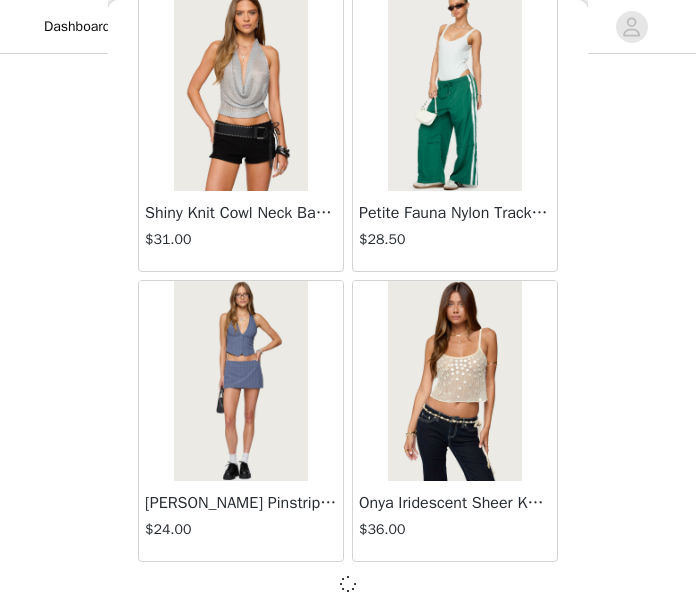 scroll, scrollTop: 19821, scrollLeft: 0, axis: vertical 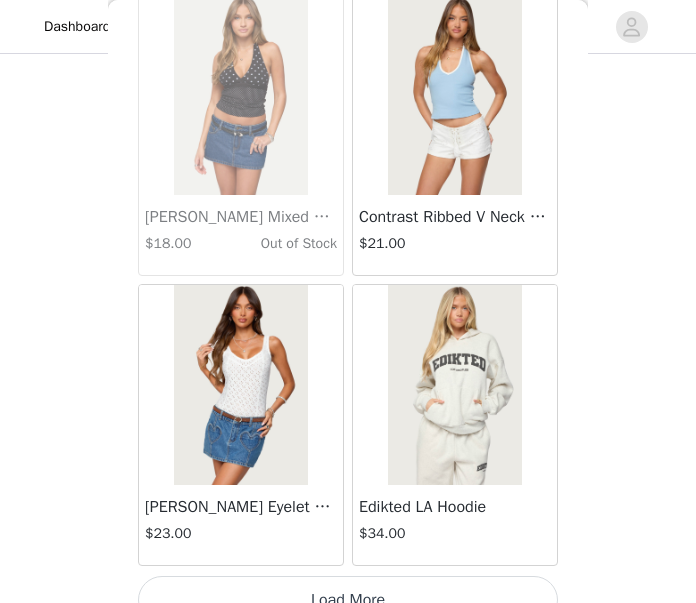 click on "Load More" at bounding box center (348, 600) 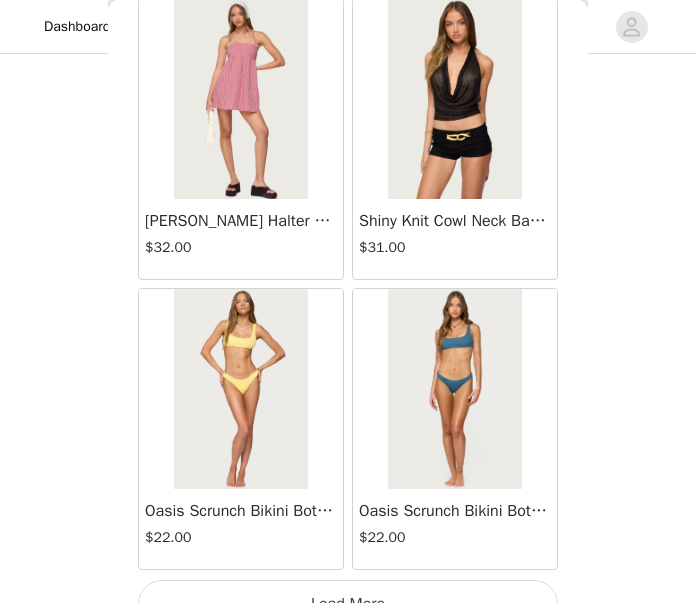 click on "Load More" at bounding box center (348, 604) 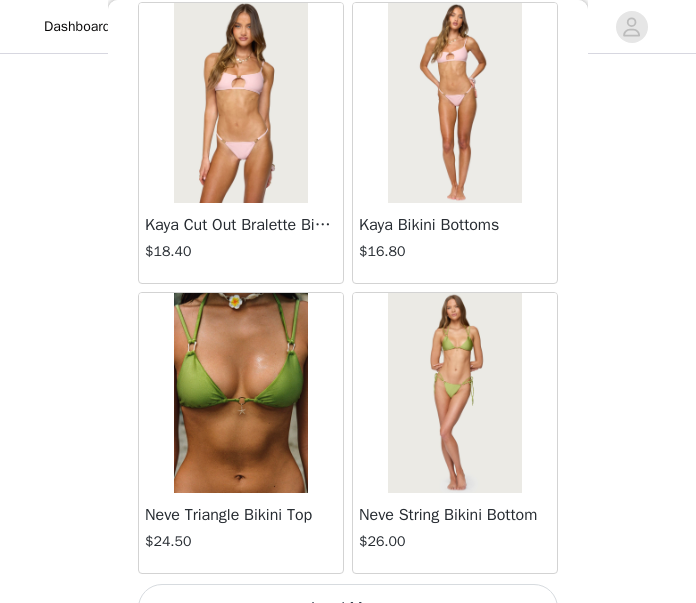 click on "Load More" at bounding box center [348, 608] 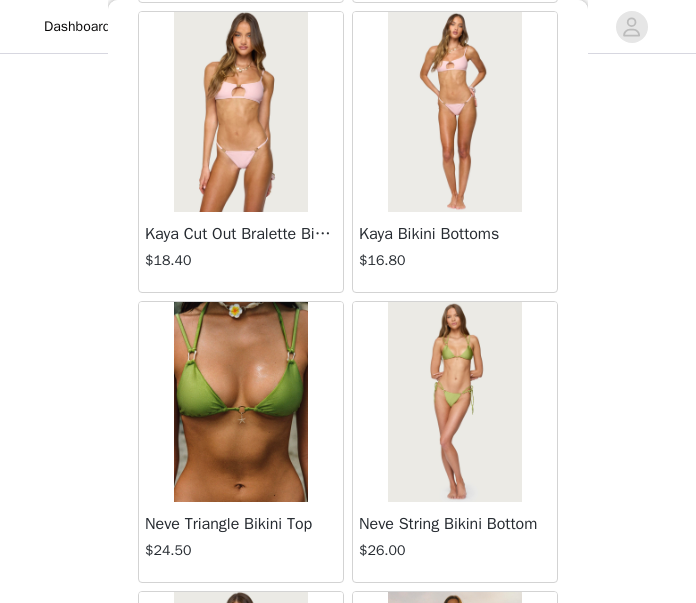 scroll, scrollTop: 1365, scrollLeft: 0, axis: vertical 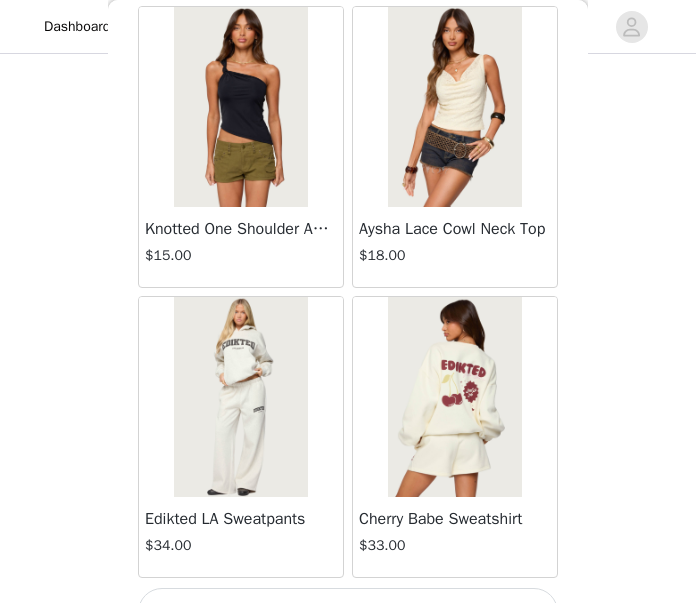 click on "Load More" at bounding box center [348, 612] 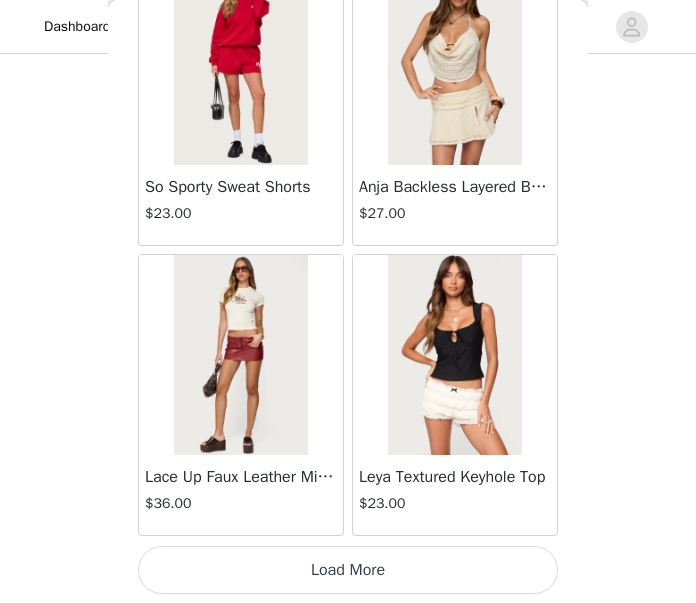 scroll, scrollTop: 34334, scrollLeft: 0, axis: vertical 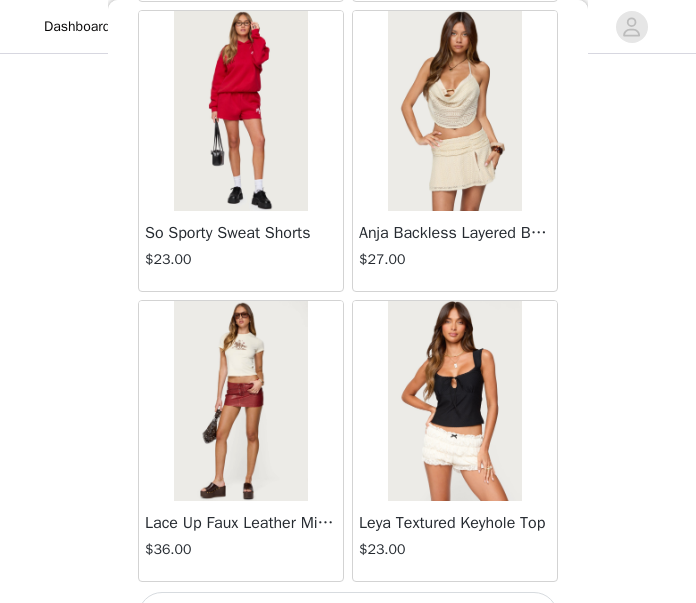 click on "Load More" at bounding box center [348, 616] 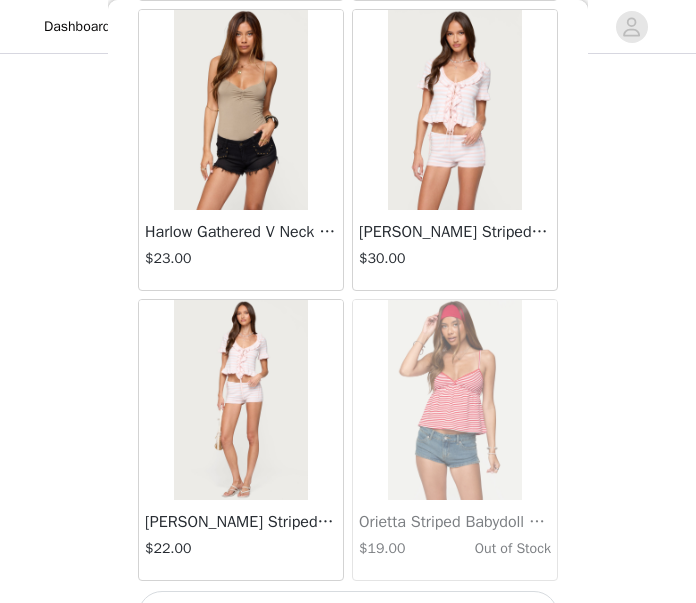 scroll, scrollTop: 37206, scrollLeft: 0, axis: vertical 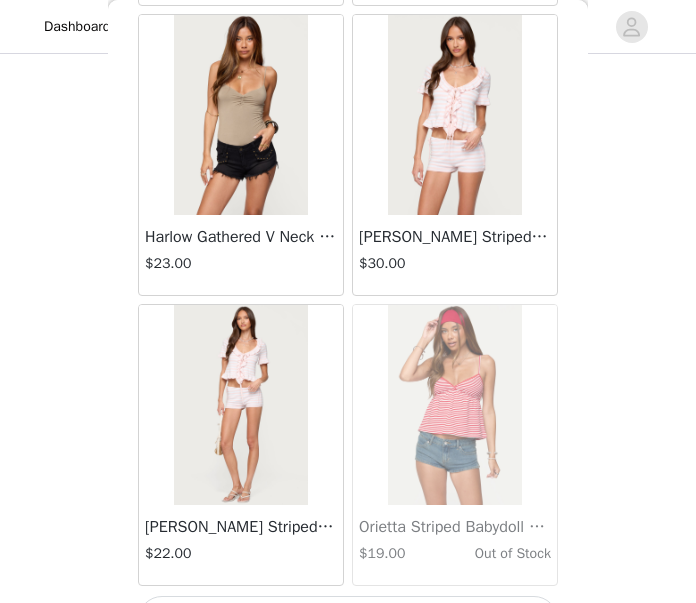 click on "Load More" at bounding box center [348, 620] 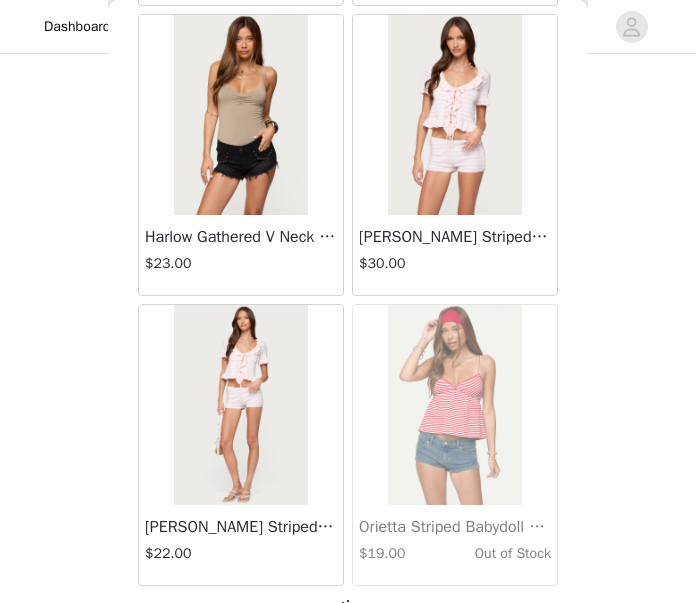 scroll, scrollTop: 37197, scrollLeft: 0, axis: vertical 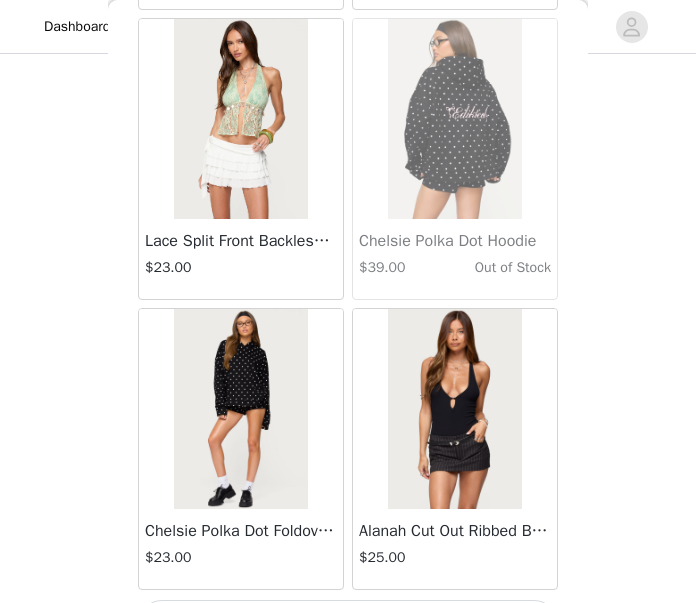 click on "Load More" at bounding box center [348, 624] 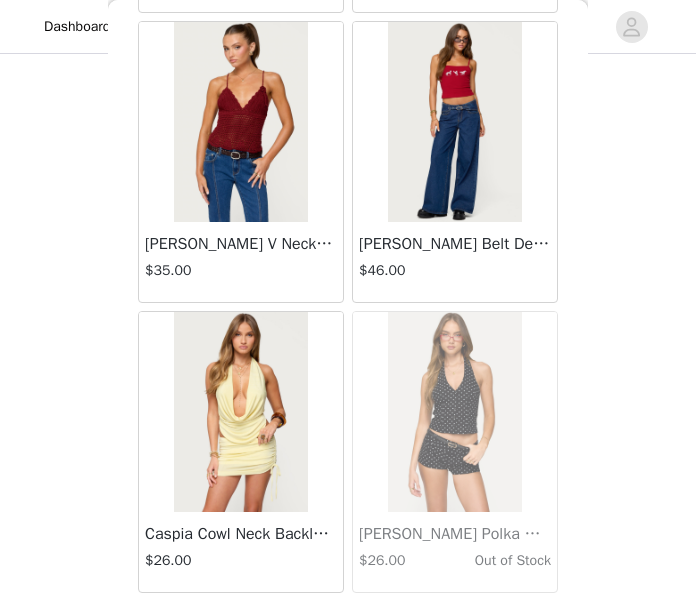 scroll, scrollTop: 42998, scrollLeft: 0, axis: vertical 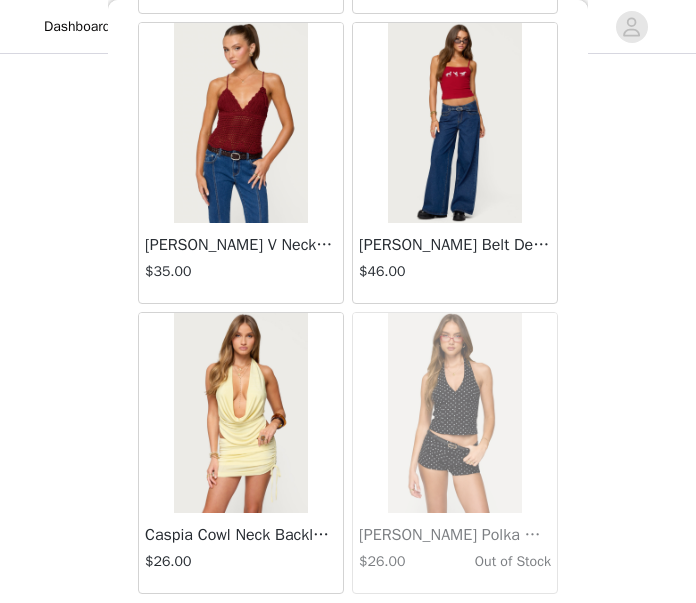 click on "Load More" at bounding box center [348, 628] 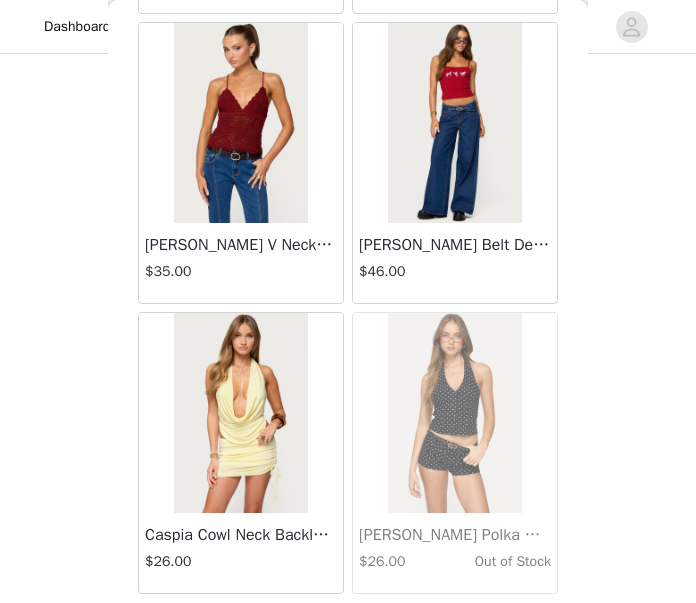 scroll, scrollTop: 42989, scrollLeft: 0, axis: vertical 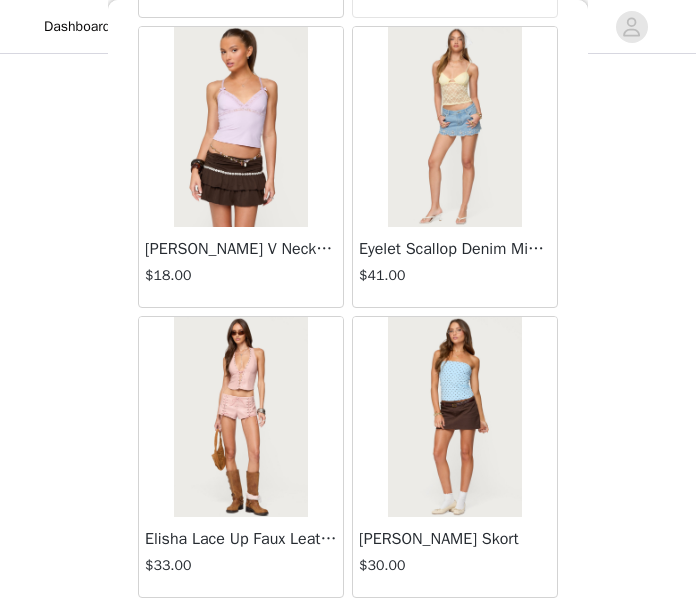 click on "Load More" at bounding box center [348, 632] 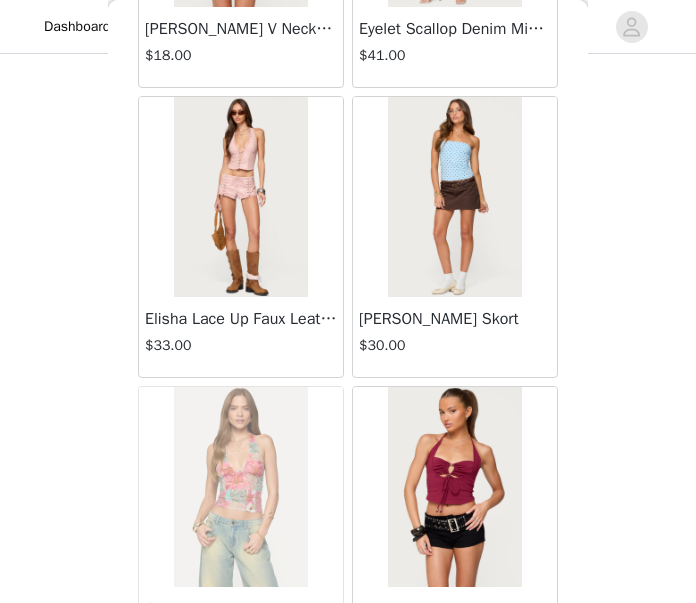 scroll, scrollTop: 46116, scrollLeft: 0, axis: vertical 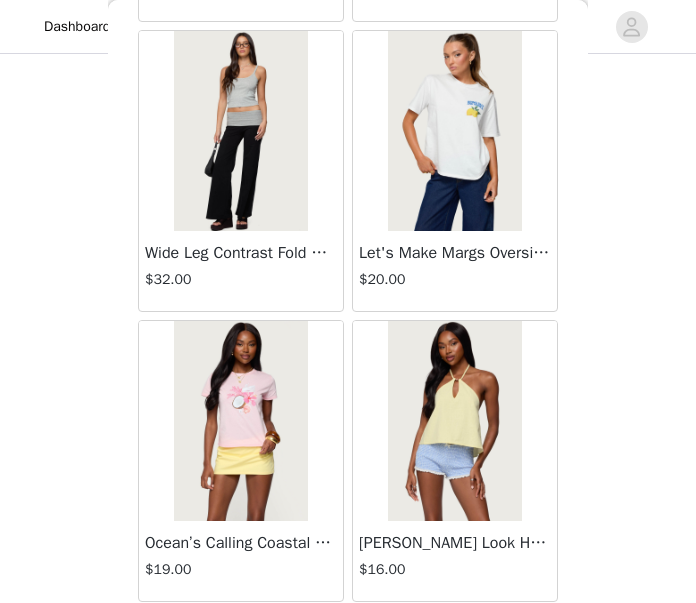 click on "Load More" at bounding box center [348, 636] 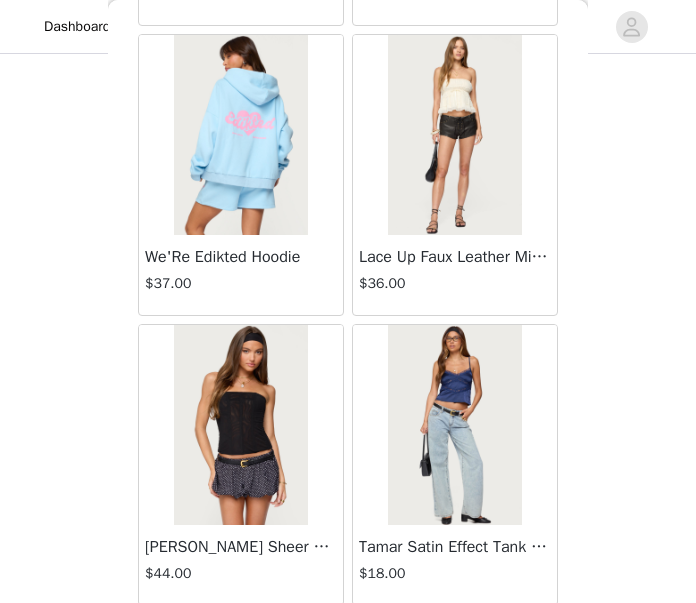 click on "Load More" at bounding box center (348, 640) 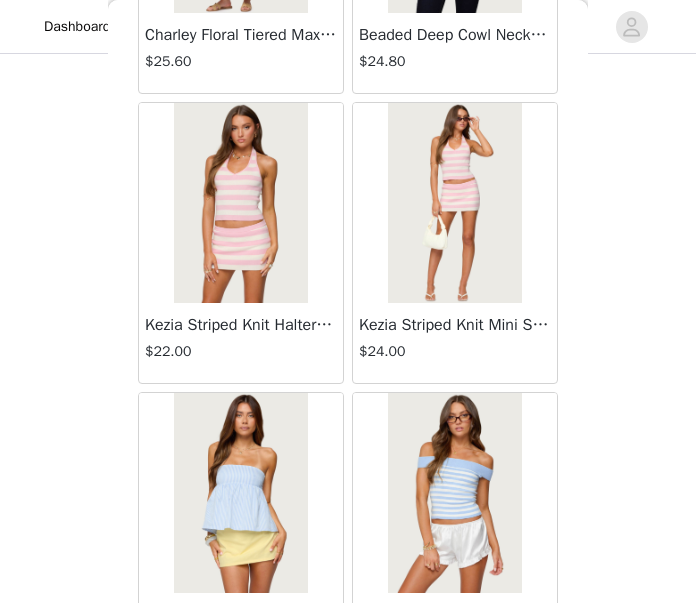 scroll, scrollTop: 15080, scrollLeft: 0, axis: vertical 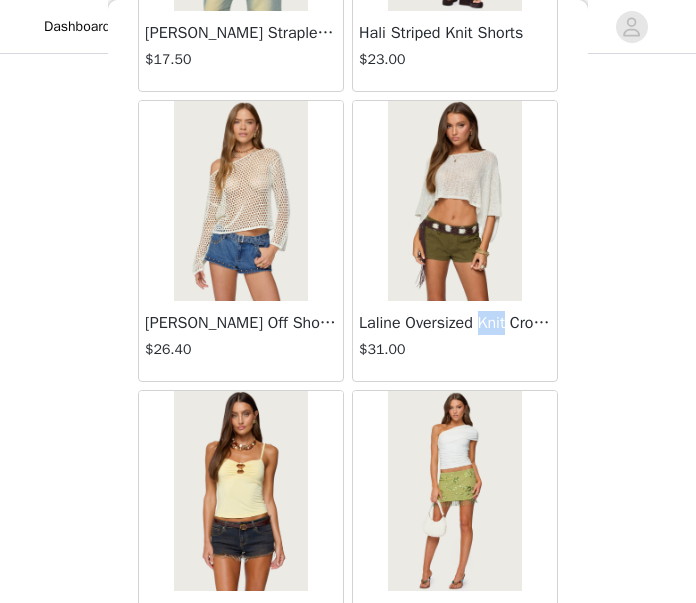 click at bounding box center [454, 201] 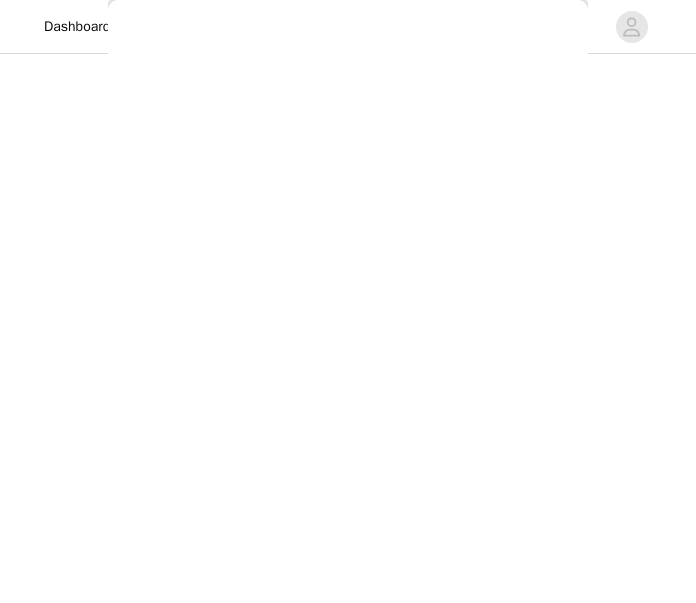 scroll, scrollTop: 348, scrollLeft: 0, axis: vertical 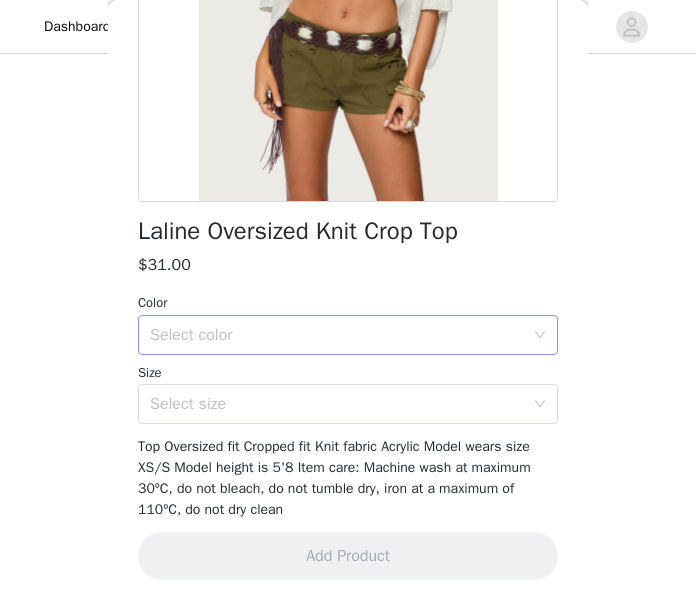 click on "Select color" at bounding box center (337, 335) 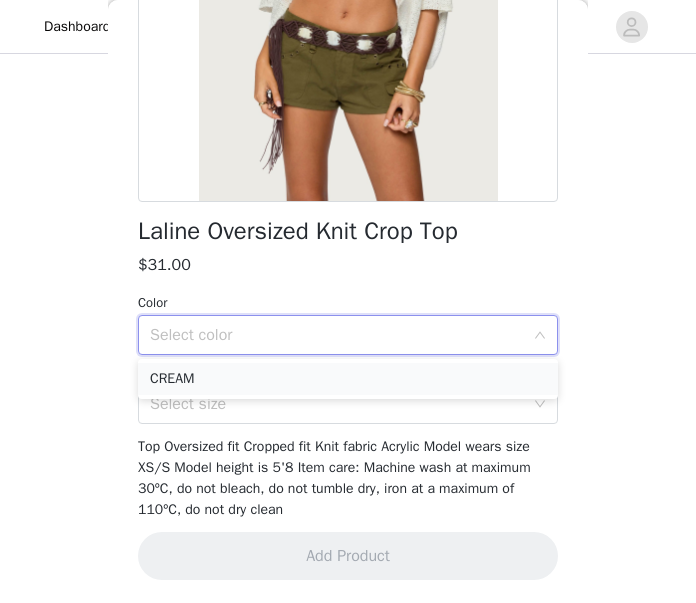 click on "CREAM" at bounding box center [348, 379] 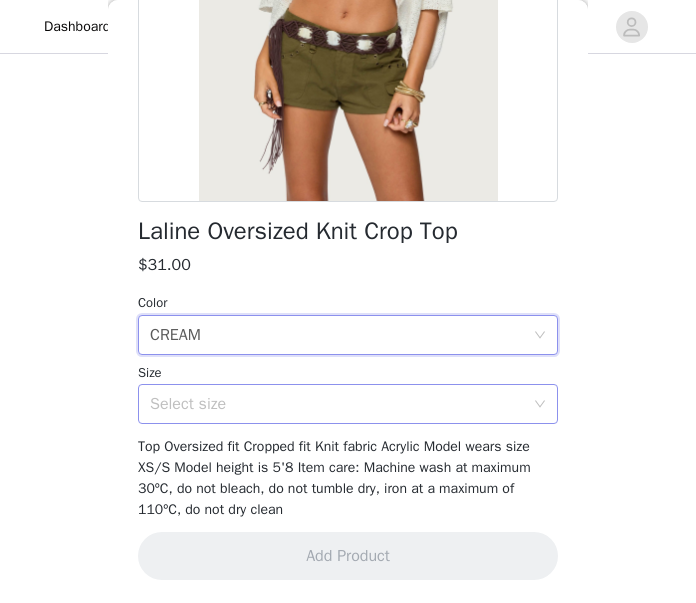 click on "Select size" at bounding box center [337, 404] 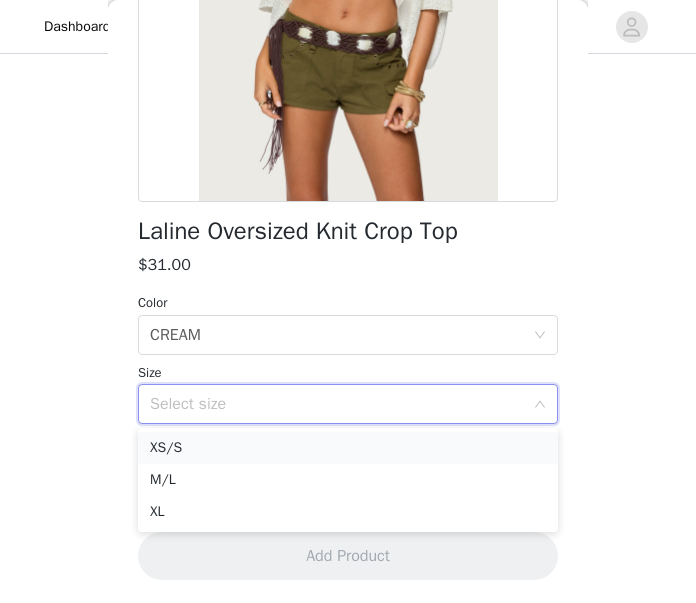 click on "XS/S" at bounding box center (348, 448) 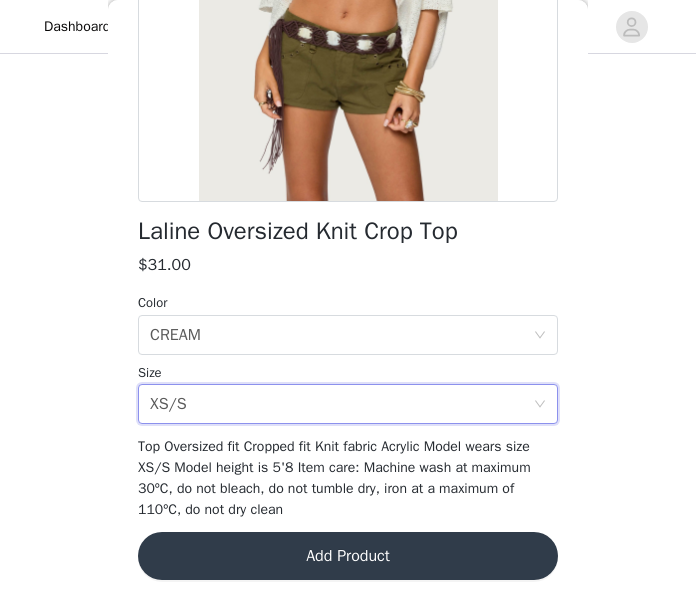click on "Add Product" at bounding box center (348, 556) 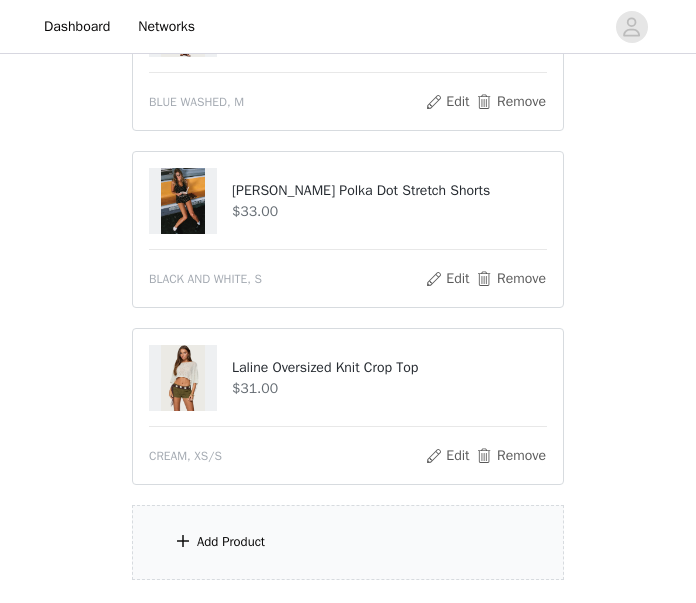 click on "Choose as many products as you'd like, up to $300.00.       9 Selected   Remaining Funds: $22.00         [PERSON_NAME] Shorts     $24.00       YELLOW, M       Edit   Remove     Edikted LA Hoodie     $34.00       GRAY MELANGE, S       Edit   Remove     [PERSON_NAME] Backless Bubble Mini Dress     $37.00       WHITE, S       Edit   Remove     Edikted LA Sweatpants     $34.00       GRAY MELANGE, M       Edit   Remove     Knotted One Shoulder Asymmetric Top     $15.00       BLACK, S       Edit   Remove     [PERSON_NAME] Off Shoulder Cut Out Mini Dress     $36.00       BROWN, S       Edit   Remove     [PERSON_NAME] Denim Micro Shorts     $34.00       BLUE WASHED, M       Edit   Remove     [PERSON_NAME] Polka Dot Stretch Shorts     $33.00       BLACK AND WHITE, S       Edit   Remove     Laline Oversized Knit Crop Top     $31.00       CREAM, XS/S       Edit   Remove     Add Product     You may choose as many products as you'd like" at bounding box center [348, -280] 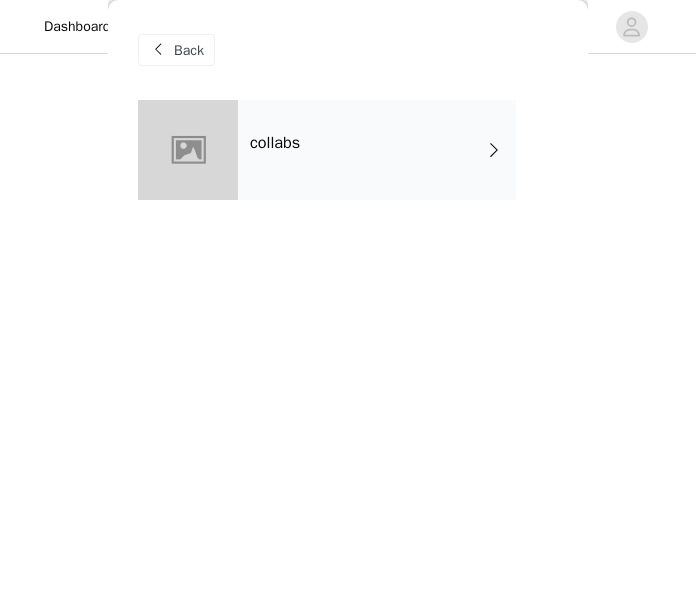 click on "collabs" at bounding box center (275, 143) 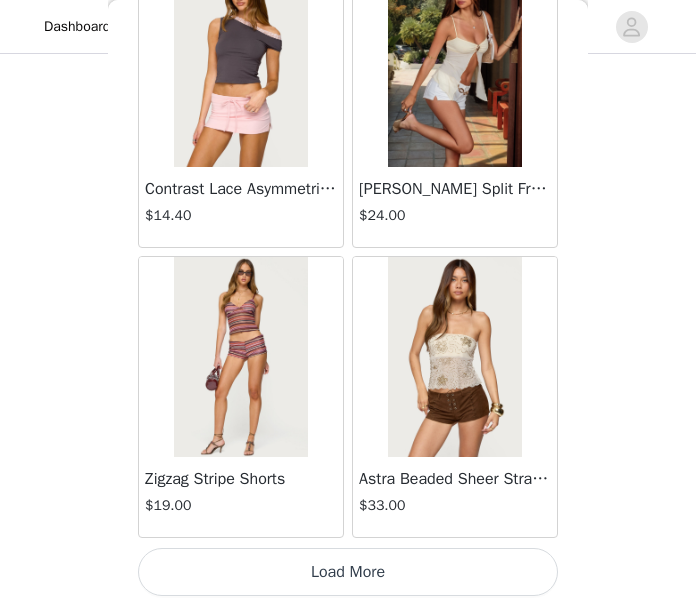 click on "Load More" at bounding box center (348, 572) 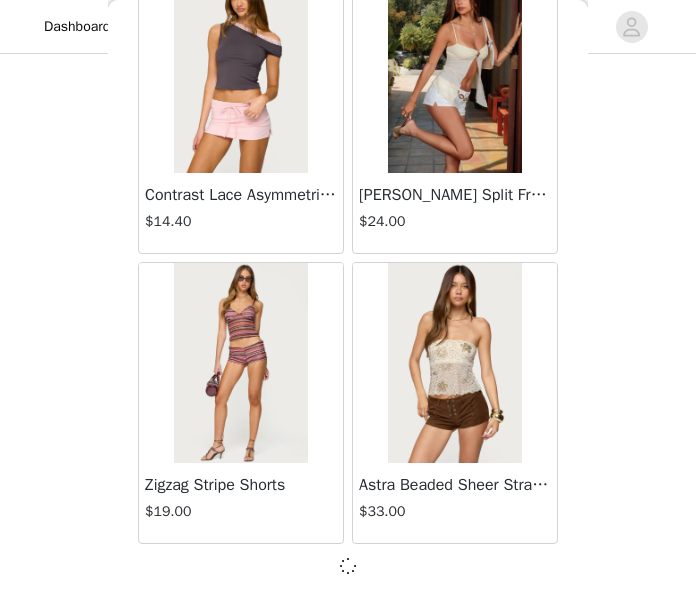scroll, scrollTop: 2445, scrollLeft: 0, axis: vertical 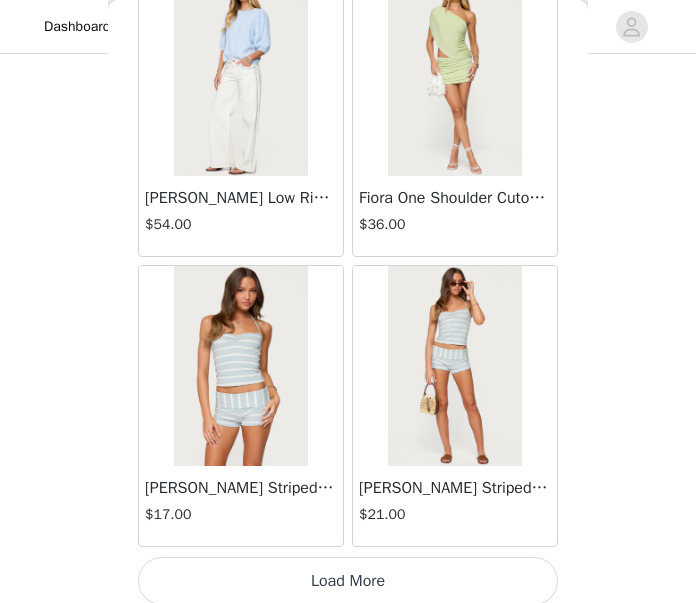 click on "Load More" at bounding box center [348, 581] 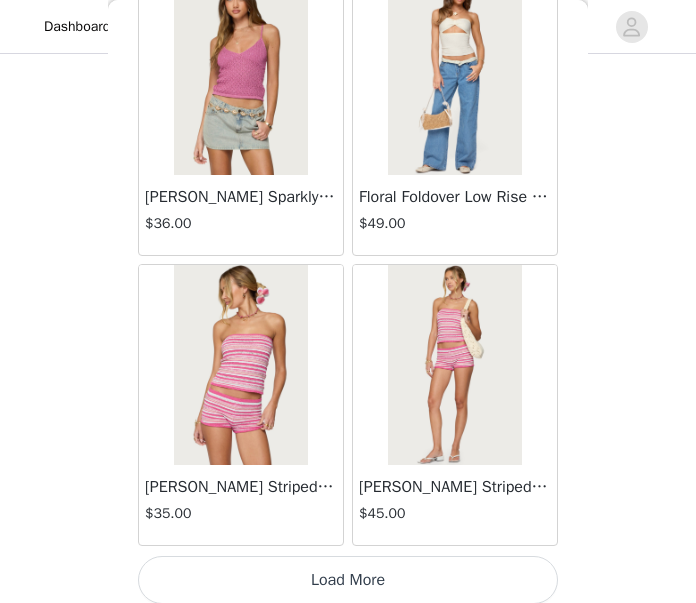 click on "Load More" at bounding box center (348, 580) 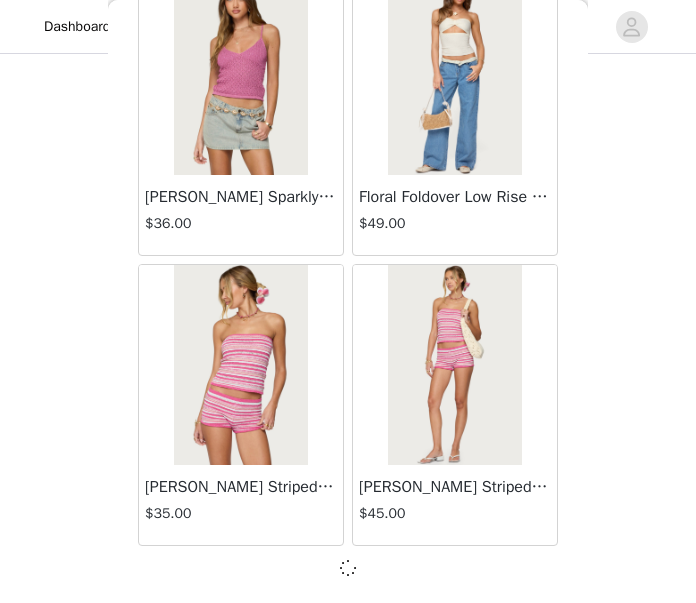 scroll, scrollTop: 8237, scrollLeft: 0, axis: vertical 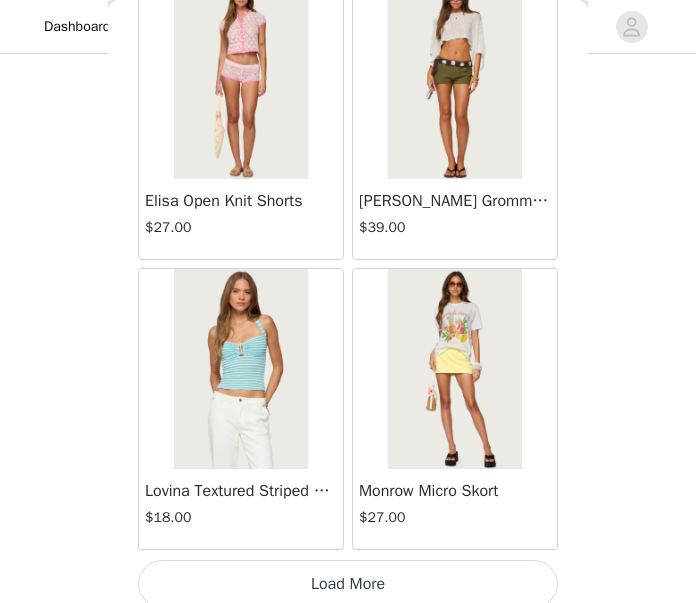 click on "Load More" at bounding box center (348, 584) 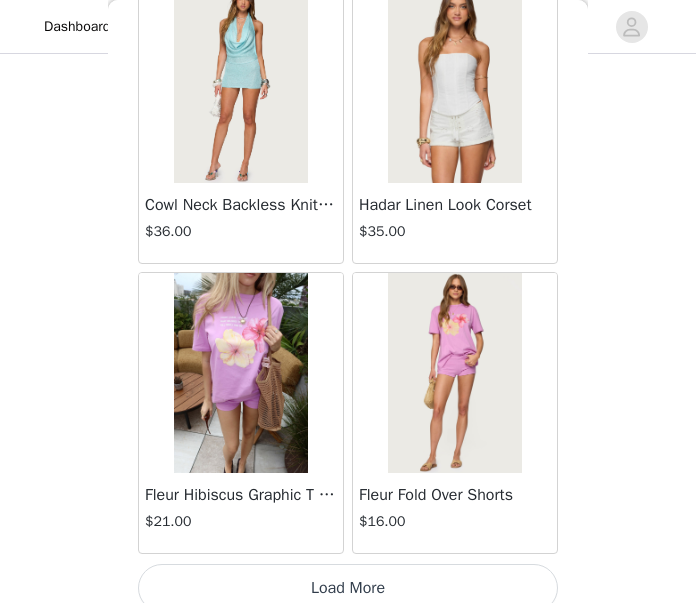 click on "Load More" at bounding box center [348, 588] 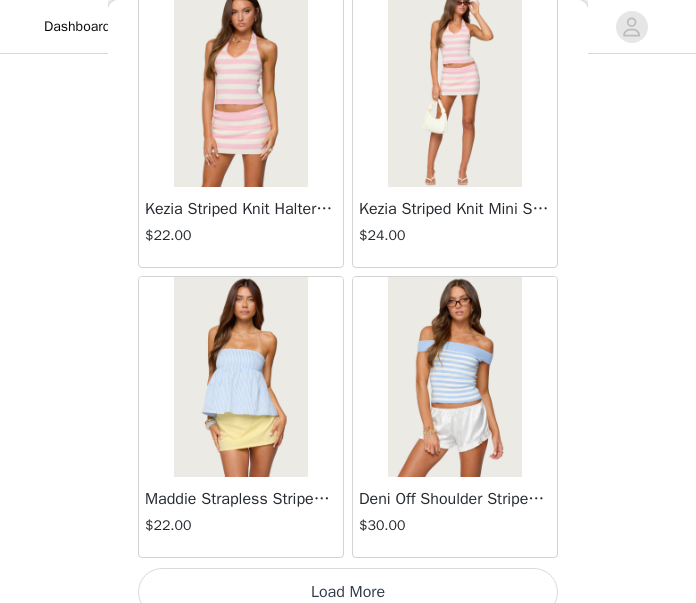click on "Load More" at bounding box center [348, 592] 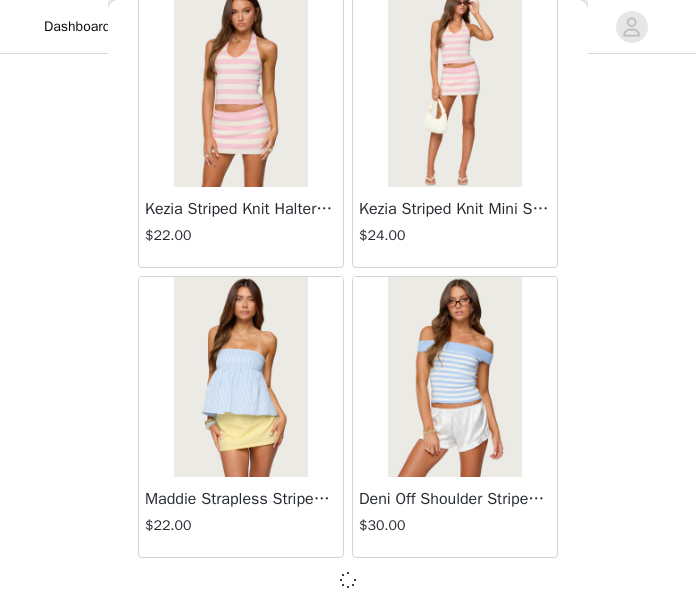 scroll, scrollTop: 16925, scrollLeft: 0, axis: vertical 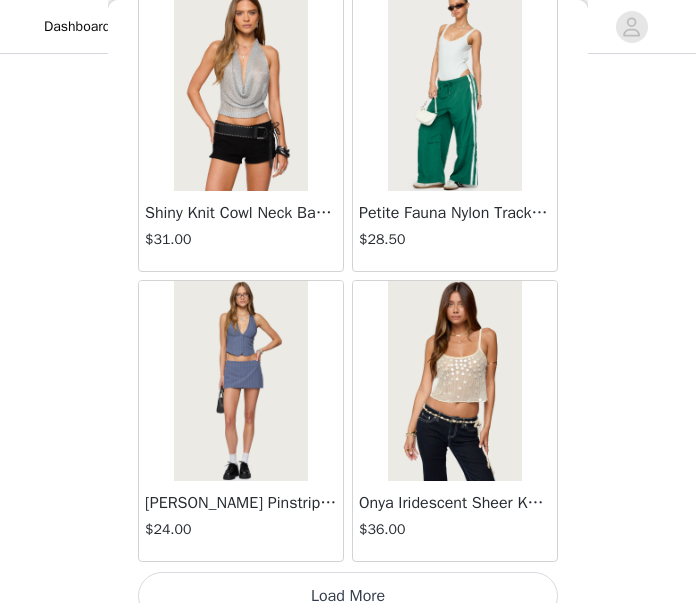 click on "Load More" at bounding box center [348, 596] 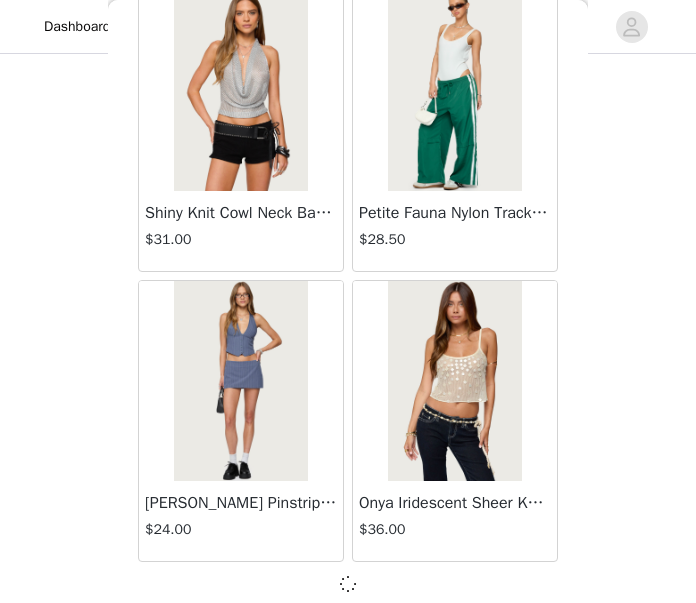 scroll, scrollTop: 19821, scrollLeft: 0, axis: vertical 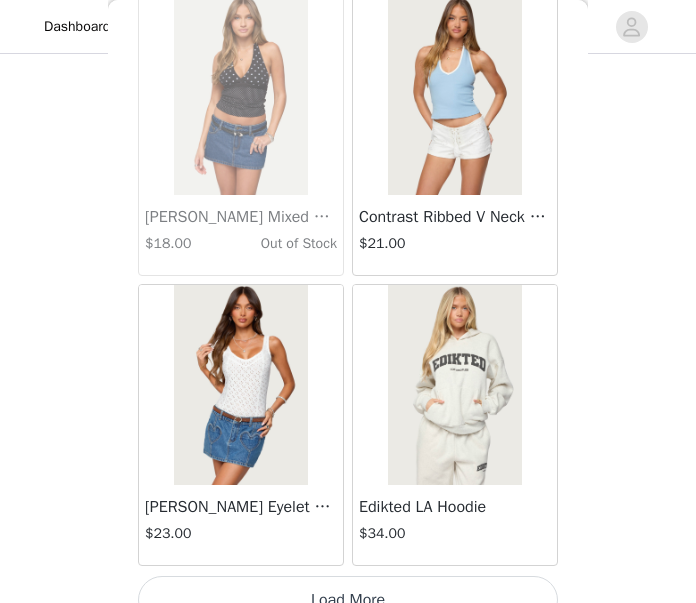 click on "Load More" at bounding box center (348, 600) 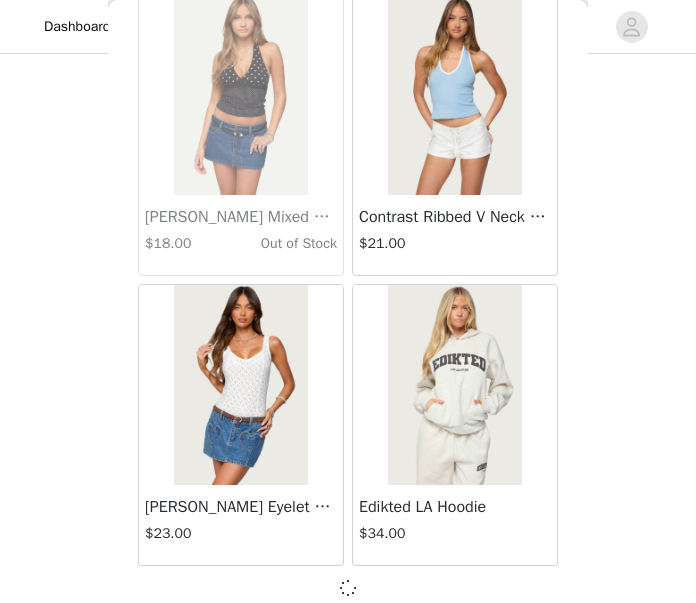 scroll, scrollTop: 22717, scrollLeft: 0, axis: vertical 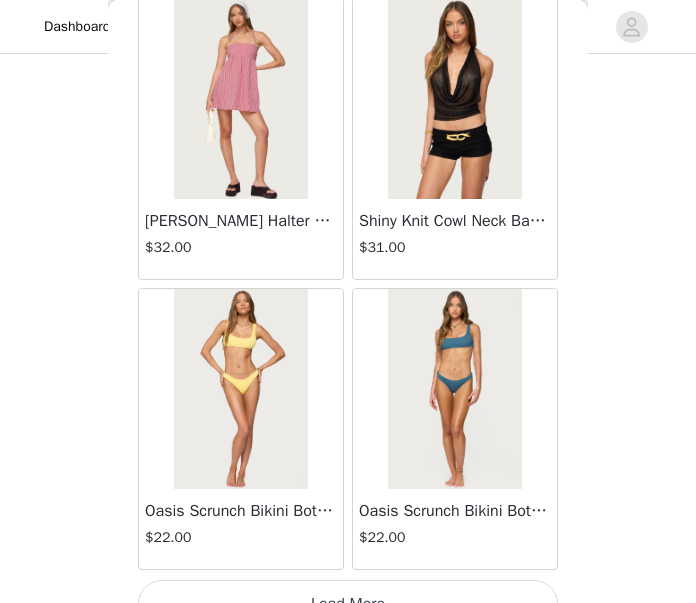 click on "Load More" at bounding box center (348, 604) 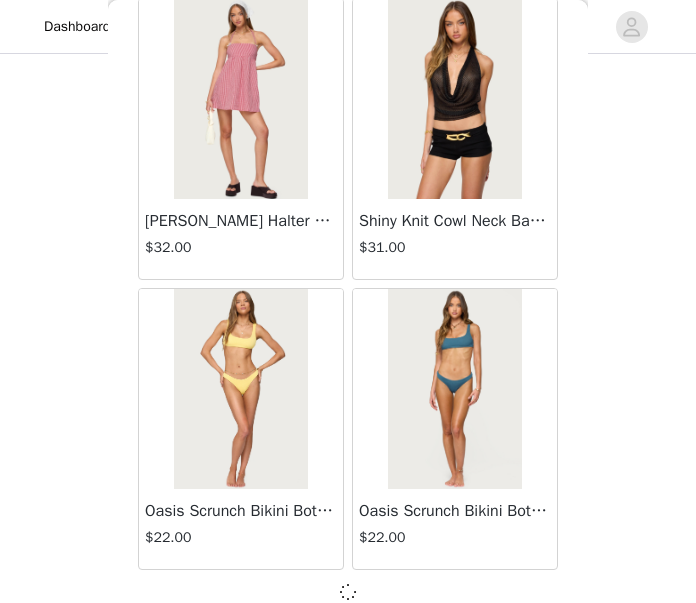 scroll, scrollTop: 25613, scrollLeft: 0, axis: vertical 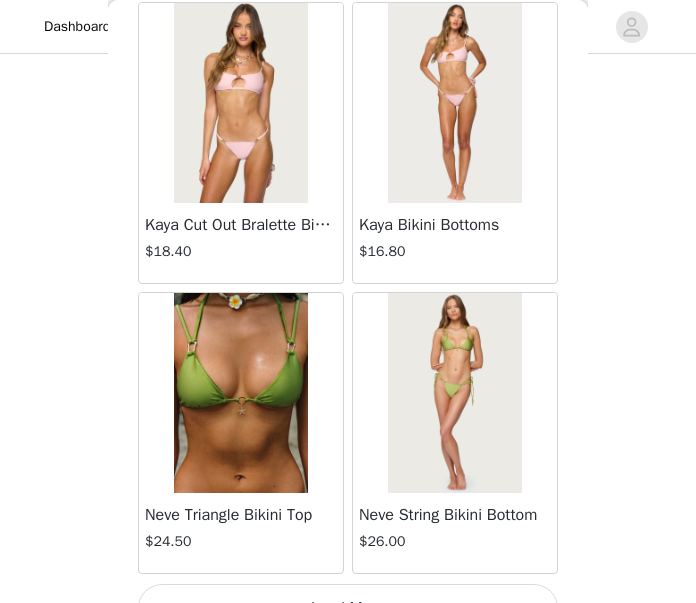 click on "Load More" at bounding box center [348, 608] 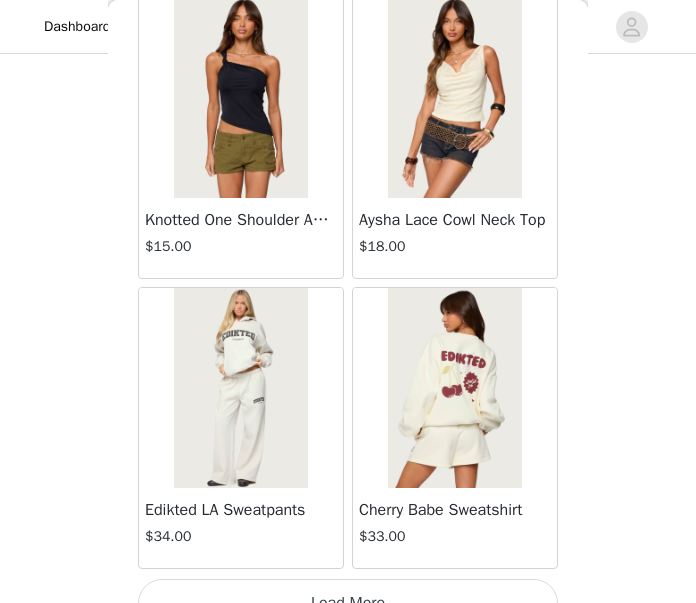 scroll, scrollTop: 31414, scrollLeft: 0, axis: vertical 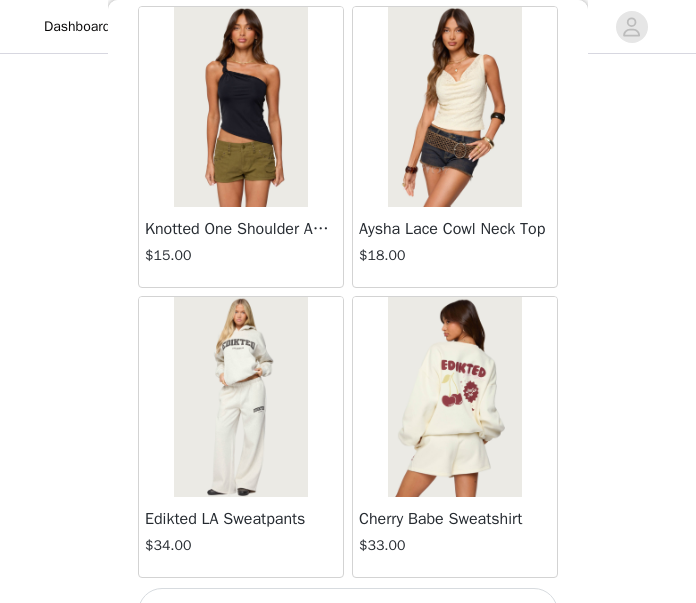 click on "Load More" at bounding box center [348, 612] 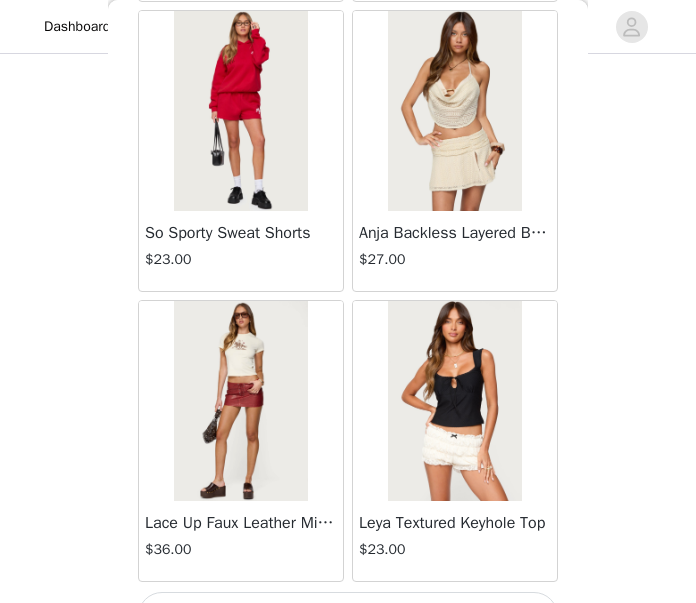 click on "Load More" at bounding box center [348, 616] 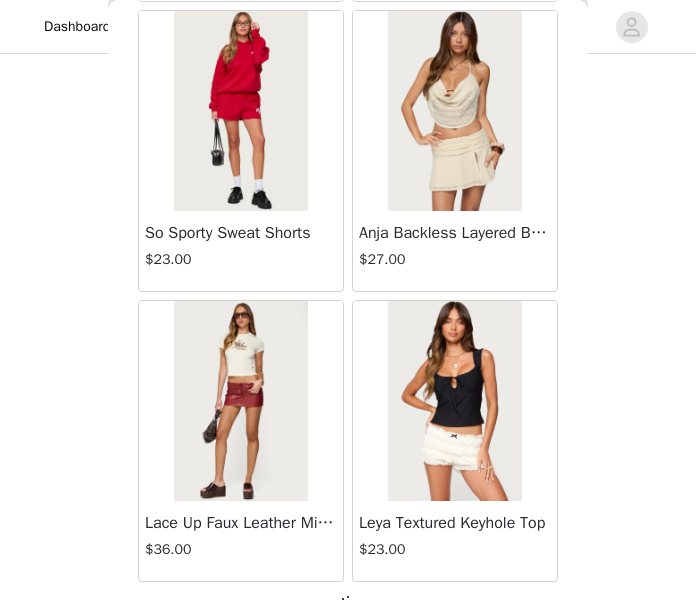 scroll, scrollTop: 34301, scrollLeft: 0, axis: vertical 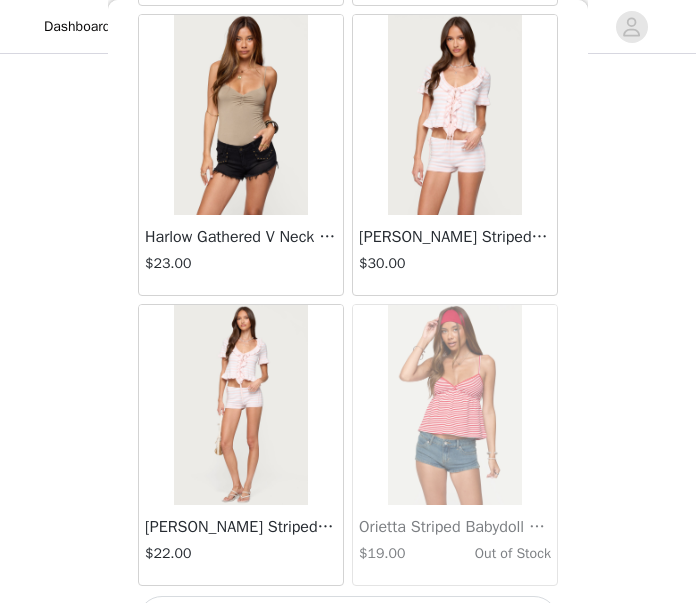 click on "Load More" at bounding box center [348, 620] 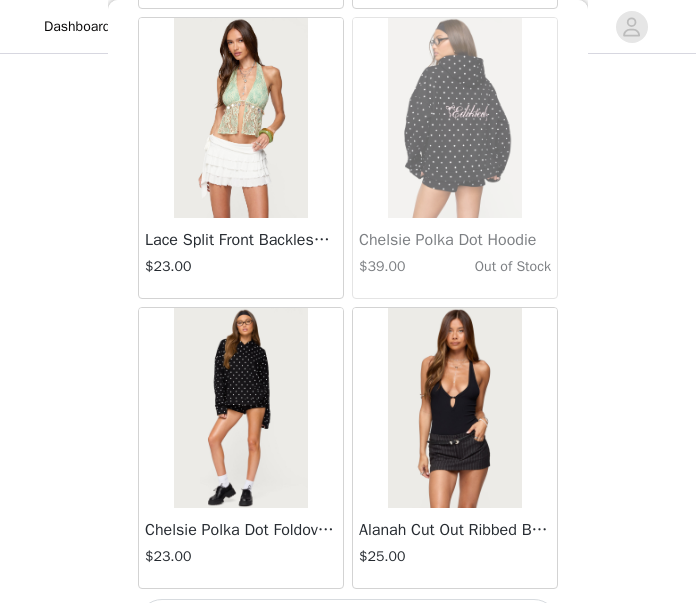 scroll, scrollTop: 40102, scrollLeft: 0, axis: vertical 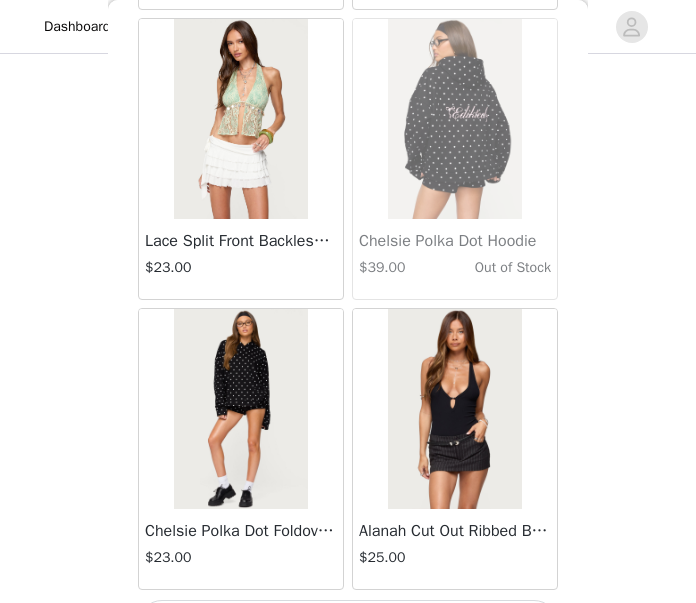 click on "Load More" at bounding box center (348, 624) 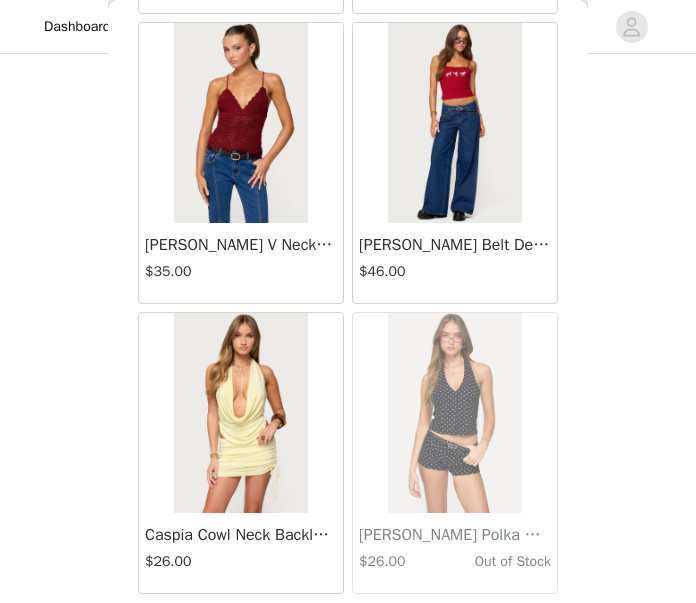 click on "Load More" at bounding box center (348, 628) 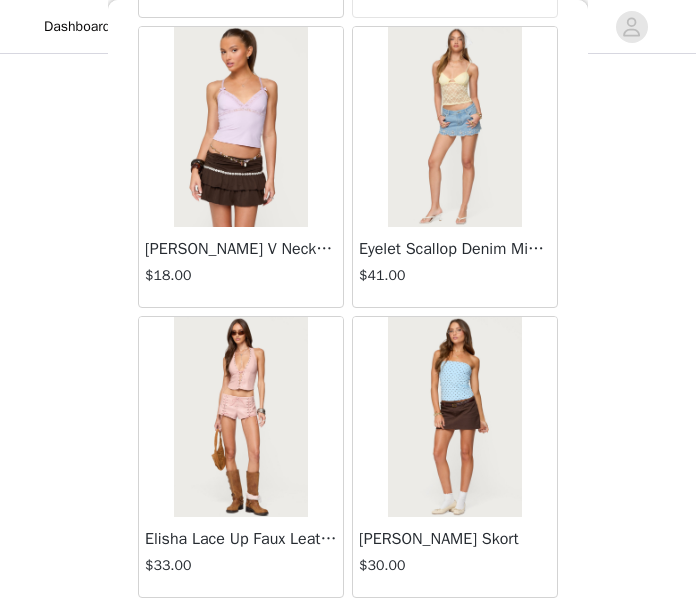 click on "Load More" at bounding box center (348, 632) 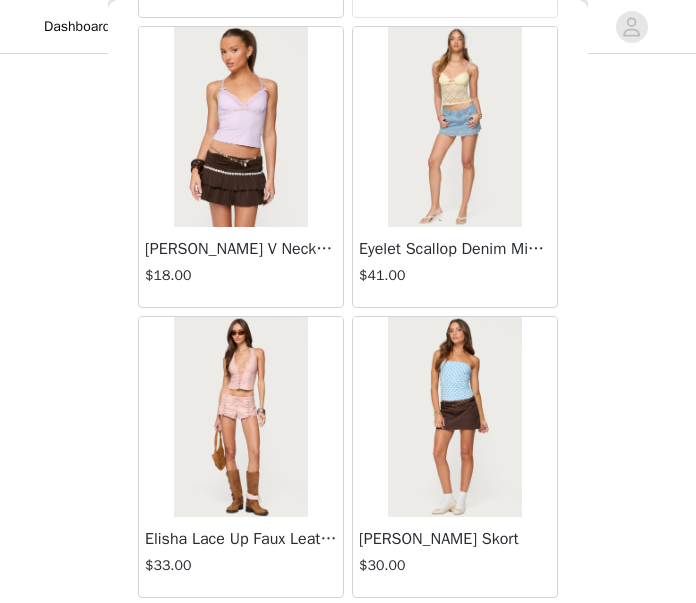 scroll, scrollTop: 45885, scrollLeft: 0, axis: vertical 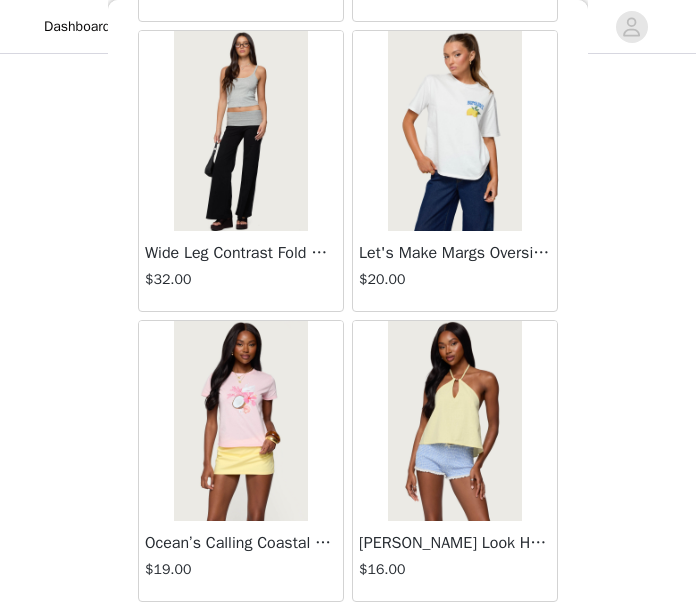 click on "Load More" at bounding box center (348, 636) 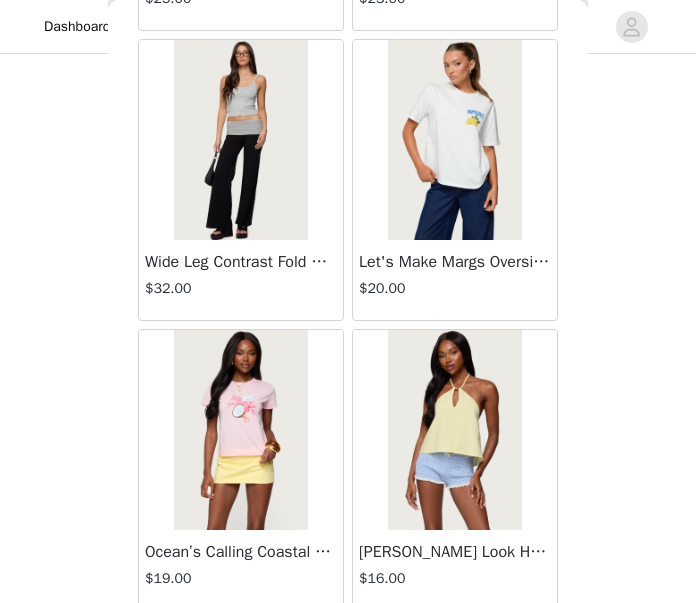 scroll, scrollTop: 1541, scrollLeft: 0, axis: vertical 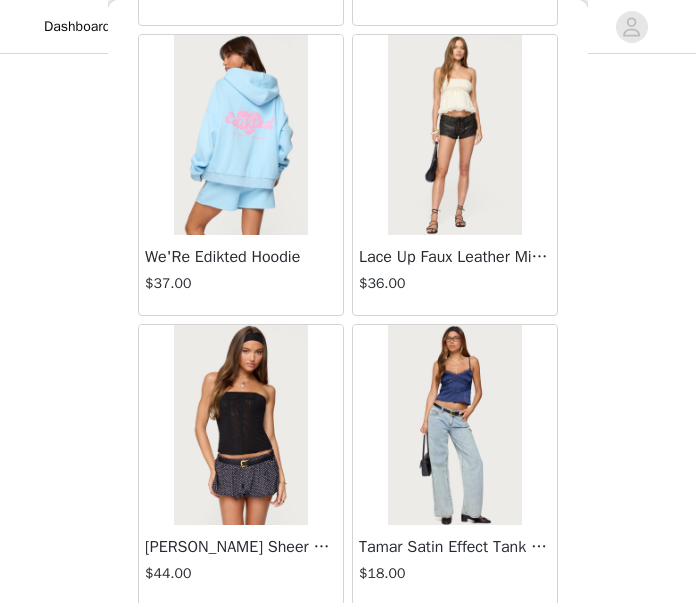 click on "Load More" at bounding box center (348, 640) 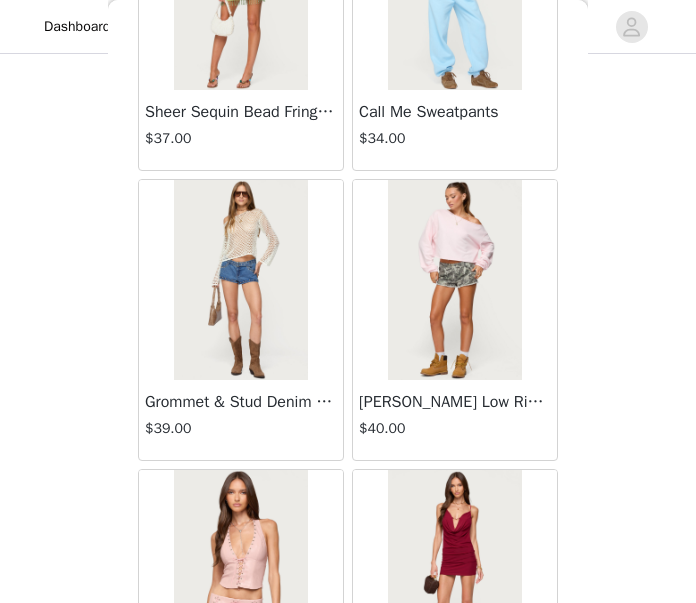 scroll, scrollTop: 54008, scrollLeft: 0, axis: vertical 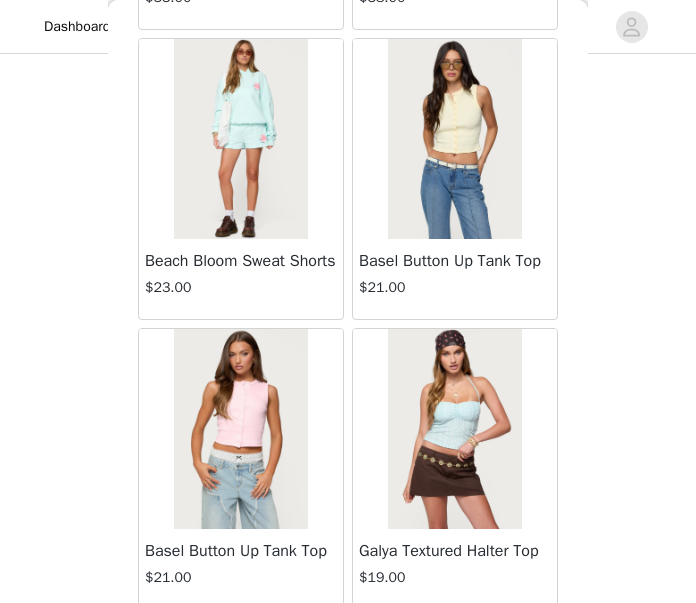 click on "Load More" at bounding box center [348, 644] 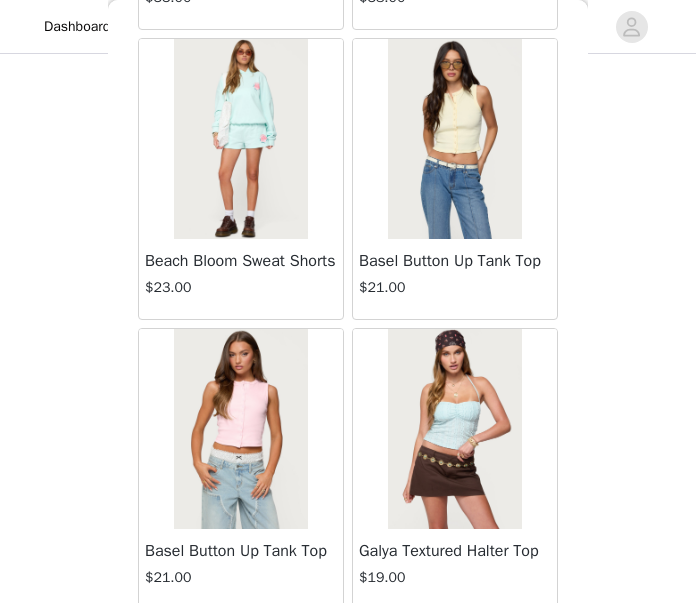scroll, scrollTop: 54573, scrollLeft: 0, axis: vertical 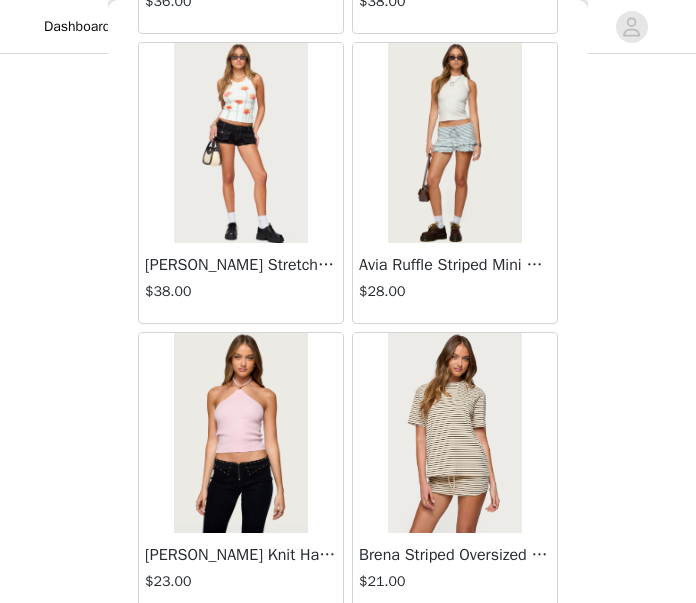click on "Load More" at bounding box center (348, 648) 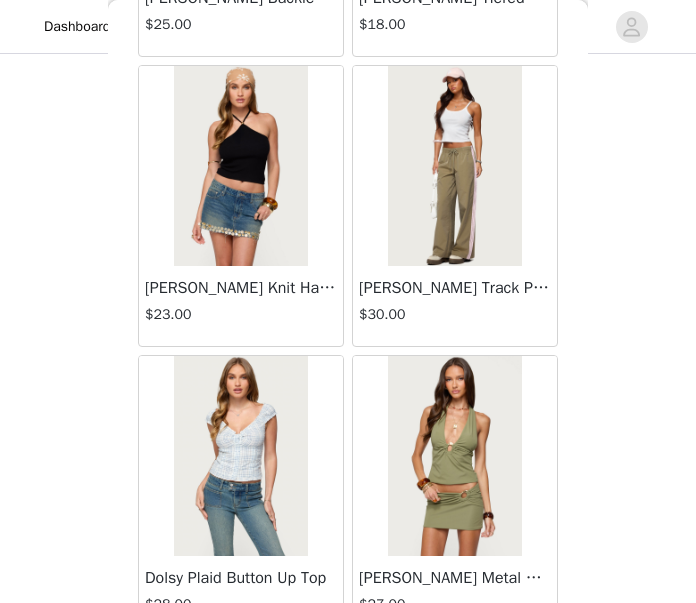 scroll, scrollTop: 60384, scrollLeft: 0, axis: vertical 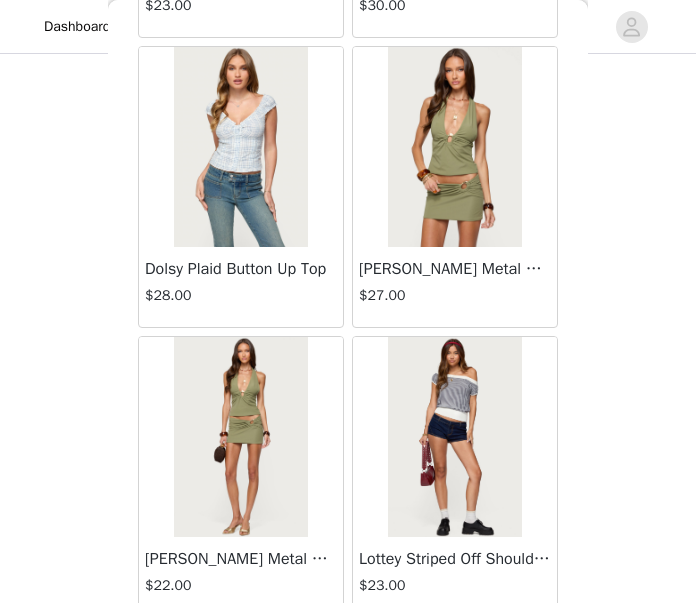 click on "Load More" at bounding box center [348, 652] 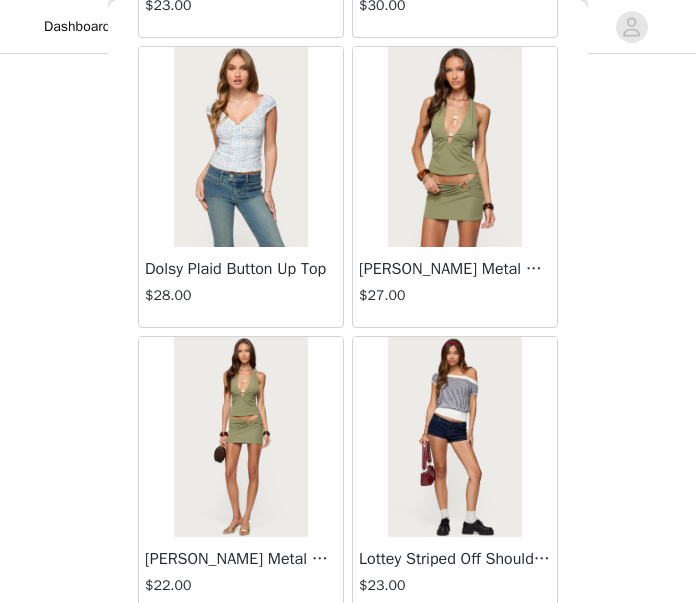 scroll, scrollTop: 60365, scrollLeft: 0, axis: vertical 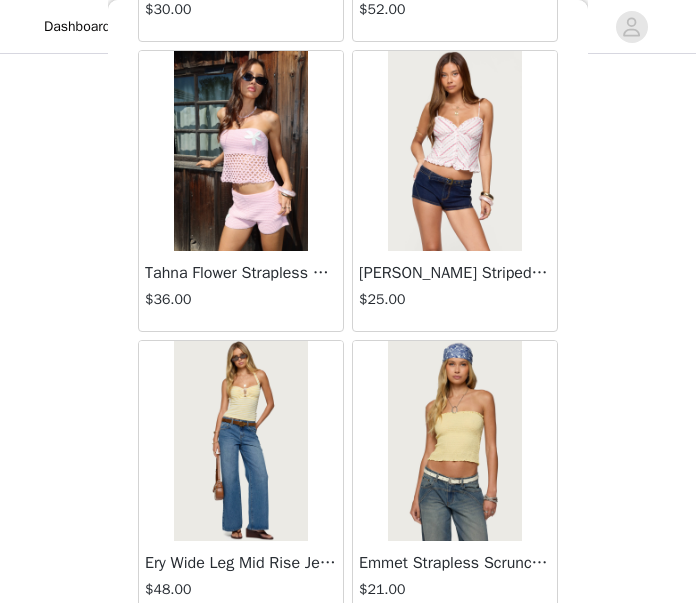 click on "Load More" at bounding box center (348, 656) 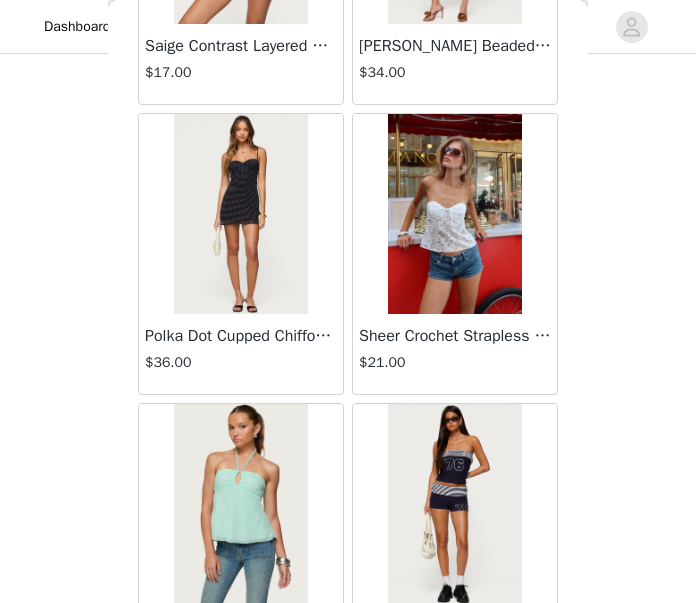 scroll, scrollTop: 66108, scrollLeft: 0, axis: vertical 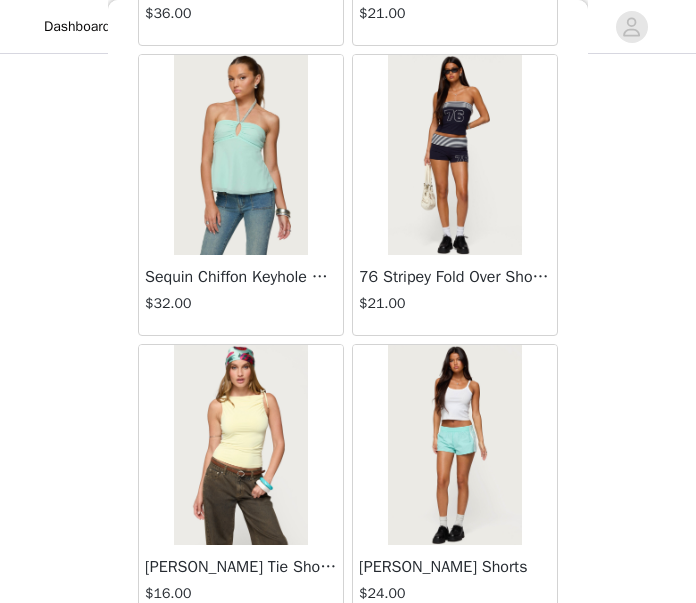 click on "Load More" at bounding box center (348, 660) 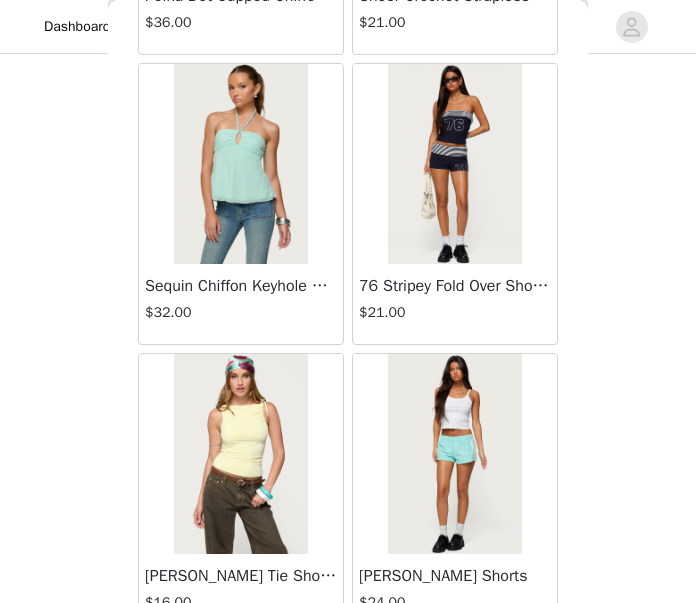 scroll, scrollTop: 66710, scrollLeft: 0, axis: vertical 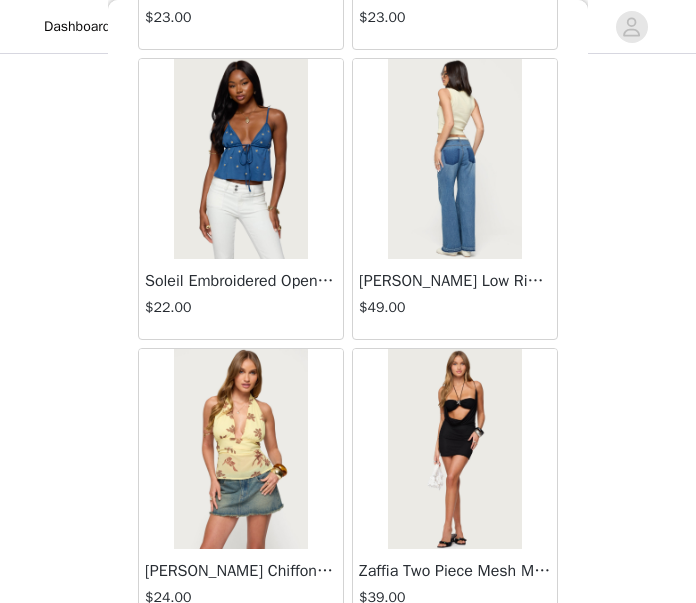 click on "Load More" at bounding box center [348, 664] 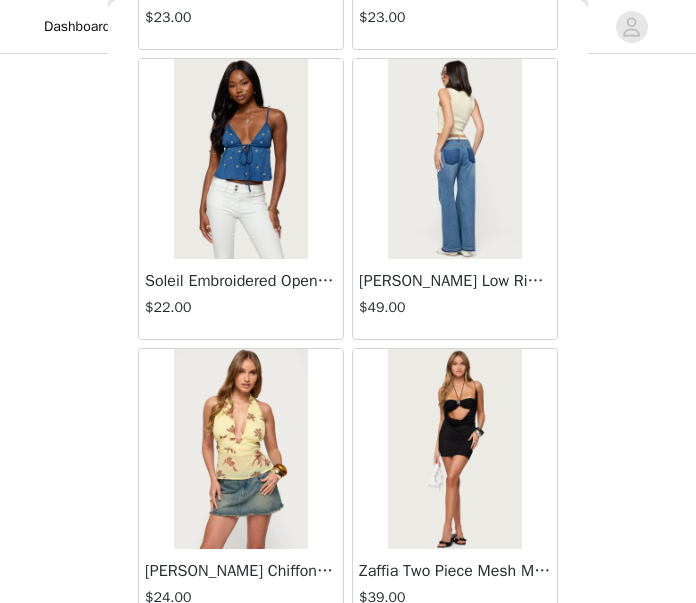 scroll, scrollTop: 69053, scrollLeft: 0, axis: vertical 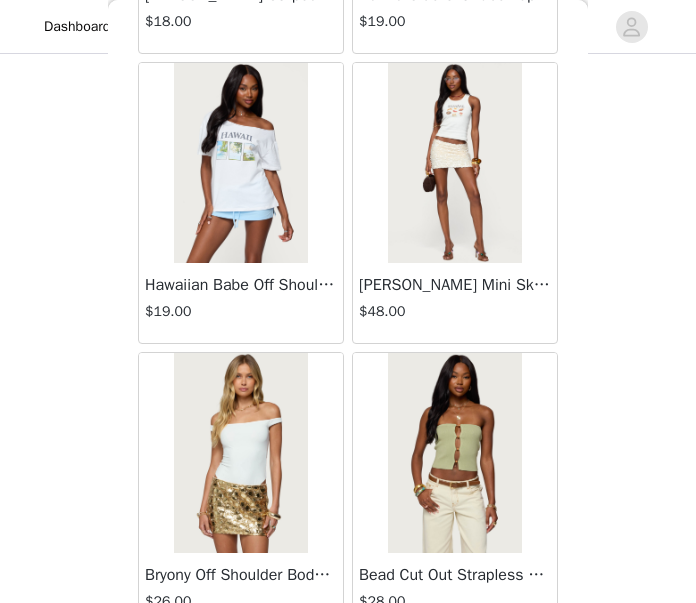 click on "Load More" at bounding box center [348, 668] 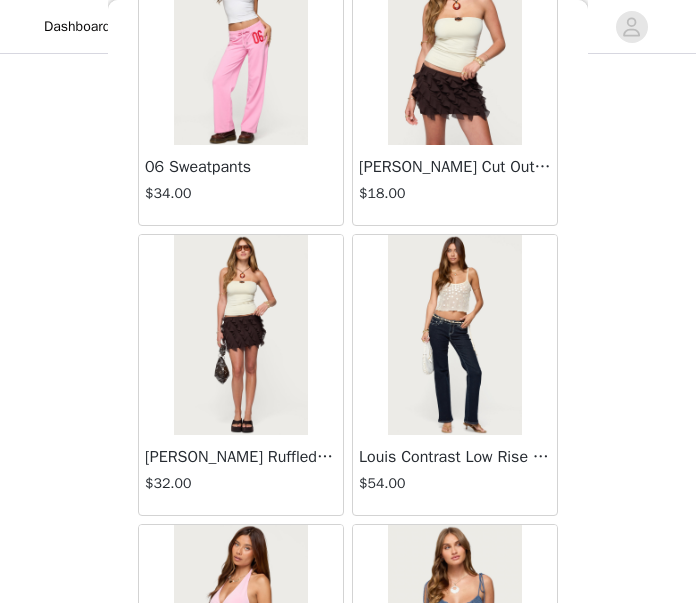 scroll, scrollTop: 66589, scrollLeft: 0, axis: vertical 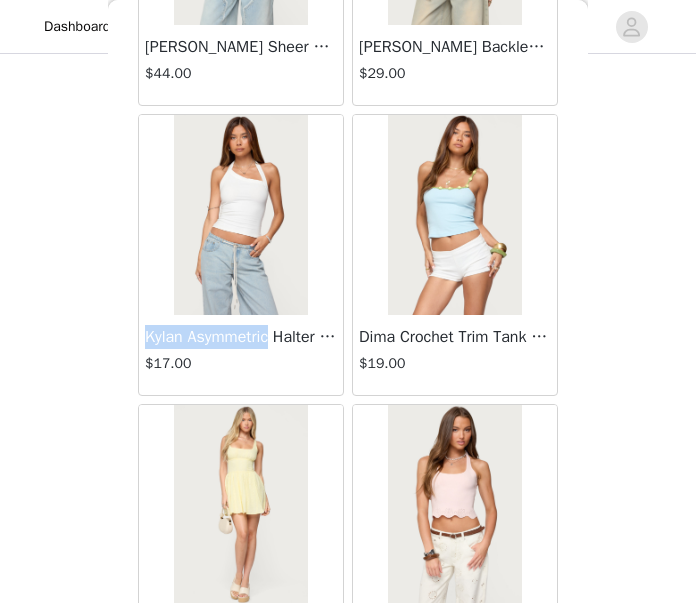 drag, startPoint x: 141, startPoint y: 284, endPoint x: 274, endPoint y: 283, distance: 133.00375 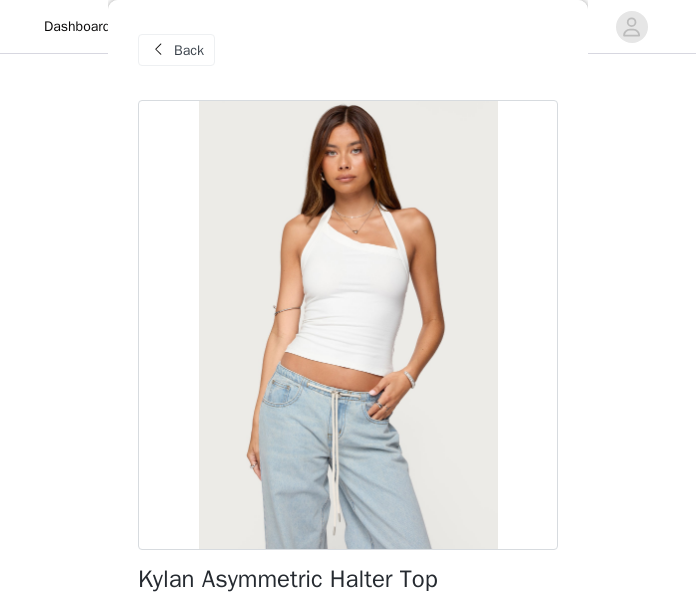 scroll, scrollTop: 106, scrollLeft: 0, axis: vertical 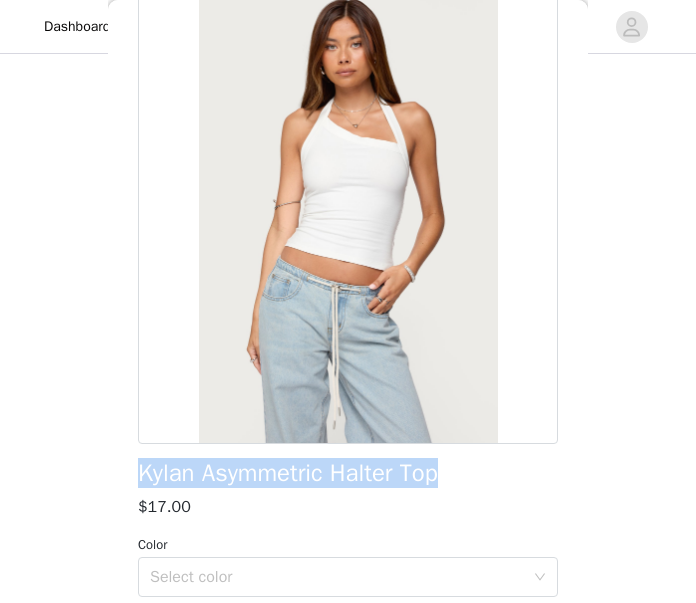 drag, startPoint x: 139, startPoint y: 475, endPoint x: 497, endPoint y: 475, distance: 358 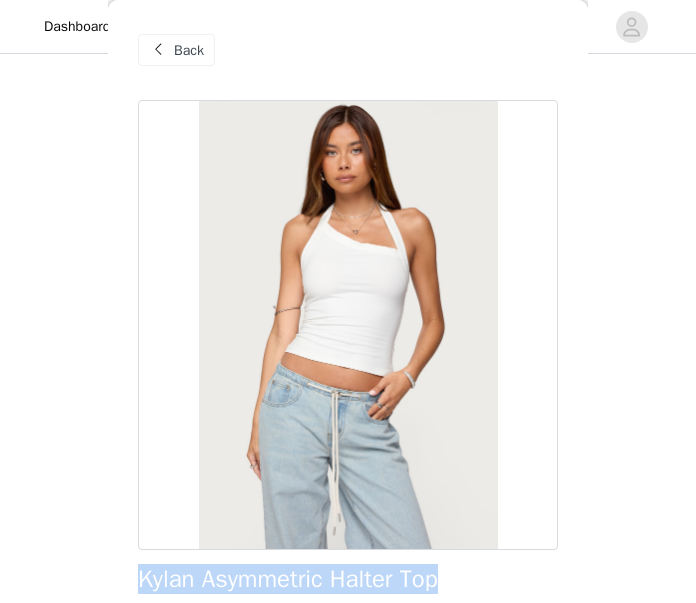 scroll, scrollTop: 0, scrollLeft: 0, axis: both 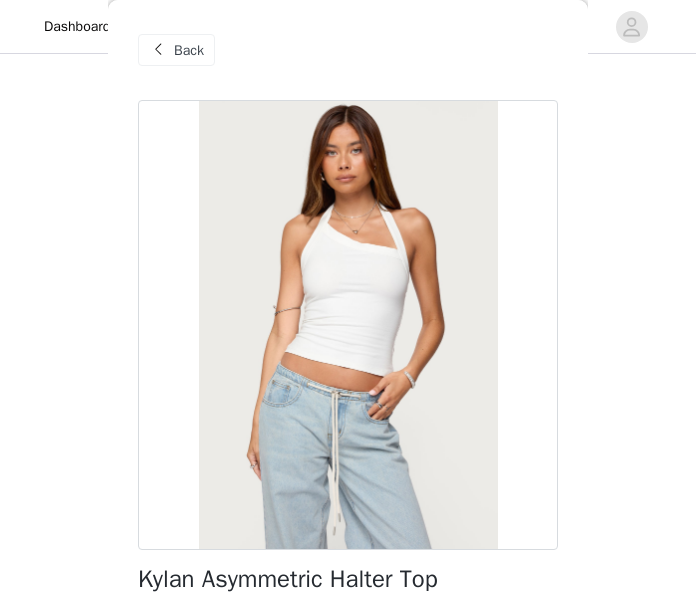 click on "Back" at bounding box center [189, 50] 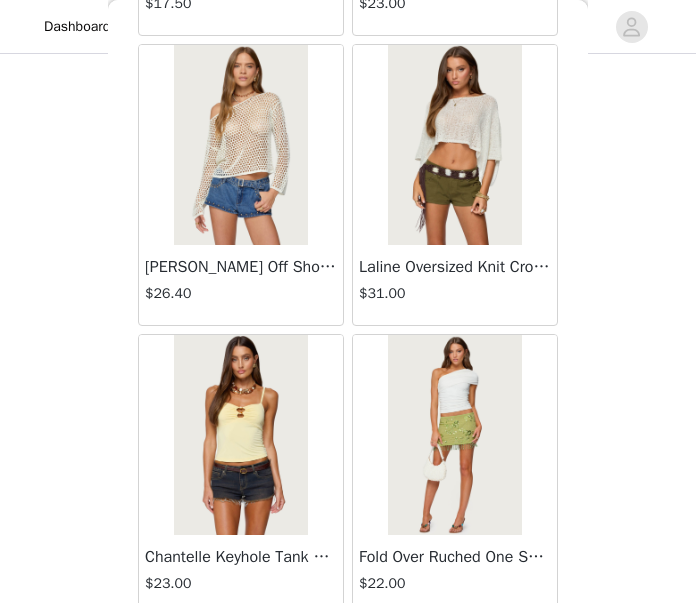 scroll, scrollTop: 15155, scrollLeft: 0, axis: vertical 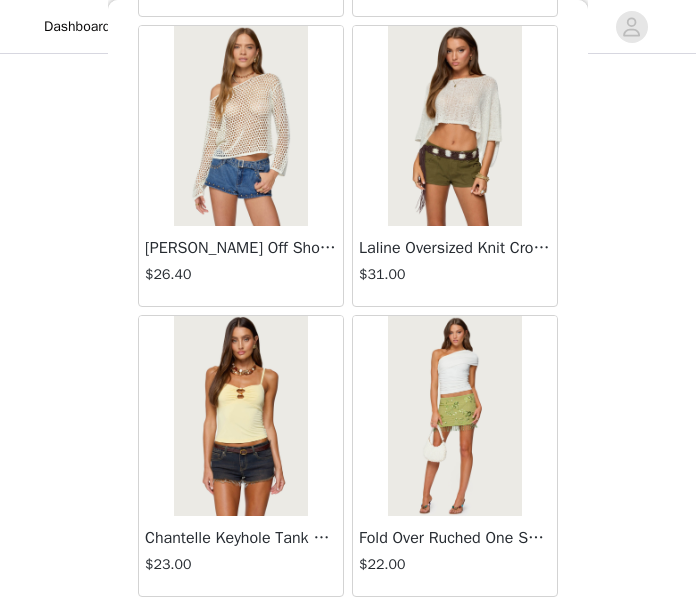 click at bounding box center (454, 416) 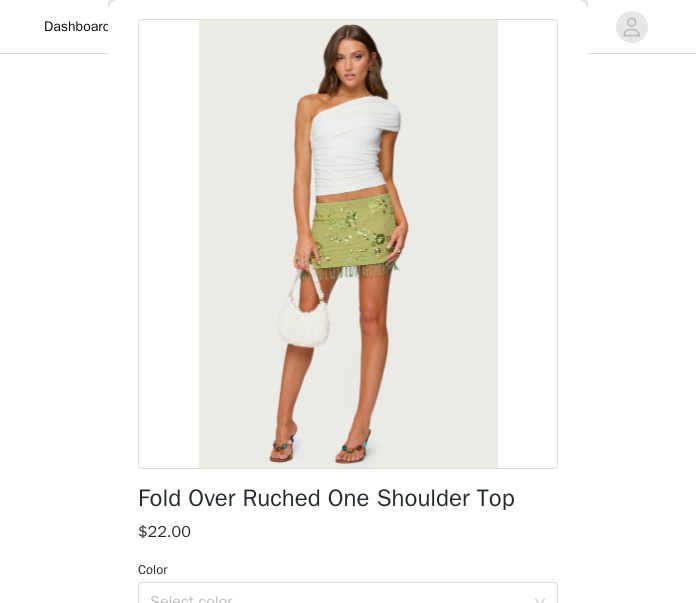 scroll, scrollTop: 82, scrollLeft: 0, axis: vertical 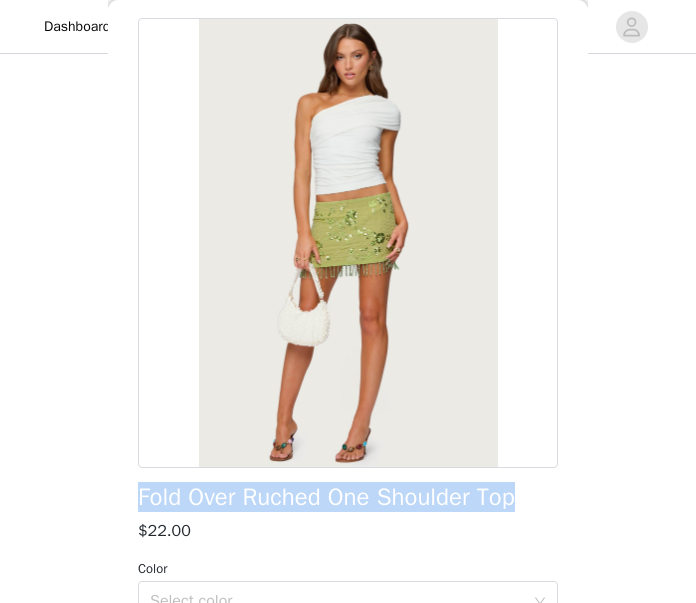 drag, startPoint x: 144, startPoint y: 495, endPoint x: 547, endPoint y: 494, distance: 403.00125 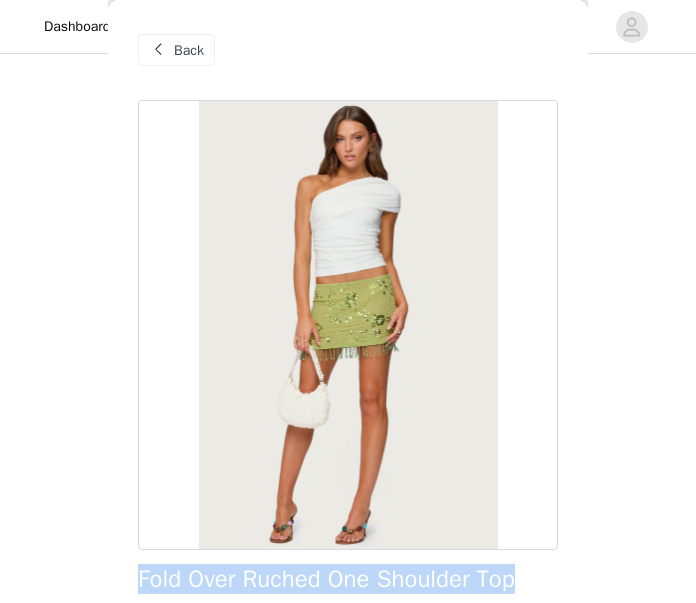 scroll, scrollTop: 0, scrollLeft: 0, axis: both 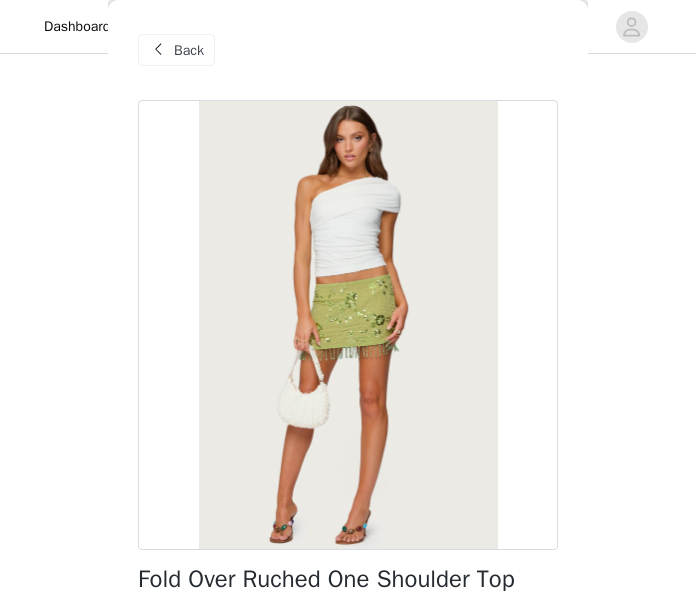 click on "Back" at bounding box center [189, 50] 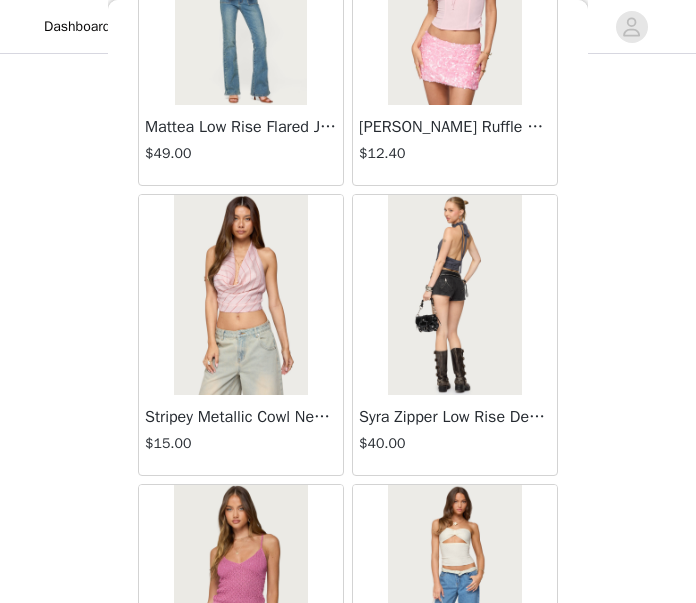 scroll, scrollTop: 7936, scrollLeft: 0, axis: vertical 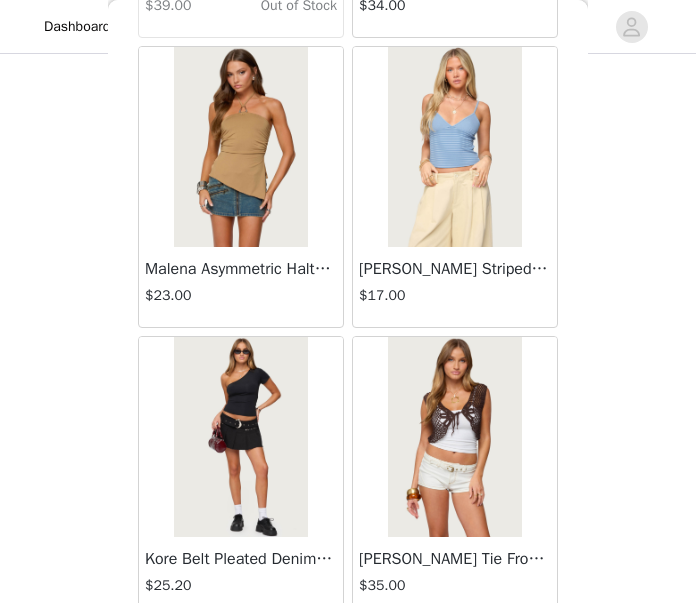 click at bounding box center (454, 147) 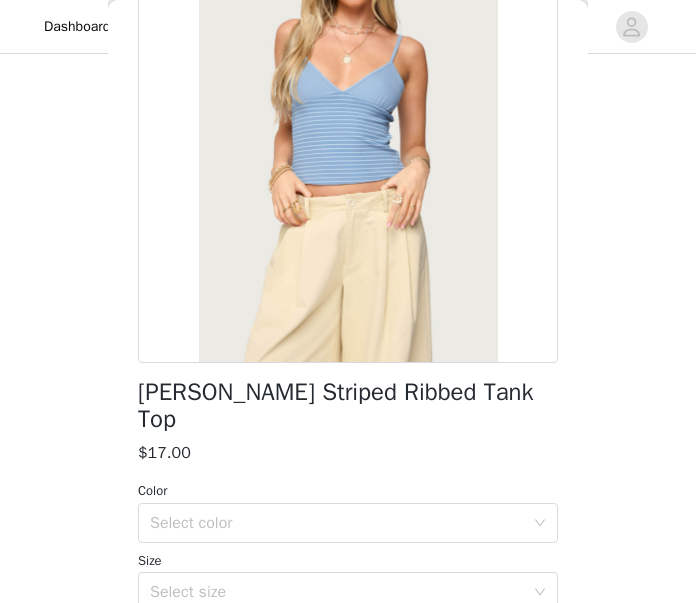 scroll, scrollTop: 191, scrollLeft: 0, axis: vertical 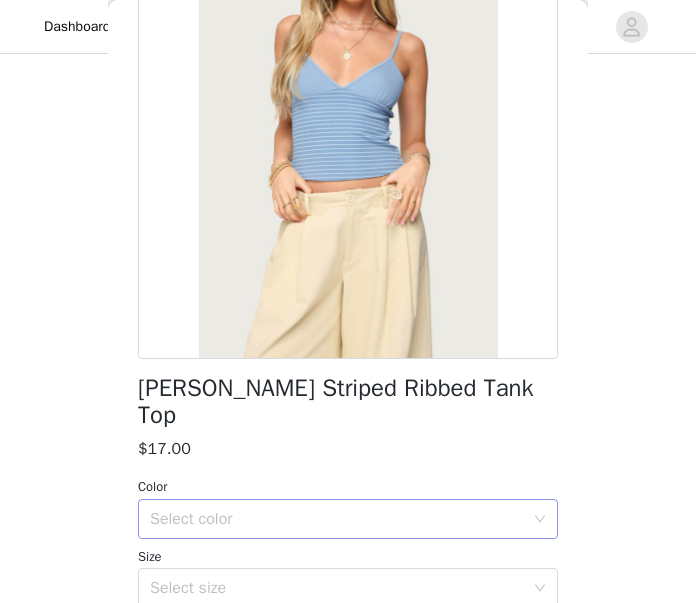 click on "Select color" at bounding box center [337, 519] 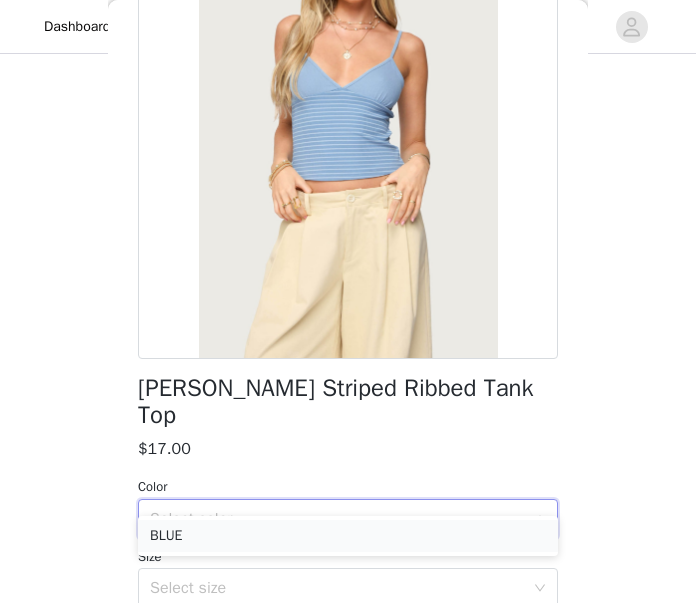 click on "BLUE" at bounding box center (348, 536) 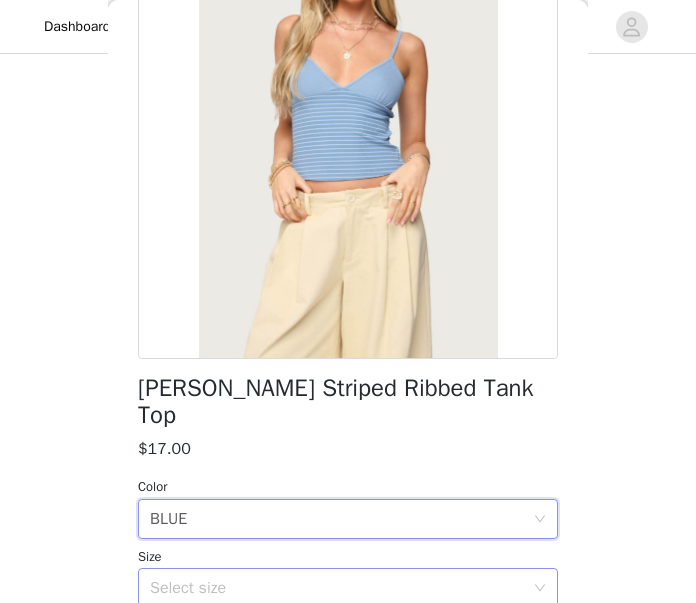 click on "Select size" at bounding box center (337, 588) 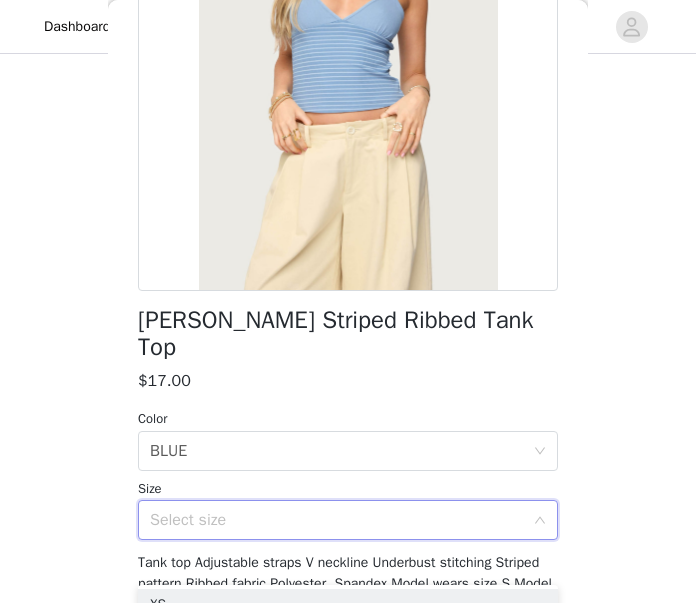 scroll, scrollTop: 260, scrollLeft: 0, axis: vertical 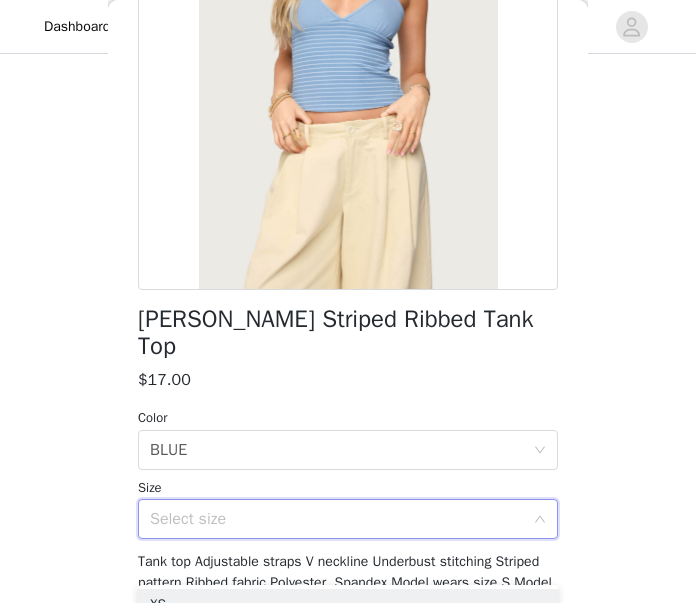 click on "Select size" at bounding box center (337, 519) 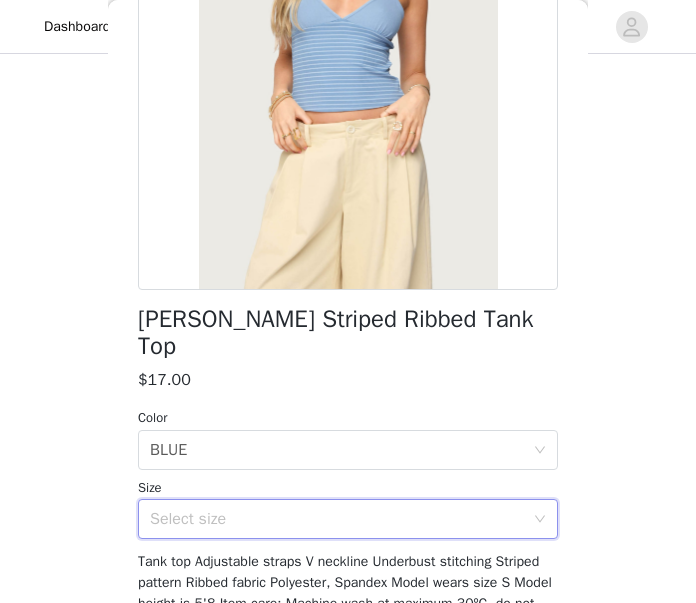 click on "Select size" at bounding box center [337, 519] 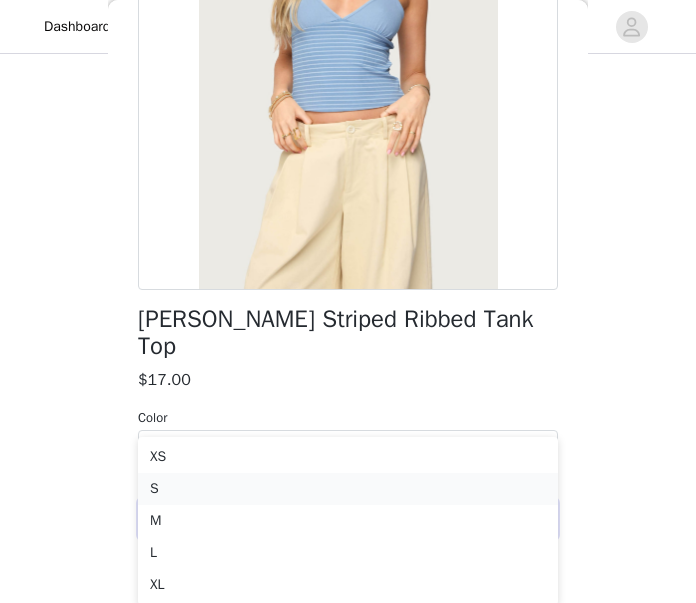 click on "S" at bounding box center (348, 489) 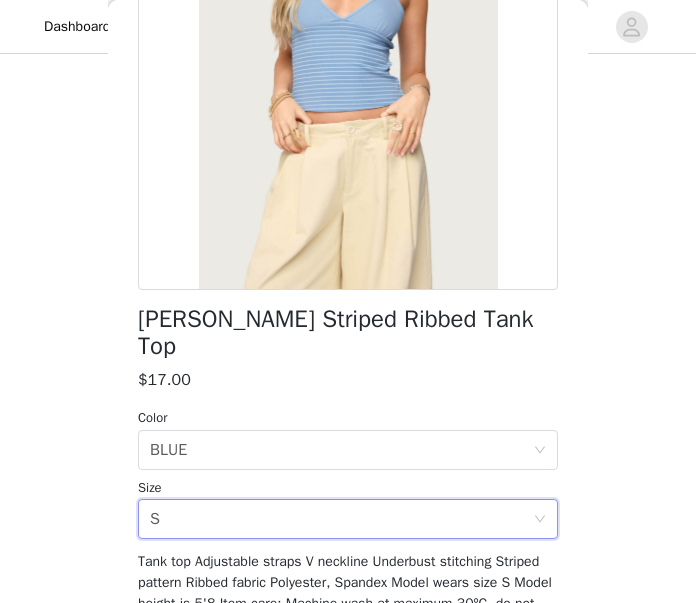 scroll, scrollTop: 1541, scrollLeft: 0, axis: vertical 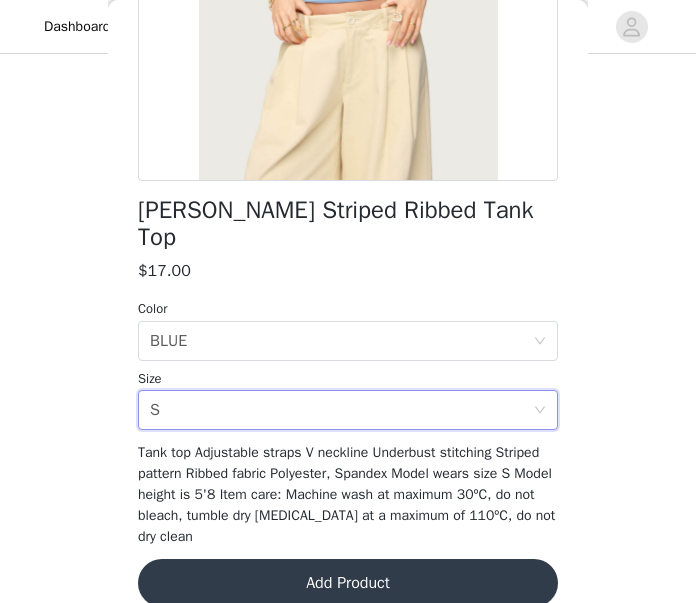 click on "Add Product" at bounding box center (348, 583) 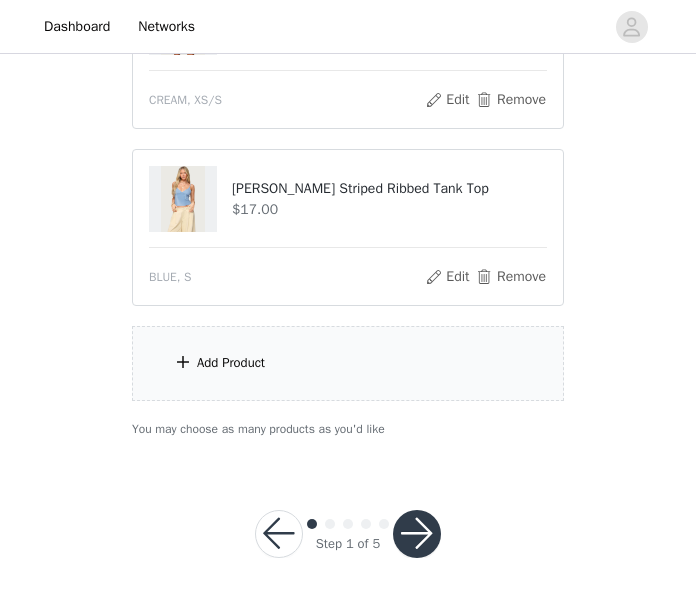 scroll, scrollTop: 1718, scrollLeft: 0, axis: vertical 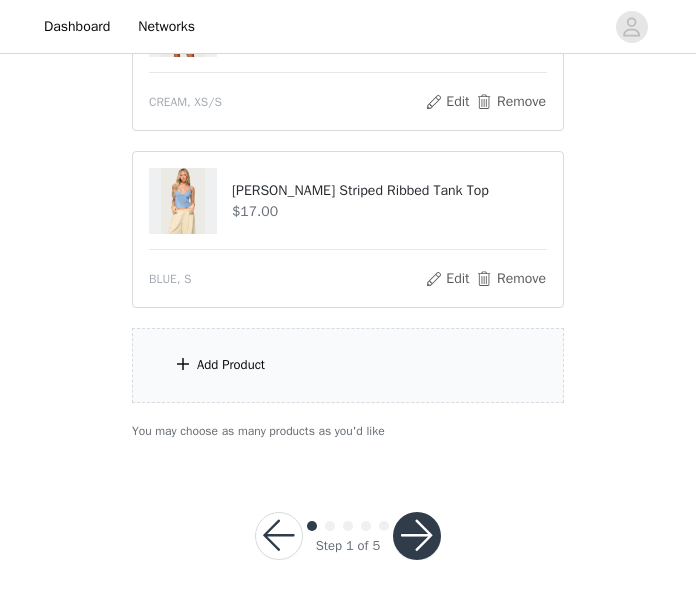 click on "Add Product" at bounding box center (348, 365) 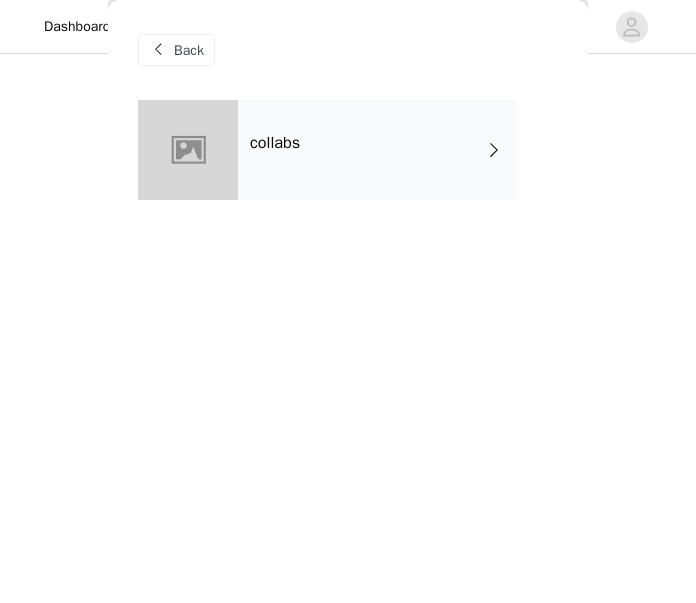 click on "collabs" at bounding box center [377, 150] 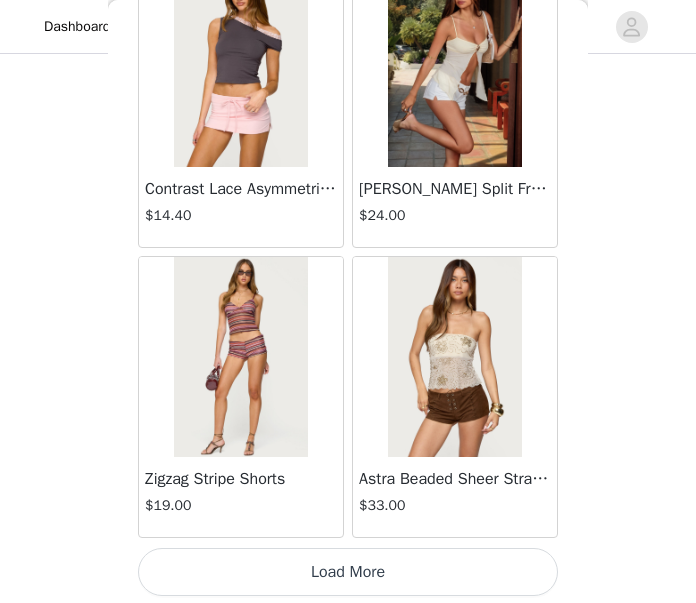 click on "Load More" at bounding box center [348, 572] 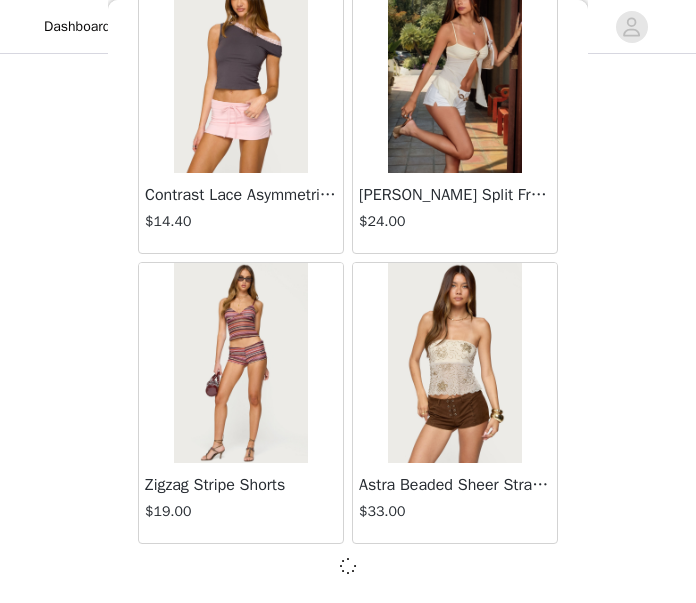 scroll, scrollTop: 2445, scrollLeft: 0, axis: vertical 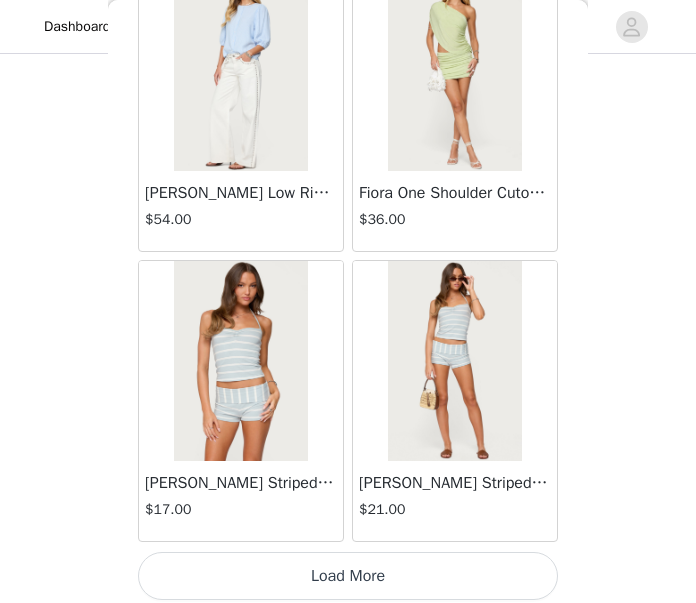click on "Load More" at bounding box center [348, 576] 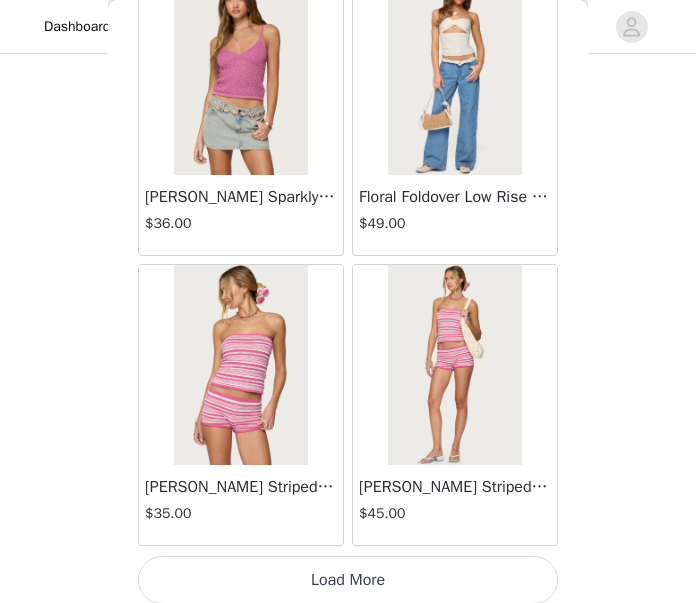 click on "Load More" at bounding box center [348, 580] 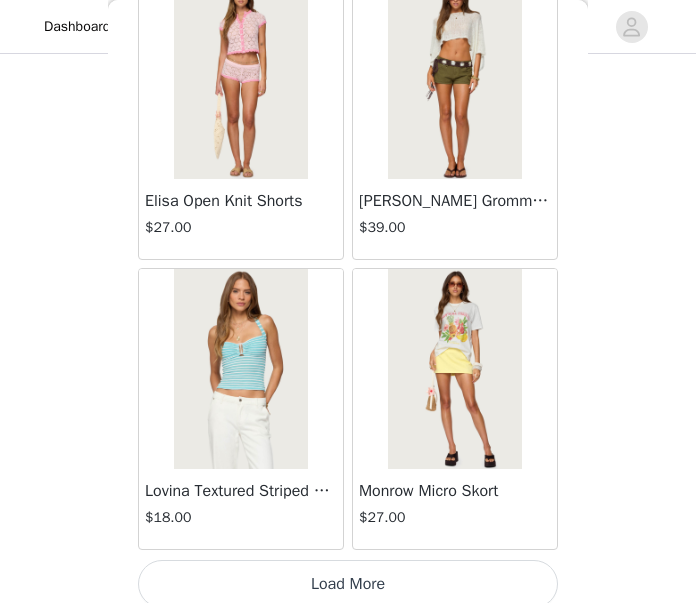 click on "Load More" at bounding box center [348, 584] 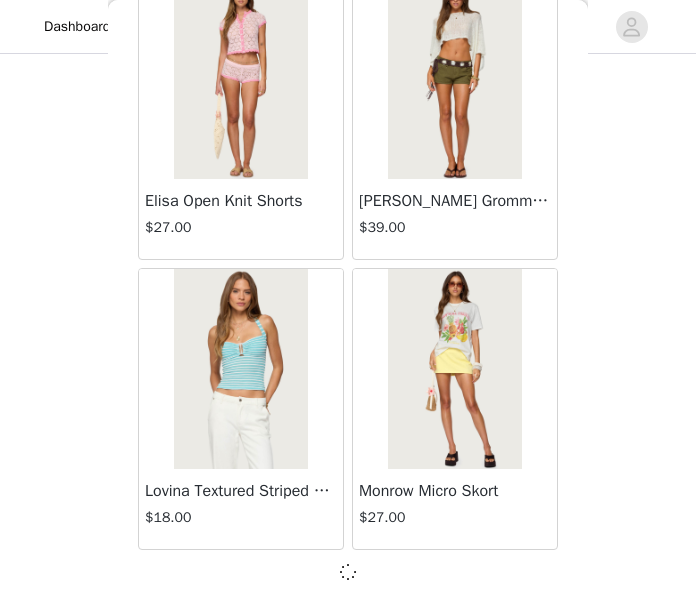scroll, scrollTop: 11133, scrollLeft: 0, axis: vertical 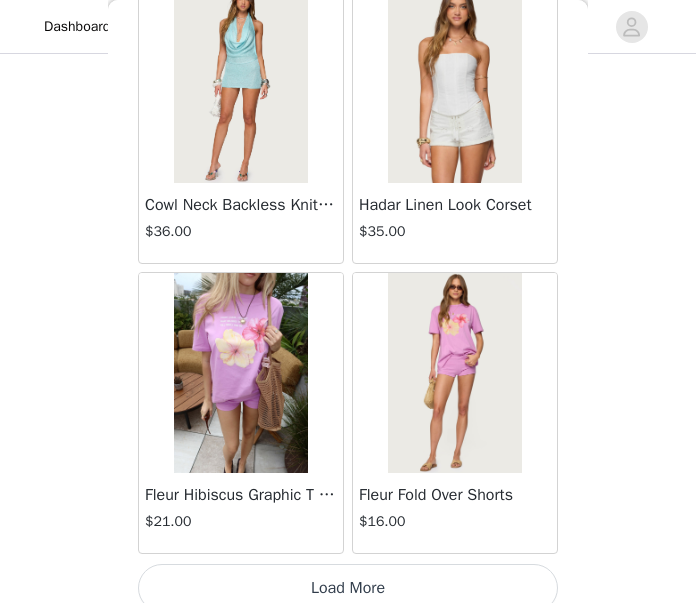 click on "Load More" at bounding box center [348, 588] 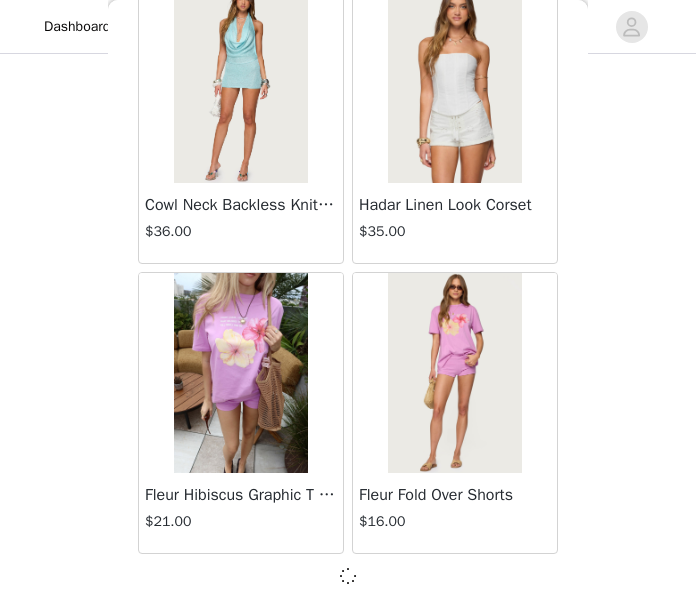 scroll, scrollTop: 14029, scrollLeft: 0, axis: vertical 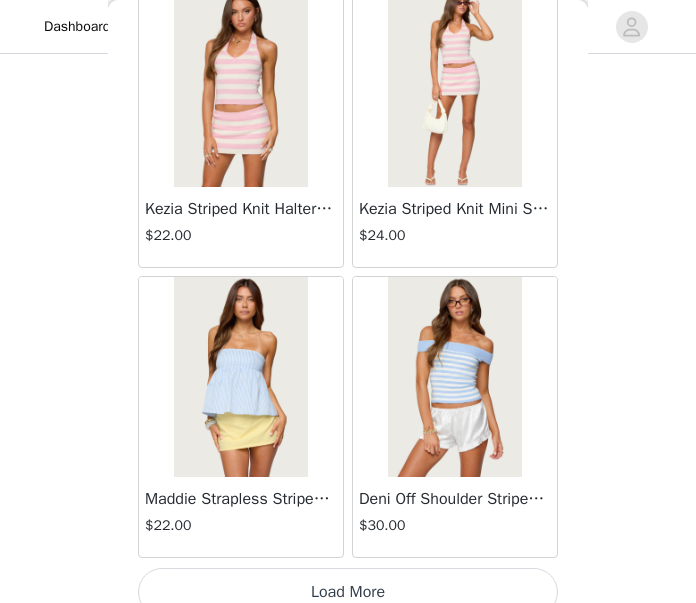 click on "Load More" at bounding box center (348, 592) 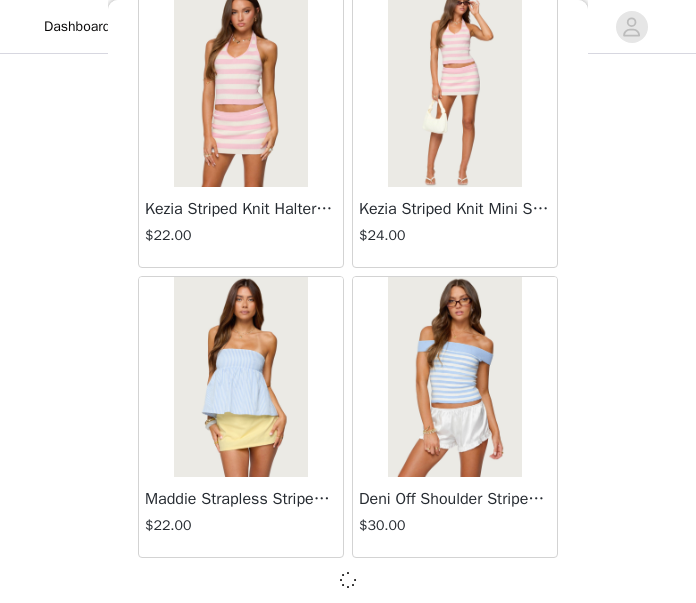 scroll, scrollTop: 16925, scrollLeft: 0, axis: vertical 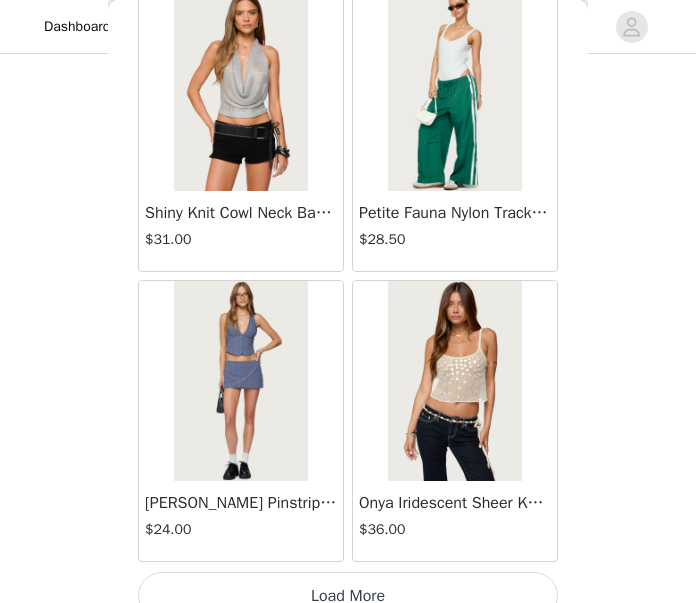 click on "Load More" at bounding box center [348, 596] 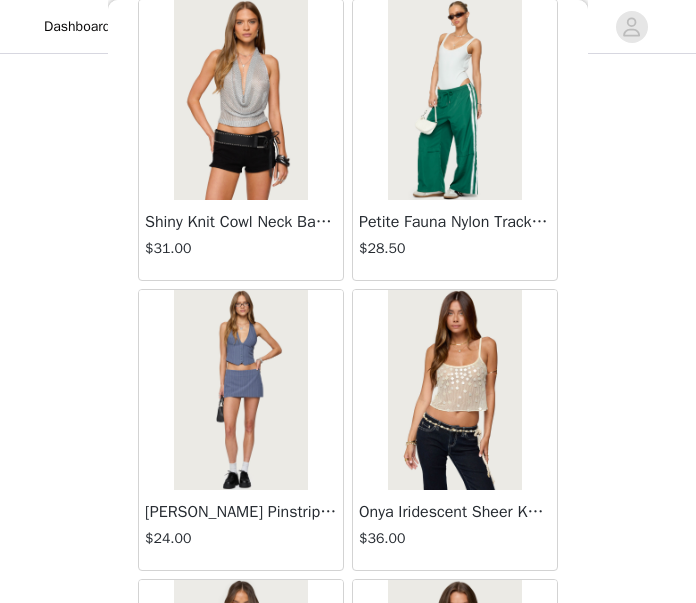 scroll, scrollTop: 1718, scrollLeft: 0, axis: vertical 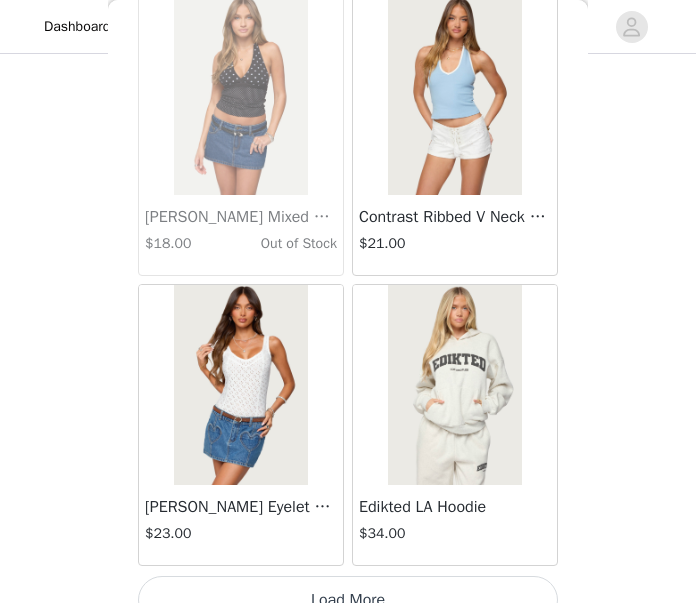 click on "Load More" at bounding box center [348, 600] 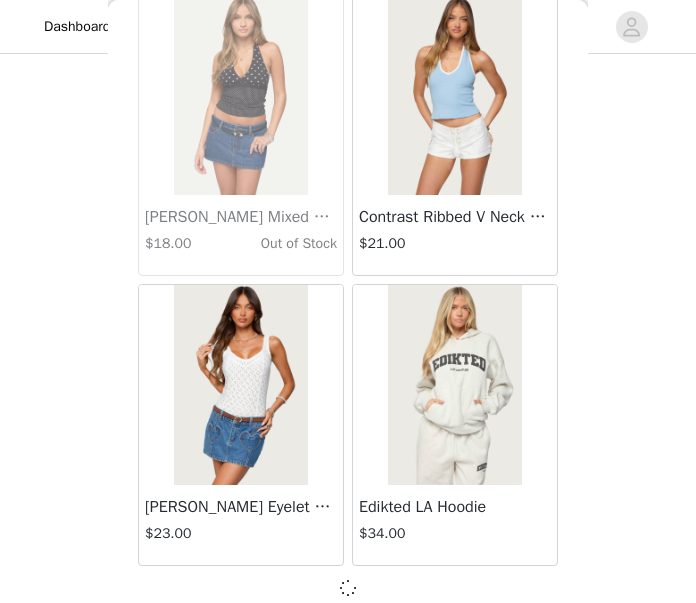 scroll, scrollTop: 22717, scrollLeft: 0, axis: vertical 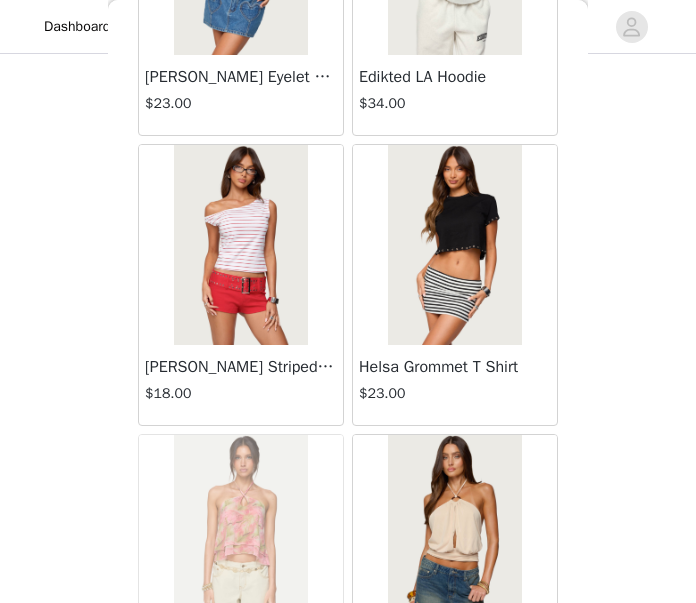 click at bounding box center (240, 245) 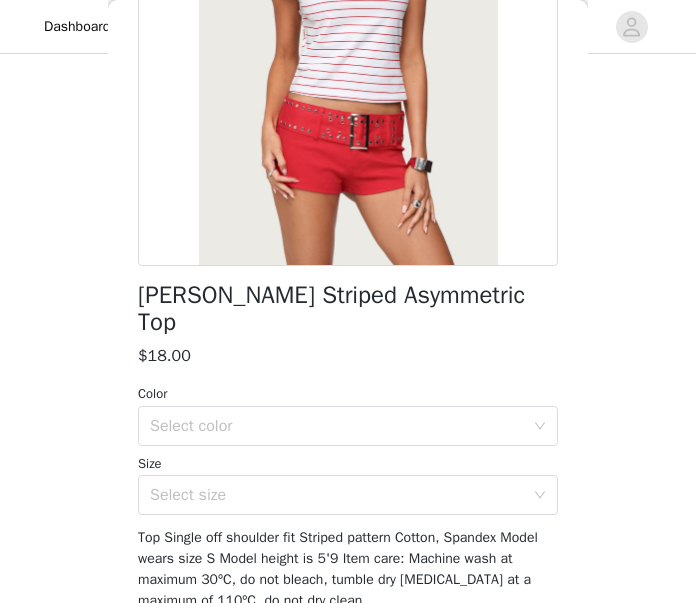 scroll, scrollTop: 288, scrollLeft: 0, axis: vertical 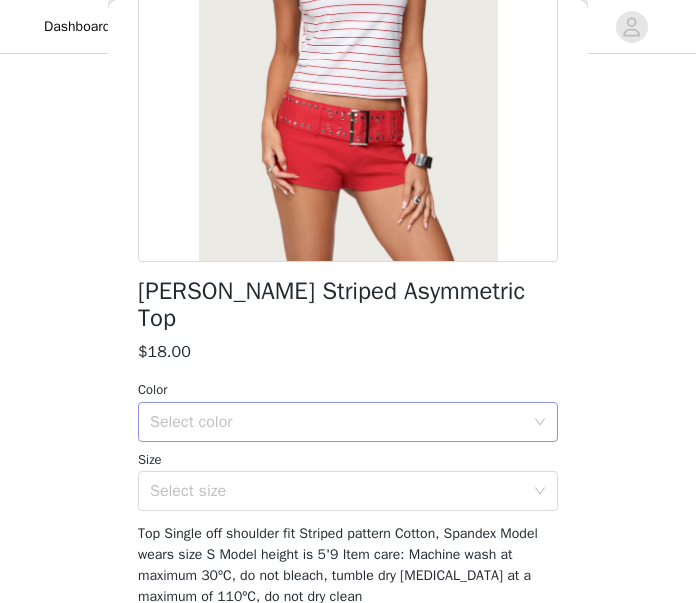 click on "Select color" at bounding box center (337, 422) 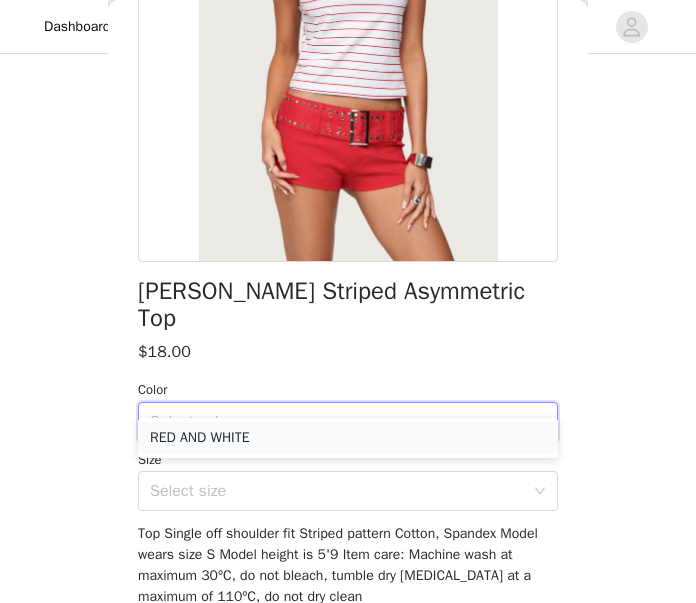 click on "RED AND WHITE" at bounding box center (348, 438) 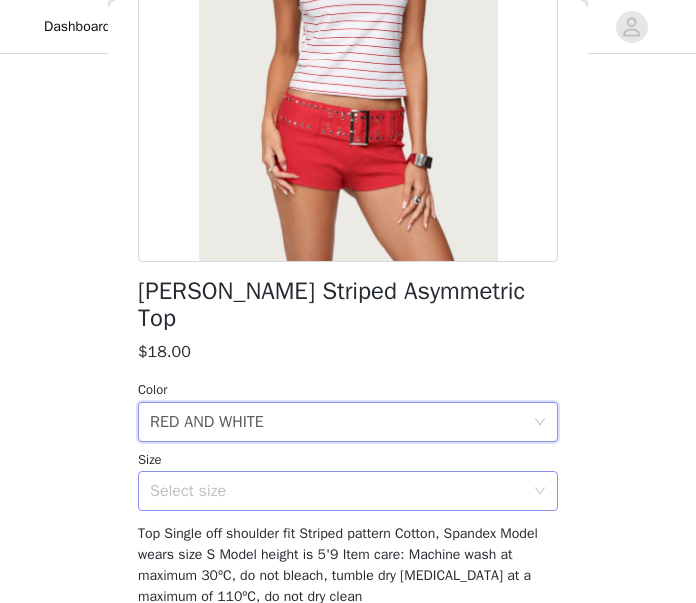 click on "Select size" at bounding box center (341, 491) 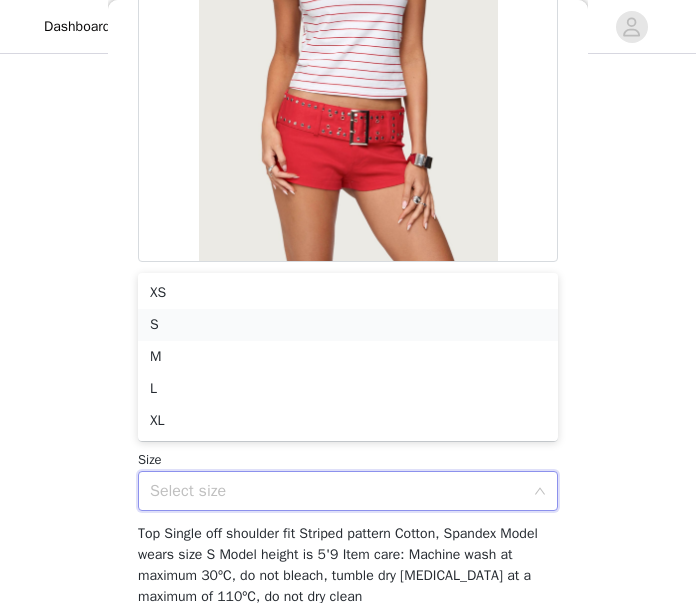 click on "S" at bounding box center (348, 325) 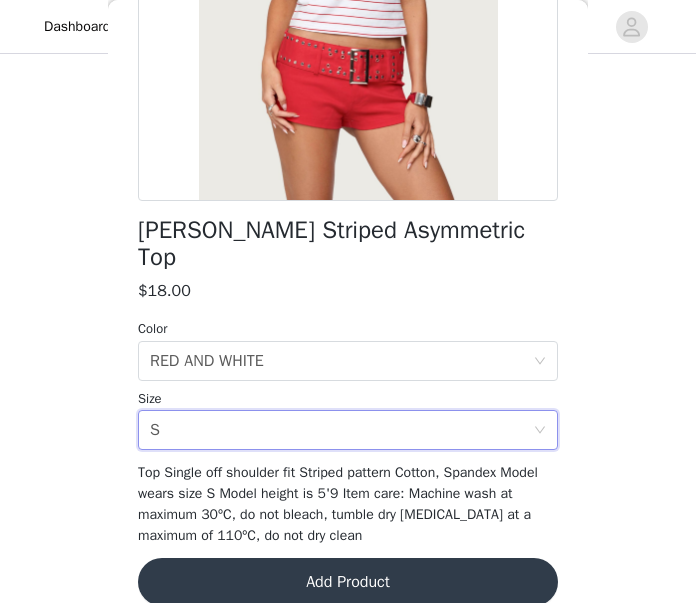 scroll, scrollTop: 348, scrollLeft: 0, axis: vertical 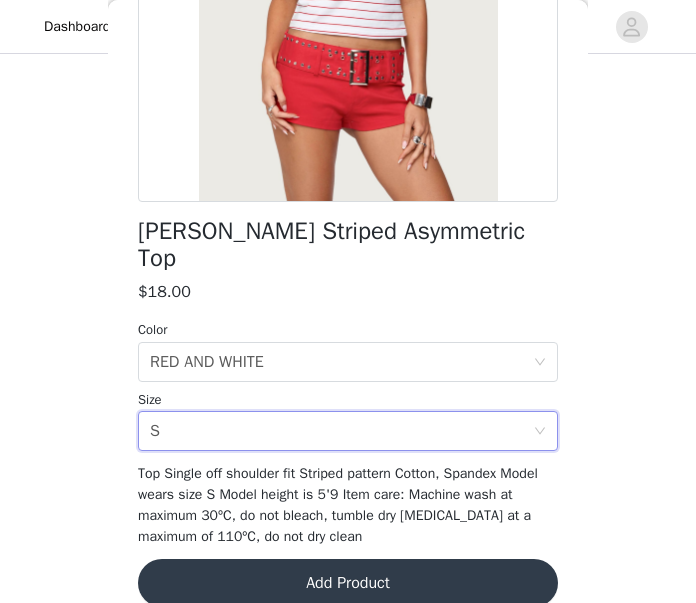 click on "Add Product" at bounding box center (348, 583) 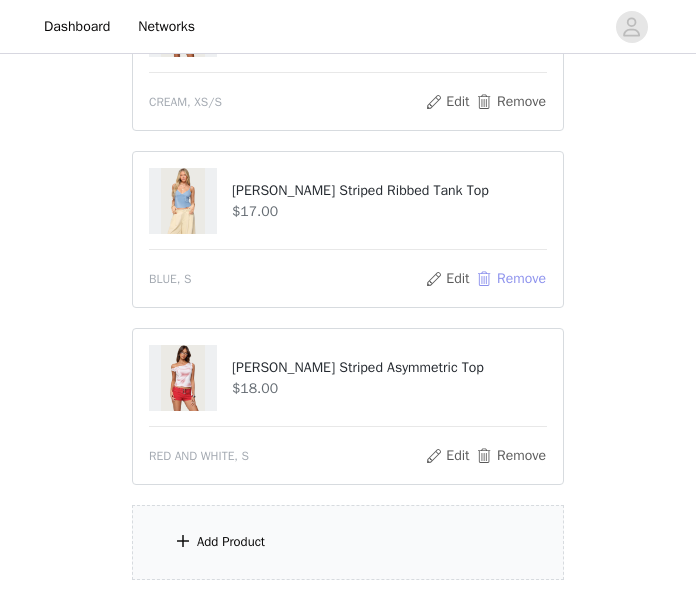 click on "Remove" at bounding box center (511, 279) 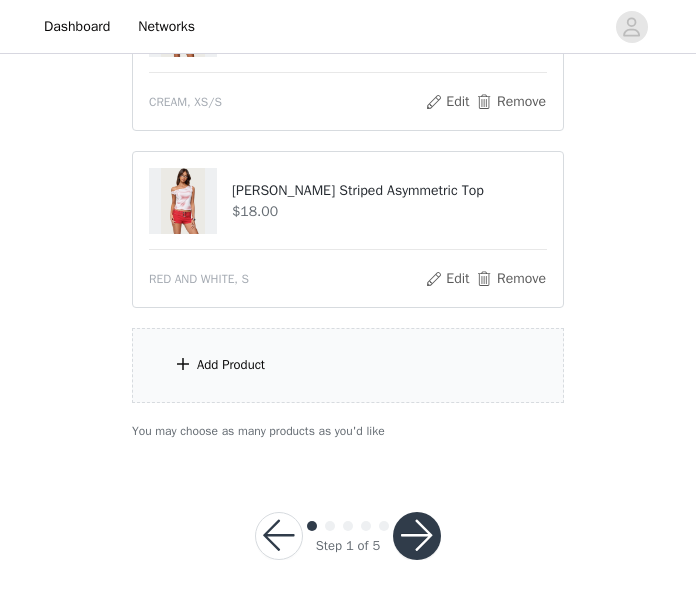 click at bounding box center (417, 536) 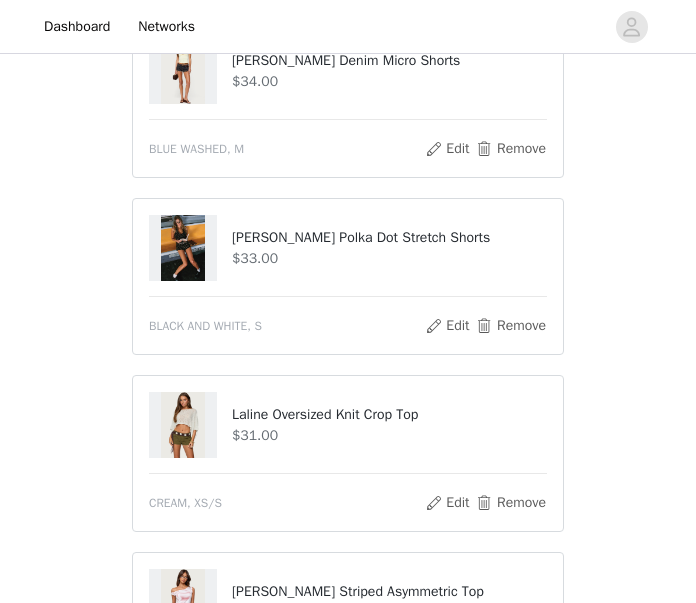 scroll, scrollTop: 1317, scrollLeft: 0, axis: vertical 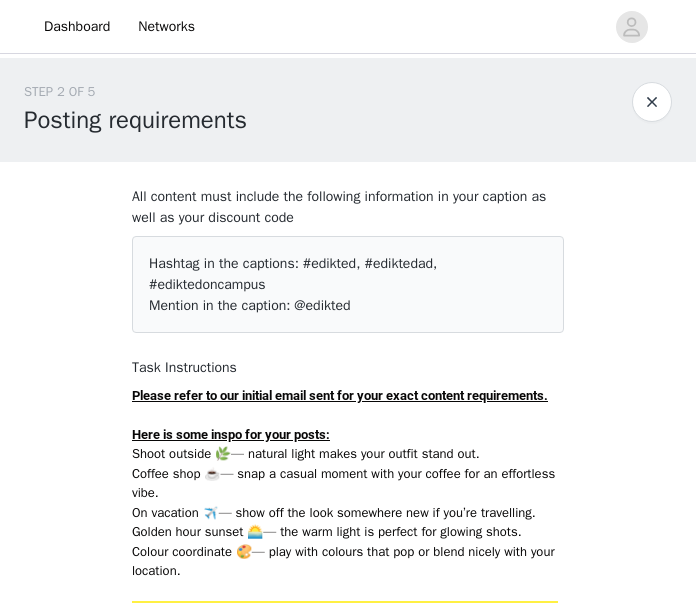 click on "#edikted, #ediktedad, #ediktedoncampus" at bounding box center (293, 274) 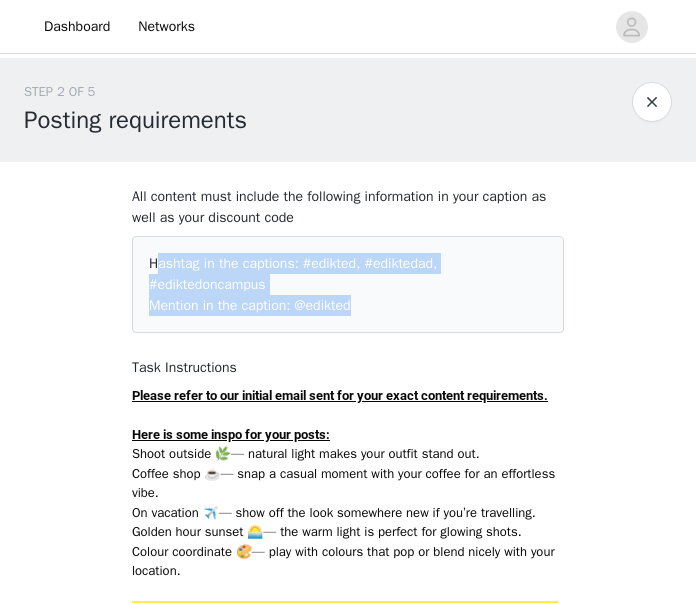 drag, startPoint x: 193, startPoint y: 256, endPoint x: 362, endPoint y: 311, distance: 177.7245 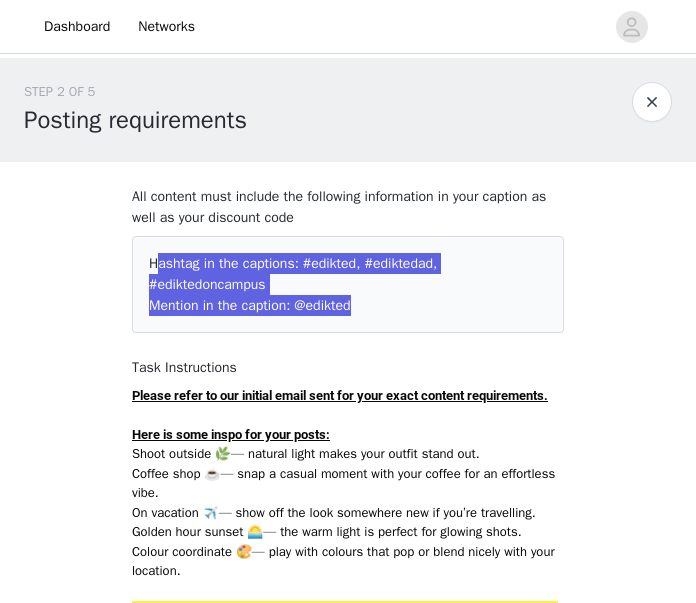 drag, startPoint x: 192, startPoint y: 593, endPoint x: 113, endPoint y: 227, distance: 374.4289 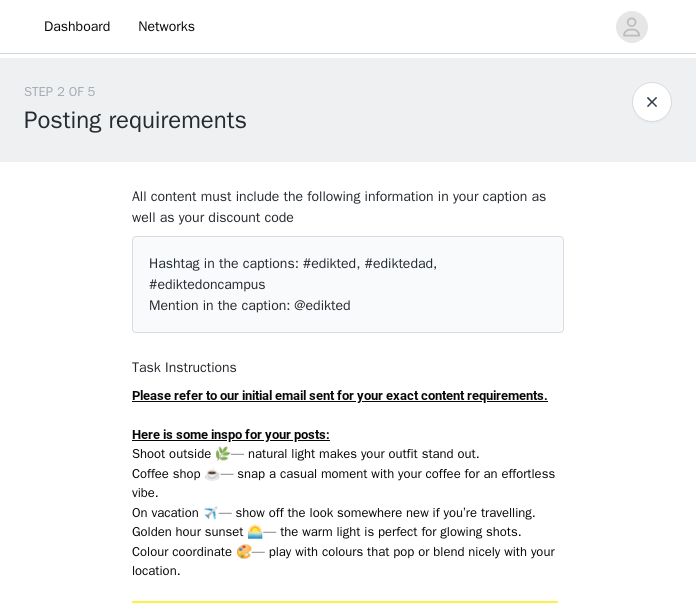 click at bounding box center [348, 415] 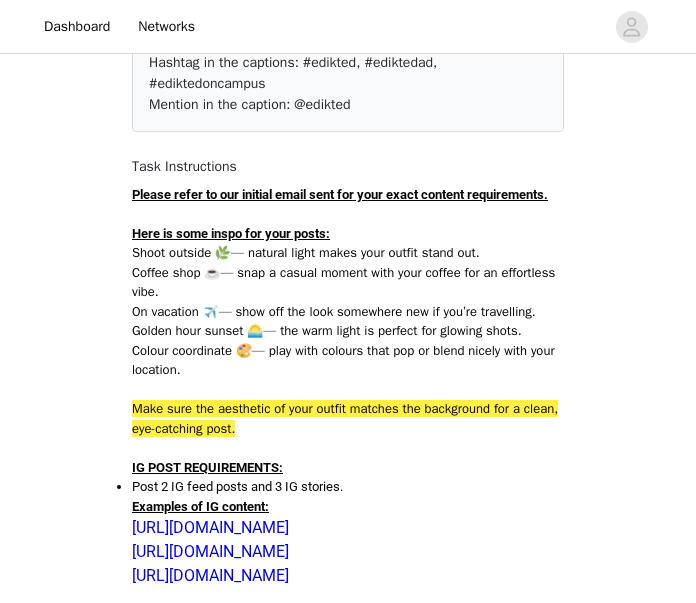 scroll, scrollTop: 207, scrollLeft: 0, axis: vertical 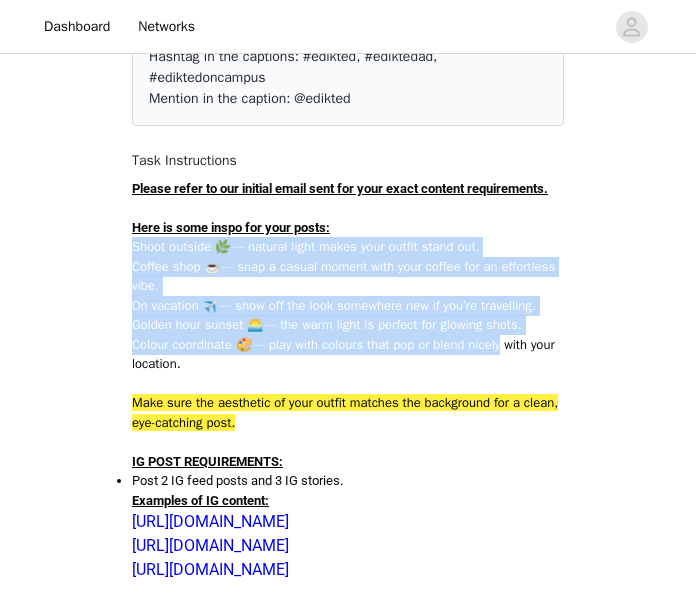 drag, startPoint x: 141, startPoint y: 263, endPoint x: 516, endPoint y: 362, distance: 387.8479 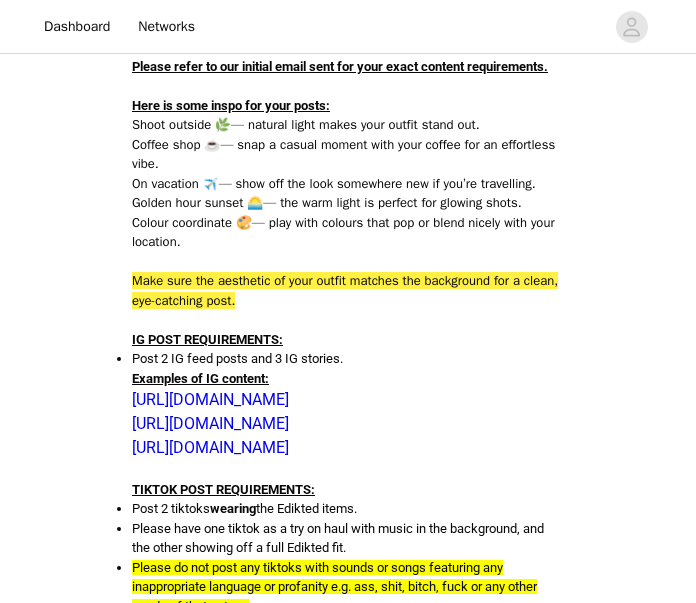 click on "Make sure the aesthetic of your outfit matches the background for a clean, eye-catching post." at bounding box center [345, 290] 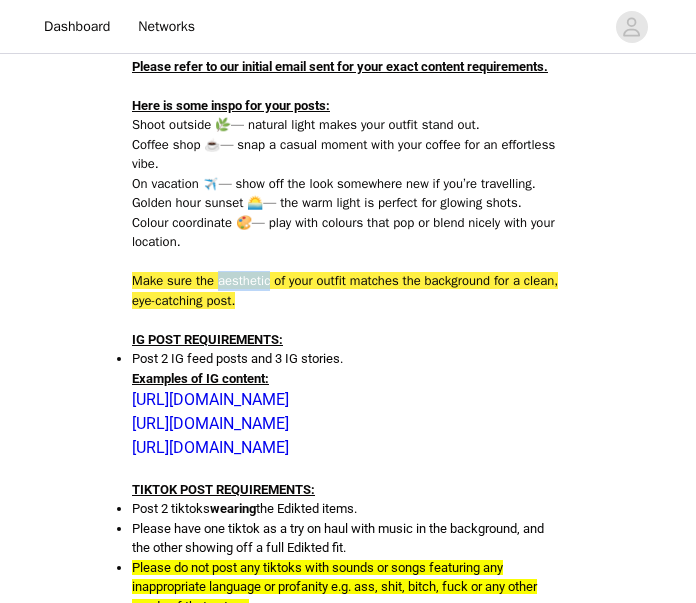 click on "Make sure the aesthetic of your outfit matches the background for a clean, eye-catching post." at bounding box center (345, 290) 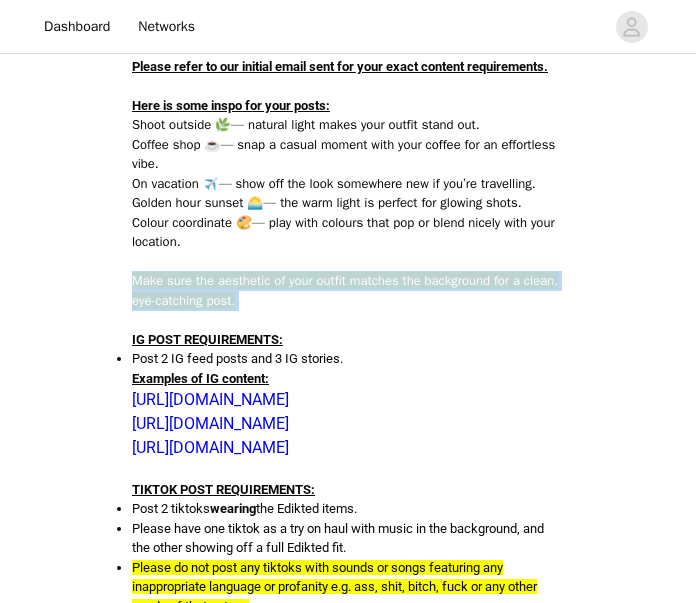 click on "Make sure the aesthetic of your outfit matches the background for a clean, eye-catching post." at bounding box center (345, 290) 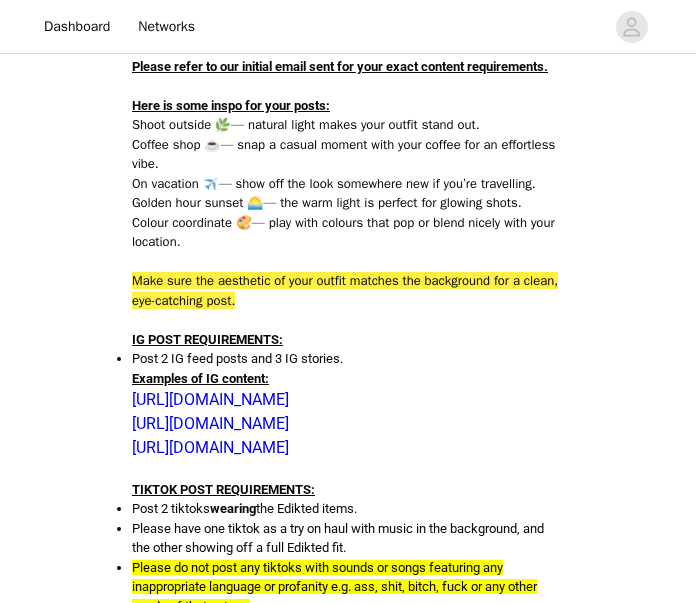 click on "IG POST REQUIREMENTS:" at bounding box center [207, 339] 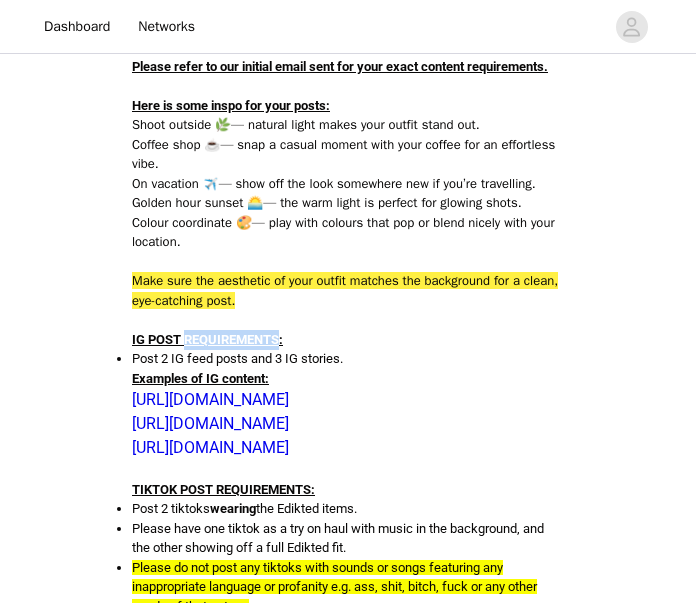 click on "IG POST REQUIREMENTS:" at bounding box center [207, 339] 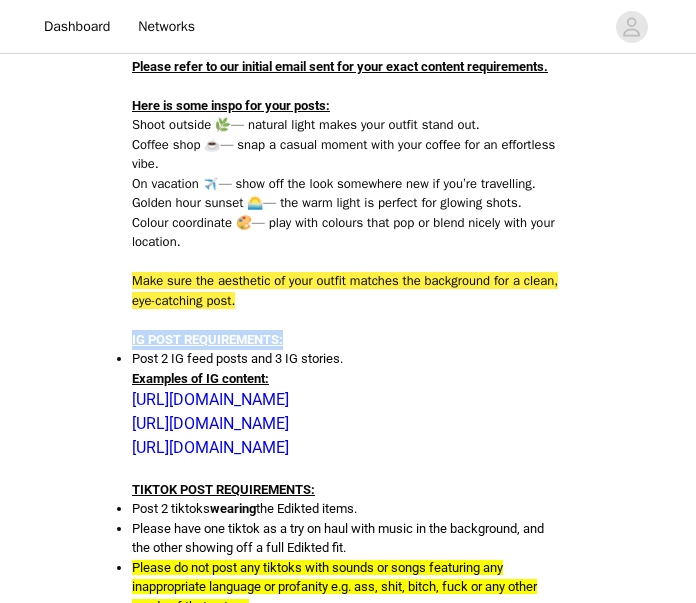 click on "IG POST REQUIREMENTS:" at bounding box center [207, 339] 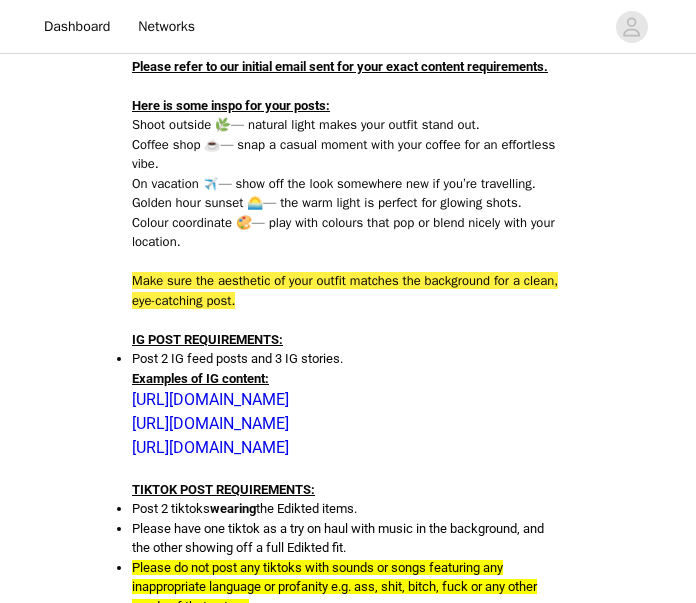 click on "Post 2 IG feed posts and 3 IG stories." at bounding box center (237, 358) 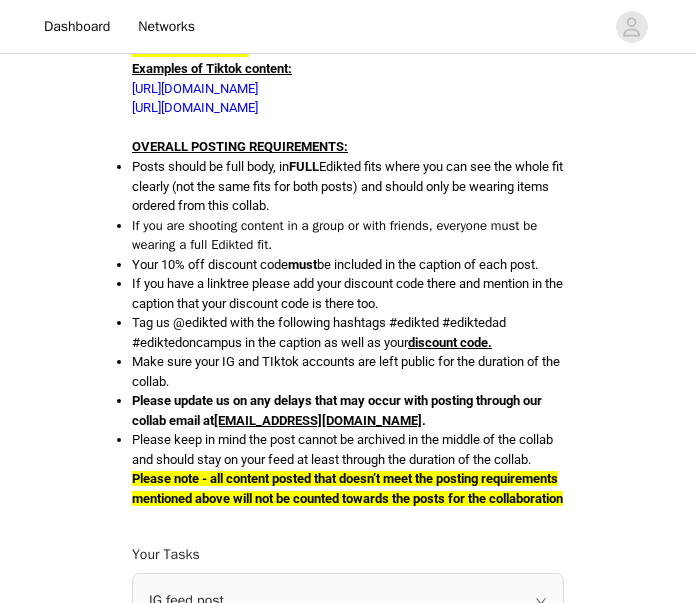 scroll, scrollTop: 892, scrollLeft: 0, axis: vertical 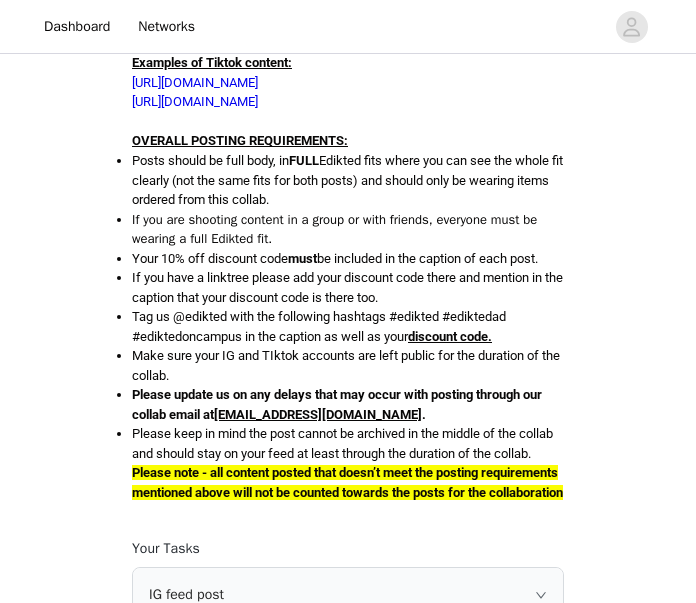 click on "Posts should be full body, in  FULL  Edikted fits where you can see the whole fit clearly (not the same fits for both posts) and should only be wearing items ordered from this collab." at bounding box center [347, 180] 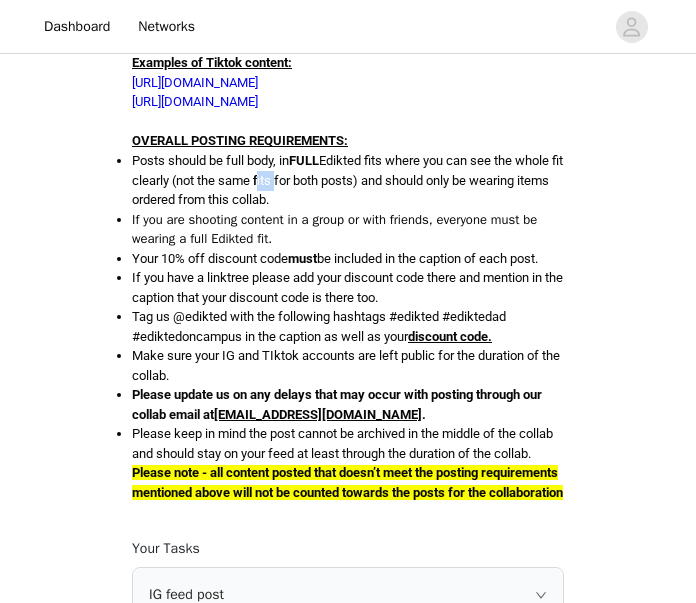 click on "Posts should be full body, in  FULL  Edikted fits where you can see the whole fit clearly (not the same fits for both posts) and should only be wearing items ordered from this collab." at bounding box center (347, 180) 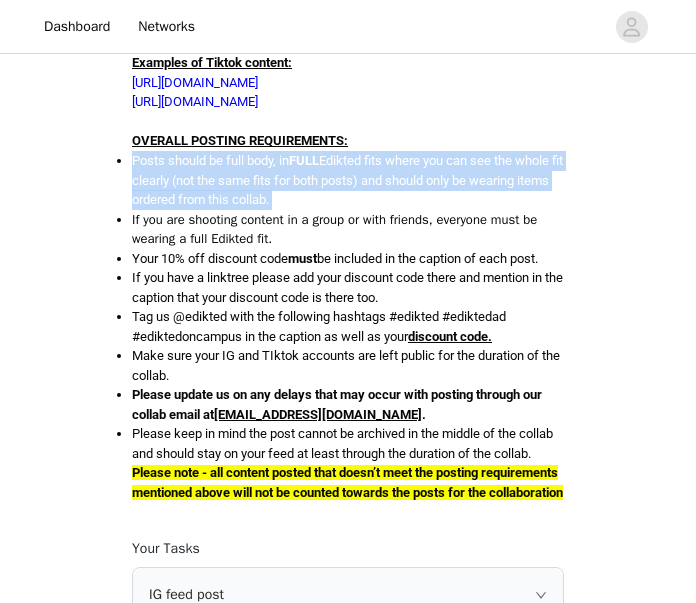 click on "Posts should be full body, in  FULL  Edikted fits where you can see the whole fit clearly (not the same fits for both posts) and should only be wearing items ordered from this collab." at bounding box center (347, 180) 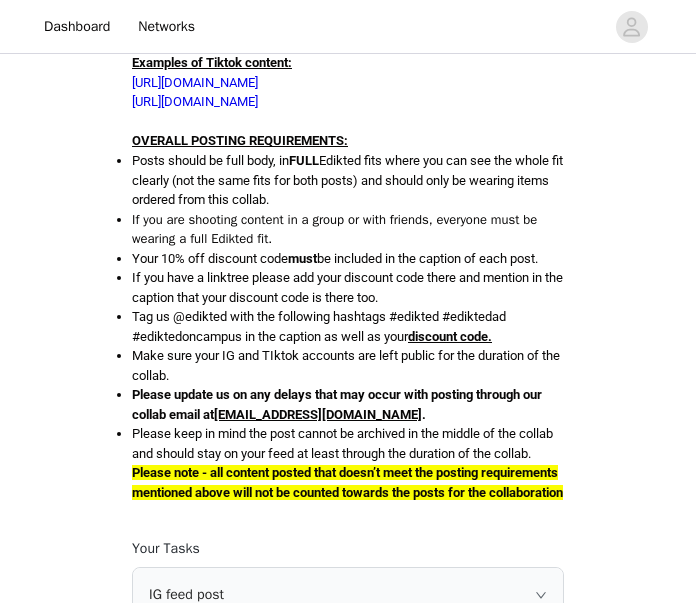 click on "Your 10% off discount code  must  be included in the caption of each post." at bounding box center (335, 258) 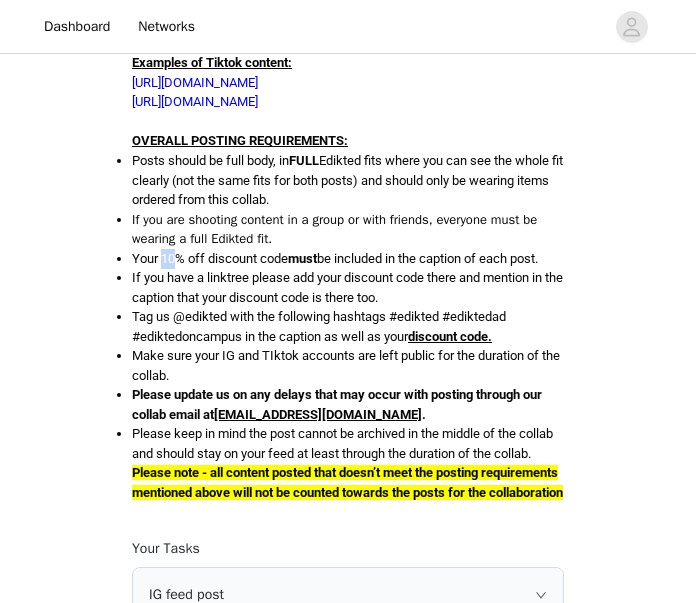 click on "Your 10% off discount code  must  be included in the caption of each post." at bounding box center (335, 258) 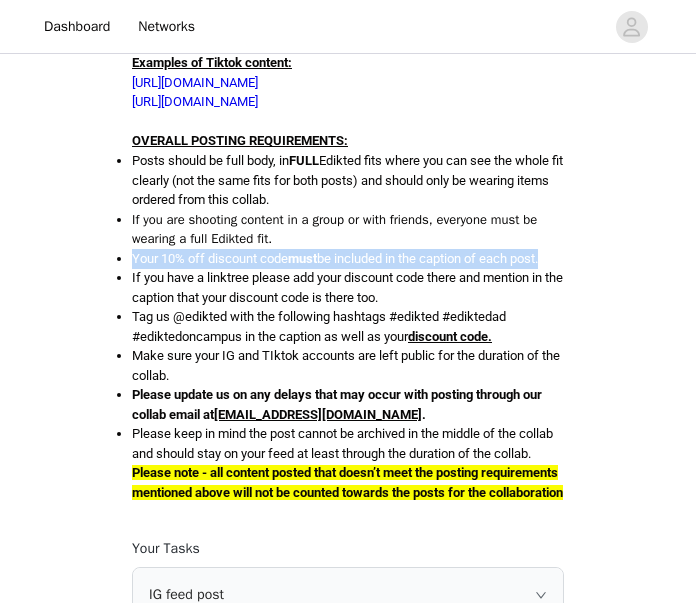 click on "Your 10% off discount code  must  be included in the caption of each post." at bounding box center [335, 258] 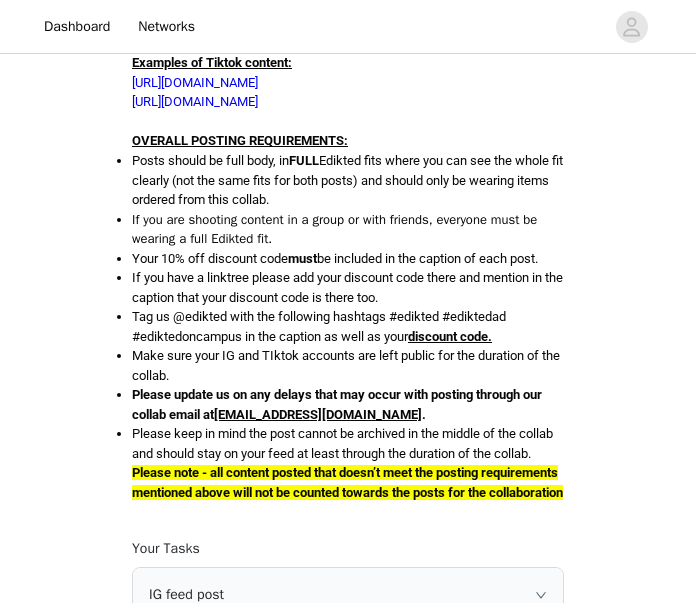 click on "If you are shooting content in a group or with friends, everyone must be wearing a full Edikted fit." at bounding box center (348, 229) 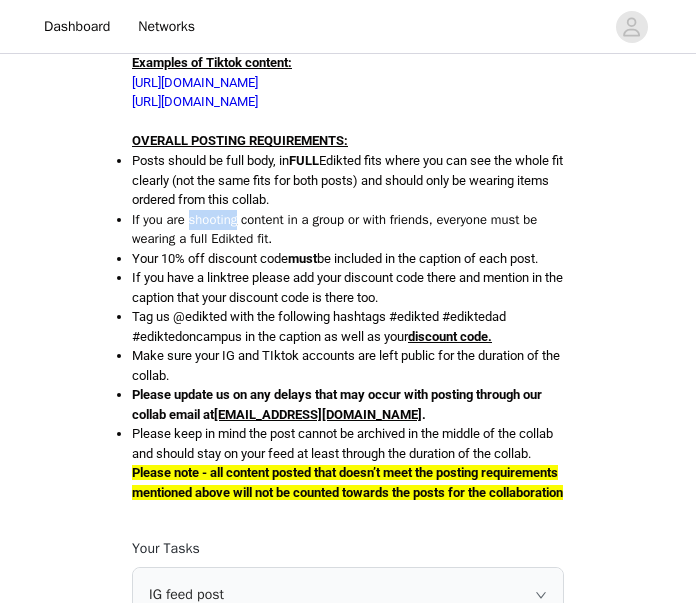 click on "If you are shooting content in a group or with friends, everyone must be wearing a full Edikted fit." at bounding box center (348, 229) 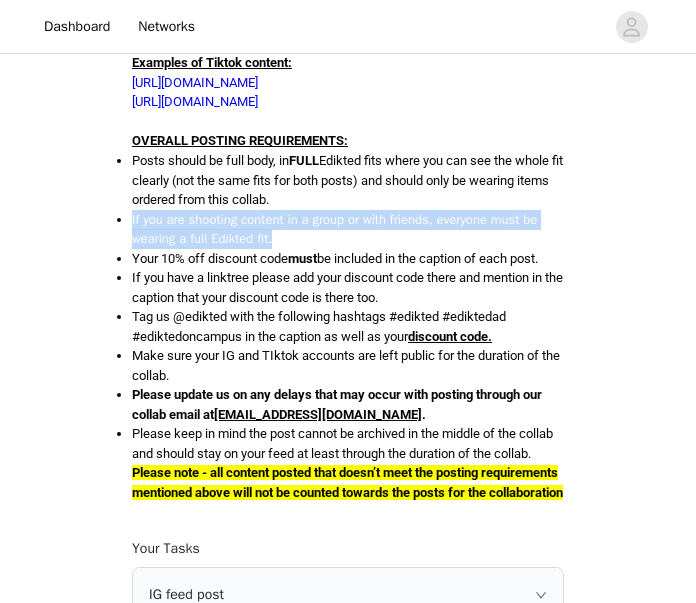click on "If you are shooting content in a group or with friends, everyone must be wearing a full Edikted fit." at bounding box center [348, 229] 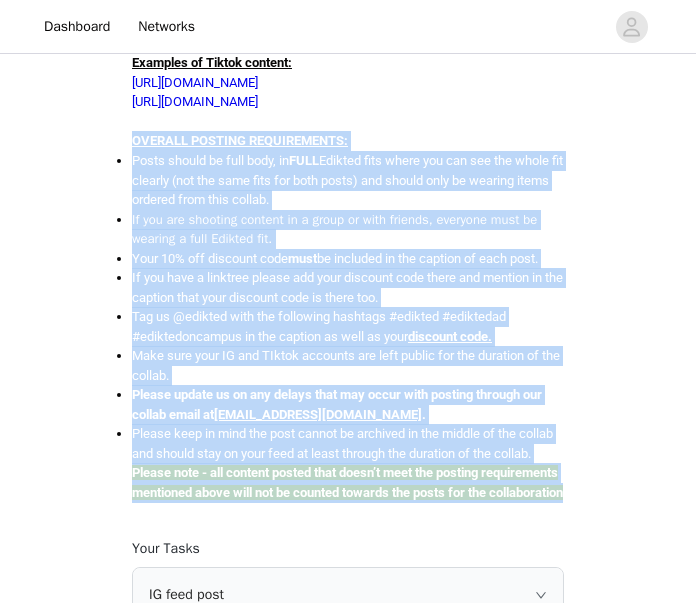 drag, startPoint x: 276, startPoint y: 355, endPoint x: 357, endPoint y: 552, distance: 213.00235 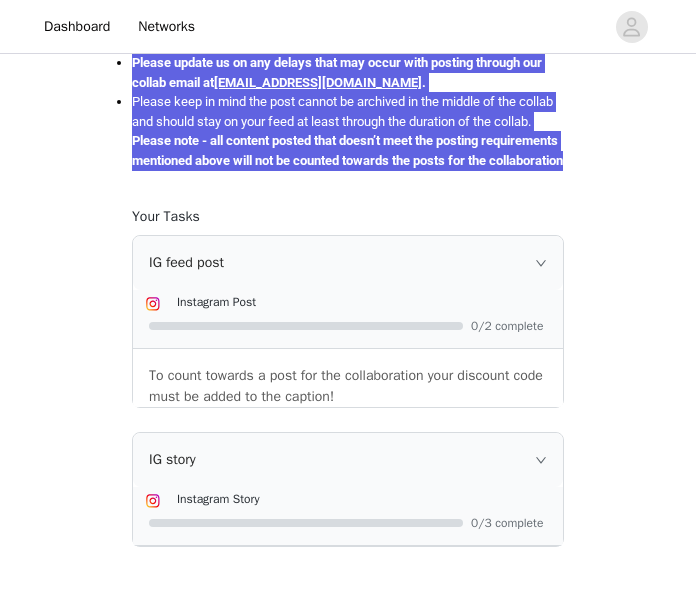 scroll, scrollTop: 1321, scrollLeft: 0, axis: vertical 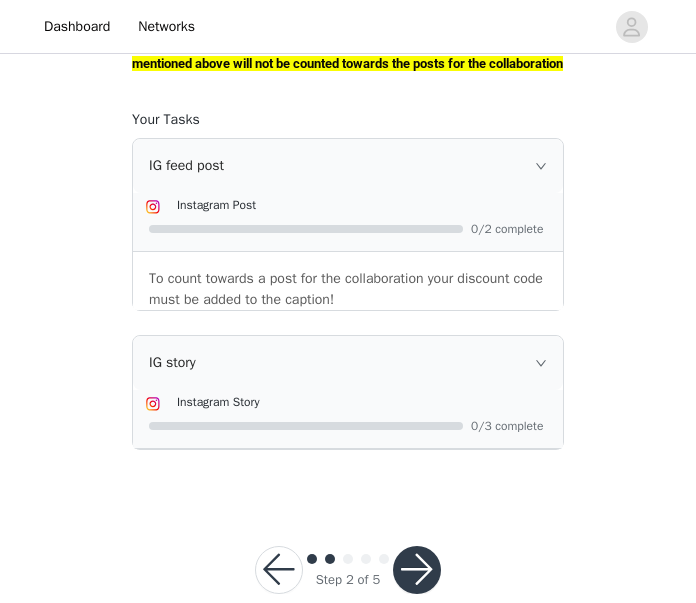 click on "IG feed post" at bounding box center (348, 166) 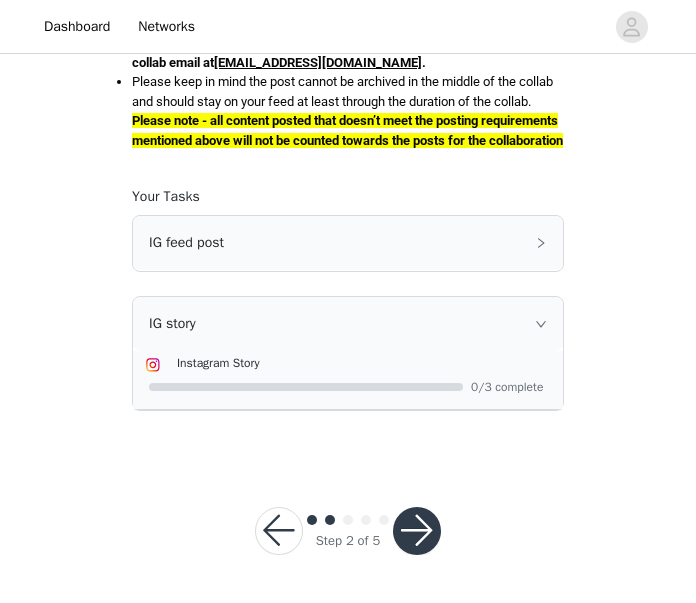scroll, scrollTop: 1300, scrollLeft: 0, axis: vertical 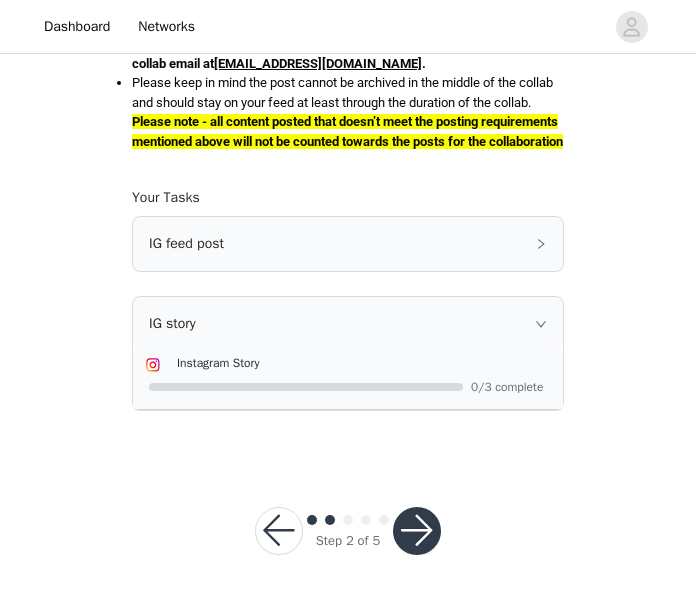 click on "IG story" at bounding box center (348, 324) 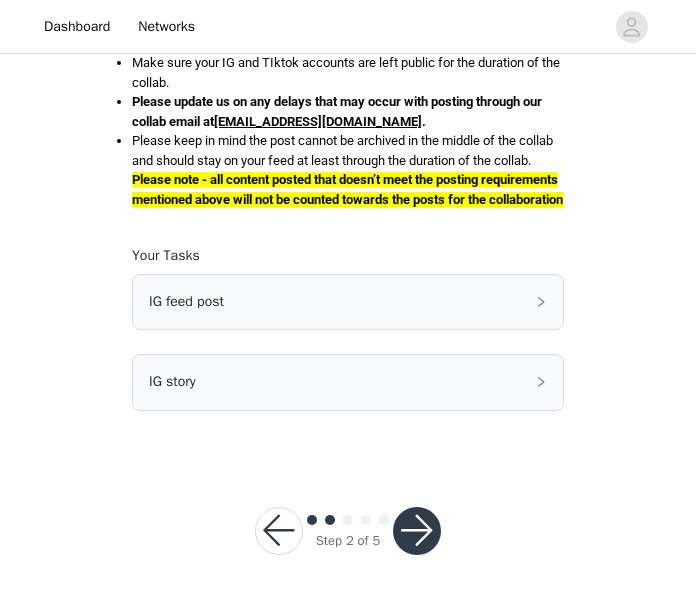 scroll, scrollTop: 1241, scrollLeft: 0, axis: vertical 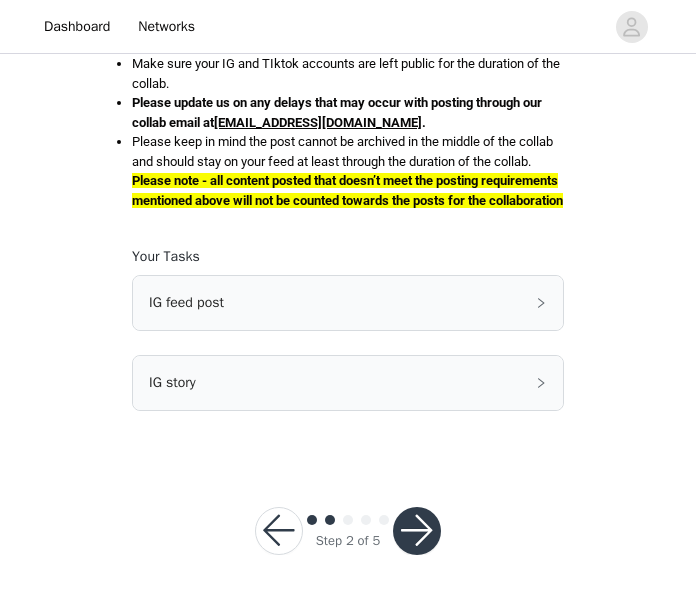 click at bounding box center [417, 531] 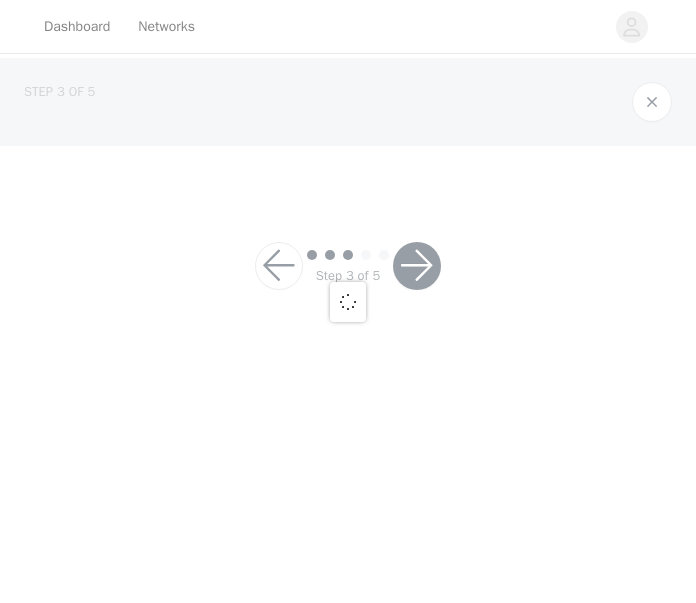scroll, scrollTop: 0, scrollLeft: 0, axis: both 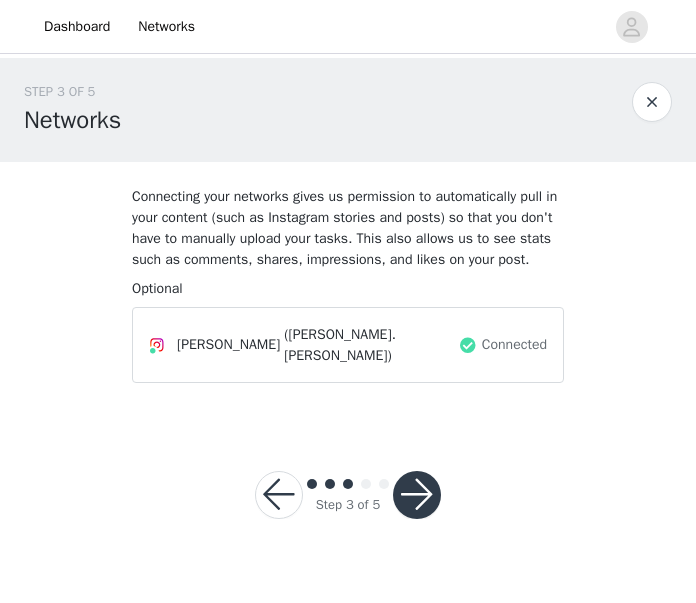 click at bounding box center (417, 495) 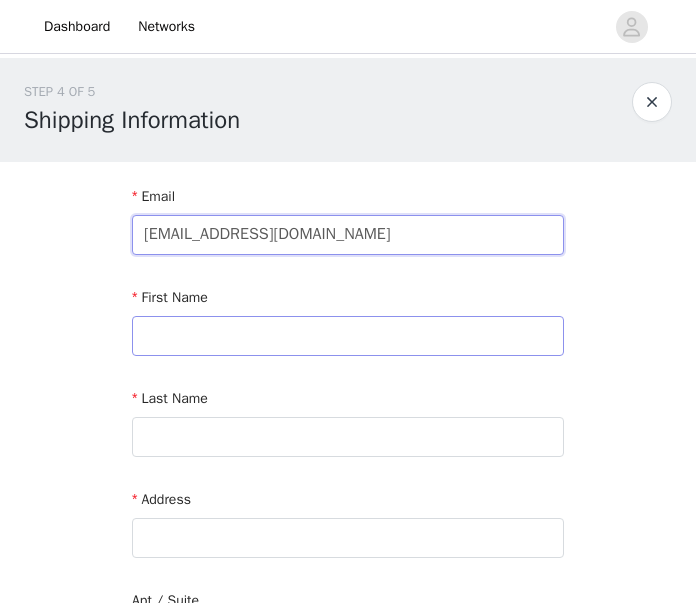 type on "[EMAIL_ADDRESS][DOMAIN_NAME]" 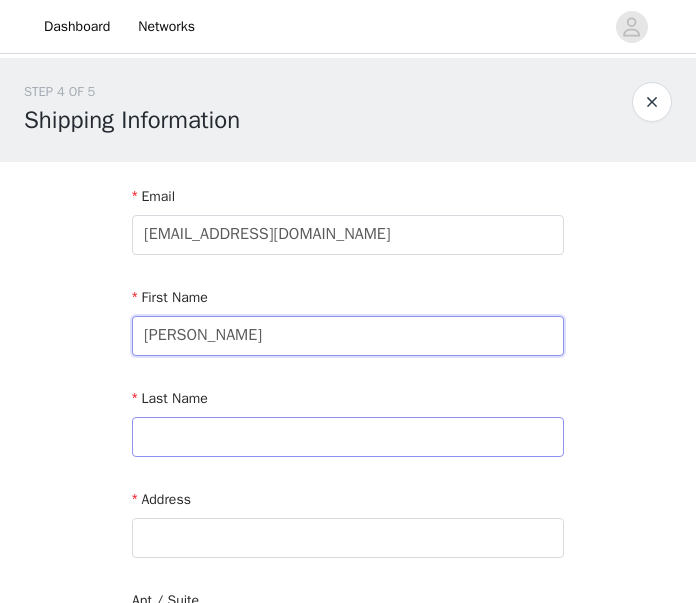 type on "[PERSON_NAME]" 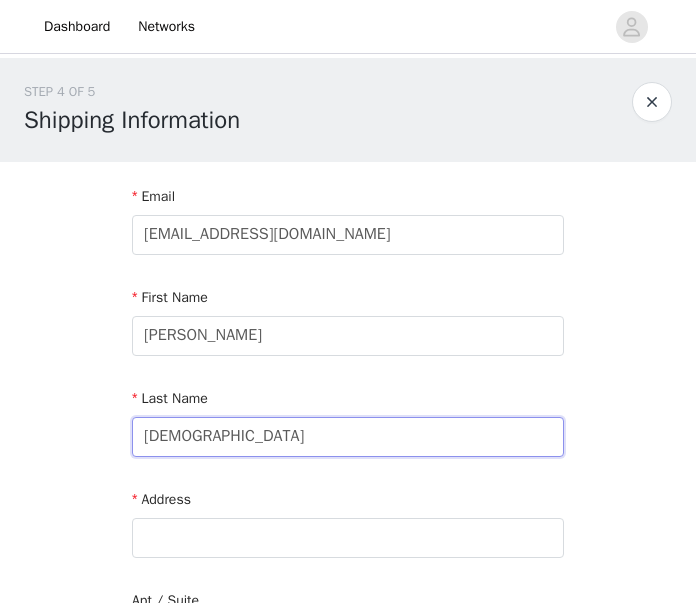 type on "[DEMOGRAPHIC_DATA]" 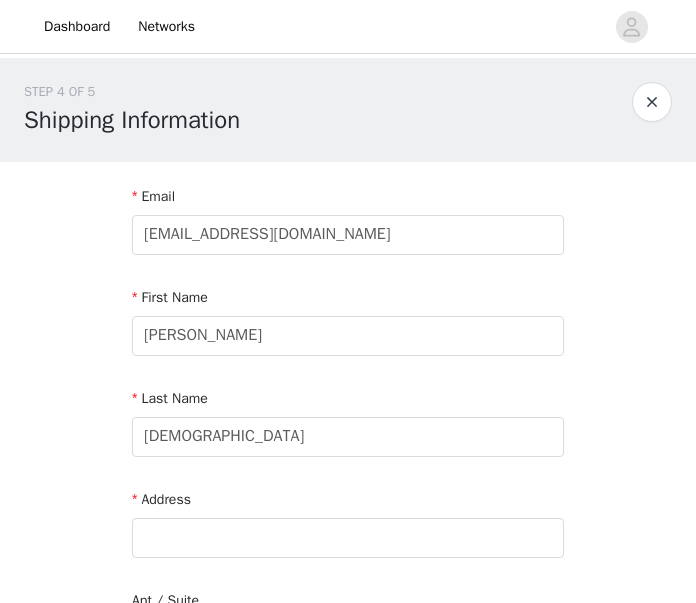 click on "Last Name" at bounding box center [348, 402] 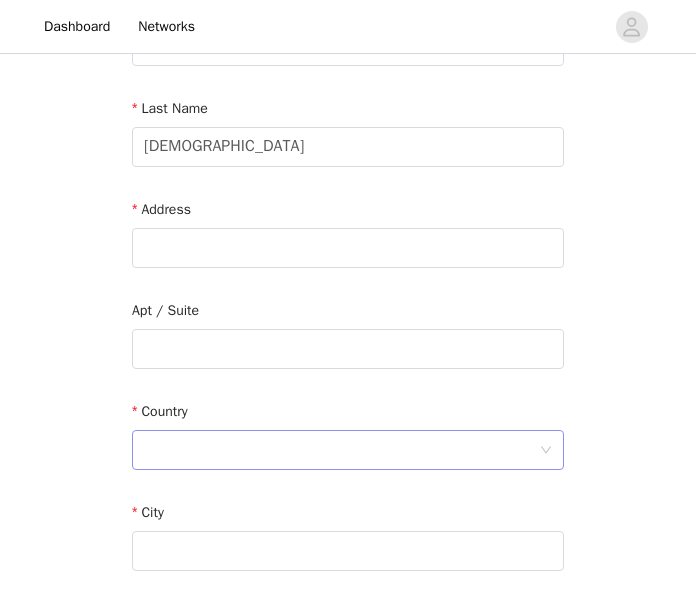scroll, scrollTop: 284, scrollLeft: 0, axis: vertical 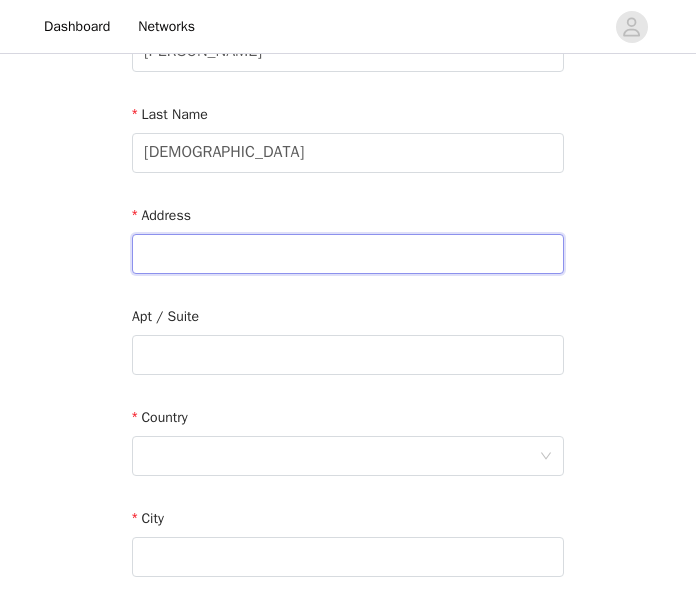 type on "s" 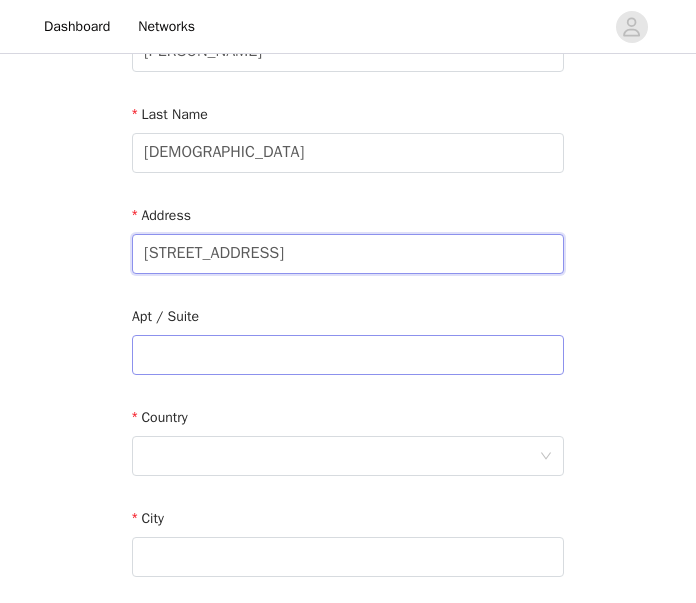 type on "[STREET_ADDRESS]" 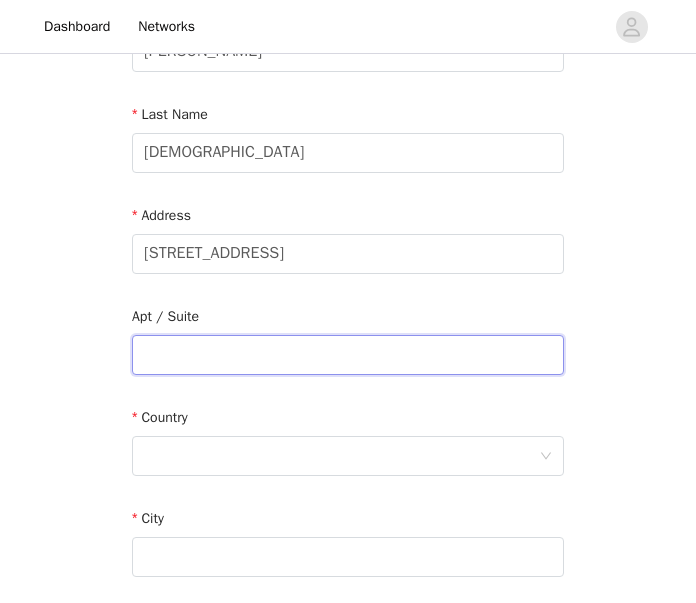 click at bounding box center [348, 355] 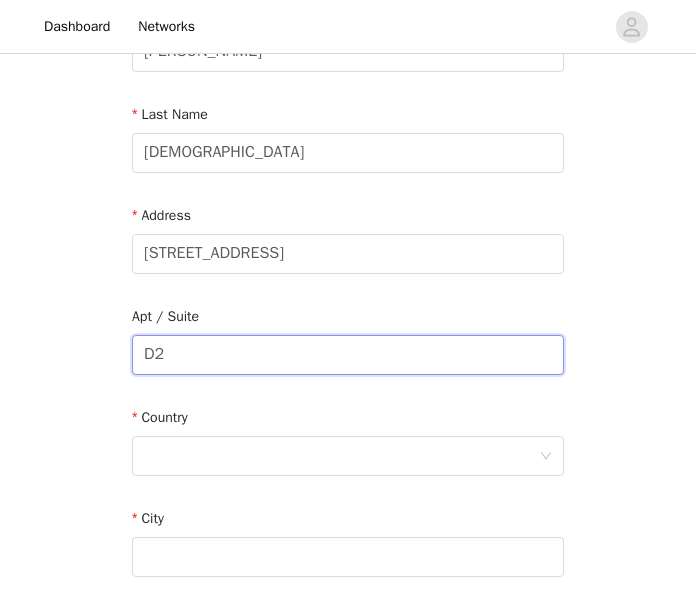 type on "D2" 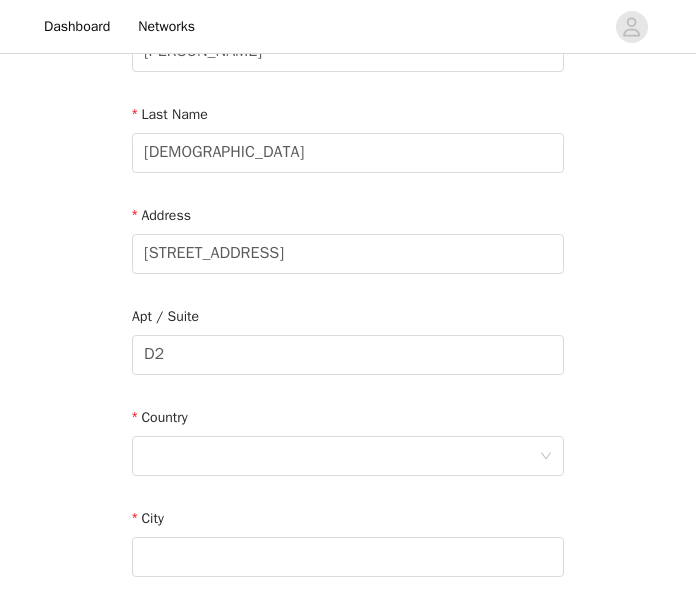 click on "Country" at bounding box center (348, 445) 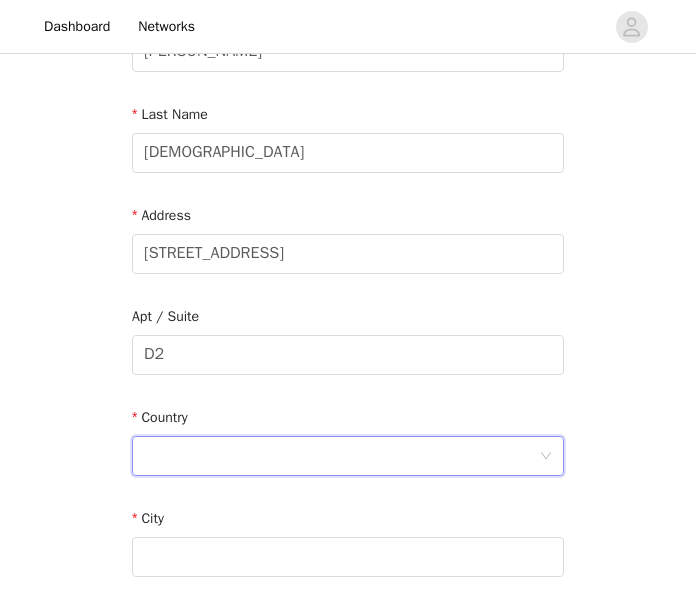 click at bounding box center [341, 456] 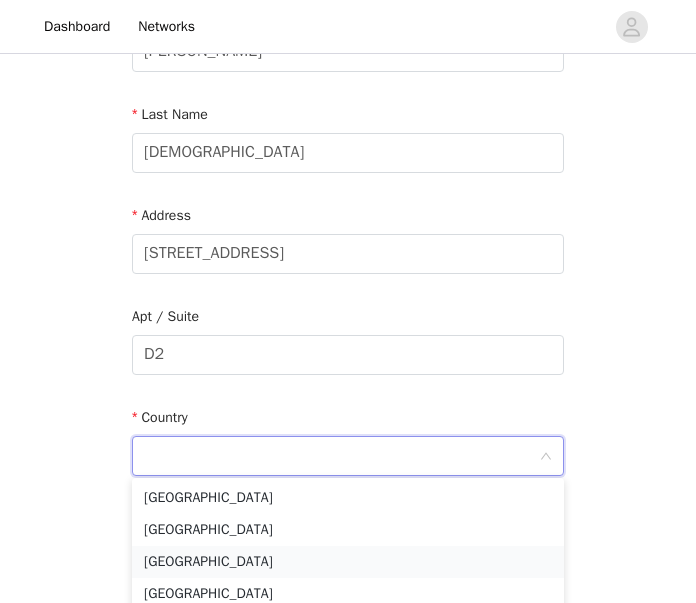click on "[GEOGRAPHIC_DATA]" at bounding box center [348, 562] 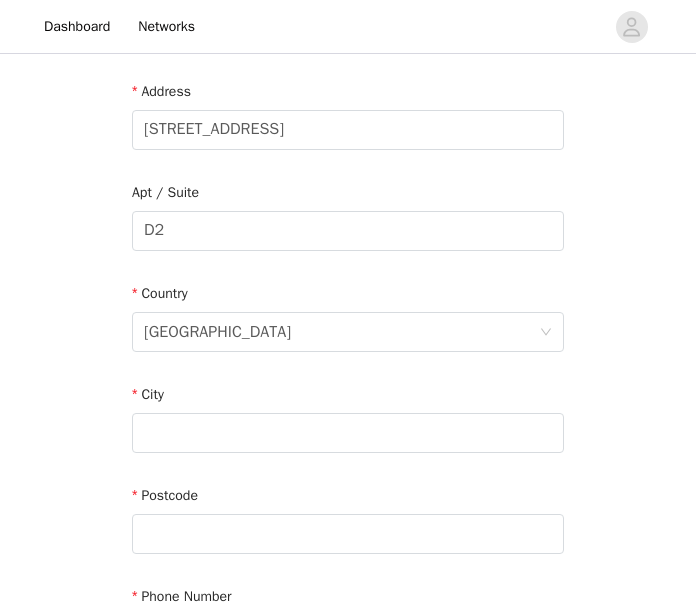 scroll, scrollTop: 423, scrollLeft: 0, axis: vertical 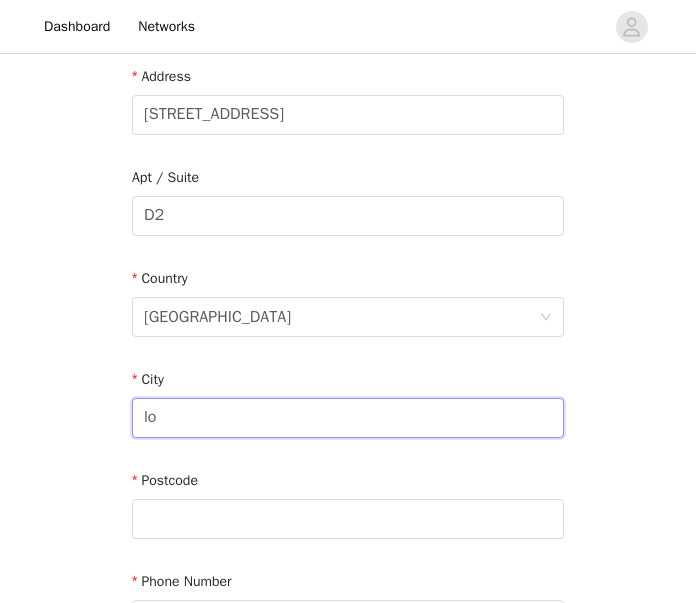 type on "l" 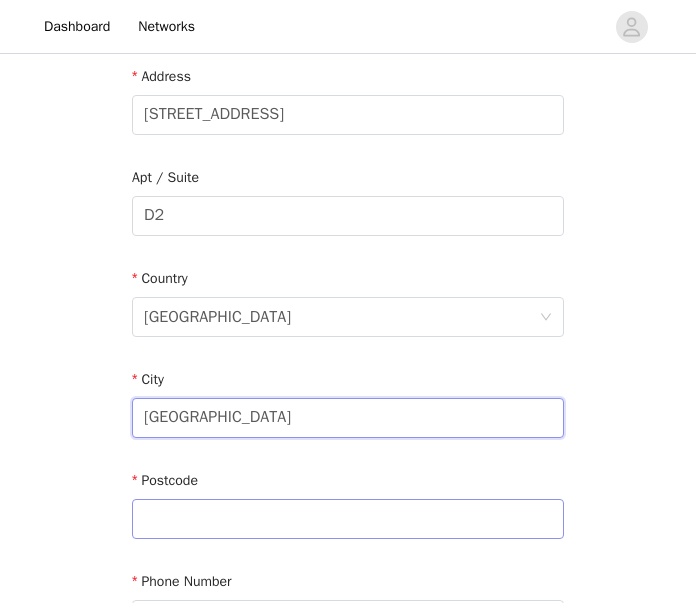 type on "[GEOGRAPHIC_DATA]" 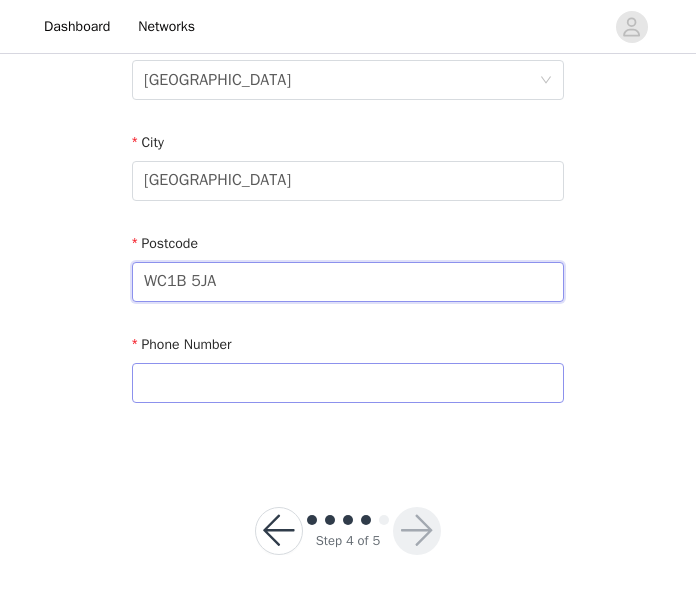 type on "WC1B 5JA" 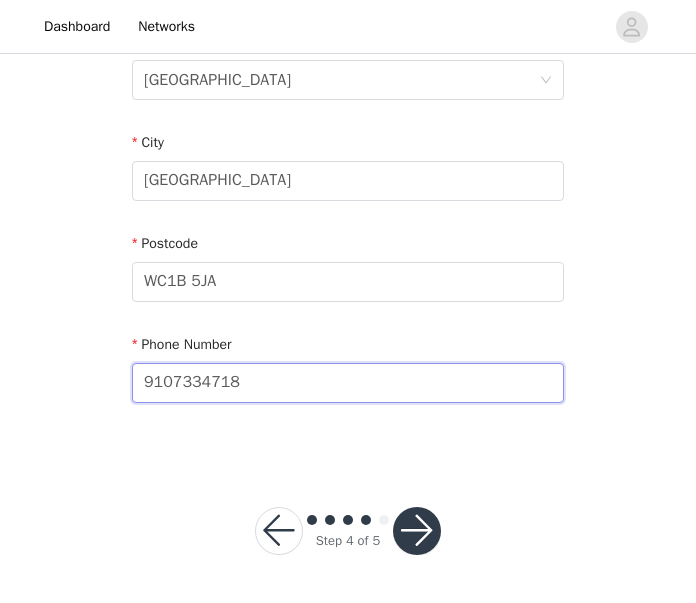 scroll, scrollTop: 657, scrollLeft: 0, axis: vertical 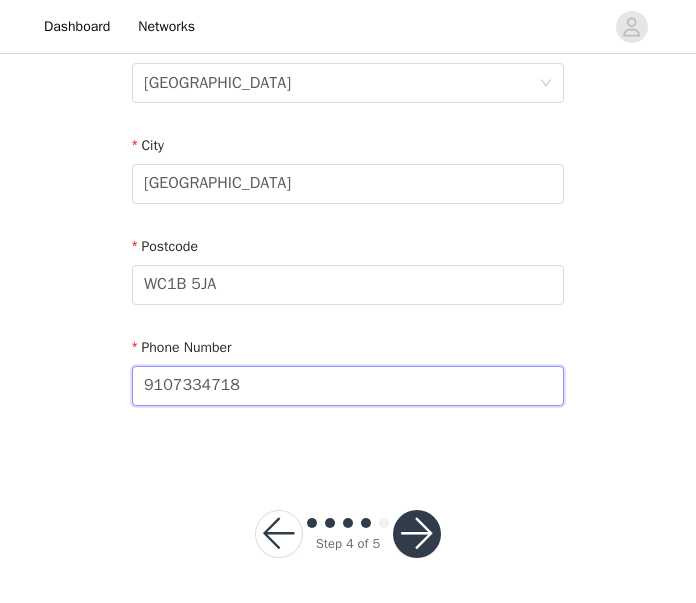 type on "9107334718" 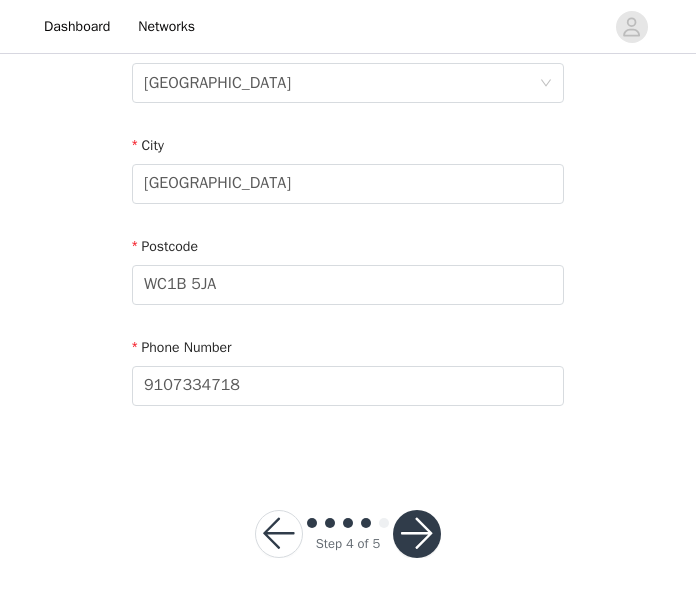 click at bounding box center [417, 534] 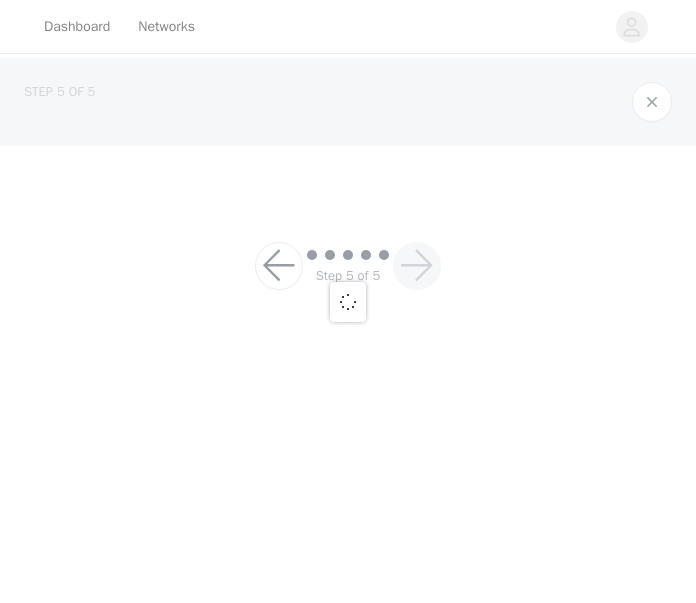 scroll, scrollTop: 0, scrollLeft: 0, axis: both 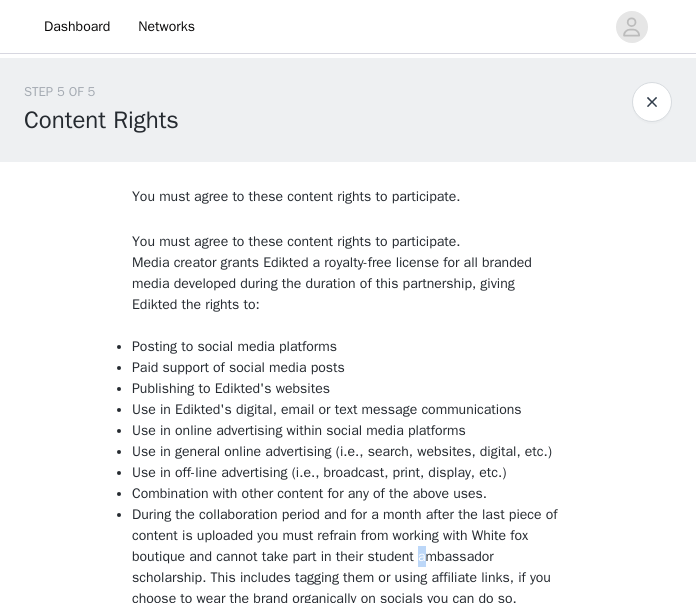 click on "During the collaboration period and for a month after the last piece of content is uploaded you must refrain from working with White fox boutique and cannot take part in their student ambassador scholarship. This includes tagging them or using affiliate links, if you choose to wear the brand organically on socials you can do so." at bounding box center (348, 556) 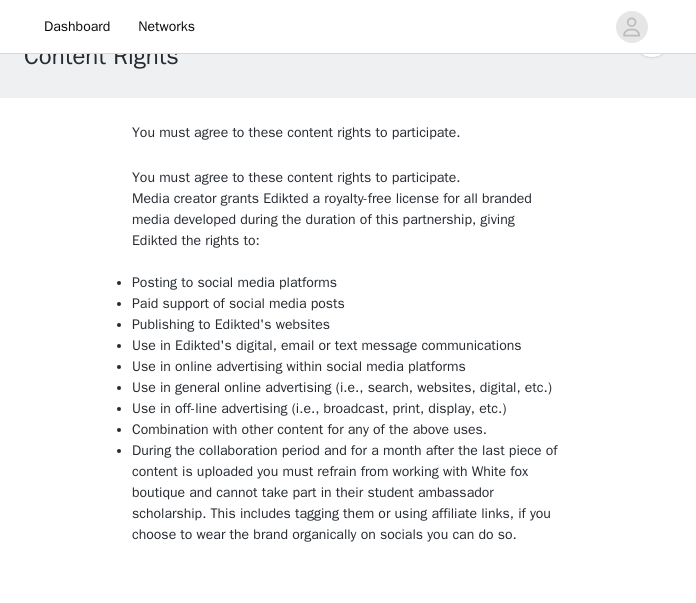 click on "During the collaboration period and for a month after the last piece of content is uploaded you must refrain from working with White fox boutique and cannot take part in their student ambassador scholarship. This includes tagging them or using affiliate links, if you choose to wear the brand organically on socials you can do so." at bounding box center [348, 492] 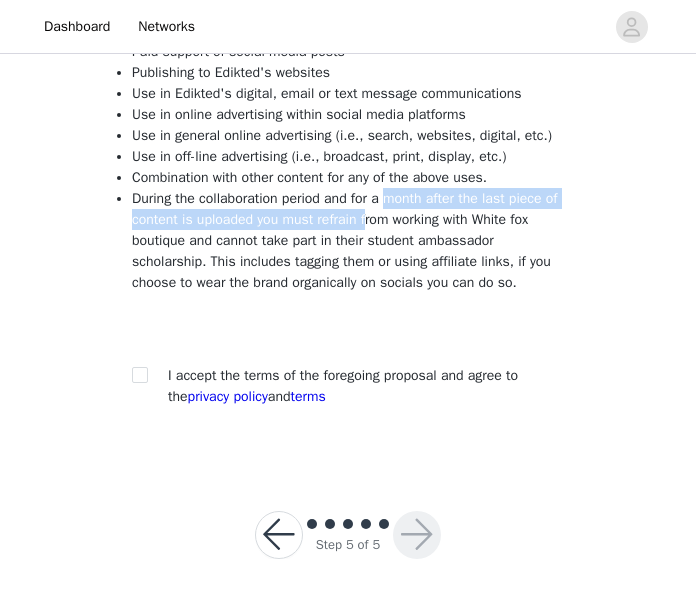 scroll, scrollTop: 315, scrollLeft: 0, axis: vertical 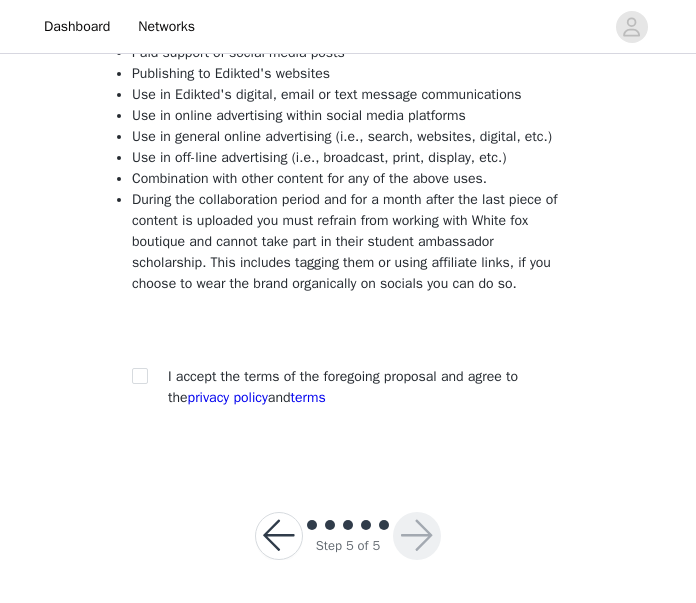 click on "You must agree to these content rights to participate.
You must agree to these content rights to participate.
Media creator grants Edikted a royalty-free license for all branded media developed during the duration of this partnership, giving Edikted the rights to:
Posting to social media platforms
Paid support of social media posts
Publishing to Edikted's websites
Use in Edikted's digital, email or text message communications
Use in online advertising within social media platforms
Use in general online advertising (i.e., search, websites, digital, etc.)
Use in off-line advertising (i.e., broadcast, print, display, etc.)
Combination with other content for any of the above uses.
I accept the terms of the foregoing proposal and agree to the
privacy policy
and
terms" at bounding box center (348, 143) 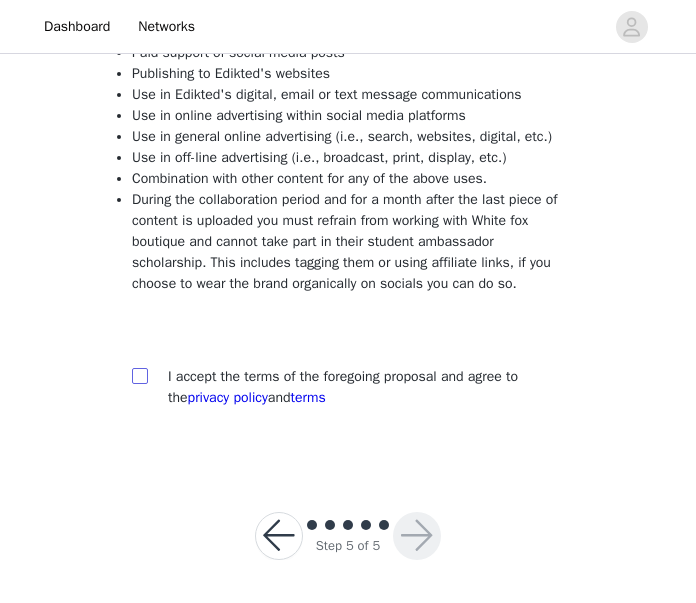 click at bounding box center [139, 375] 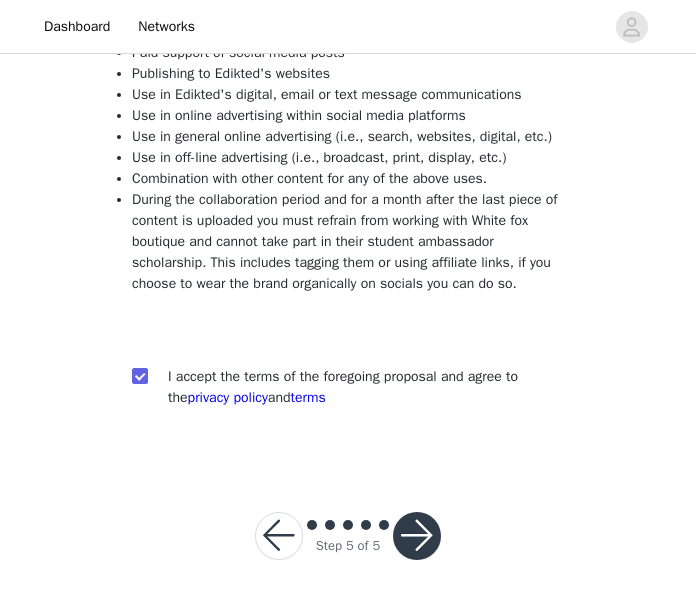 click at bounding box center (417, 536) 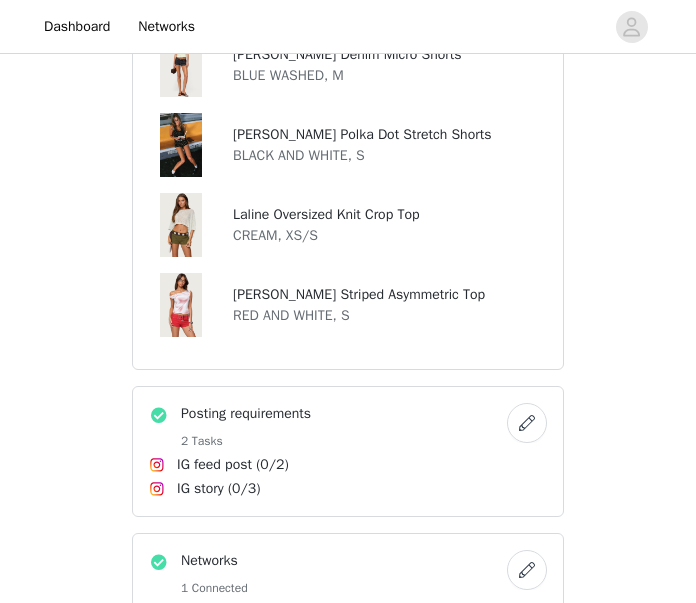 scroll, scrollTop: 1221, scrollLeft: 0, axis: vertical 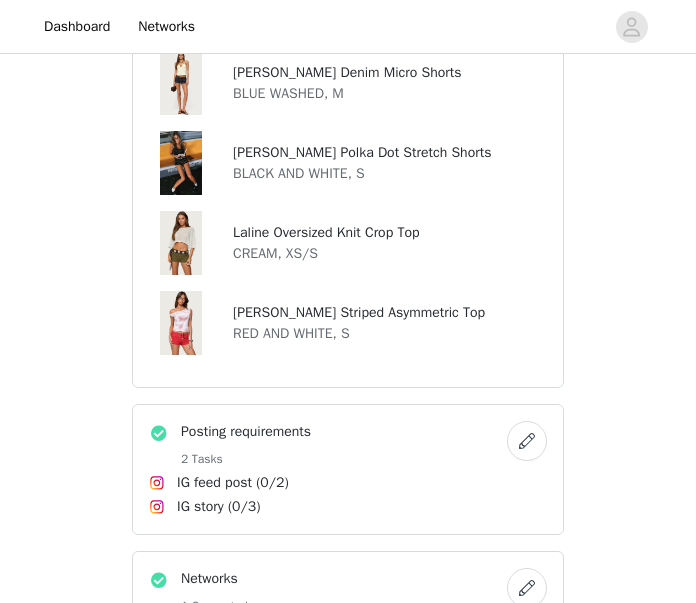 click at bounding box center [181, 323] 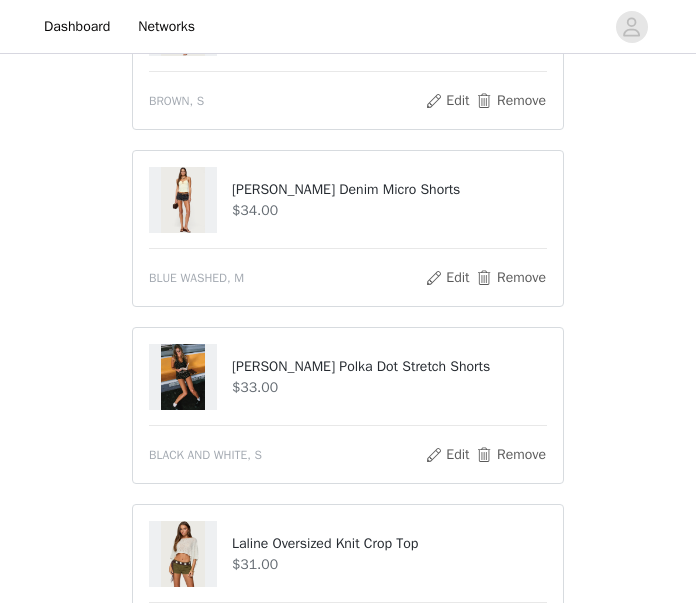 scroll, scrollTop: 1443, scrollLeft: 0, axis: vertical 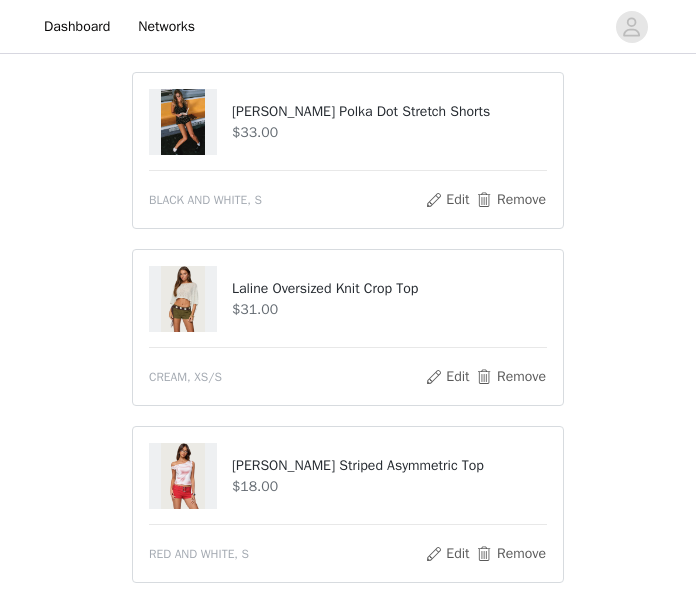 click at bounding box center (183, 299) 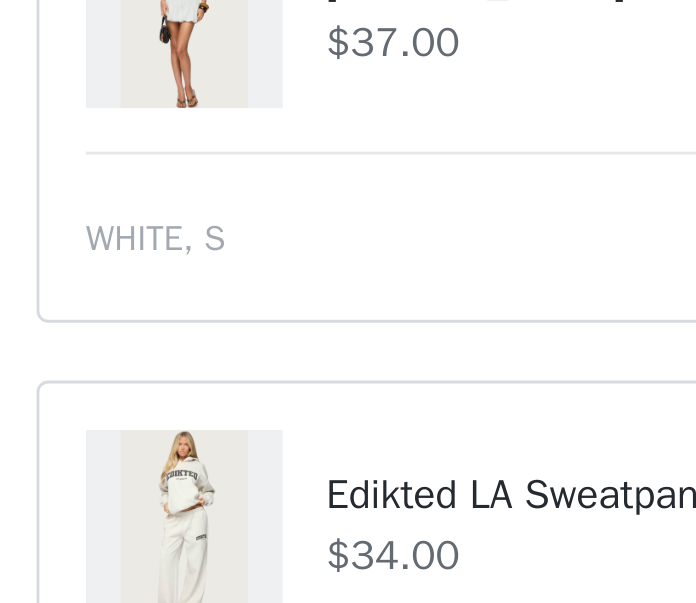 scroll, scrollTop: 478, scrollLeft: 0, axis: vertical 